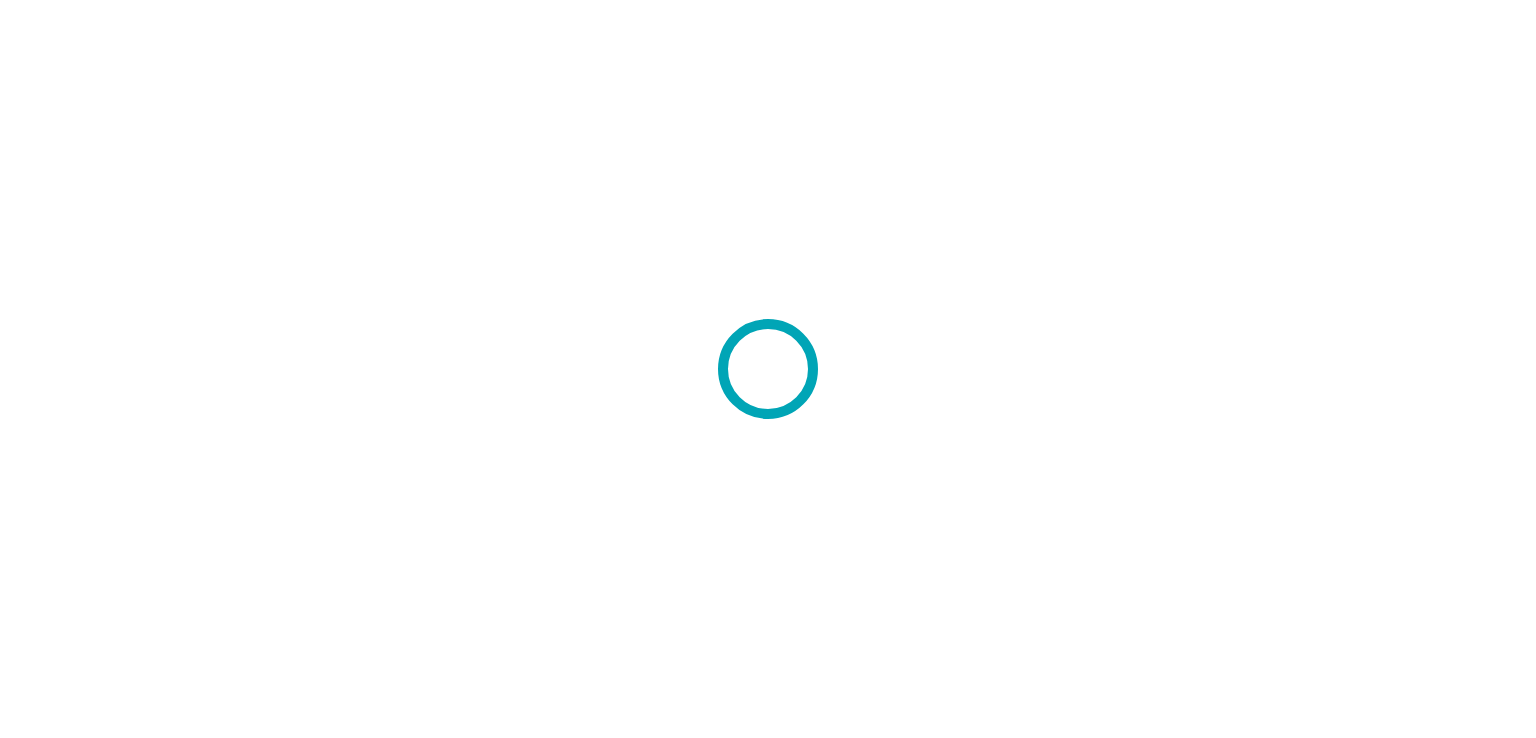 scroll, scrollTop: 0, scrollLeft: 0, axis: both 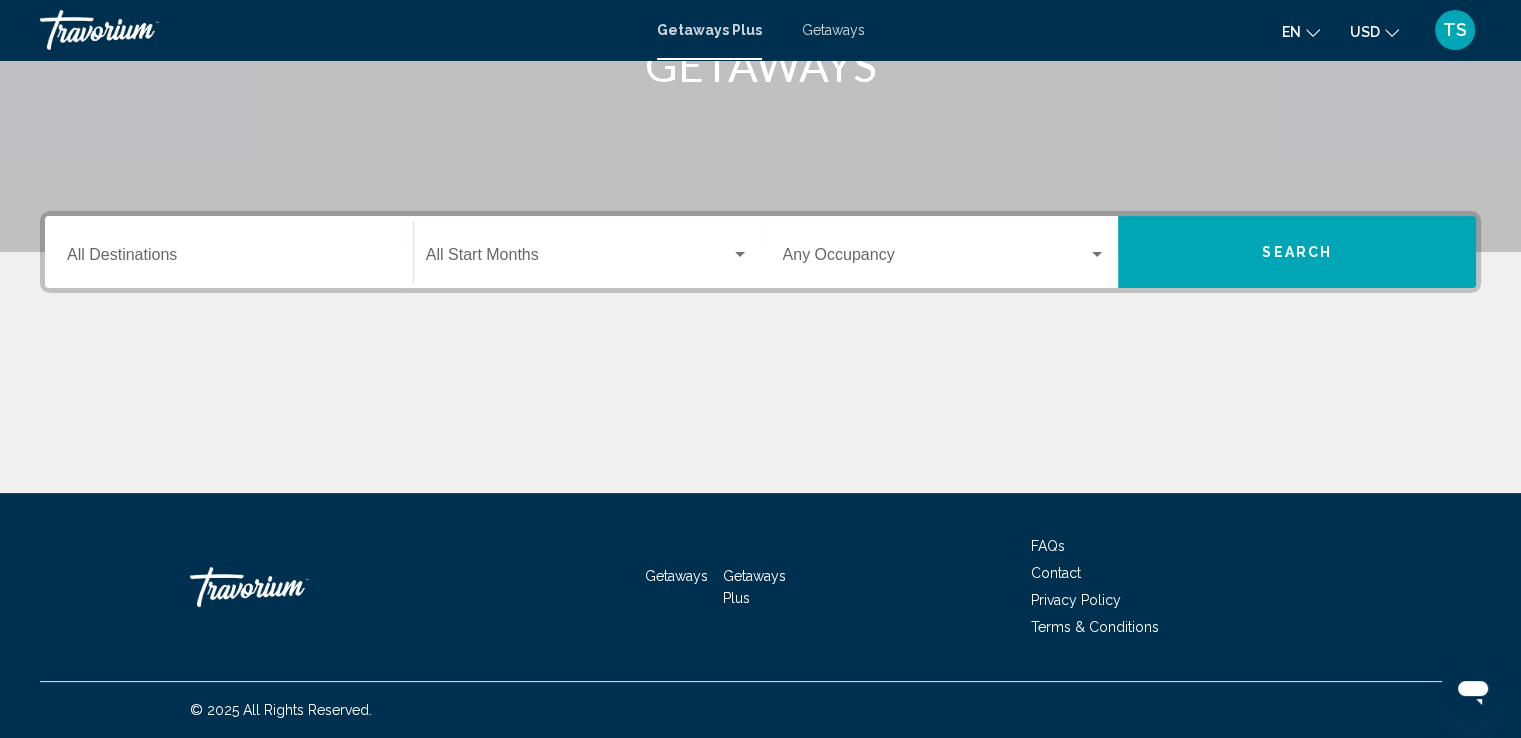 click on "Destination All Destinations" at bounding box center (229, 252) 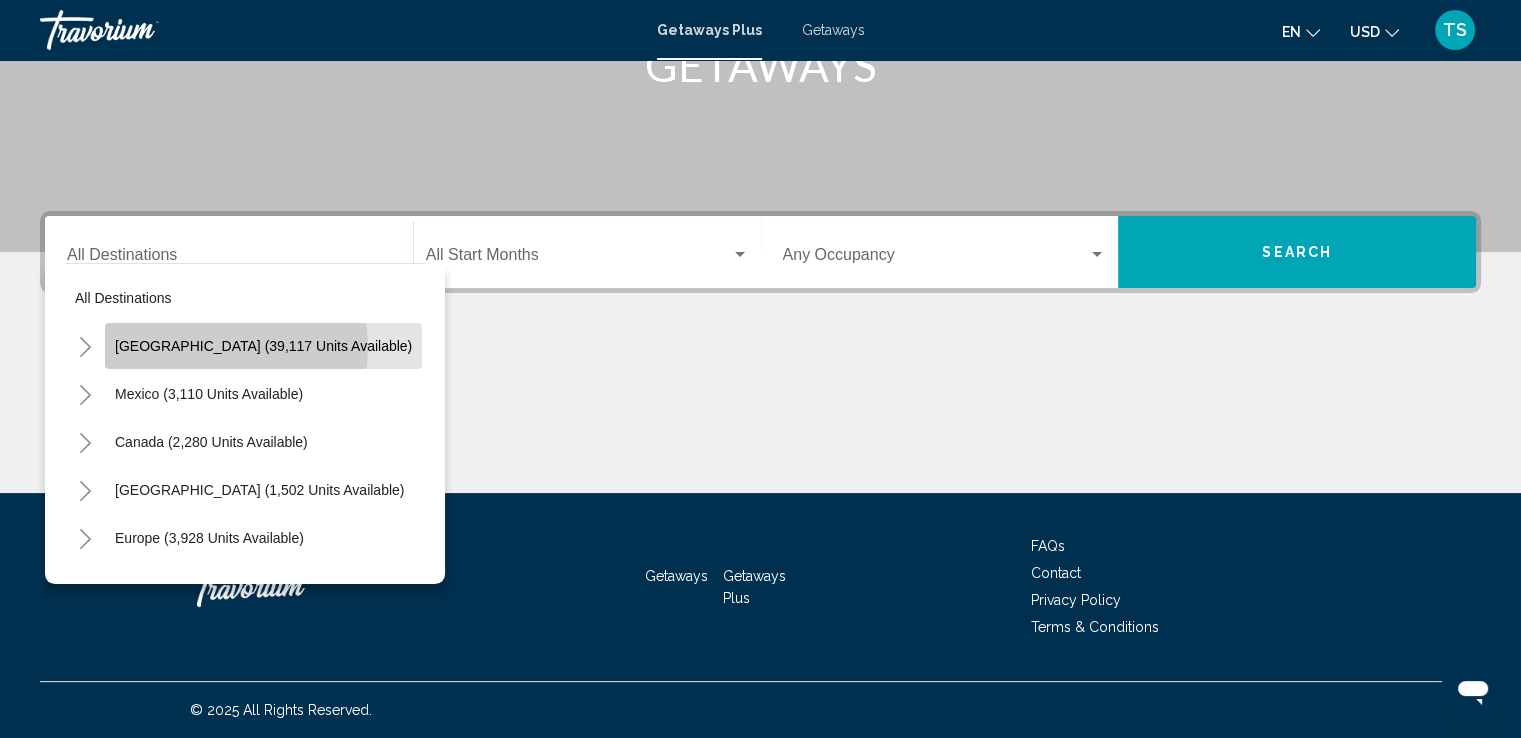 click on "United States (39,117 units available)" 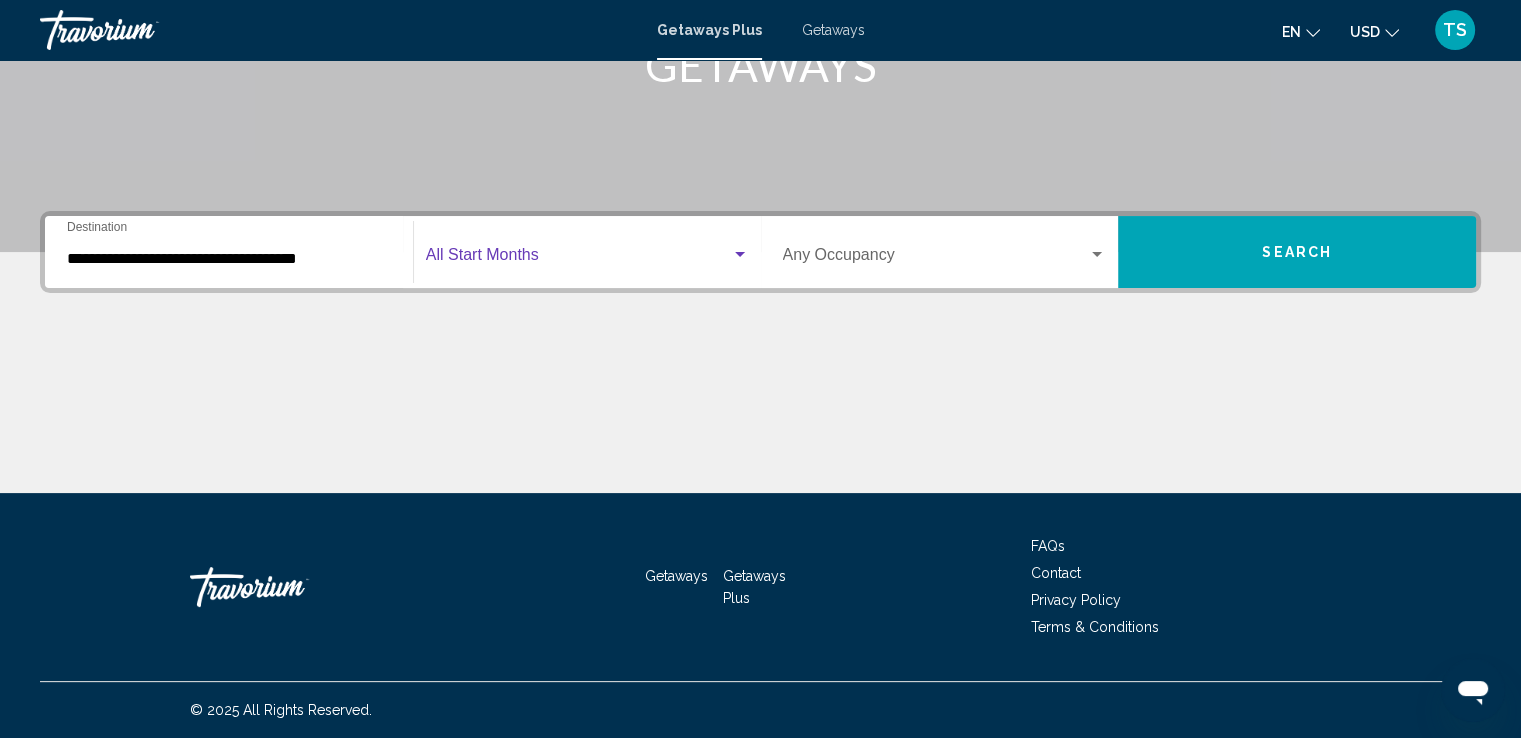 click at bounding box center (578, 259) 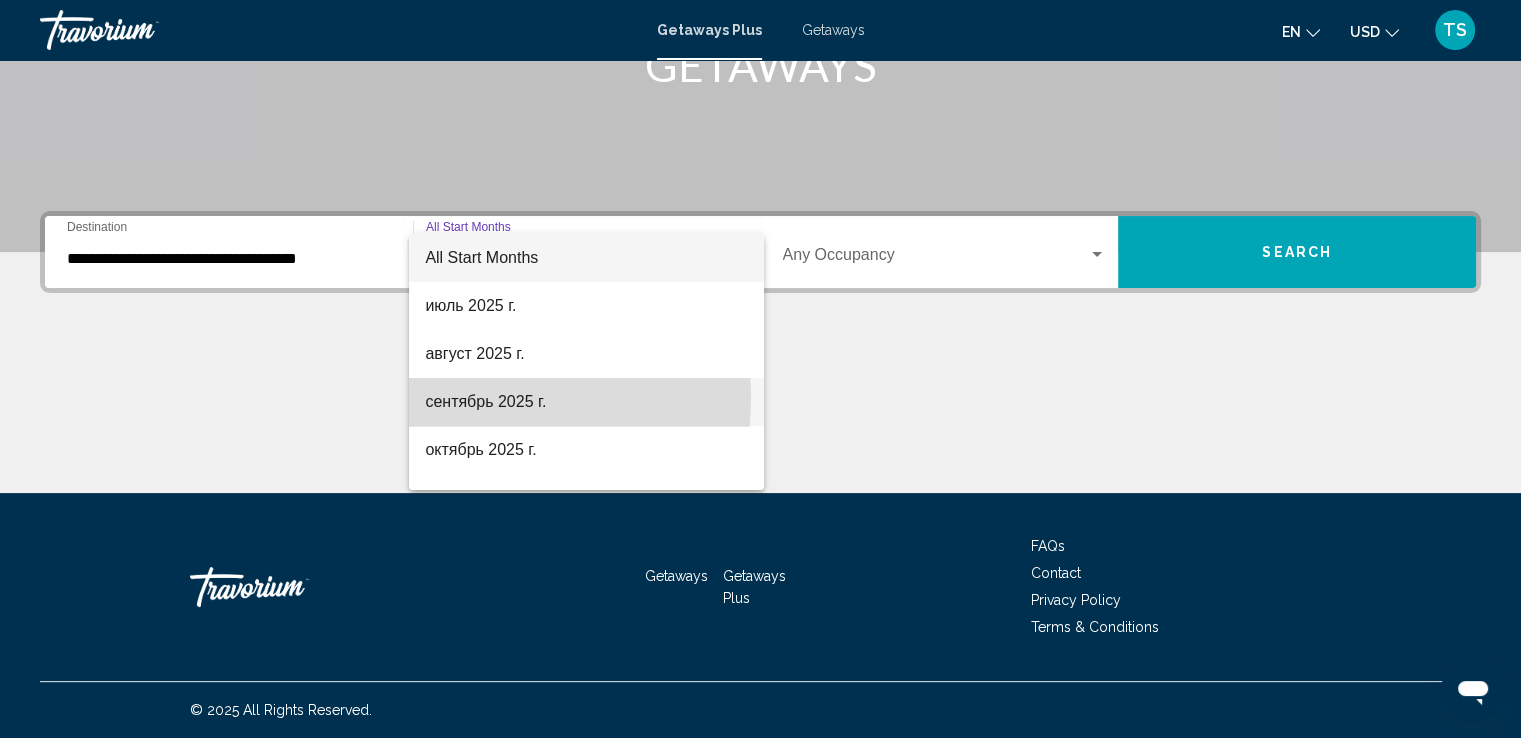 click on "сентябрь 2025 г." at bounding box center [586, 402] 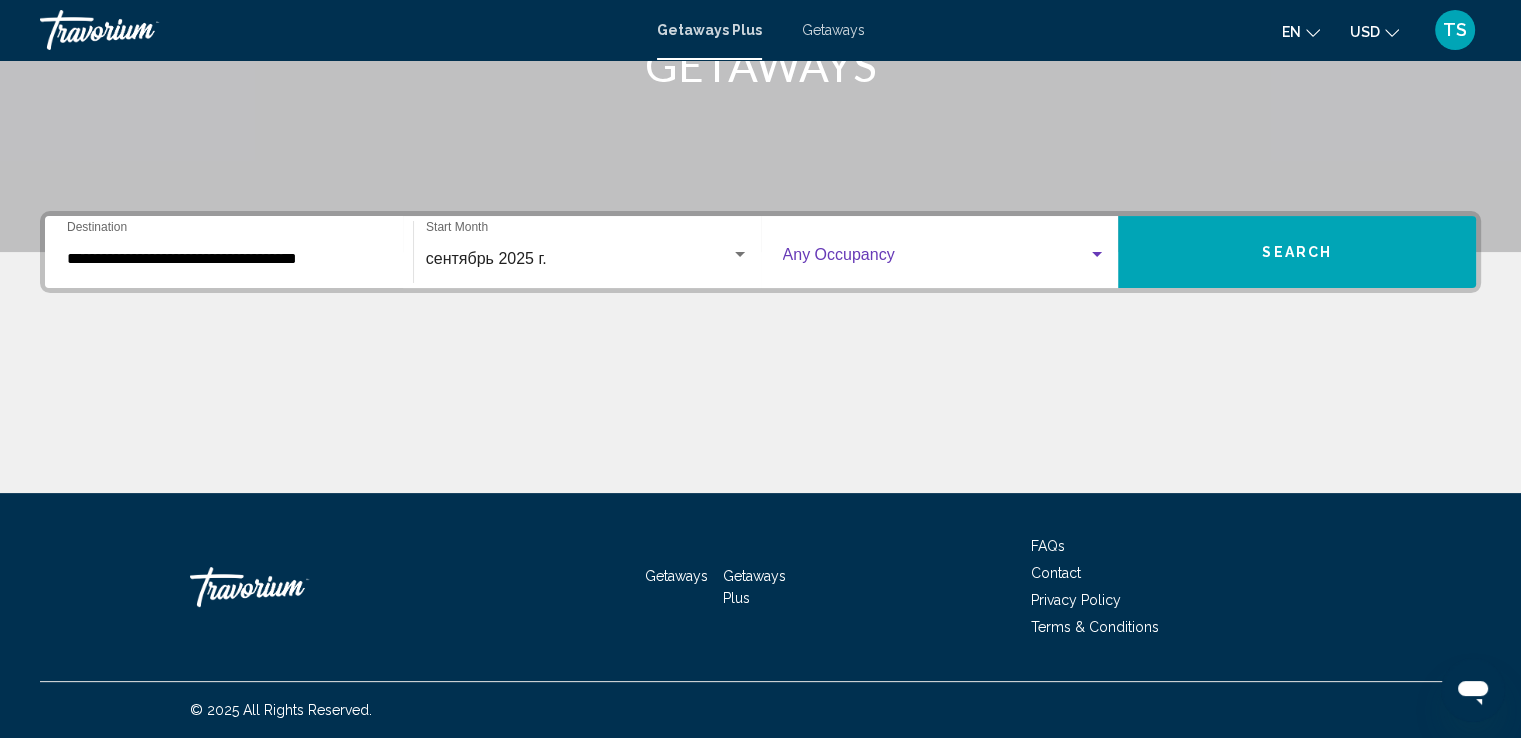 click at bounding box center [936, 259] 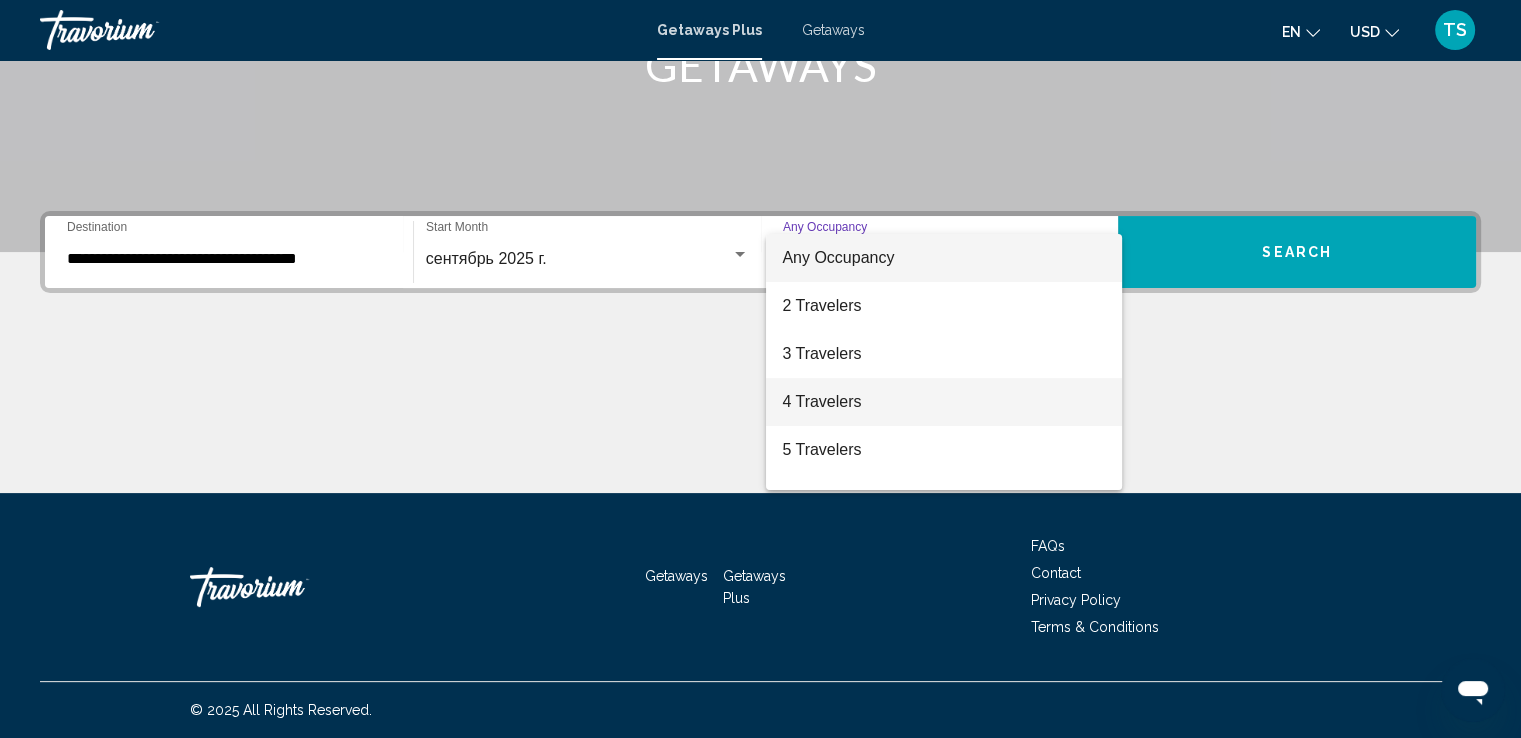 click on "4 Travelers" at bounding box center [944, 402] 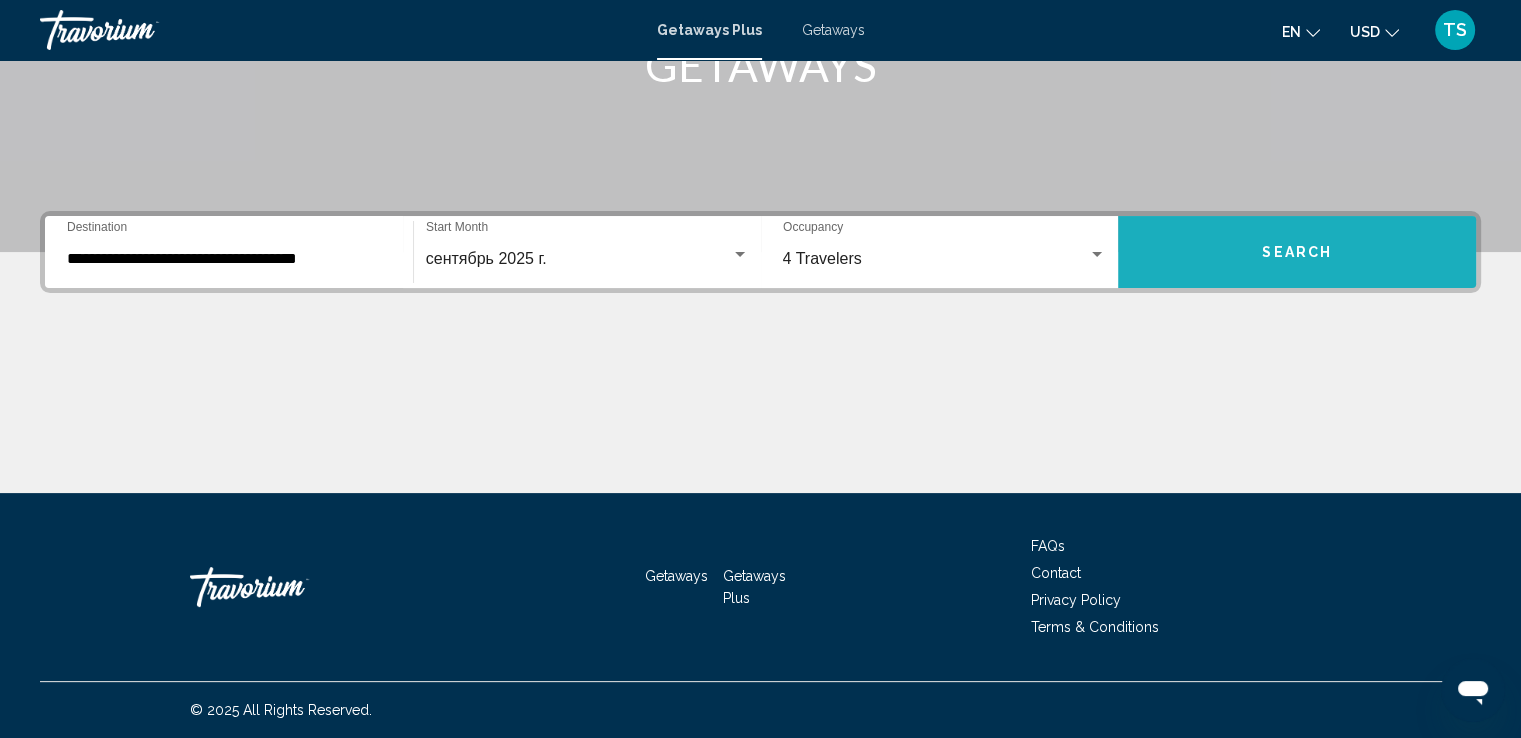 click on "Search" at bounding box center [1297, 252] 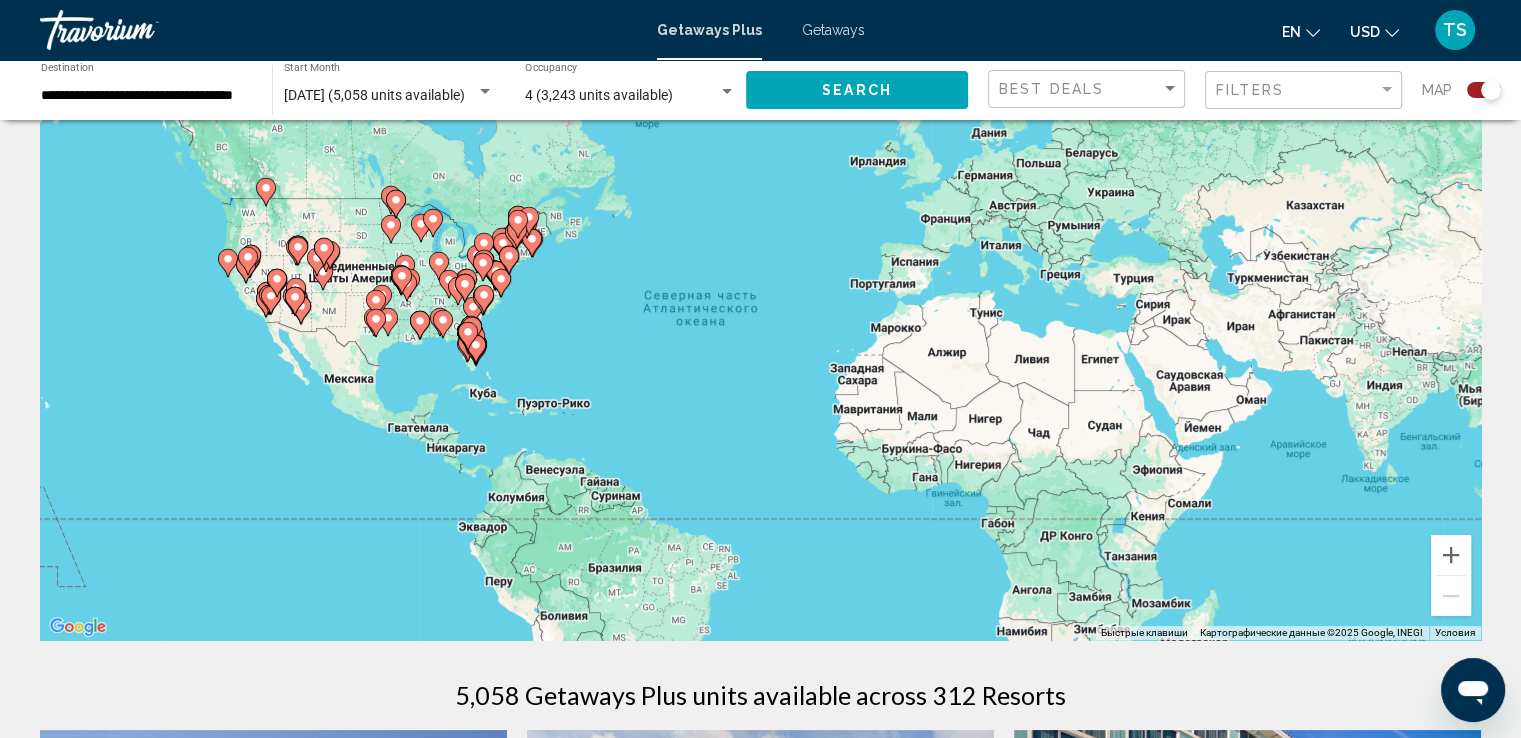 scroll, scrollTop: 0, scrollLeft: 0, axis: both 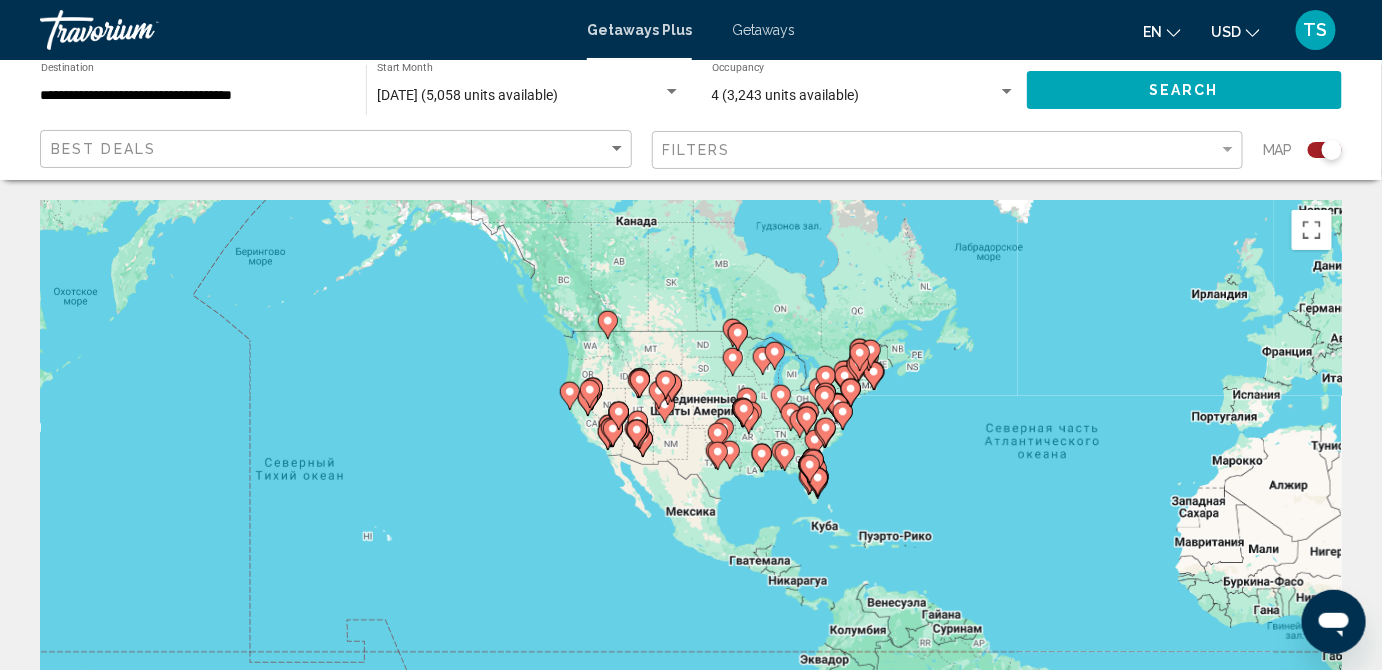 drag, startPoint x: 439, startPoint y: 474, endPoint x: 861, endPoint y: 446, distance: 422.9279 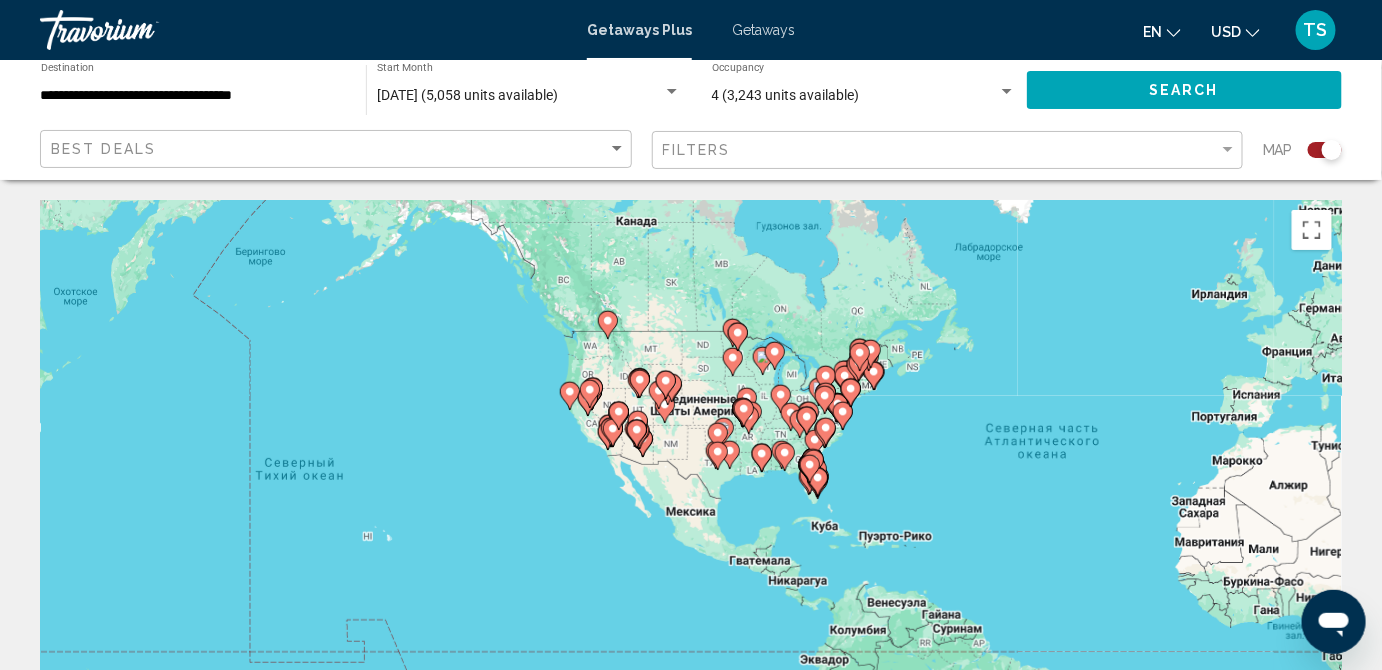 click on "Для навигации используйте клавиши со стрелками. Чтобы активировать перетаскивание с помощью клавиатуры, нажмите Alt + Ввод. После этого перемещайте маркер, используя клавиши со стрелками. Чтобы завершить перетаскивание, нажмите клавишу Ввод. Чтобы отменить действие, нажмите клавишу Esc." at bounding box center [691, 500] 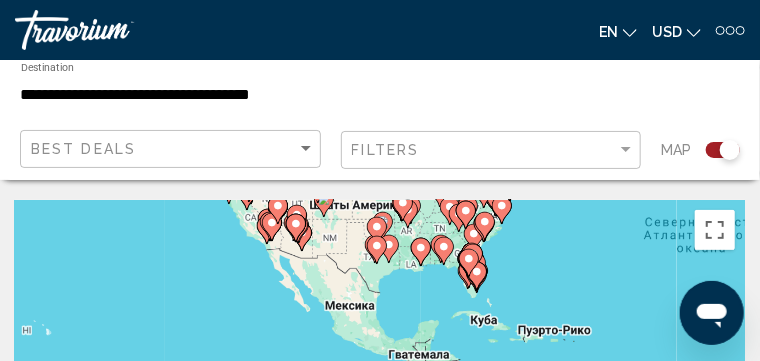 drag, startPoint x: 511, startPoint y: 319, endPoint x: 478, endPoint y: 209, distance: 114.84337 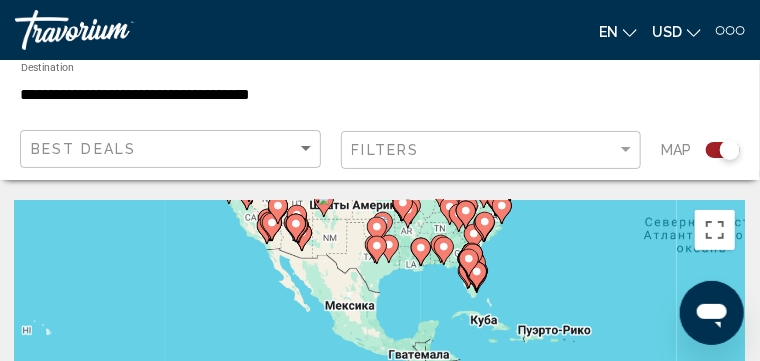 click at bounding box center [485, 226] 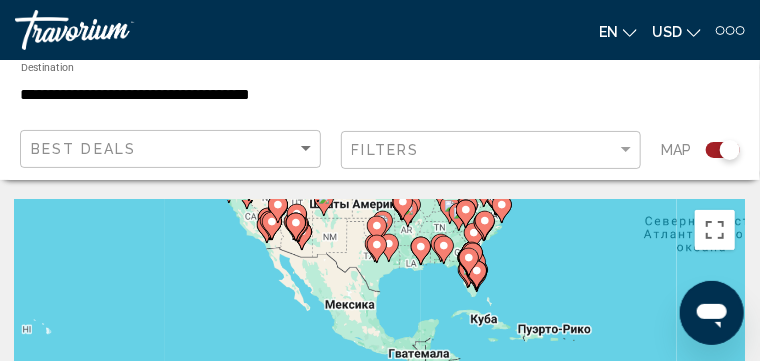 drag, startPoint x: 619, startPoint y: 107, endPoint x: 608, endPoint y: 78, distance: 31.016125 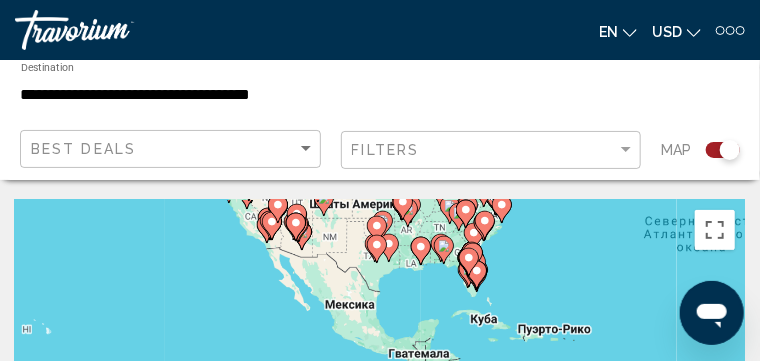 click on "4 (3,243 units available) Occupancy Any Occupancy Search" 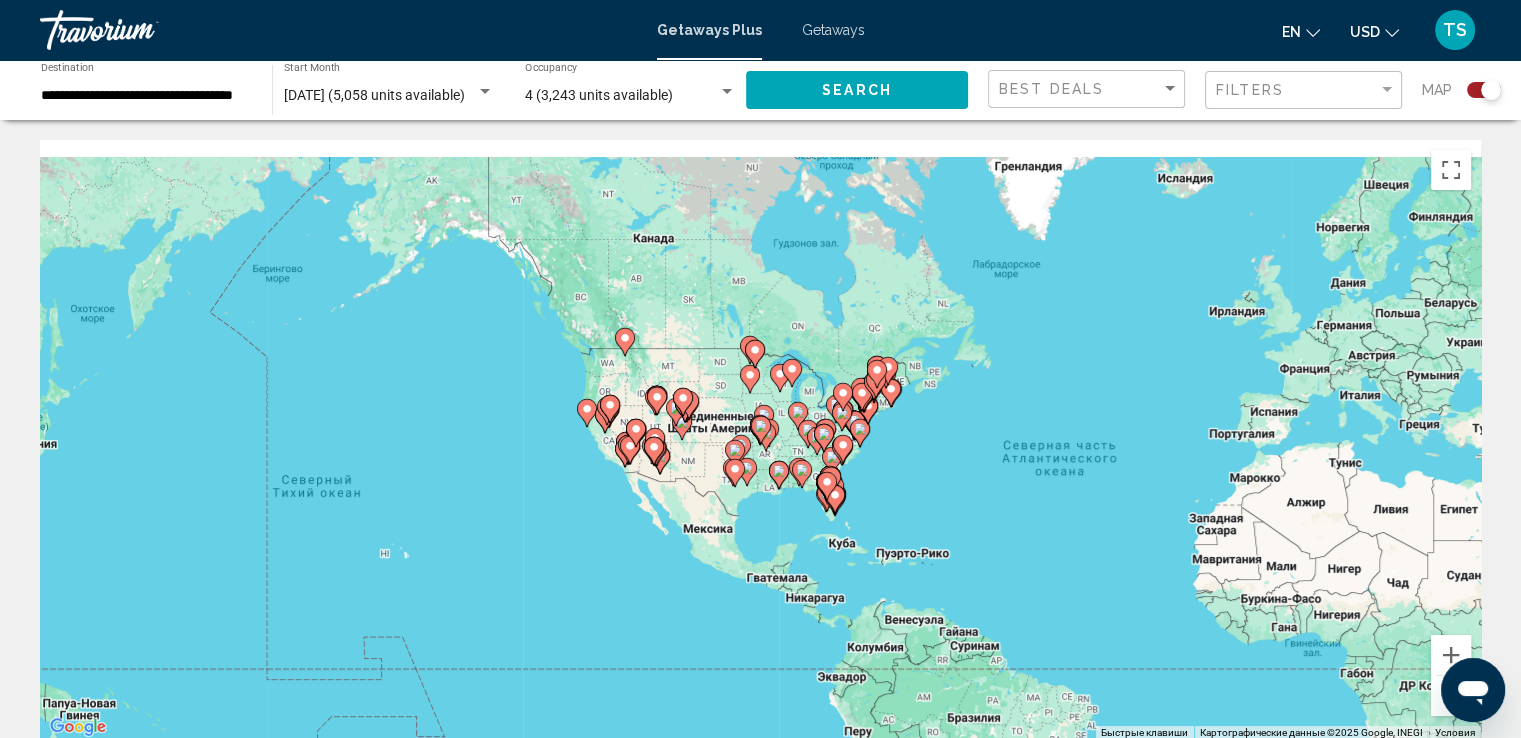 drag, startPoint x: 790, startPoint y: 395, endPoint x: 773, endPoint y: 507, distance: 113.28283 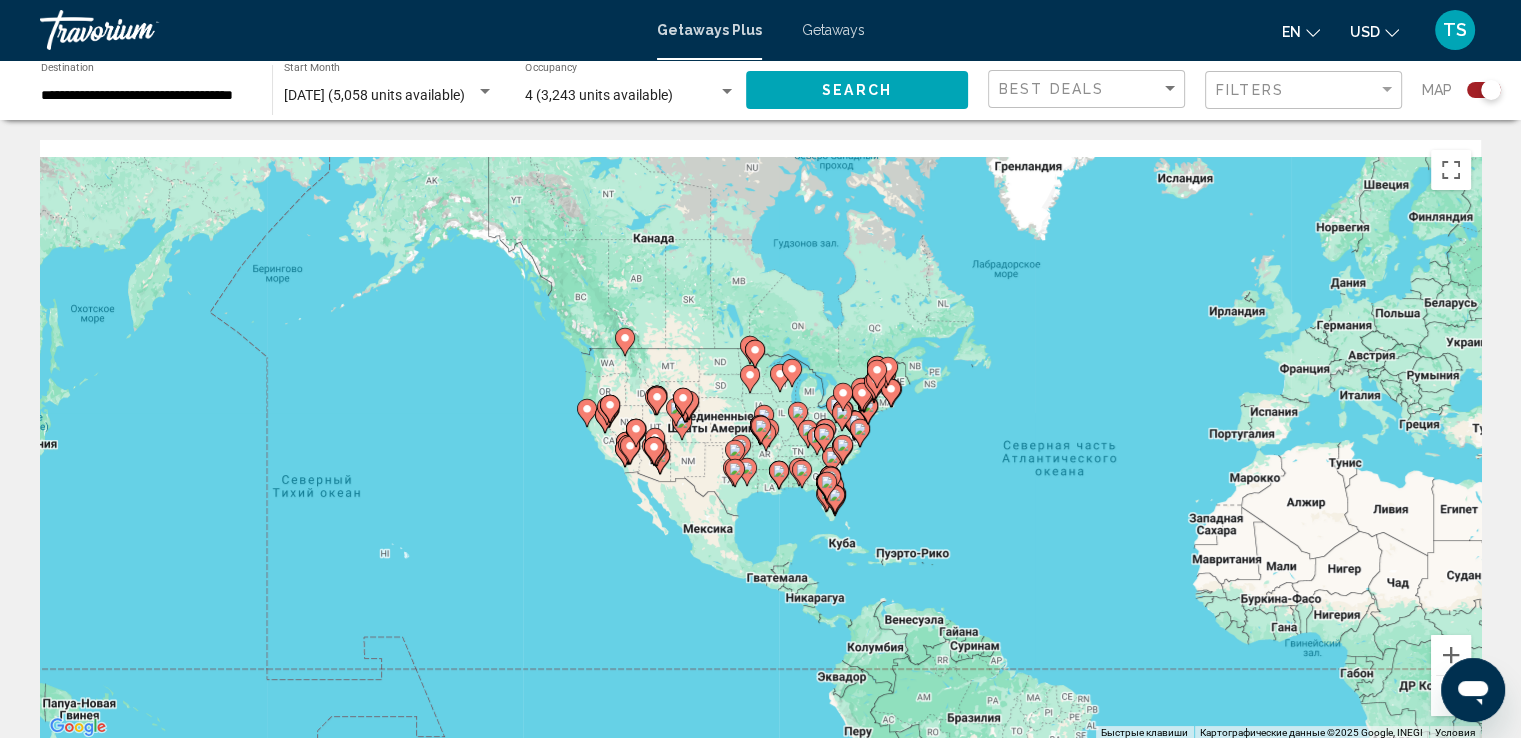 click on "Для навигации используйте клавиши со стрелками. Чтобы активировать перетаскивание с помощью клавиатуры, нажмите Alt + Ввод. После этого перемещайте маркер, используя клавиши со стрелками. Чтобы завершить перетаскивание, нажмите клавишу Ввод. Чтобы отменить действие, нажмите клавишу Esc." at bounding box center (760, 440) 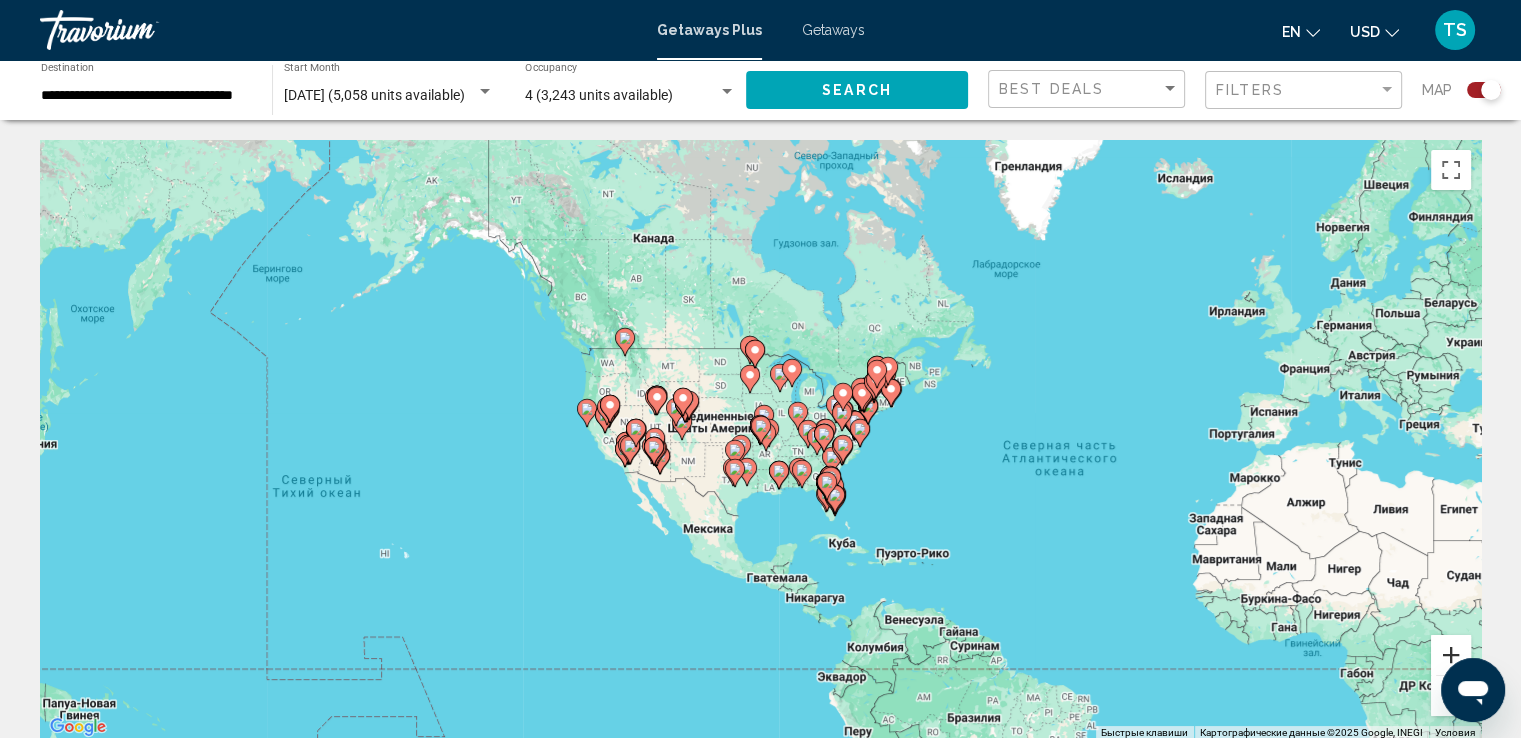 click at bounding box center [1451, 655] 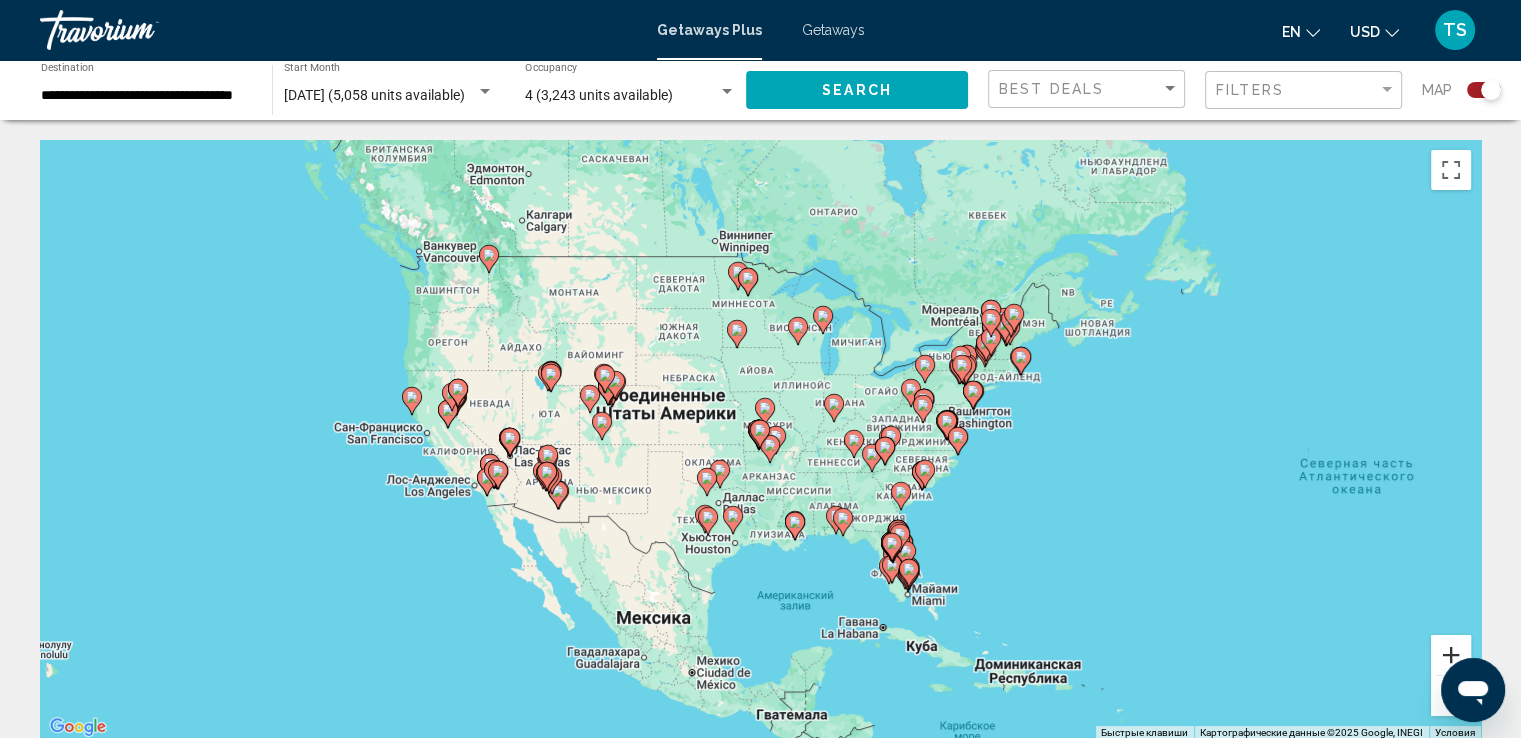 click at bounding box center (1451, 655) 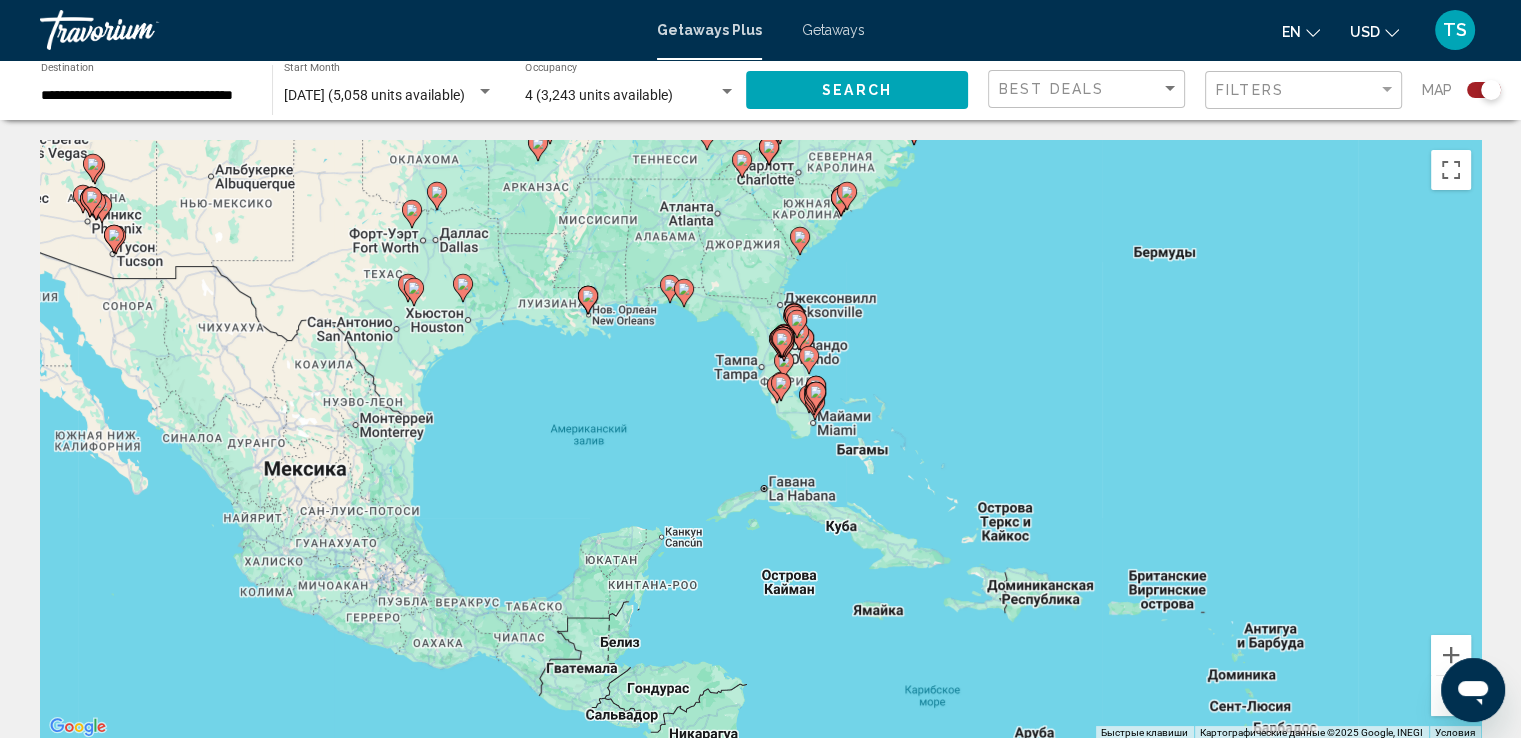 drag, startPoint x: 981, startPoint y: 594, endPoint x: 740, endPoint y: 271, distance: 403.00125 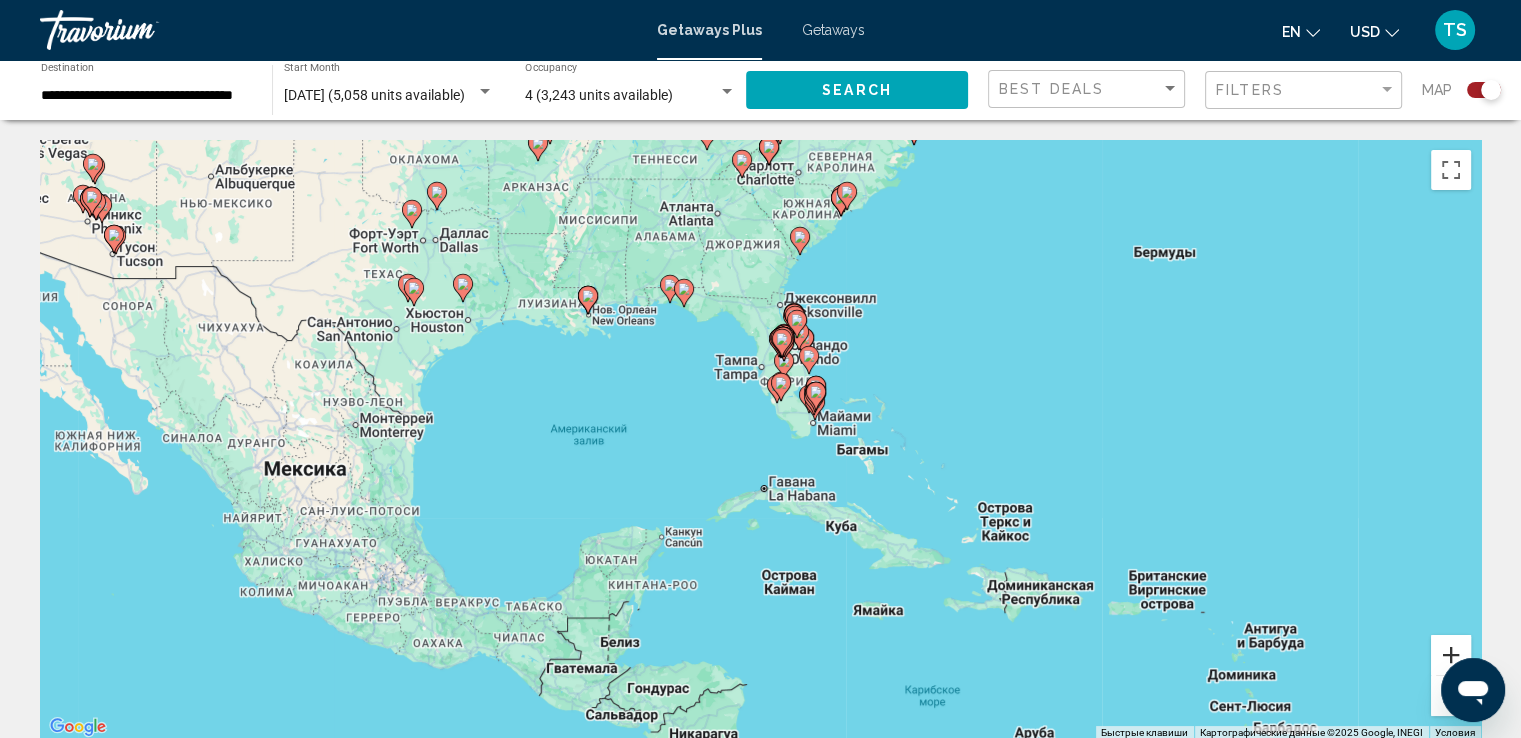 click at bounding box center [1451, 655] 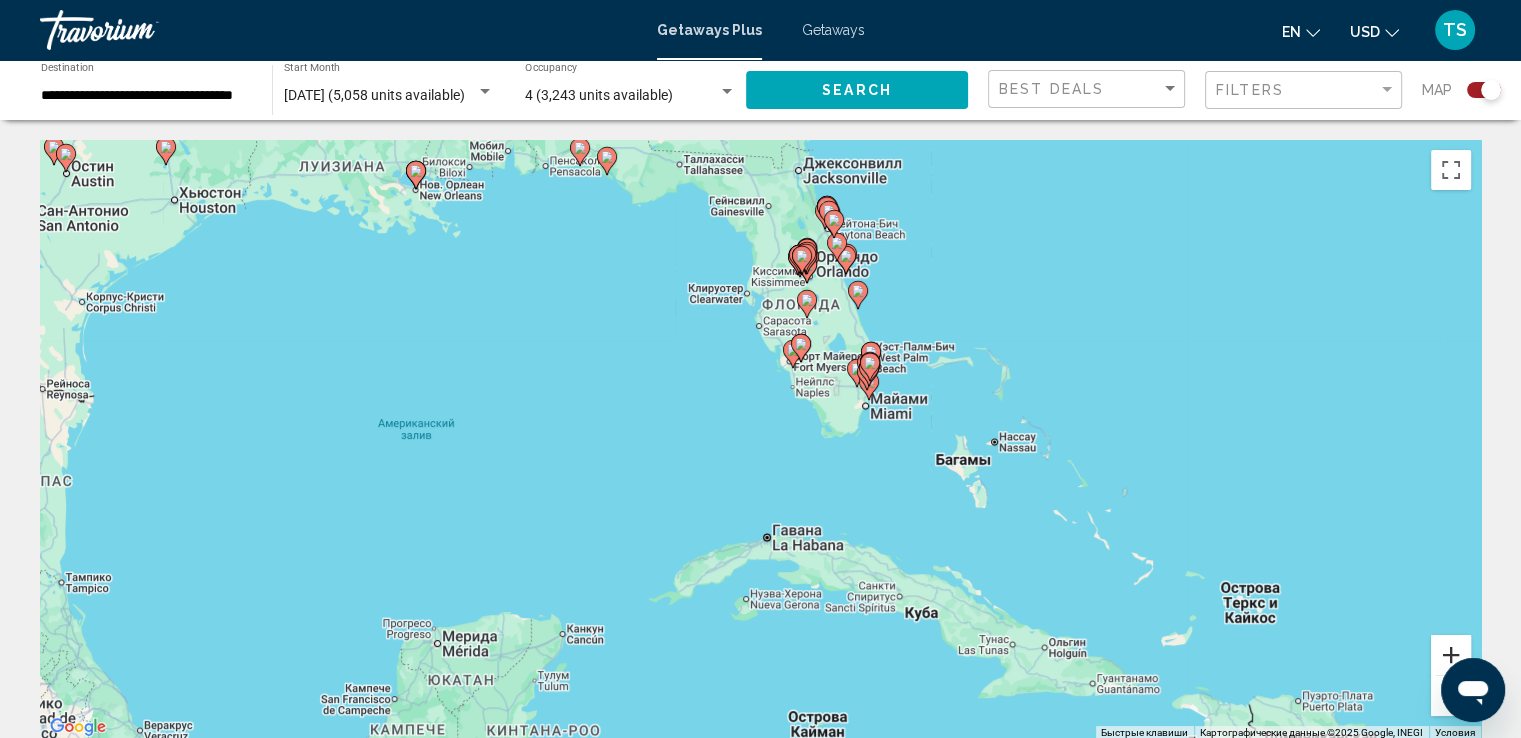 click at bounding box center (1451, 655) 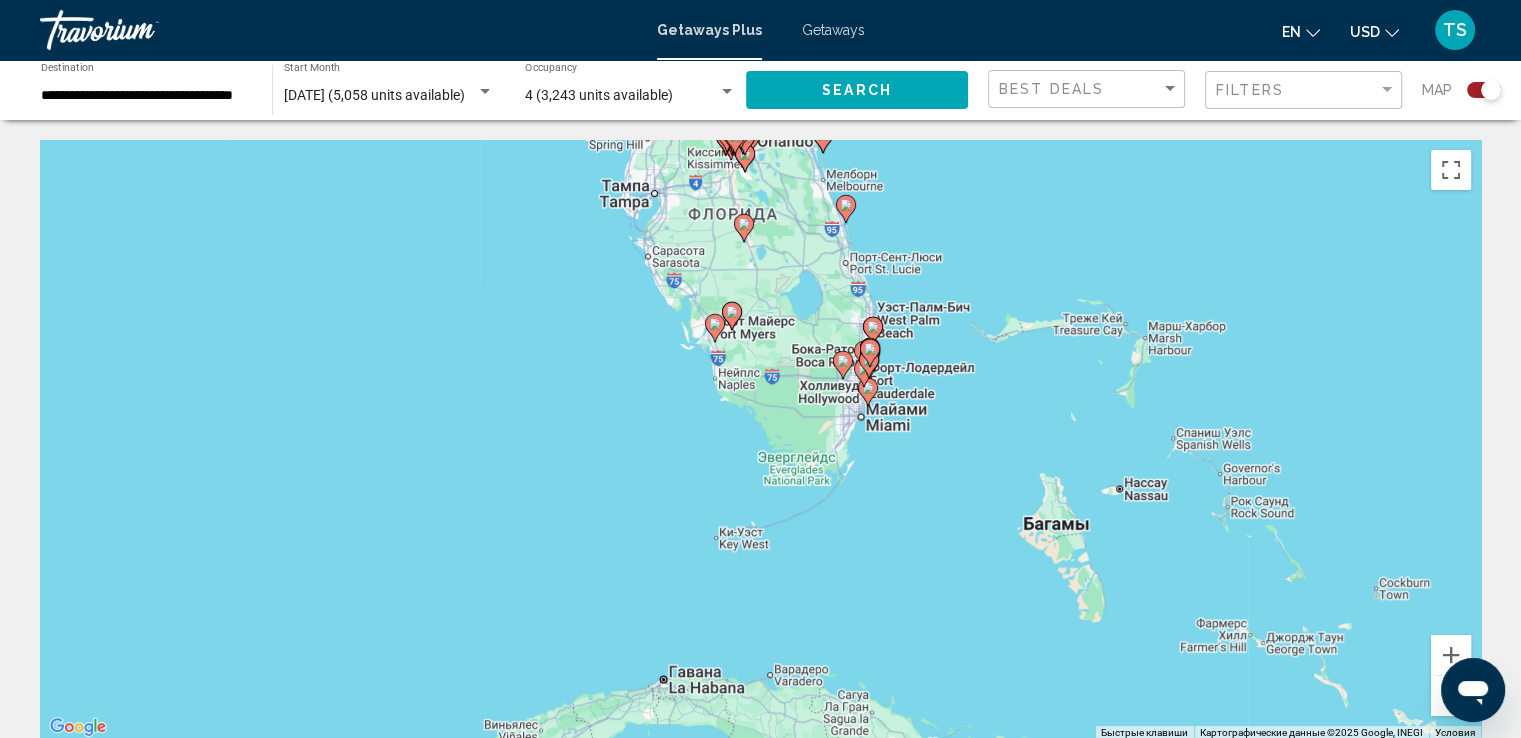 drag, startPoint x: 857, startPoint y: 426, endPoint x: 741, endPoint y: 474, distance: 125.53884 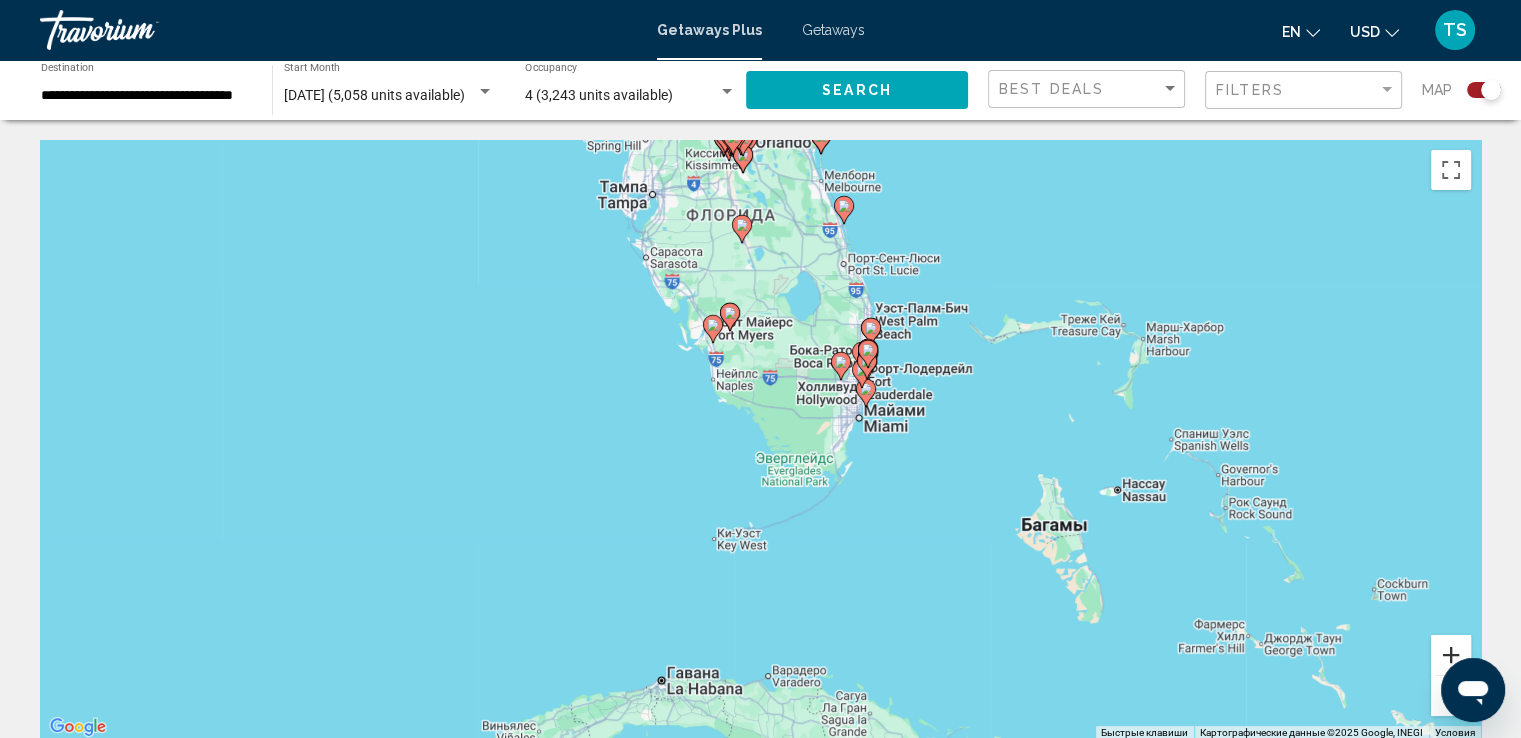 click at bounding box center (1451, 655) 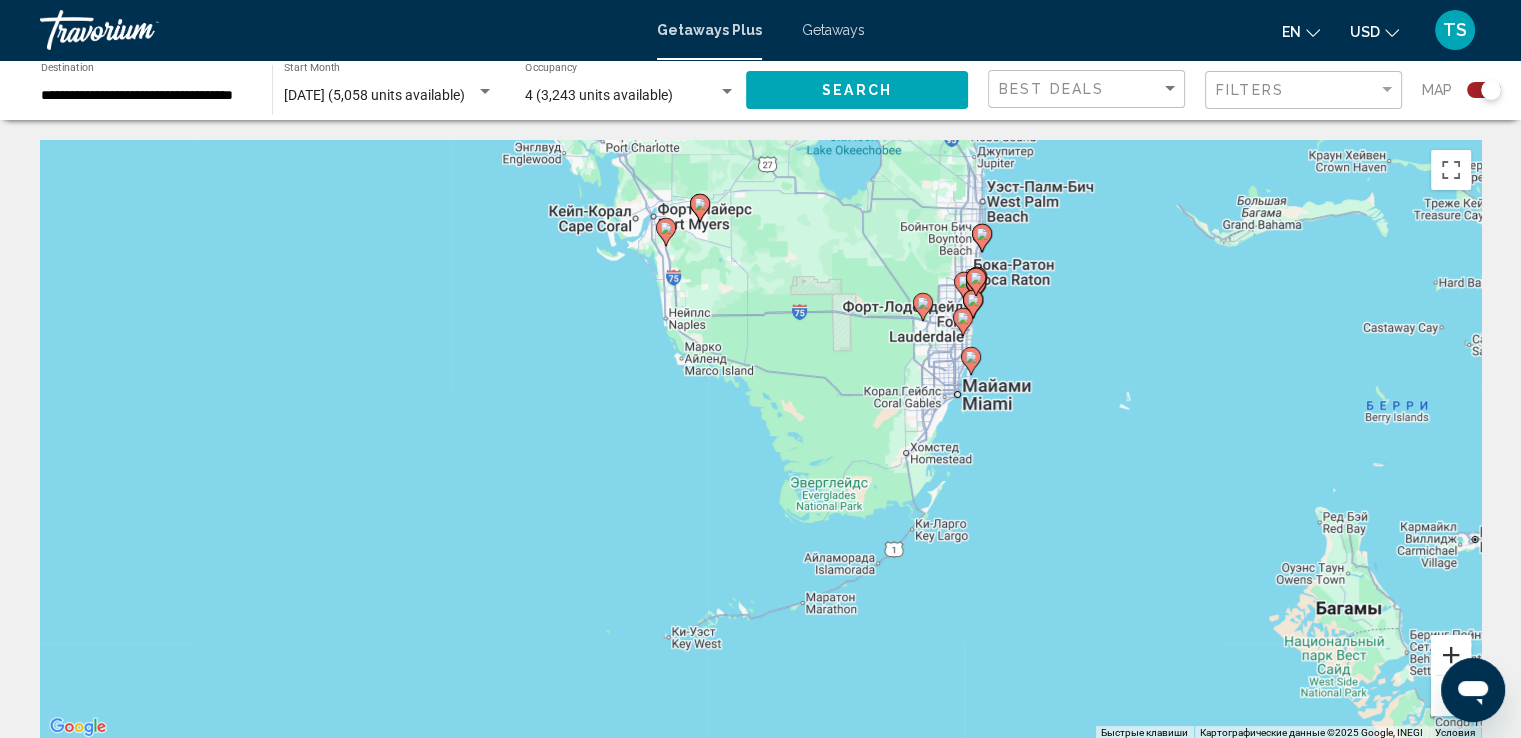 click at bounding box center (1451, 655) 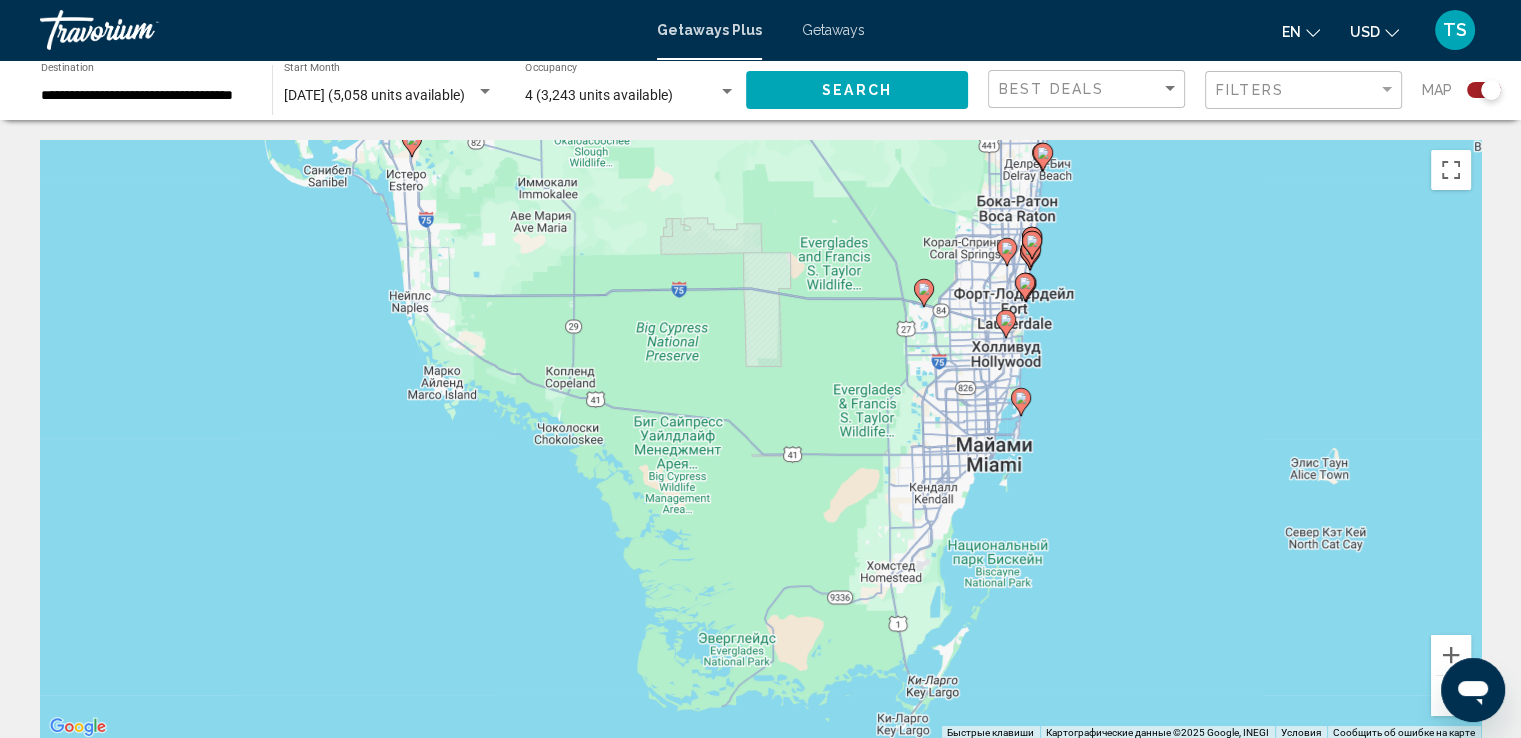 drag, startPoint x: 1236, startPoint y: 409, endPoint x: 1064, endPoint y: 523, distance: 206.34921 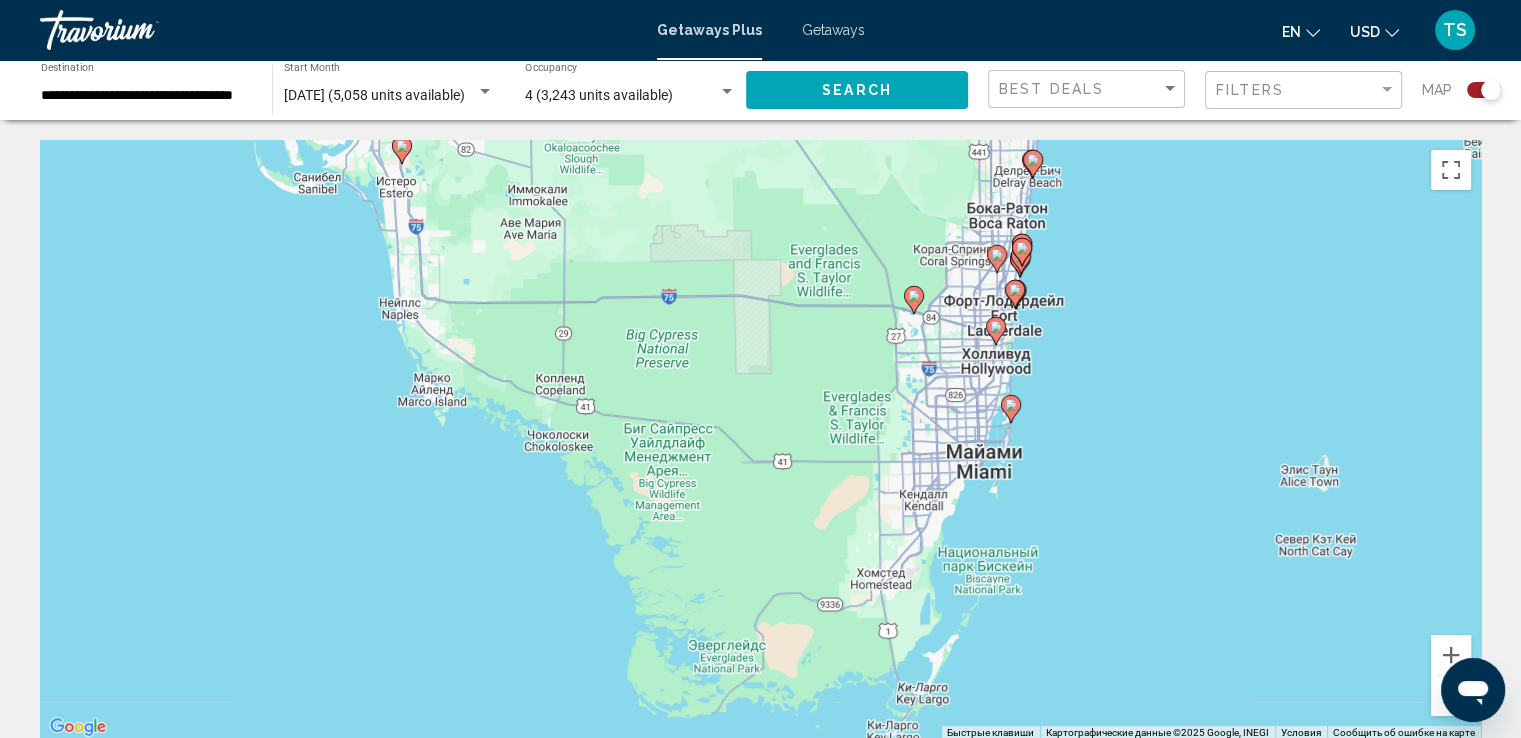 click 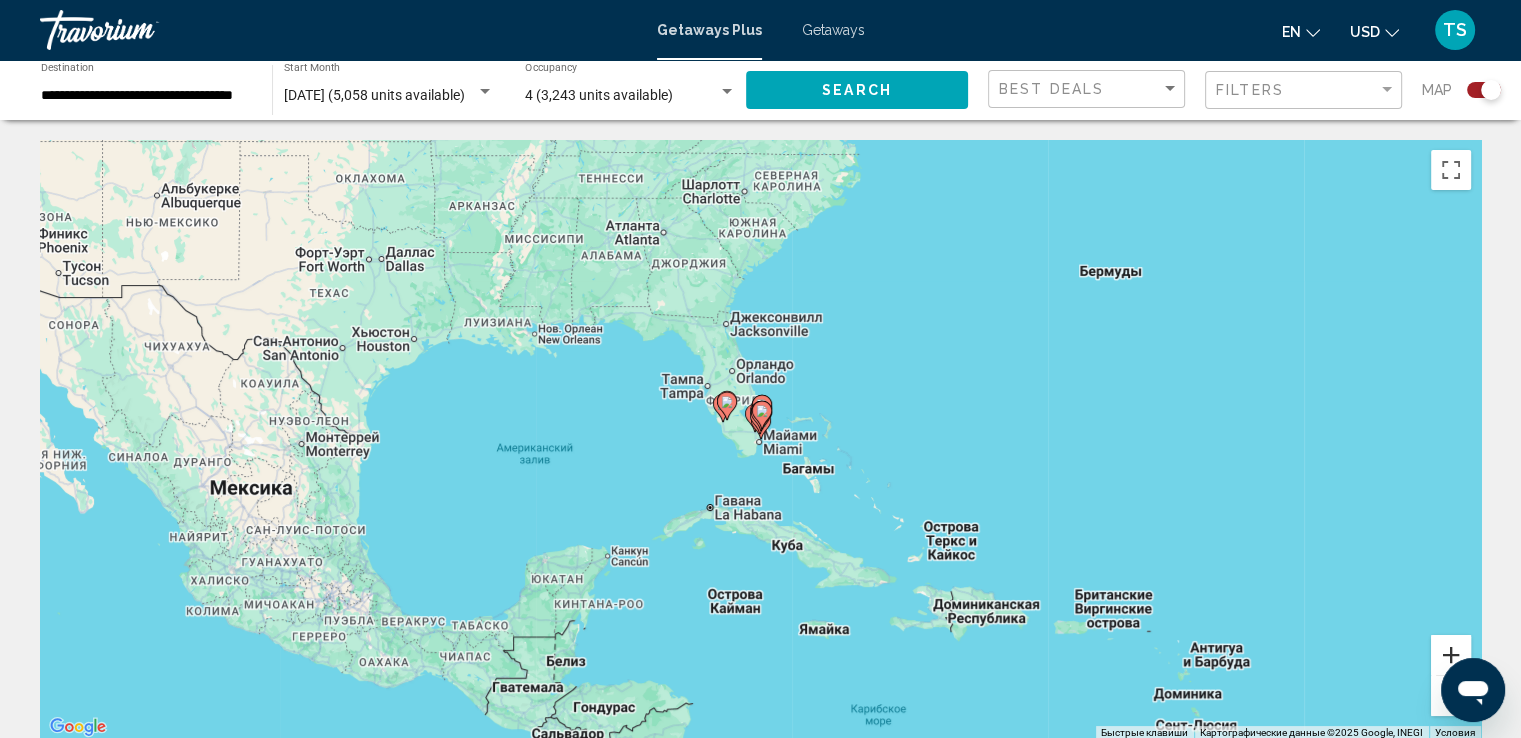 click at bounding box center [1451, 655] 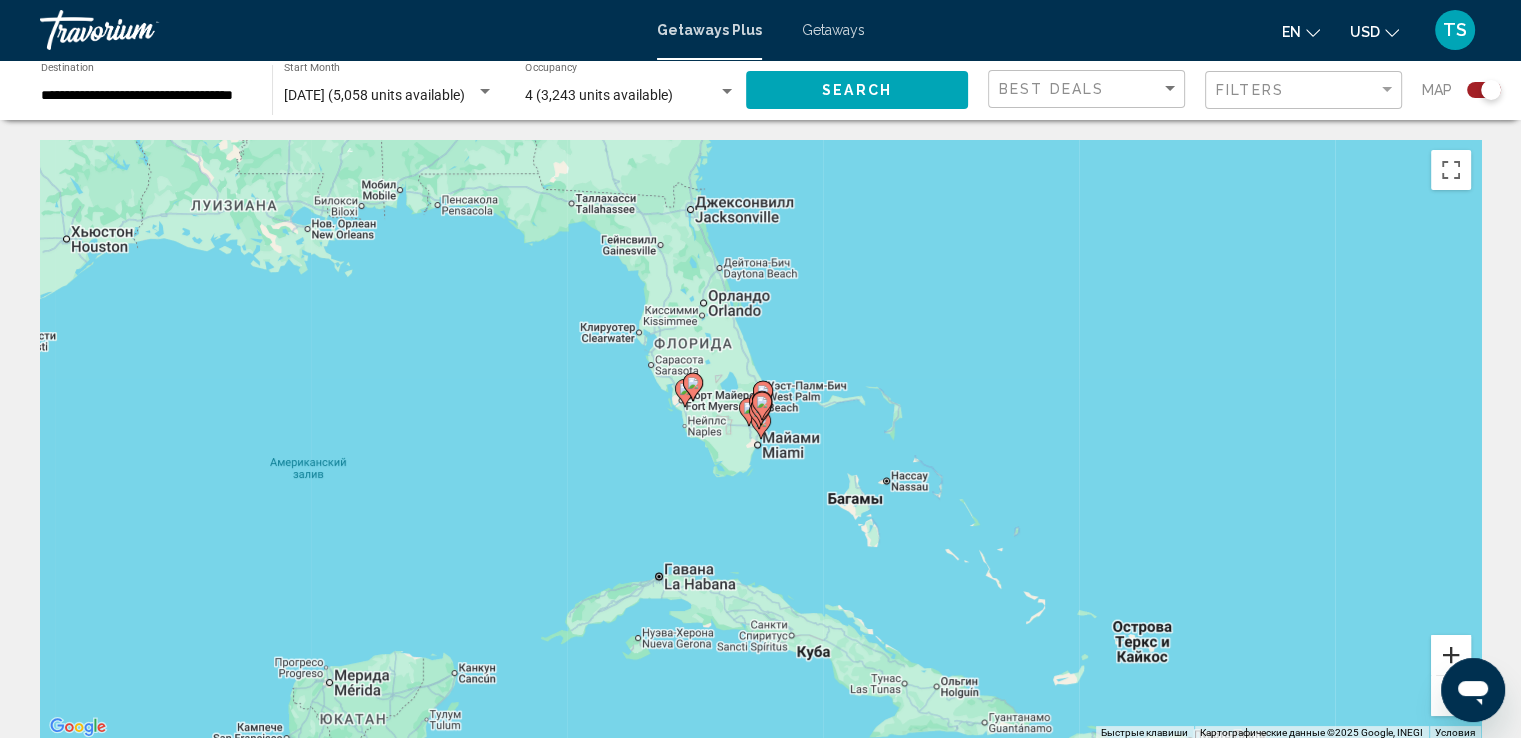 click at bounding box center (1451, 655) 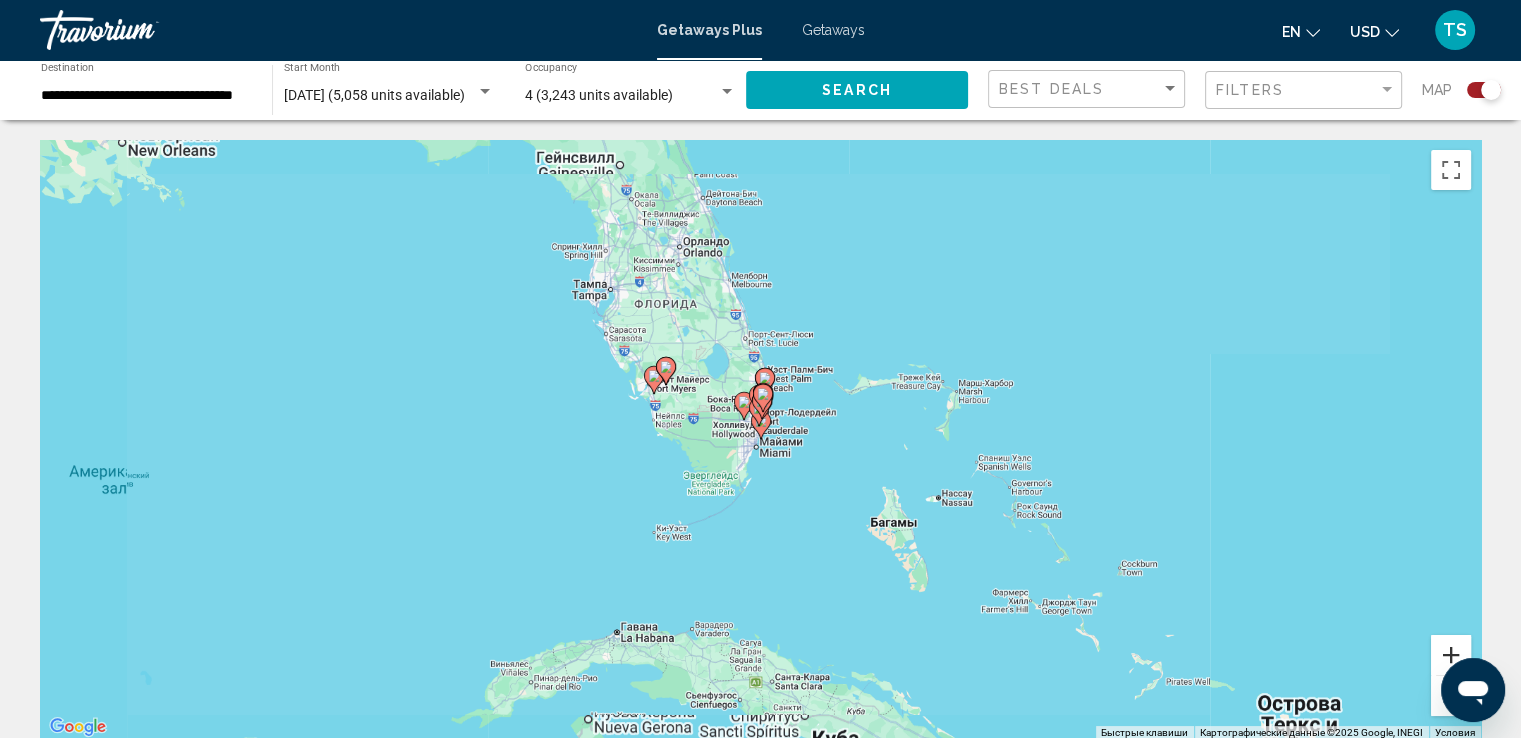 click at bounding box center [1451, 655] 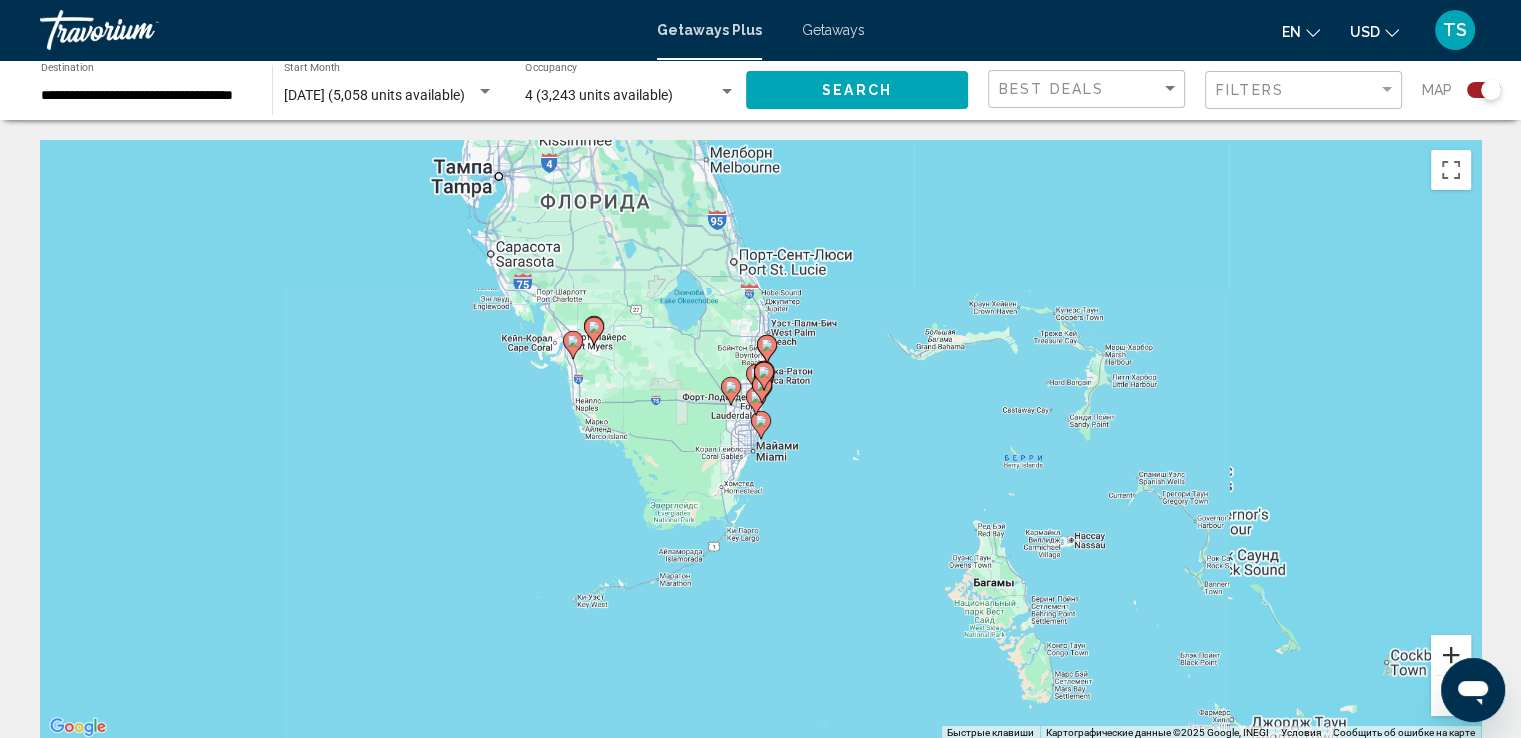click at bounding box center [1451, 655] 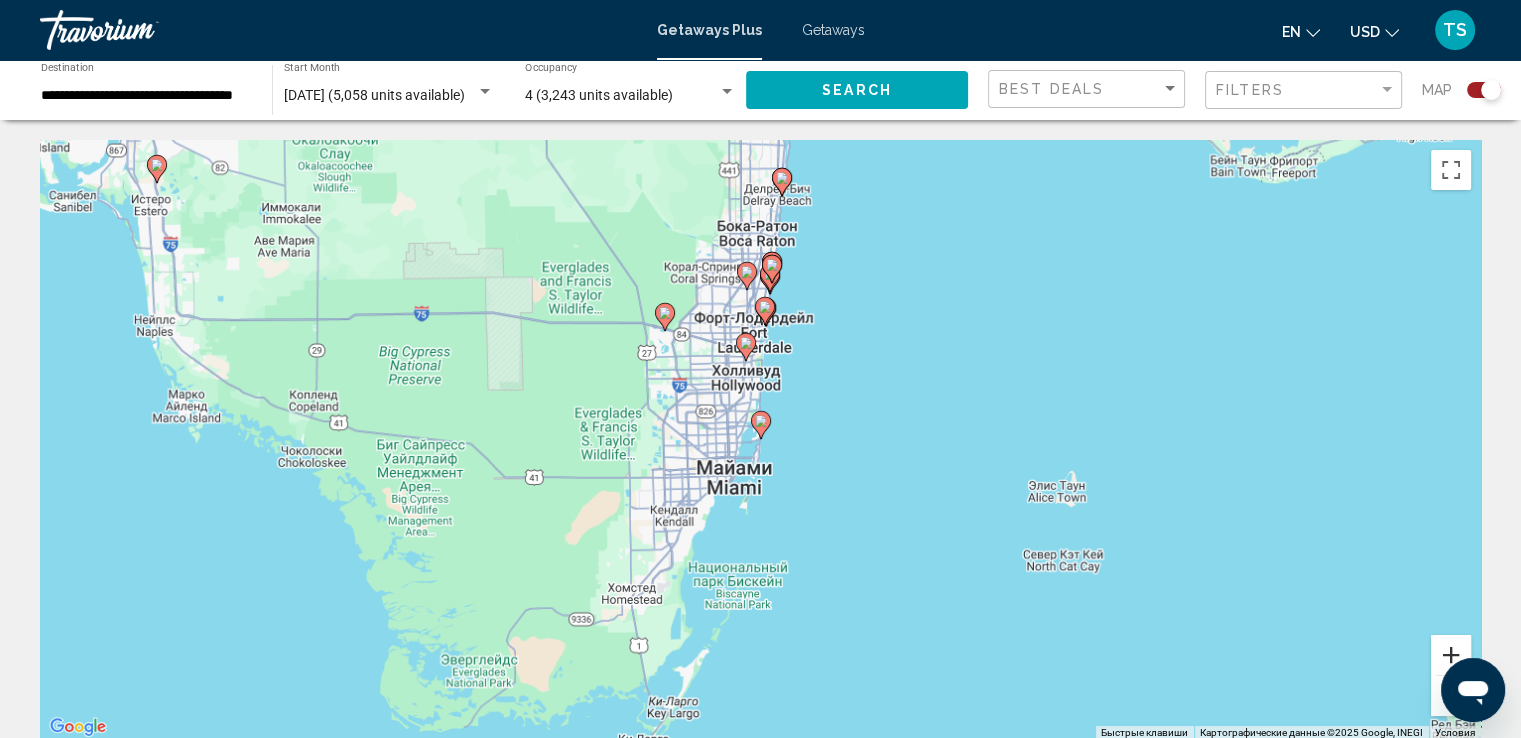 click at bounding box center [1451, 655] 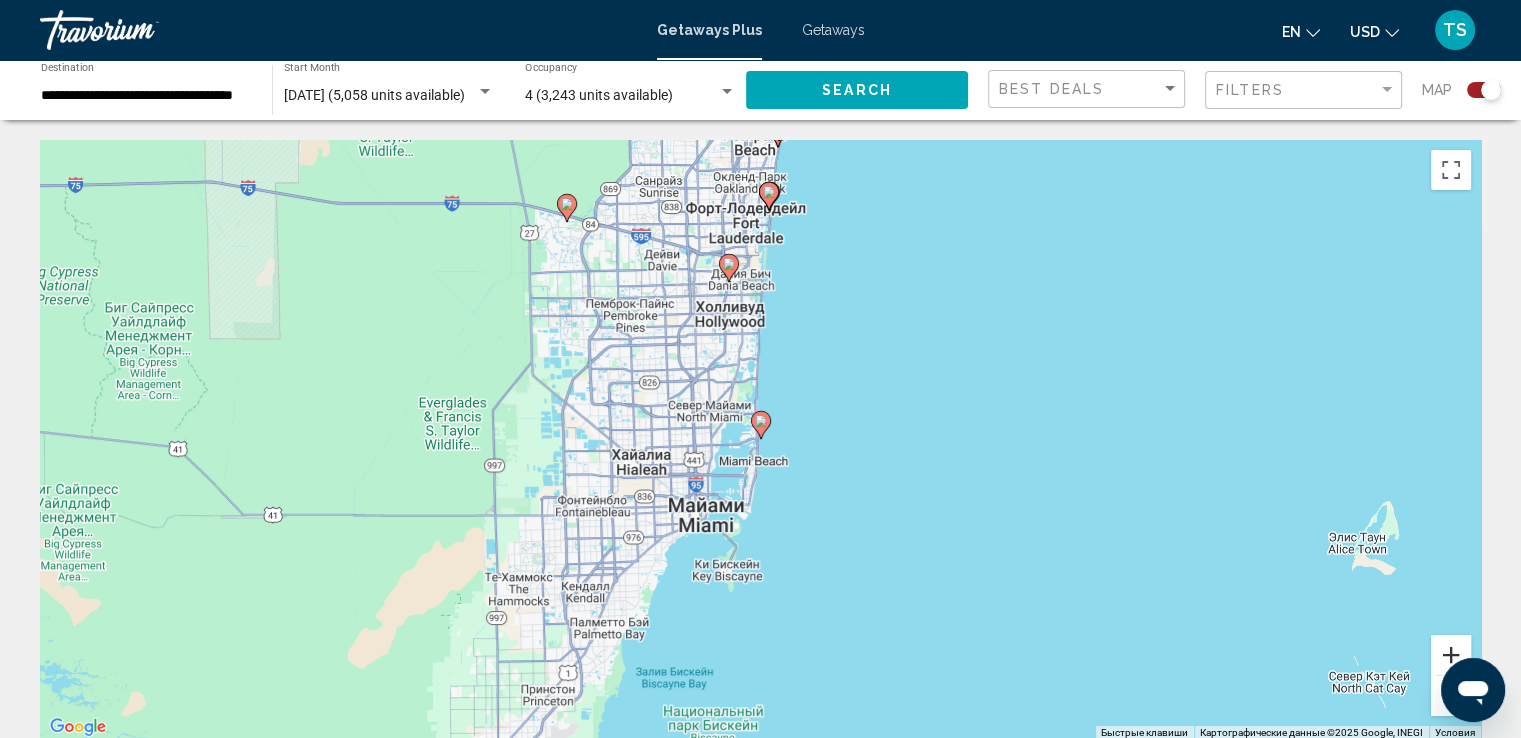 click at bounding box center (1451, 655) 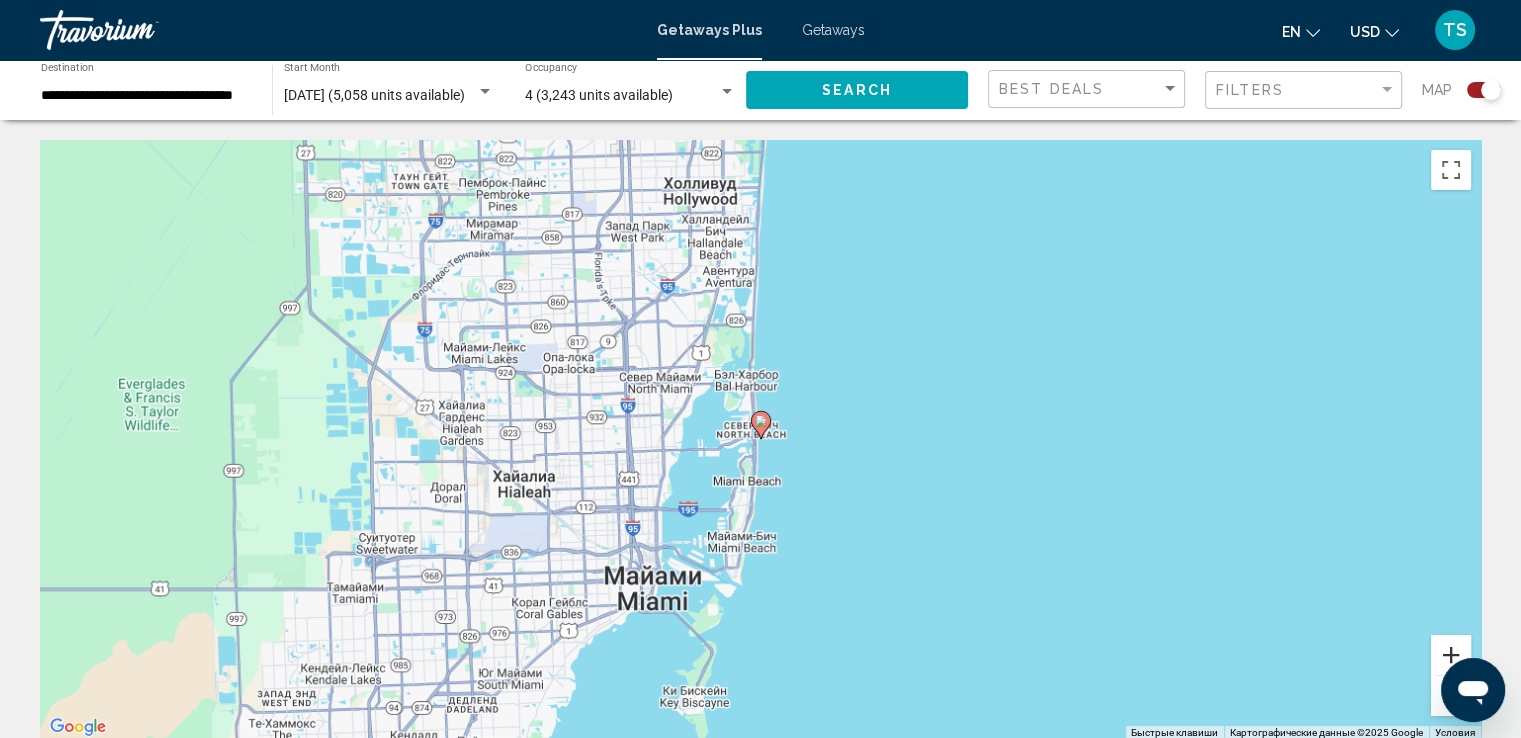 click at bounding box center (1451, 655) 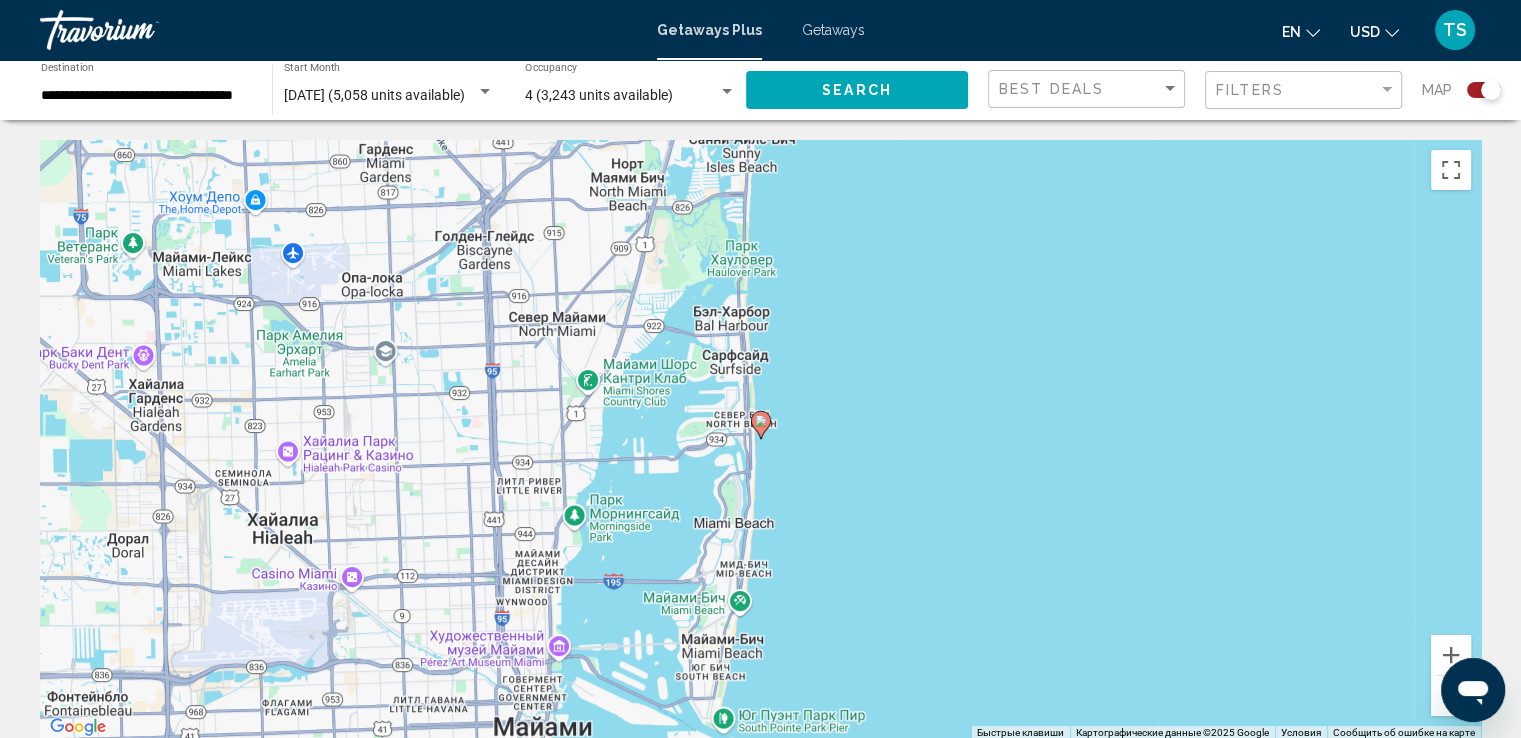 click 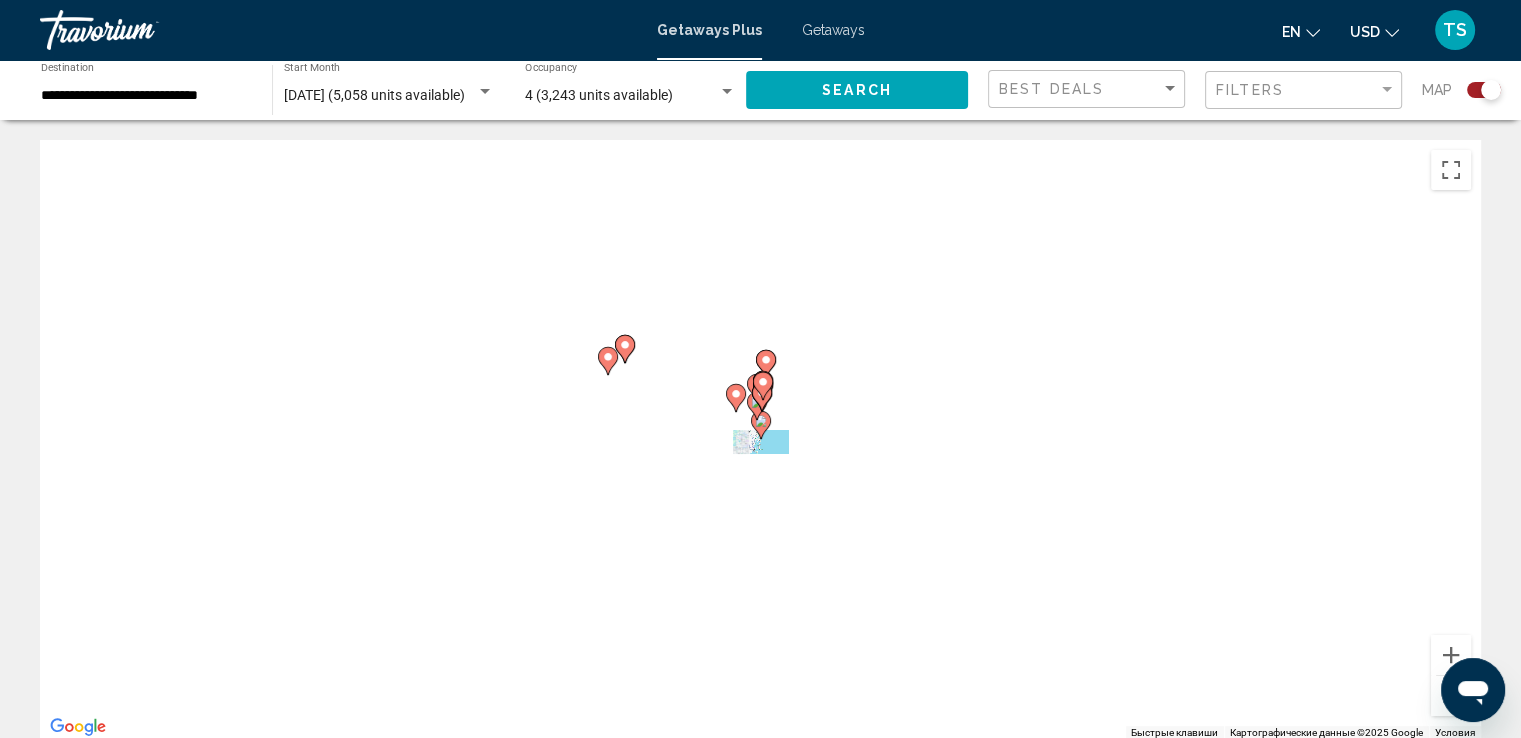 click 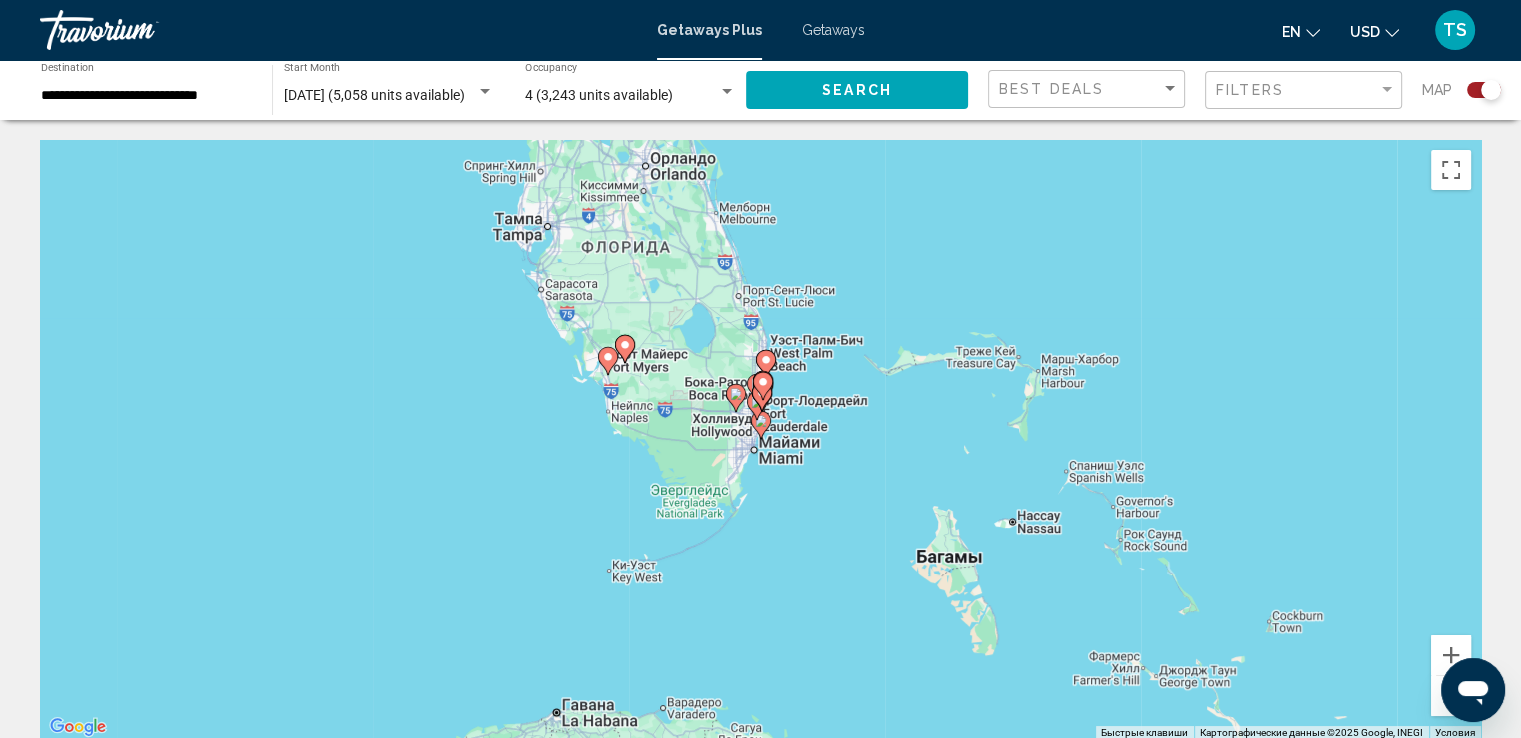 click 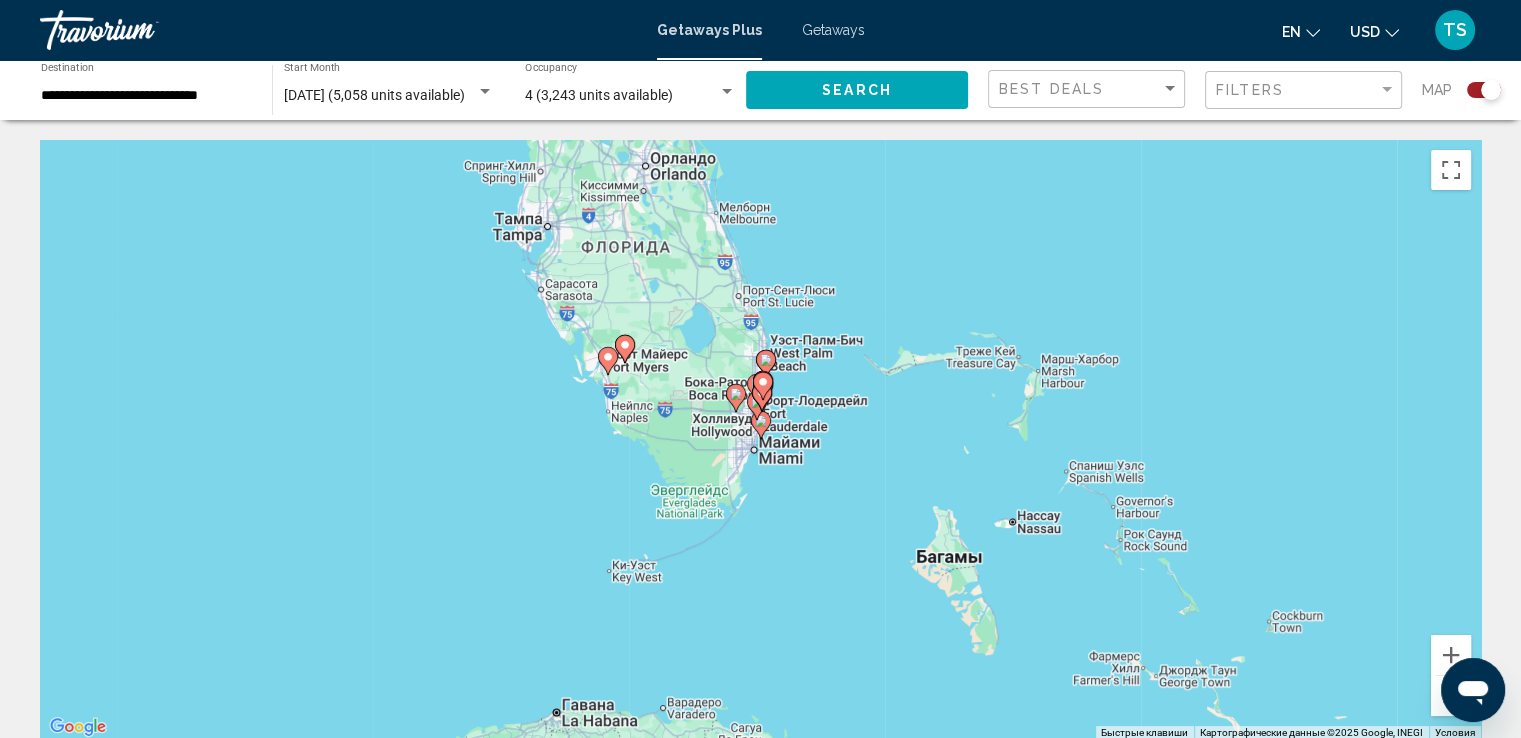 type on "**********" 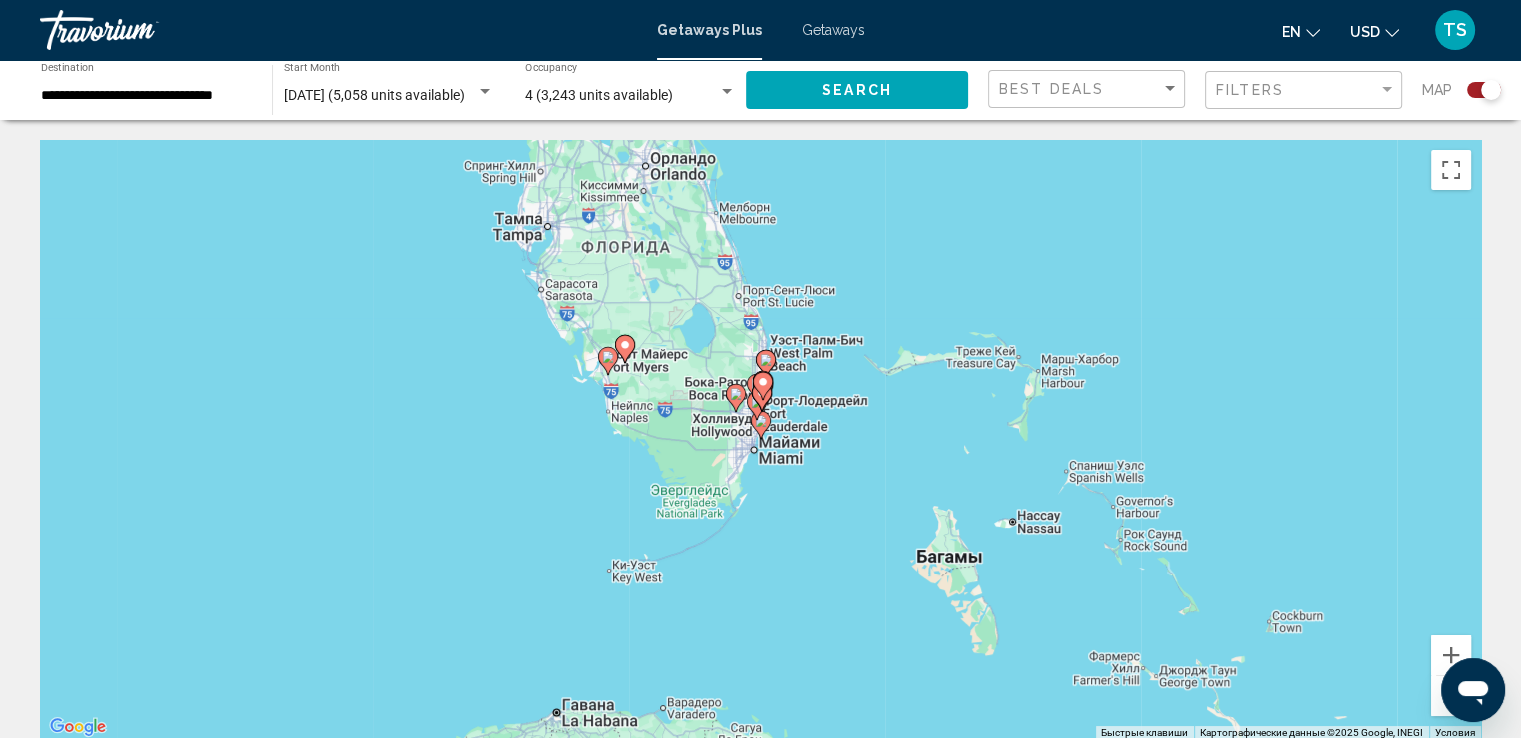 click 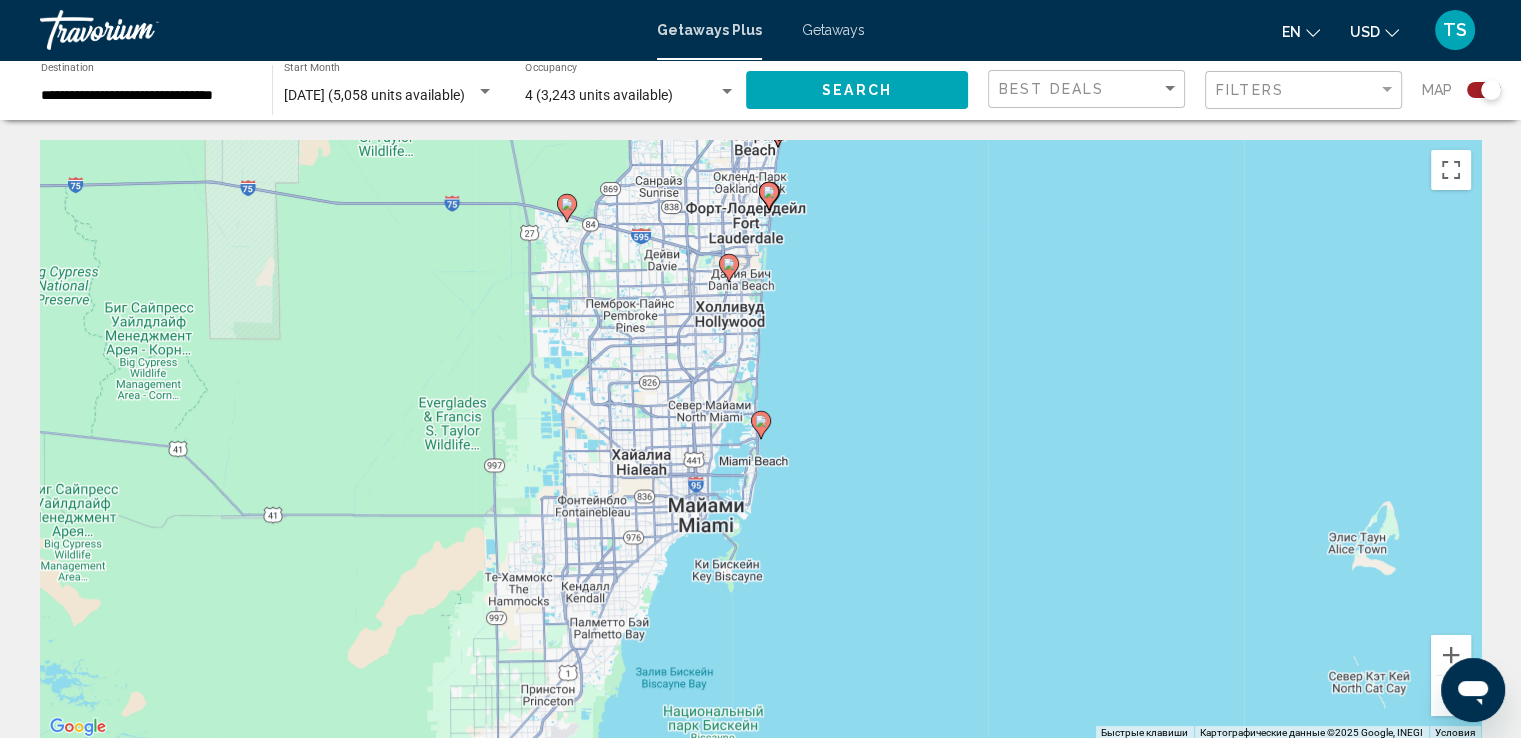 click 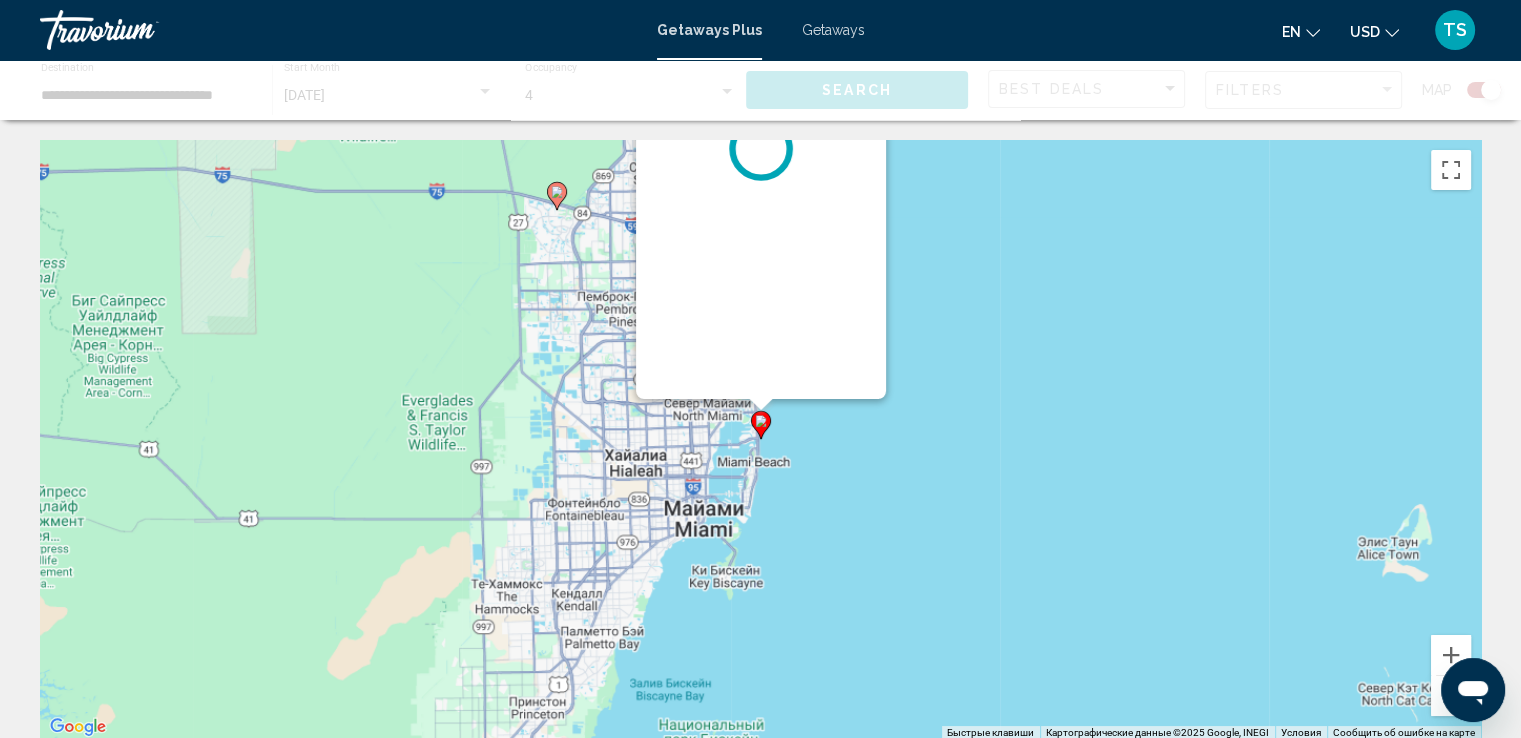 click 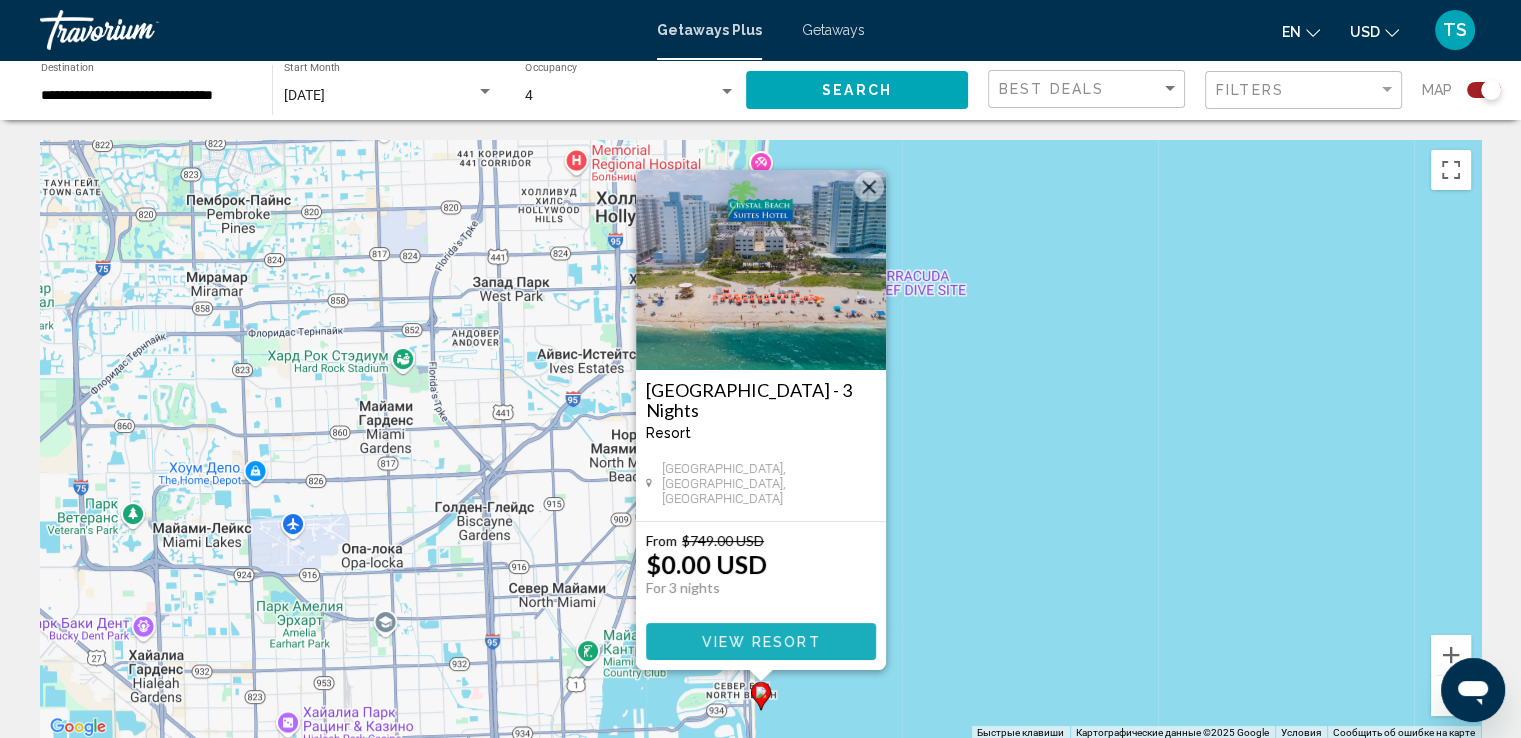 click on "View Resort" at bounding box center (760, 642) 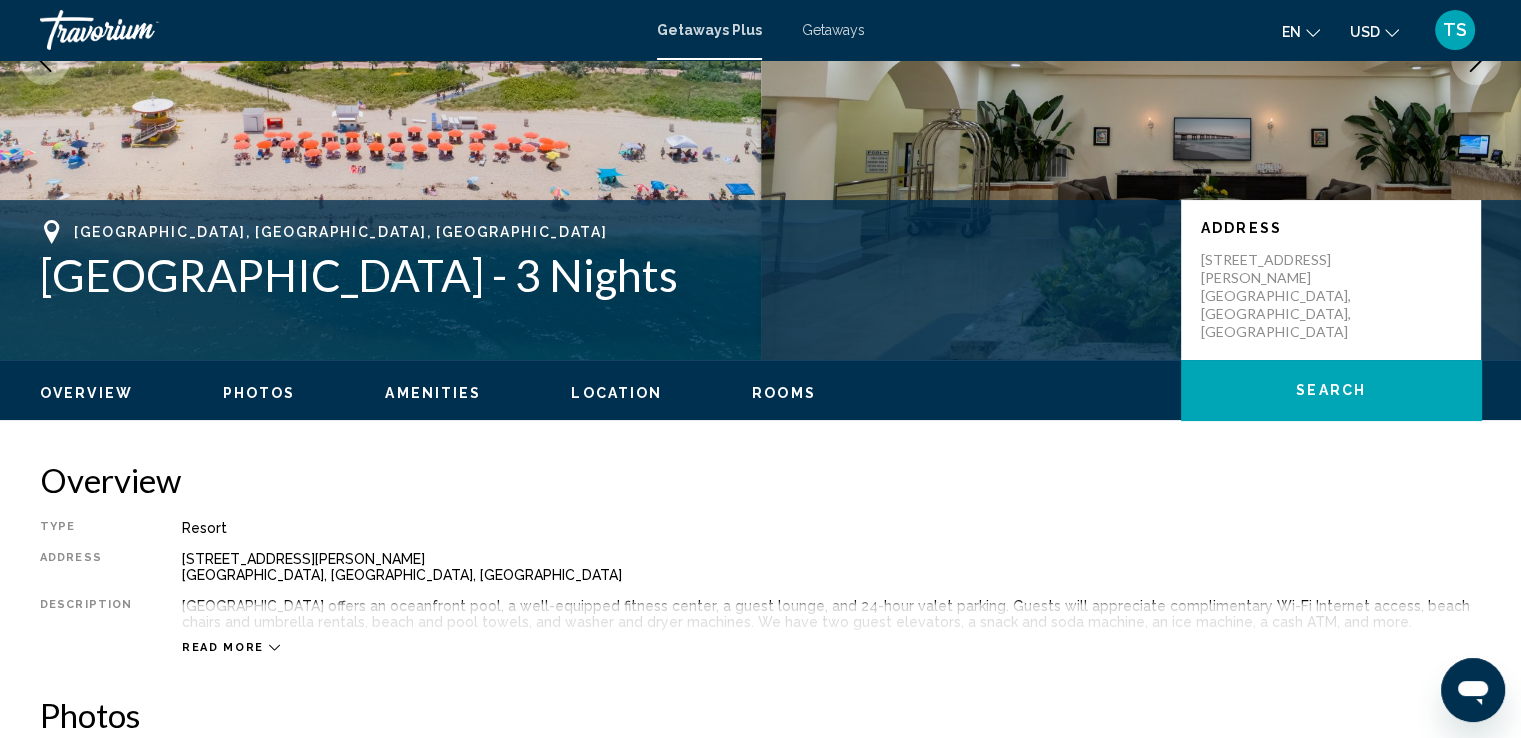 scroll, scrollTop: 500, scrollLeft: 0, axis: vertical 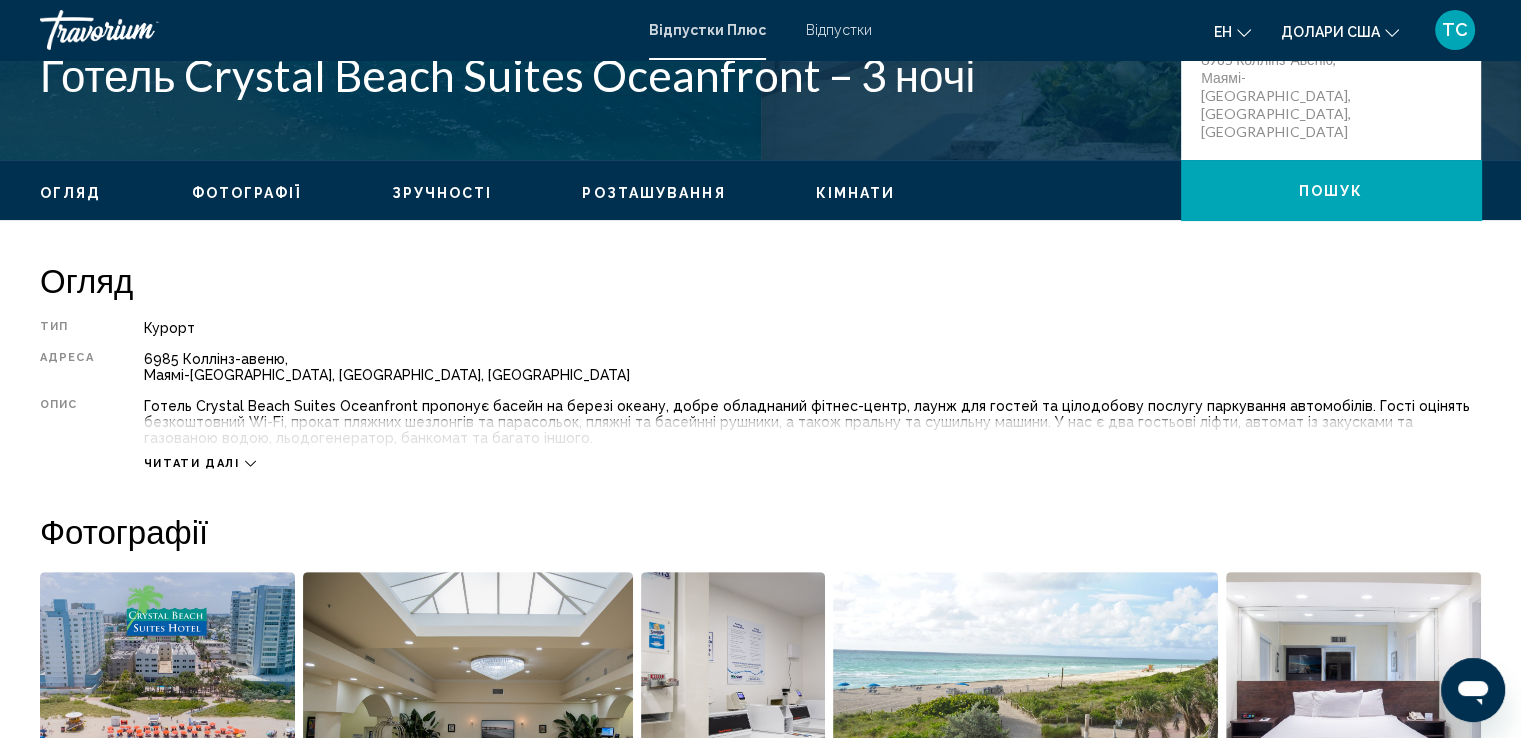 click 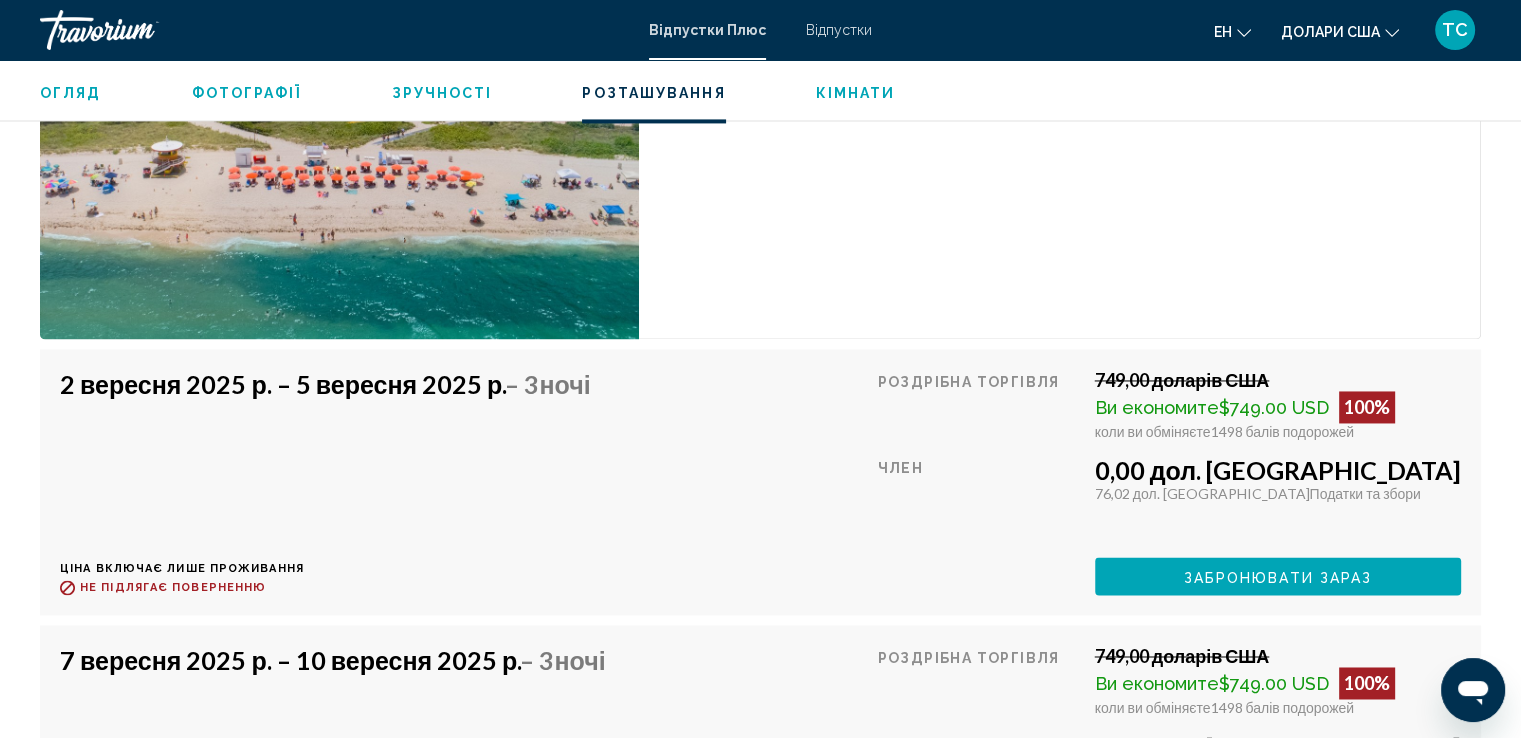 scroll, scrollTop: 2071, scrollLeft: 0, axis: vertical 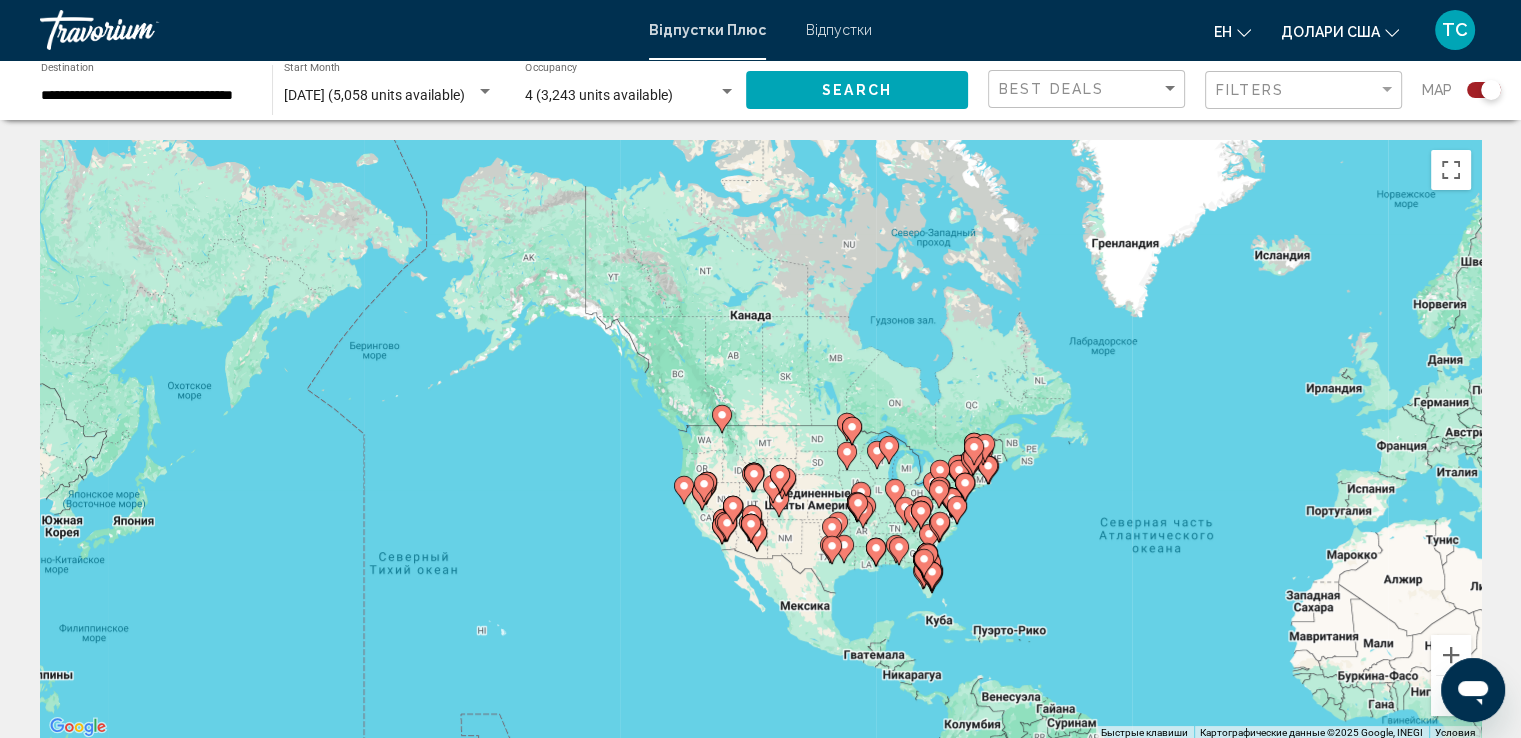 drag, startPoint x: 668, startPoint y: 449, endPoint x: 1125, endPoint y: 578, distance: 474.85788 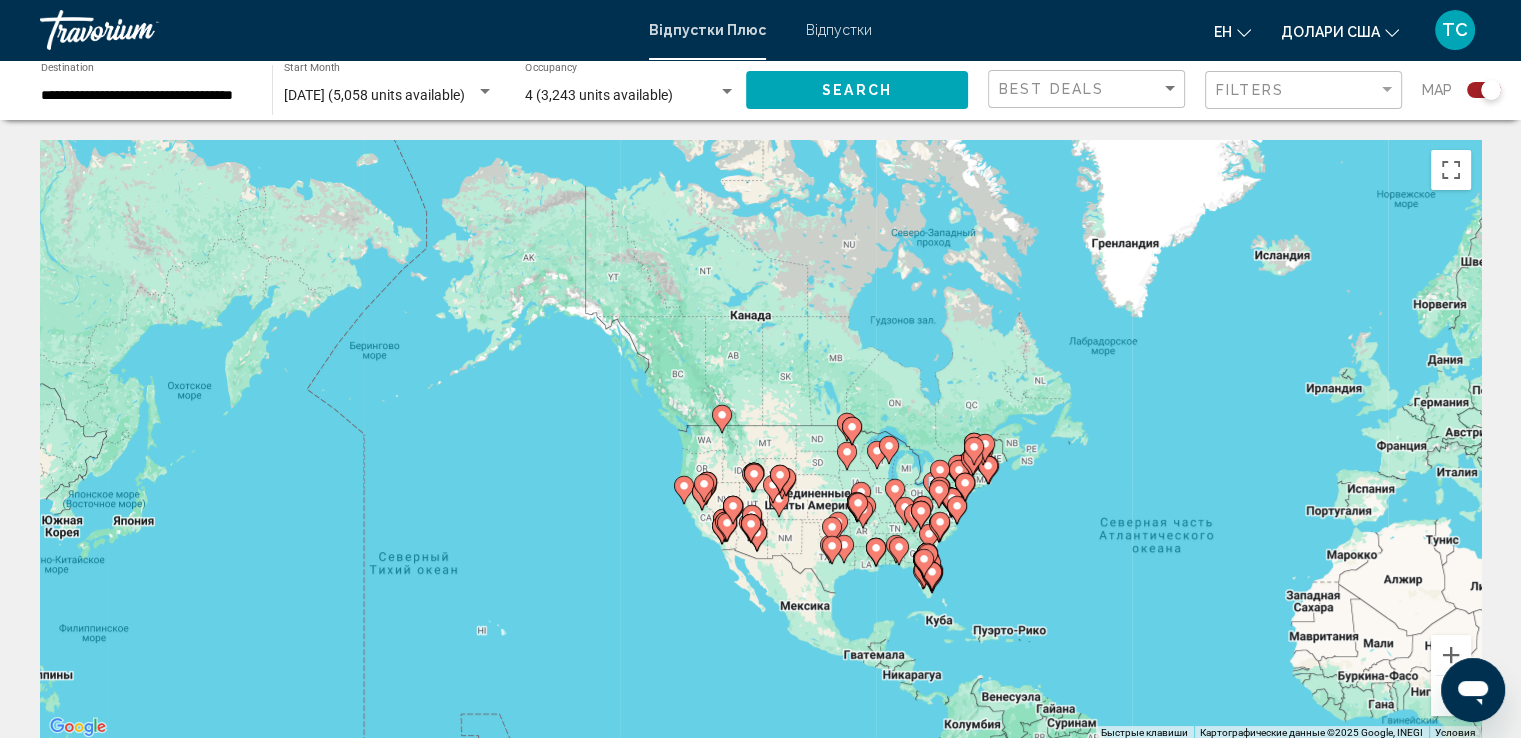 click on "Для навигации используйте клавиши со стрелками. Чтобы активировать перетаскивание с помощью клавиатуры, нажмите Alt + Ввод. После этого перемещайте маркер, используя клавиши со стрелками. Чтобы завершить перетаскивание, нажмите клавишу Ввод. Чтобы отменить действие, нажмите клавишу Esc." at bounding box center [760, 440] 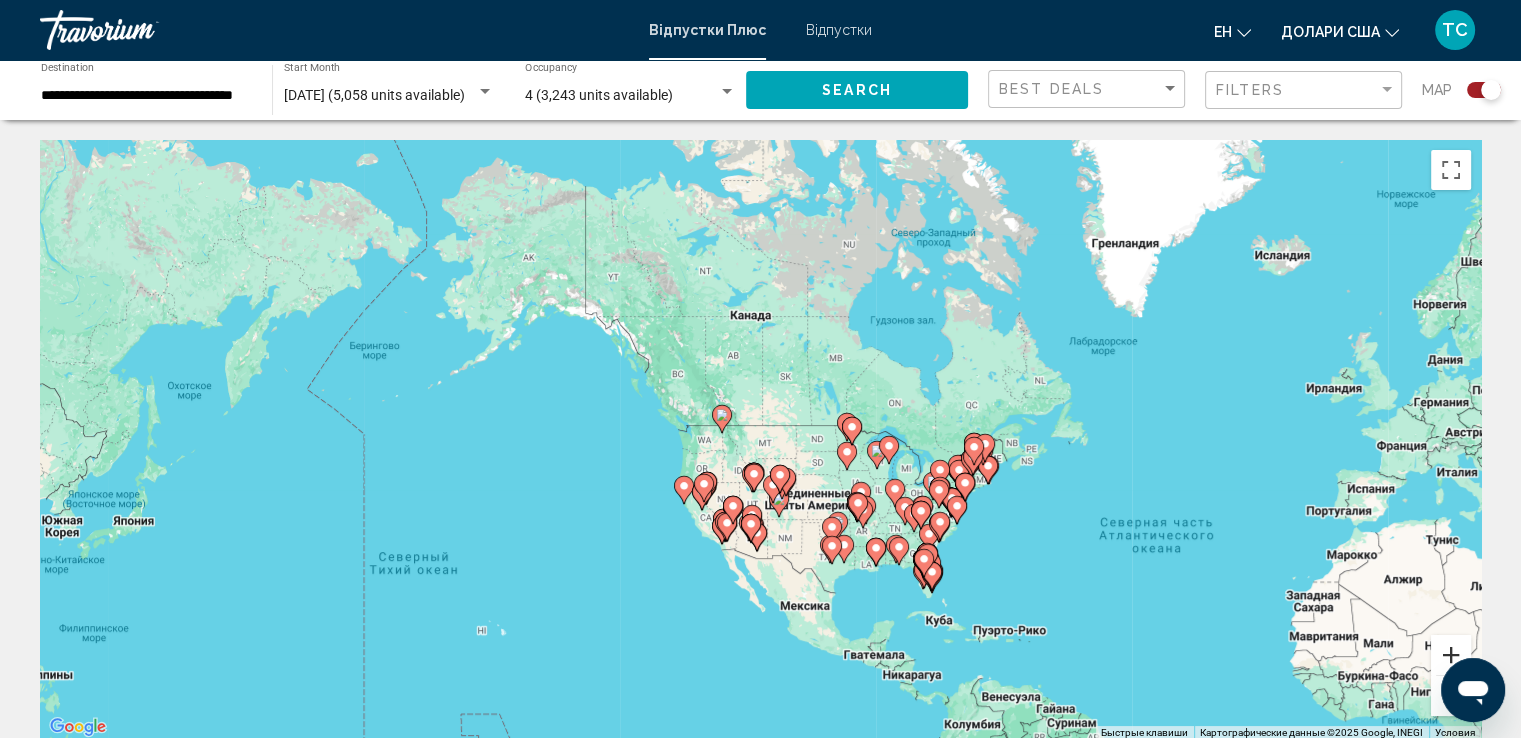 click at bounding box center [1451, 655] 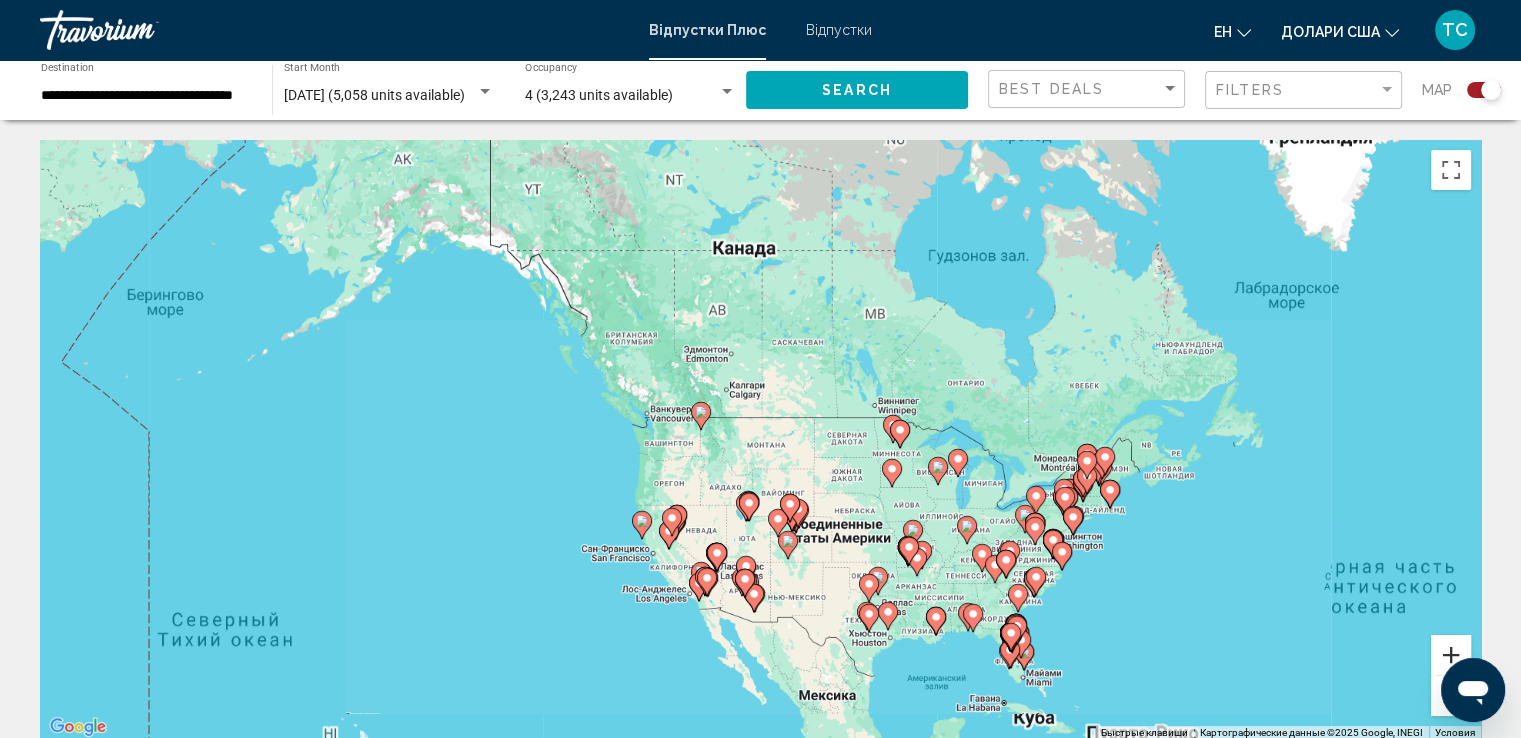 click at bounding box center [1451, 655] 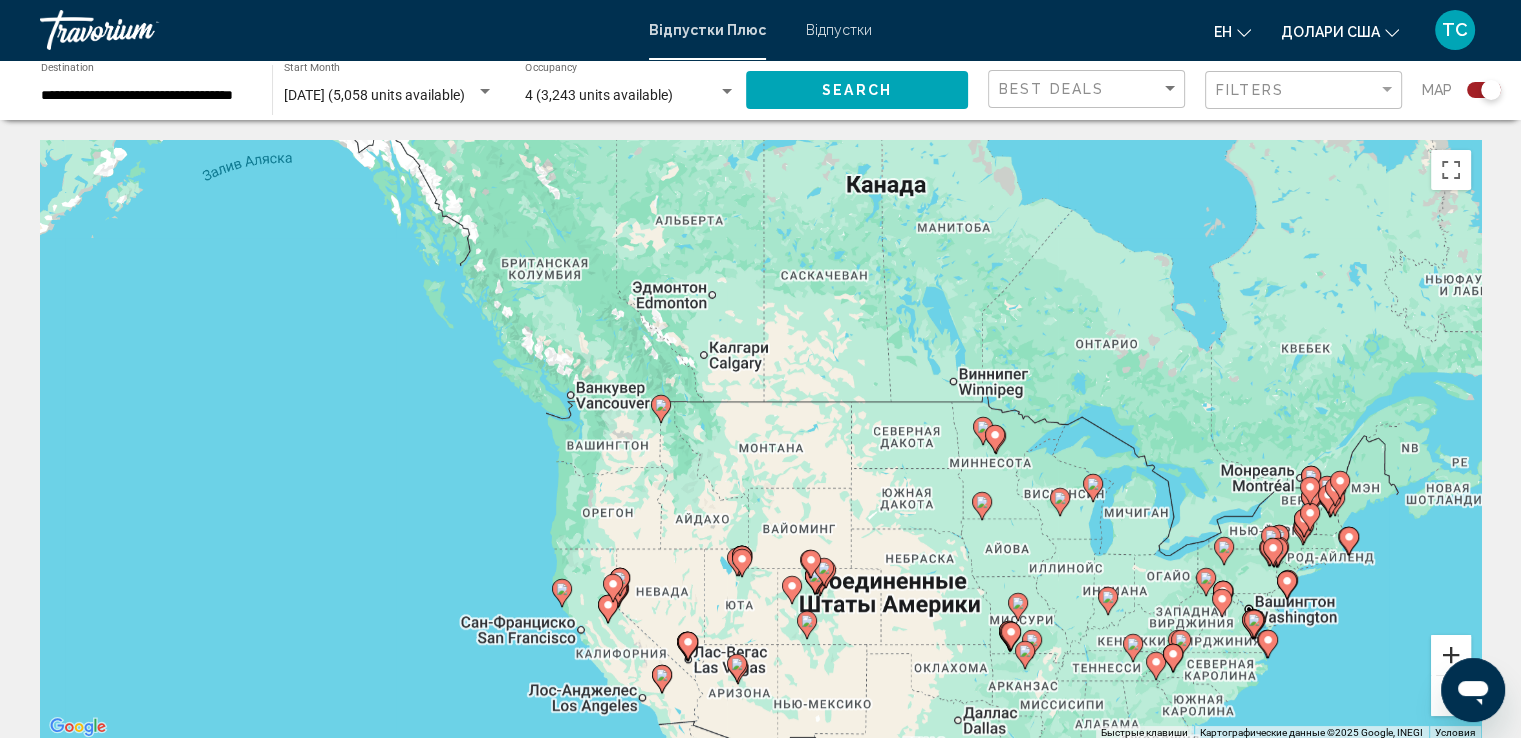 click at bounding box center (1451, 655) 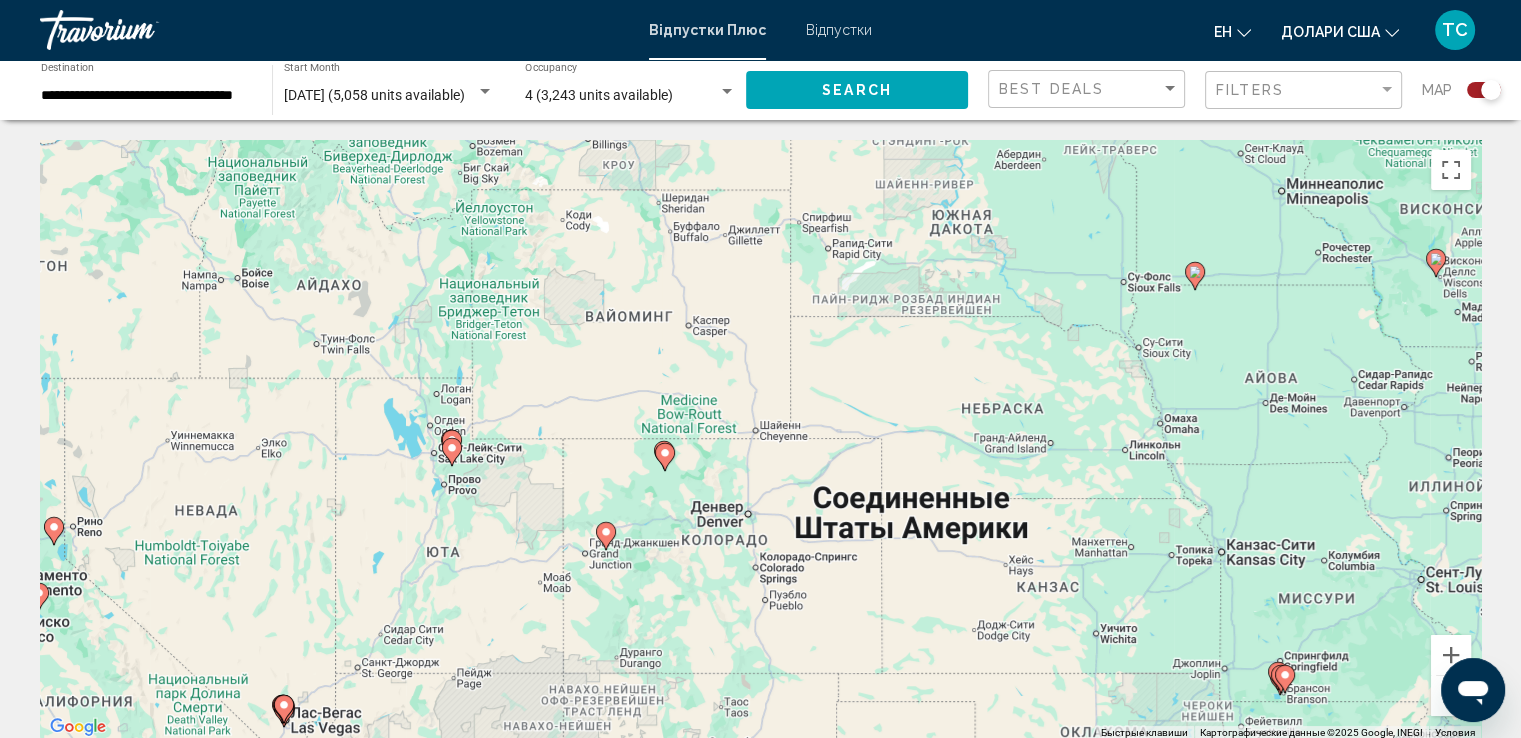 drag, startPoint x: 1204, startPoint y: 636, endPoint x: 956, endPoint y: 237, distance: 469.7925 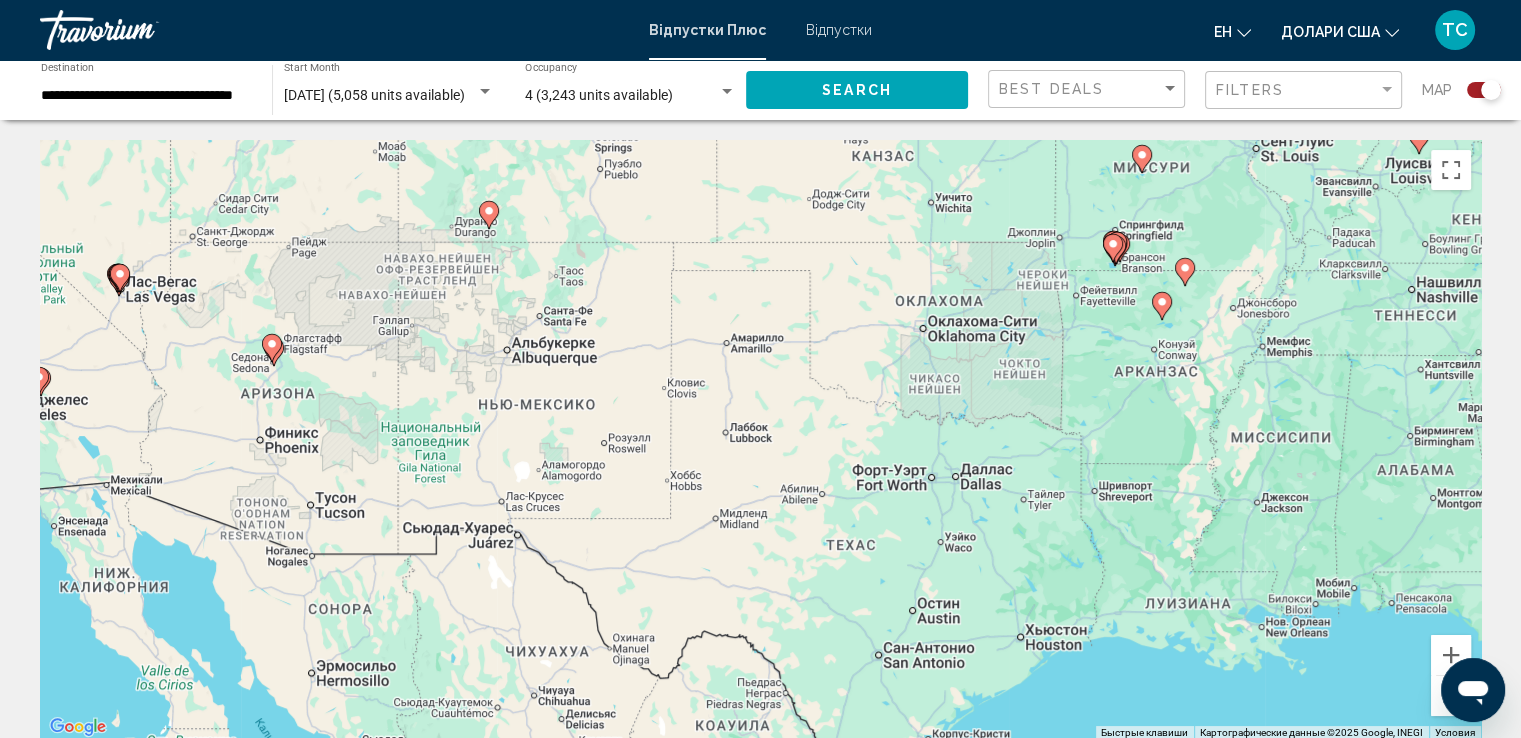drag, startPoint x: 880, startPoint y: 450, endPoint x: 713, endPoint y: 25, distance: 456.63333 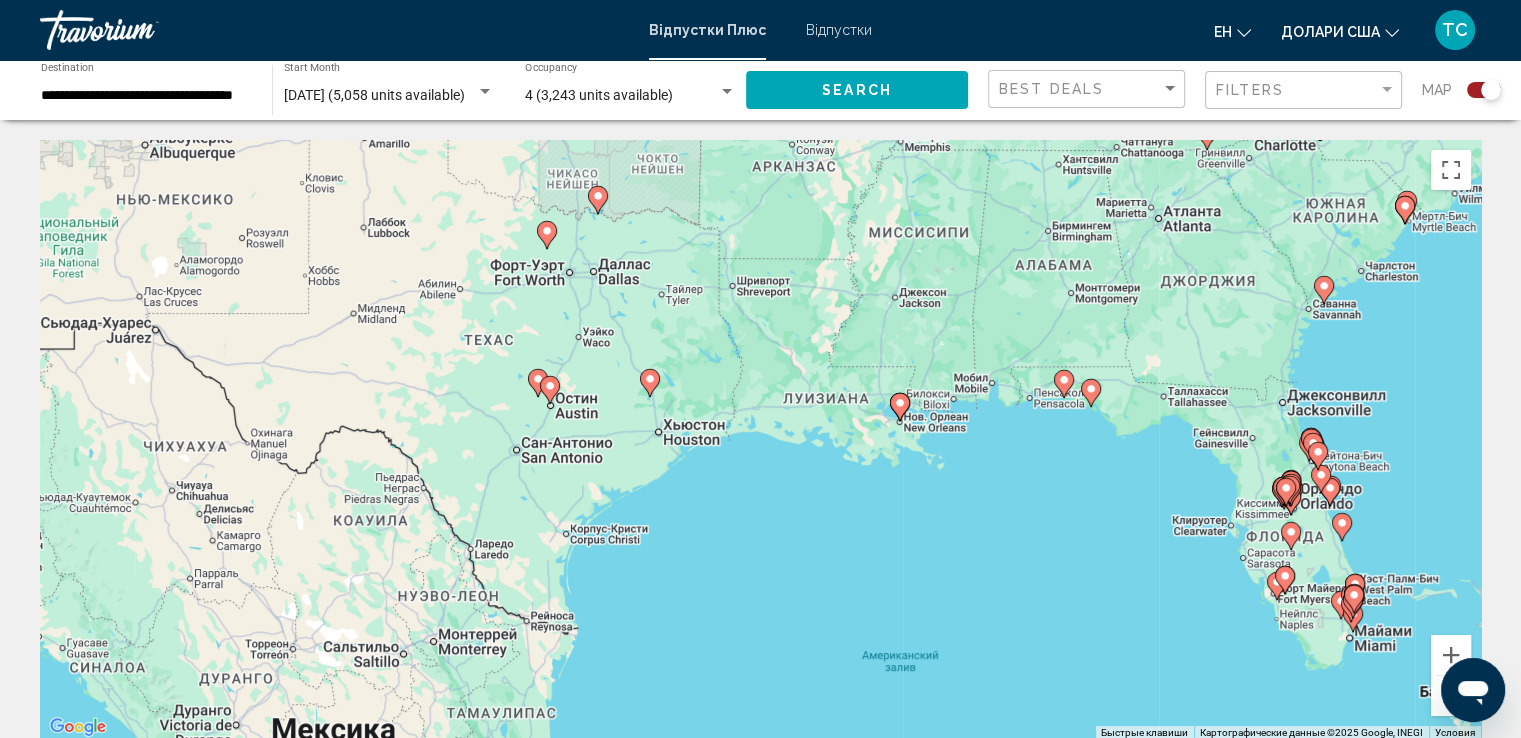 drag, startPoint x: 884, startPoint y: 606, endPoint x: 522, endPoint y: 398, distance: 417.5021 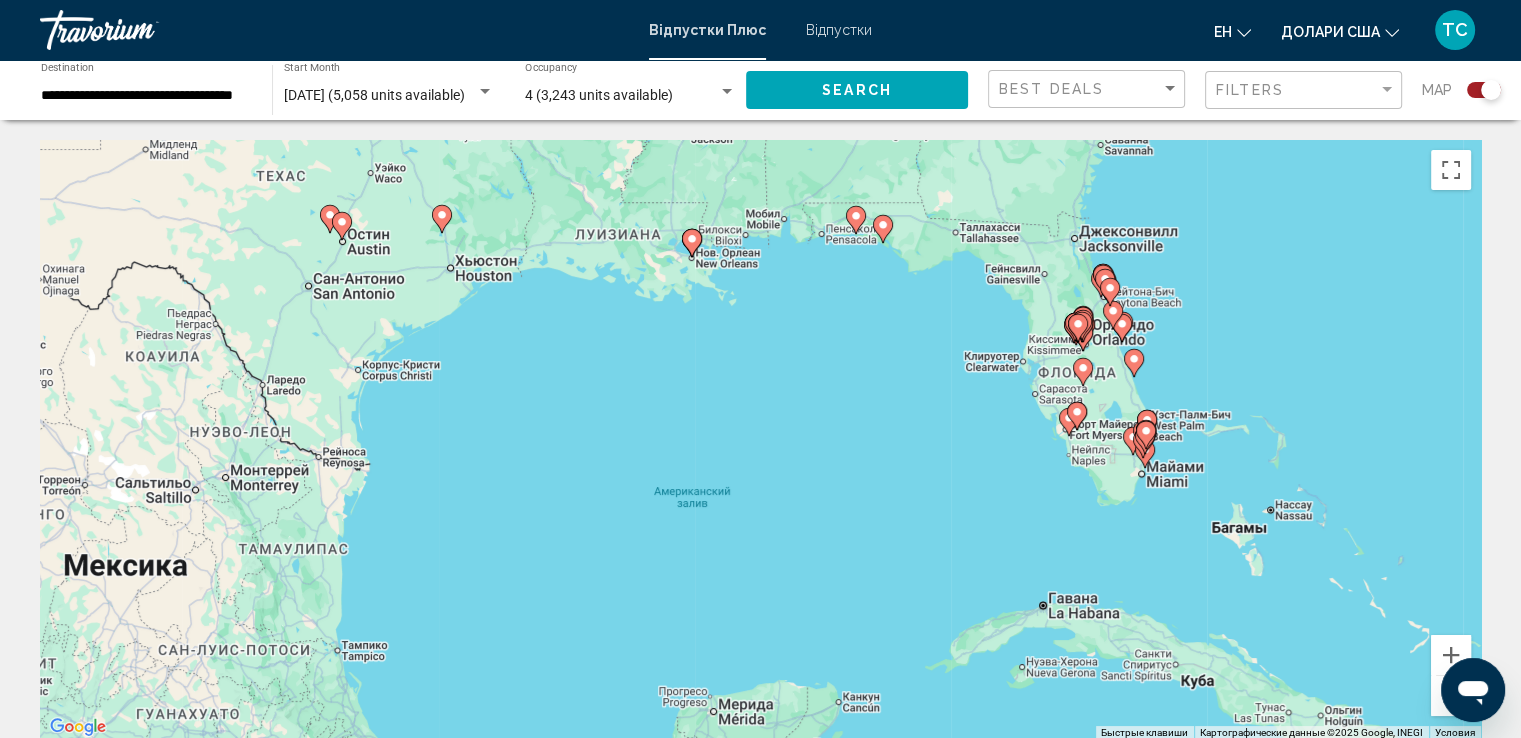 drag, startPoint x: 1136, startPoint y: 626, endPoint x: 928, endPoint y: 461, distance: 265.49765 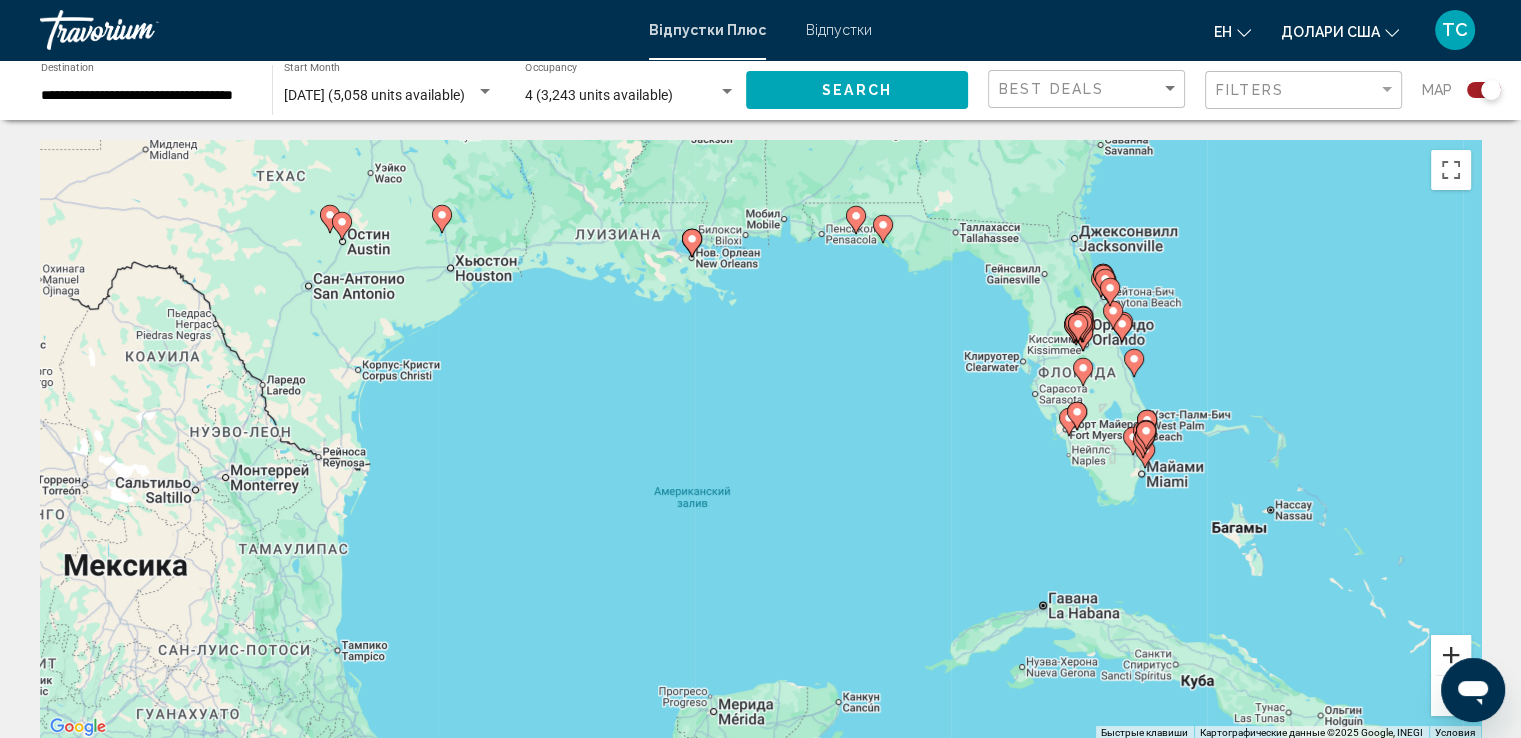 click at bounding box center [1451, 655] 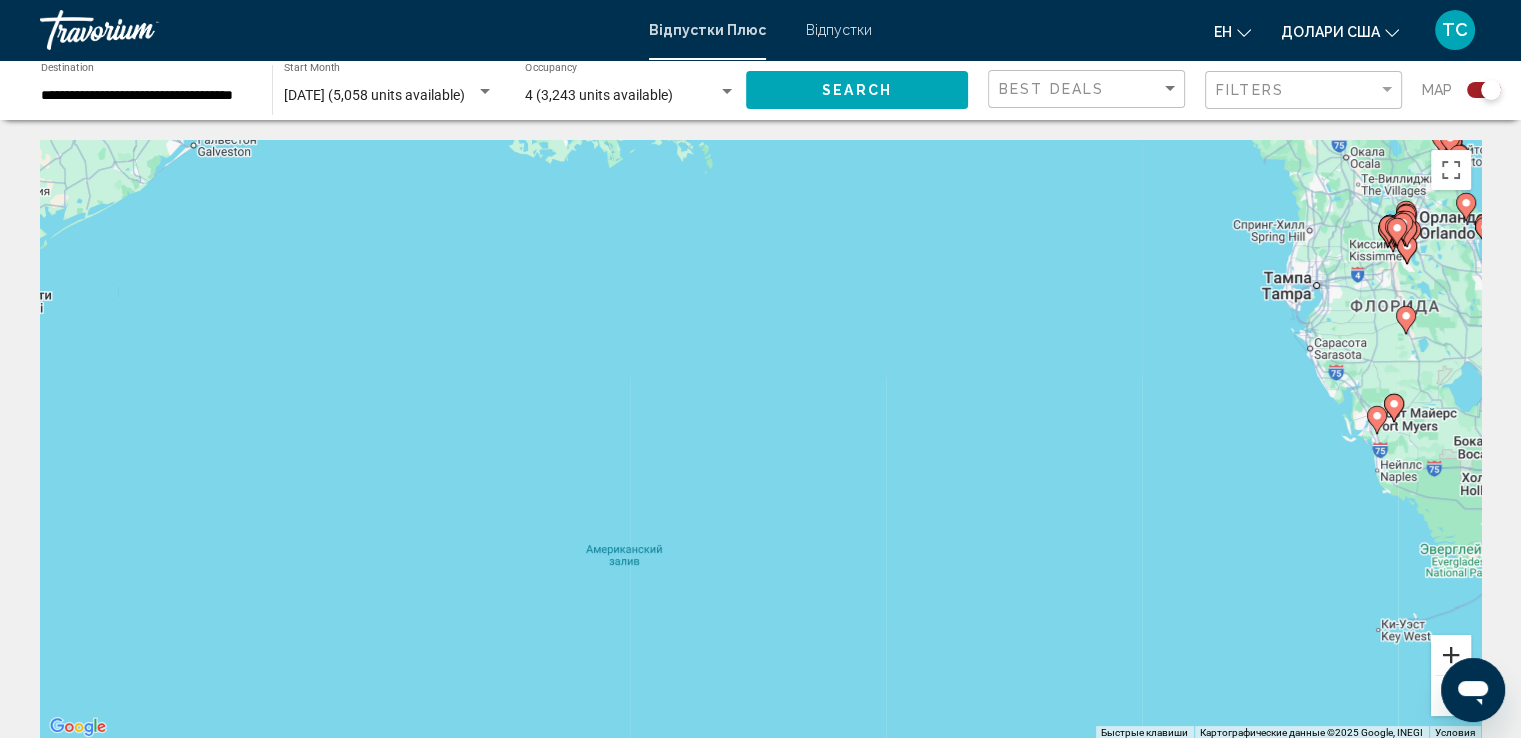 click at bounding box center [1451, 655] 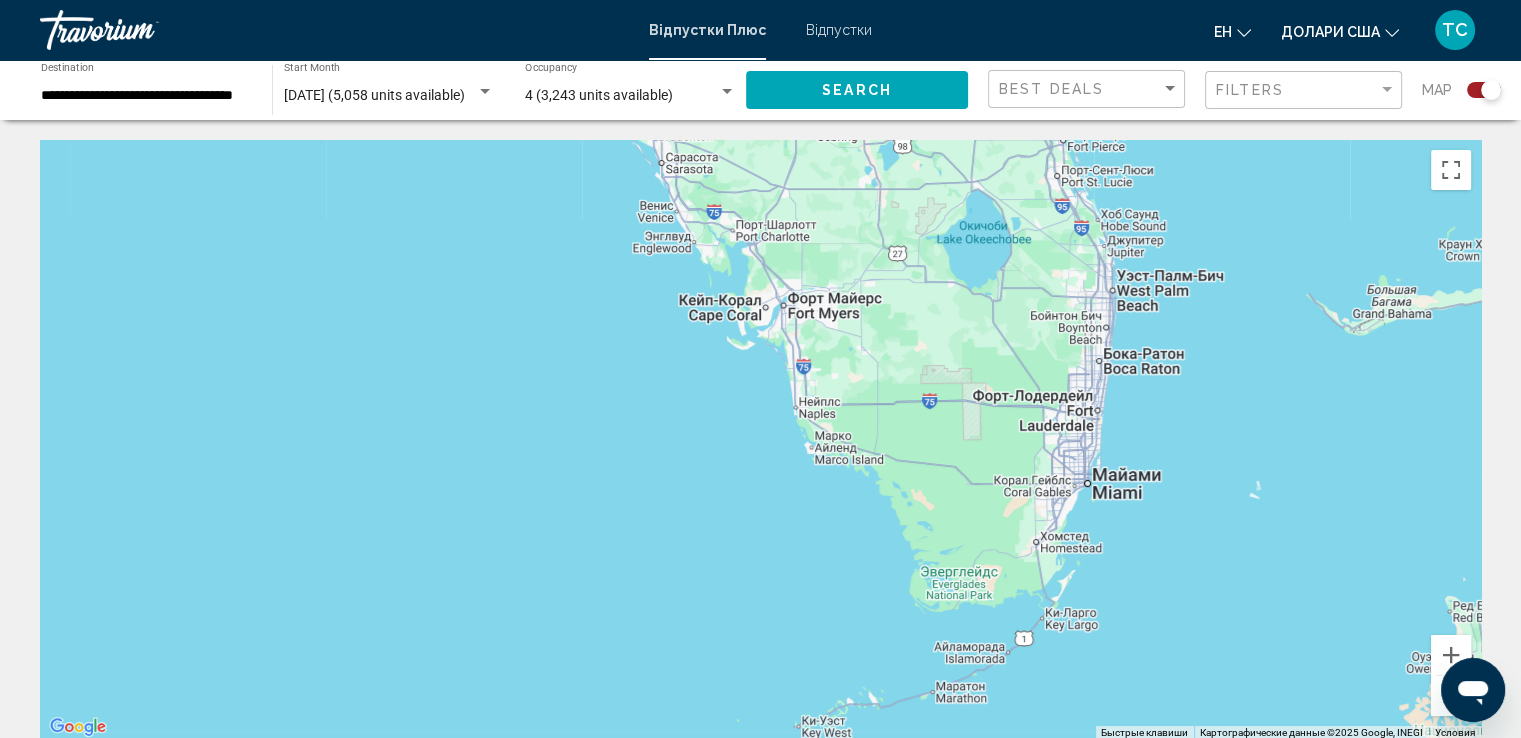 drag, startPoint x: 1197, startPoint y: 454, endPoint x: 0, endPoint y: 378, distance: 1199.4103 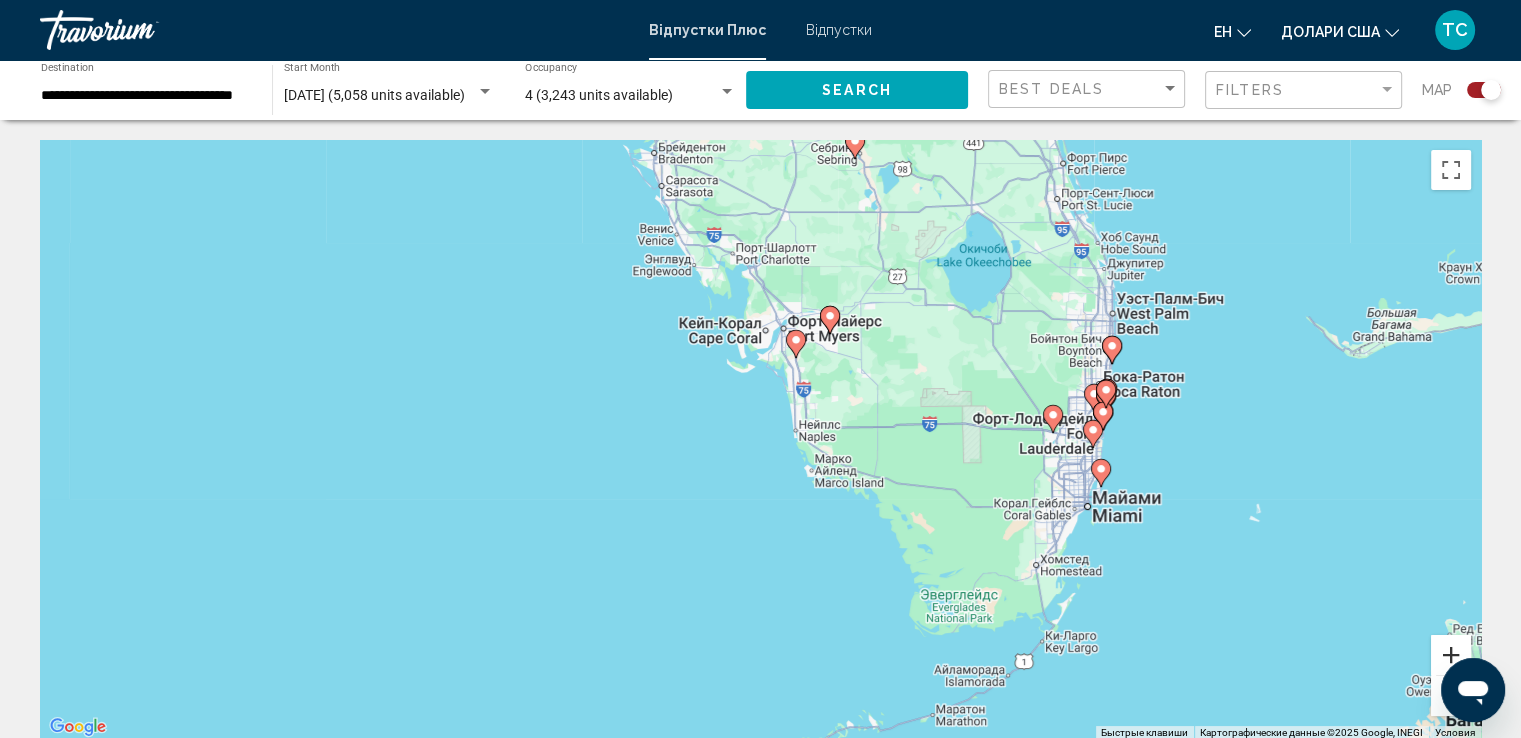 click at bounding box center [1451, 655] 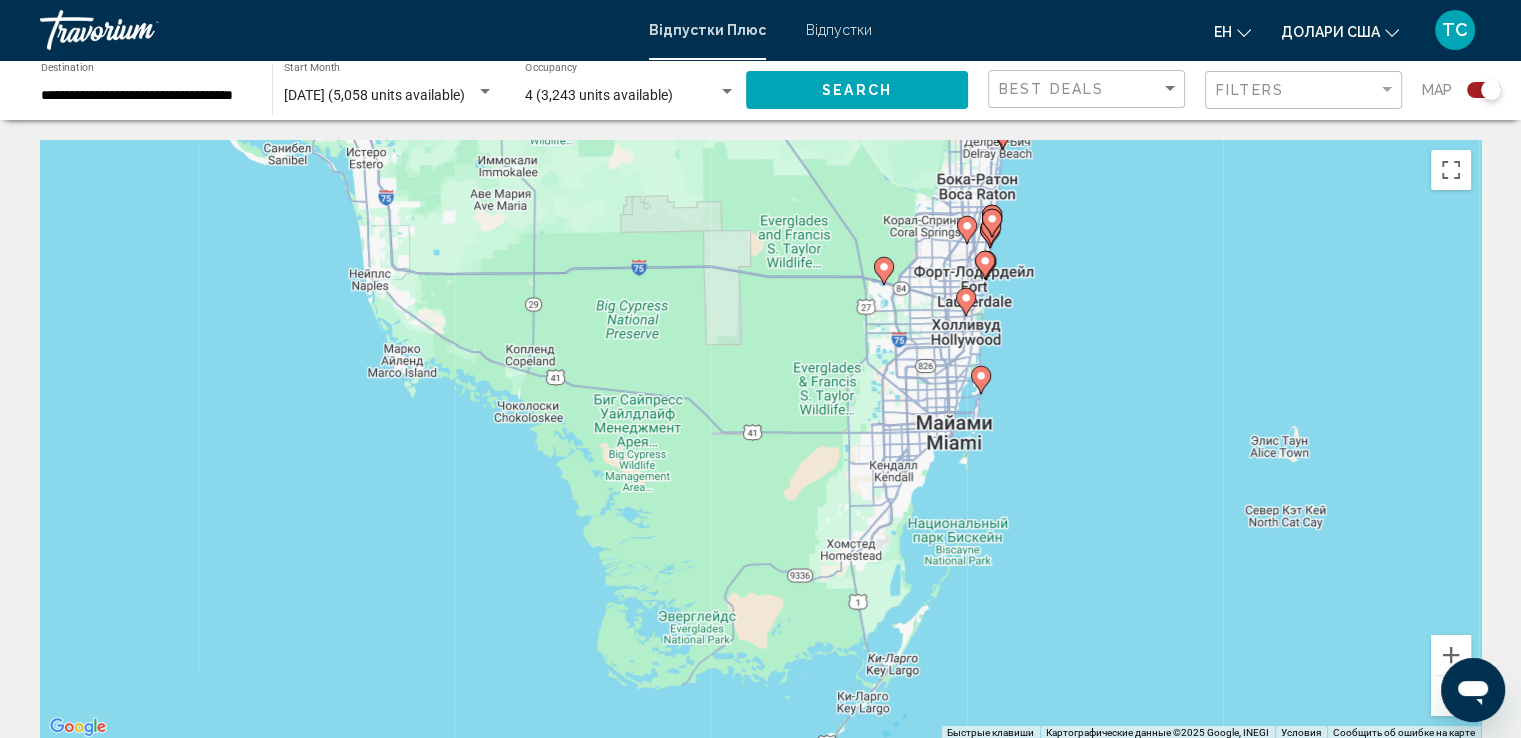 drag, startPoint x: 1271, startPoint y: 546, endPoint x: 859, endPoint y: 432, distance: 427.481 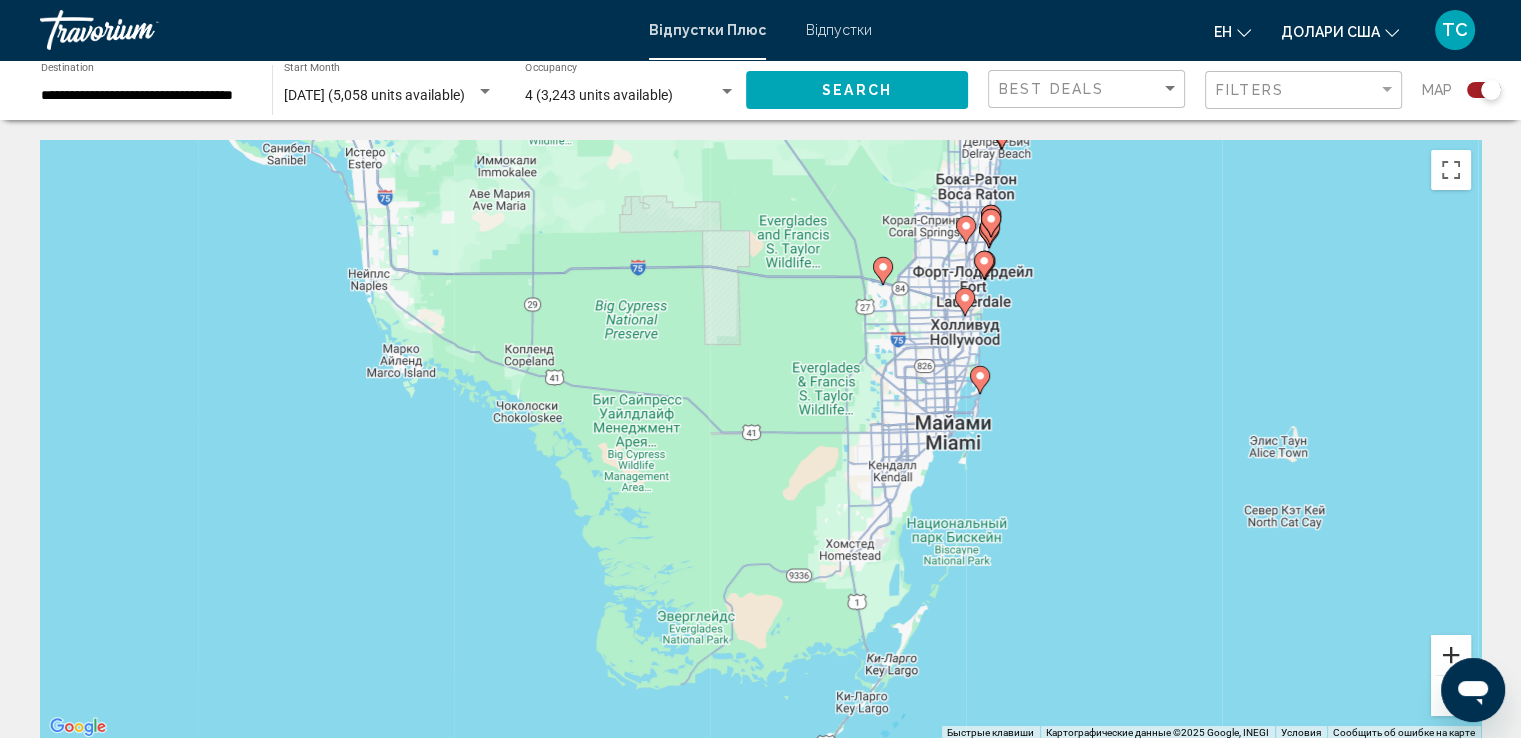 click at bounding box center (1451, 655) 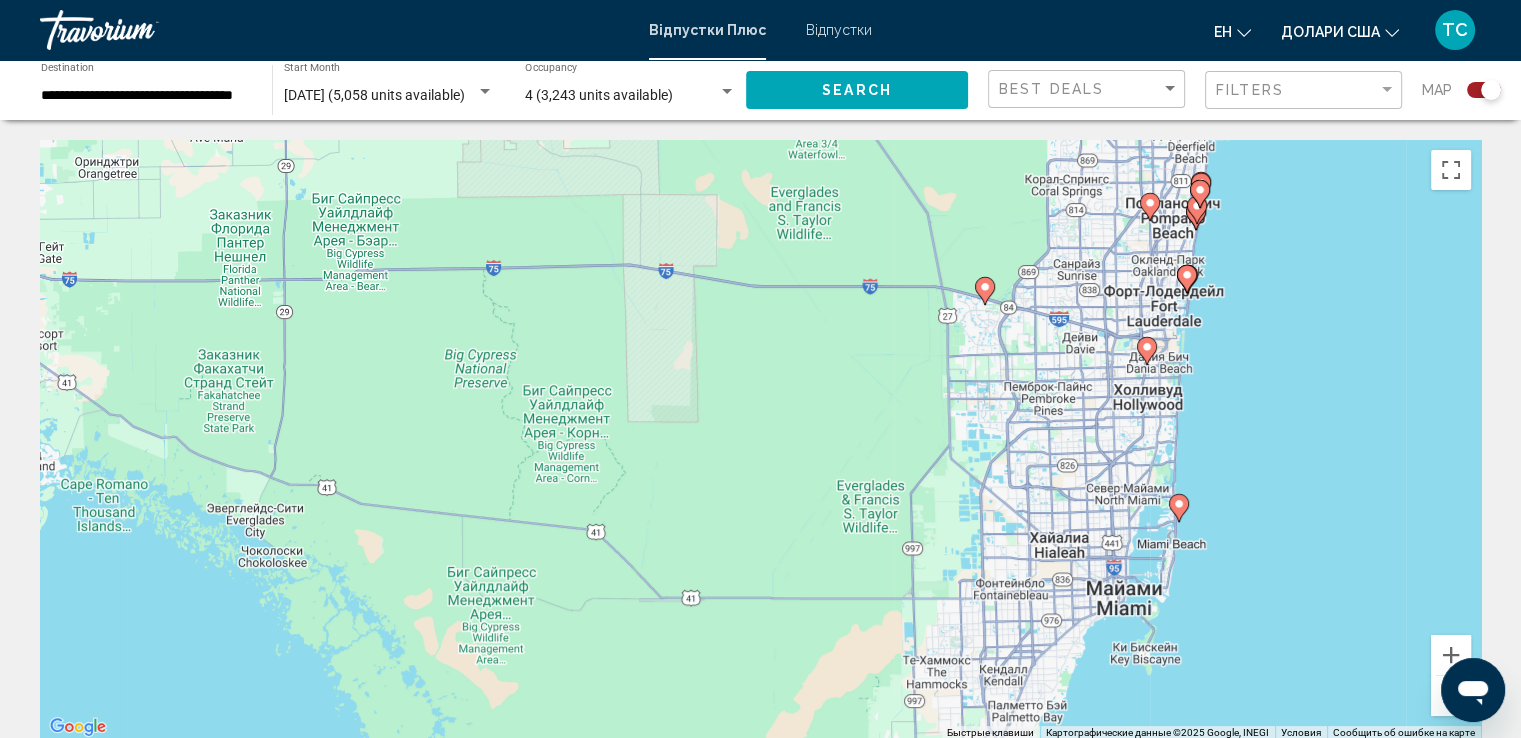 drag, startPoint x: 1289, startPoint y: 369, endPoint x: 1271, endPoint y: 544, distance: 175.92328 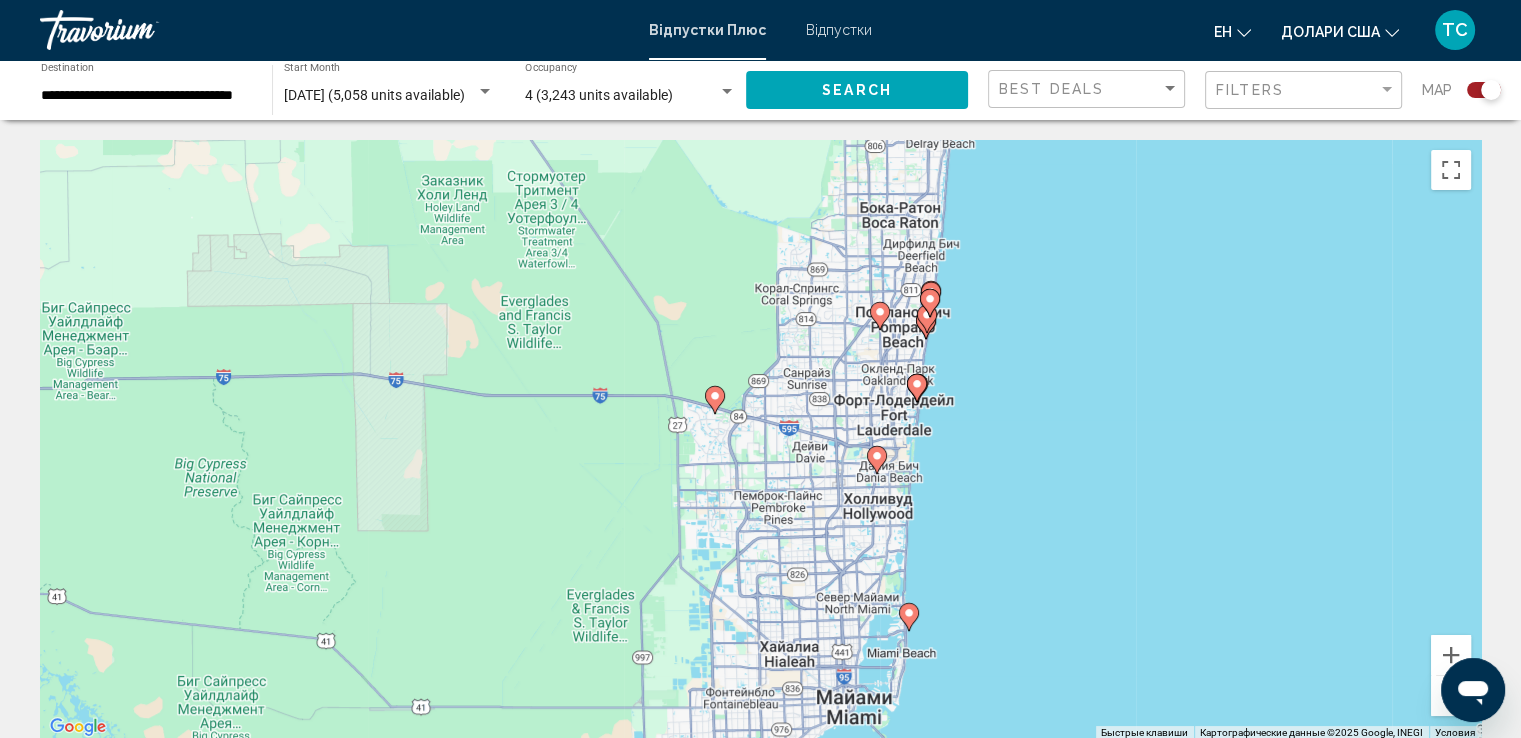 drag, startPoint x: 1356, startPoint y: 452, endPoint x: 1093, endPoint y: 550, distance: 280.66528 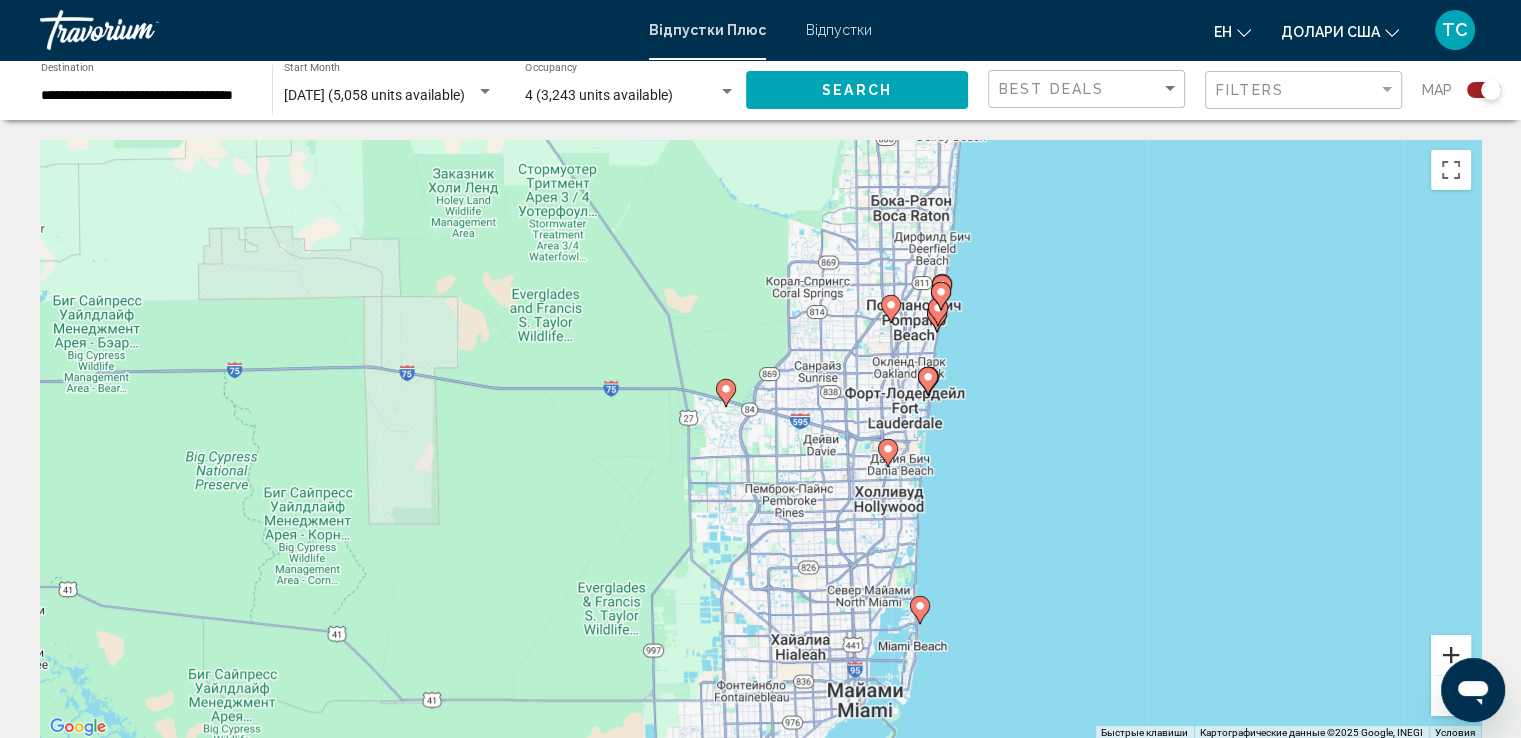 click at bounding box center [1451, 655] 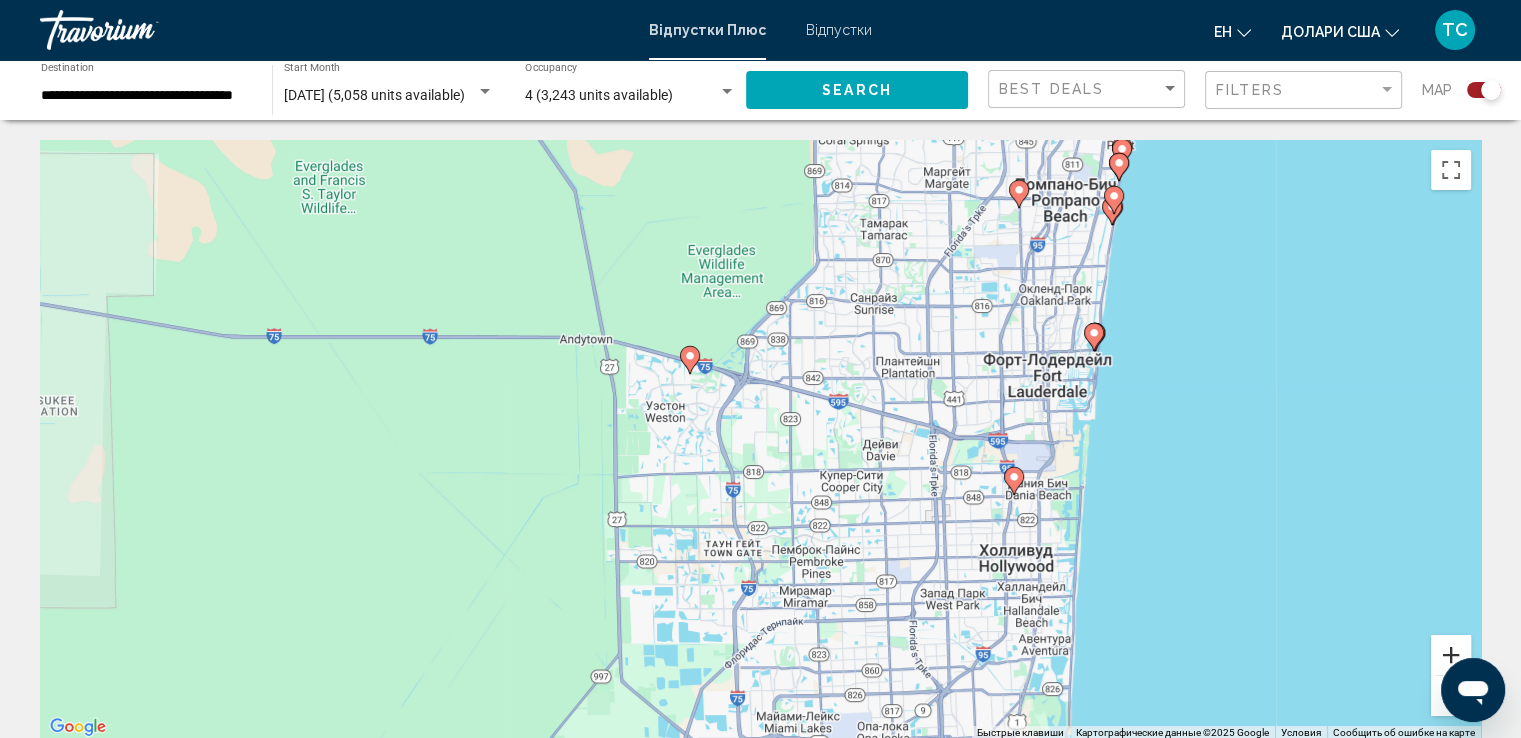 click at bounding box center (1451, 655) 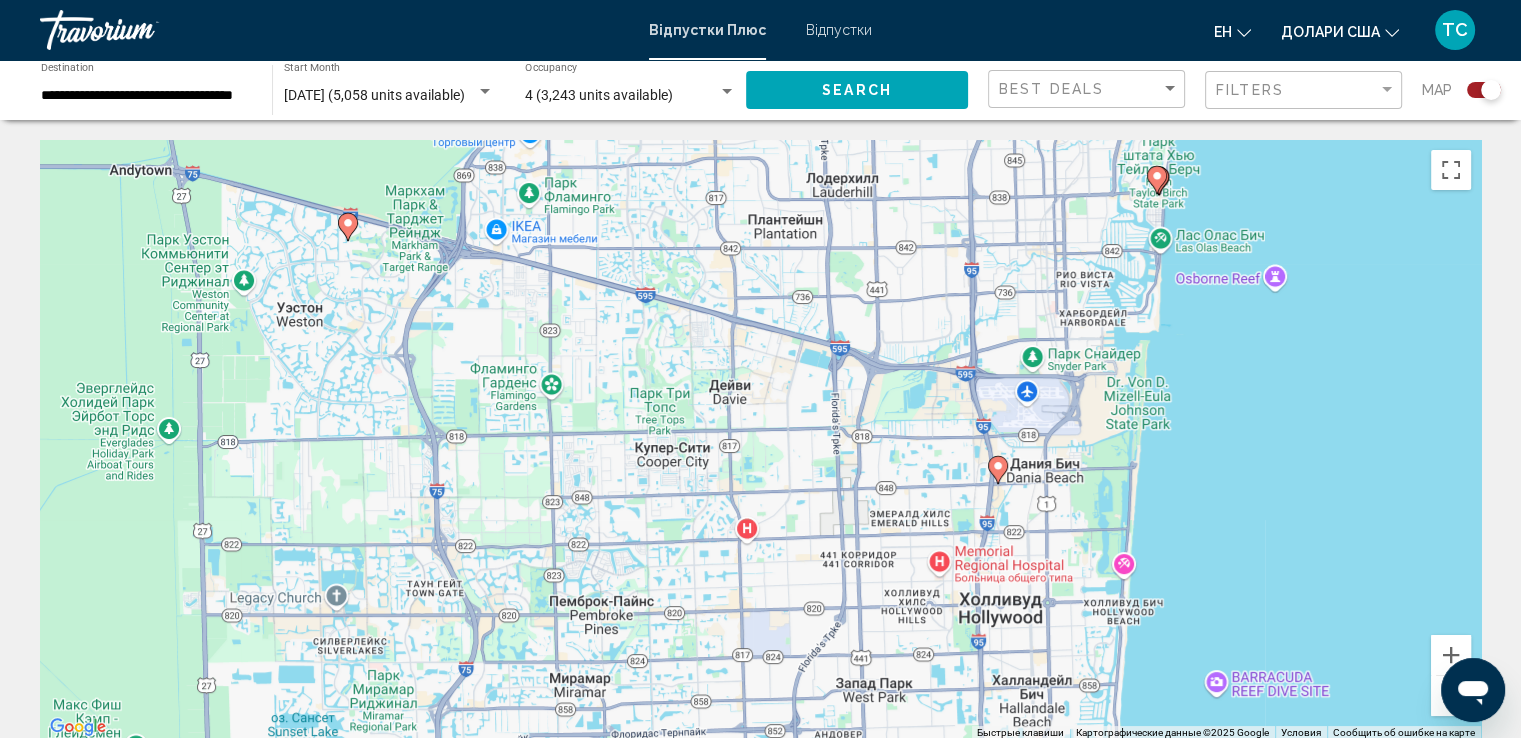 drag, startPoint x: 1402, startPoint y: 620, endPoint x: 1130, endPoint y: 553, distance: 280.13034 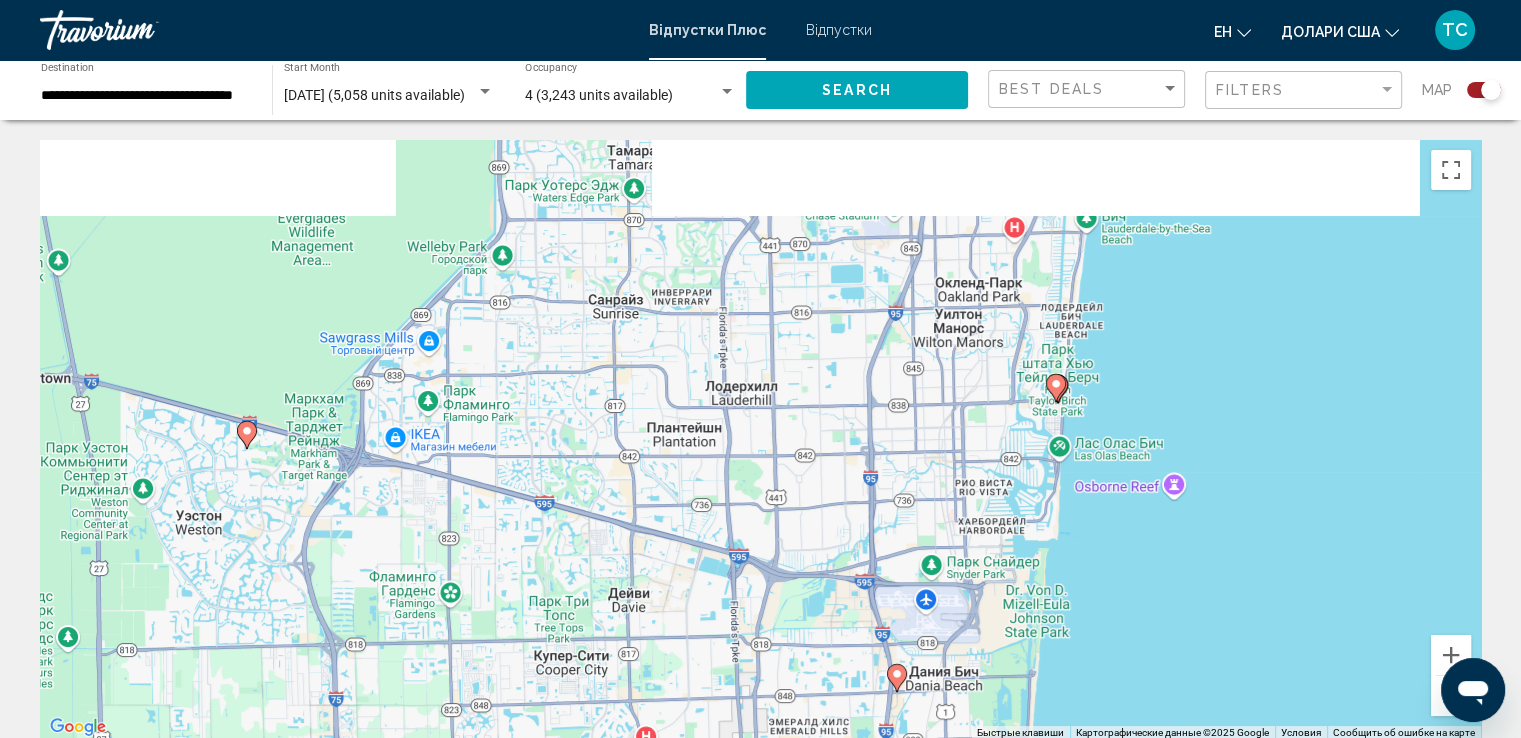 drag, startPoint x: 1298, startPoint y: 325, endPoint x: 1166, endPoint y: 579, distance: 286.25165 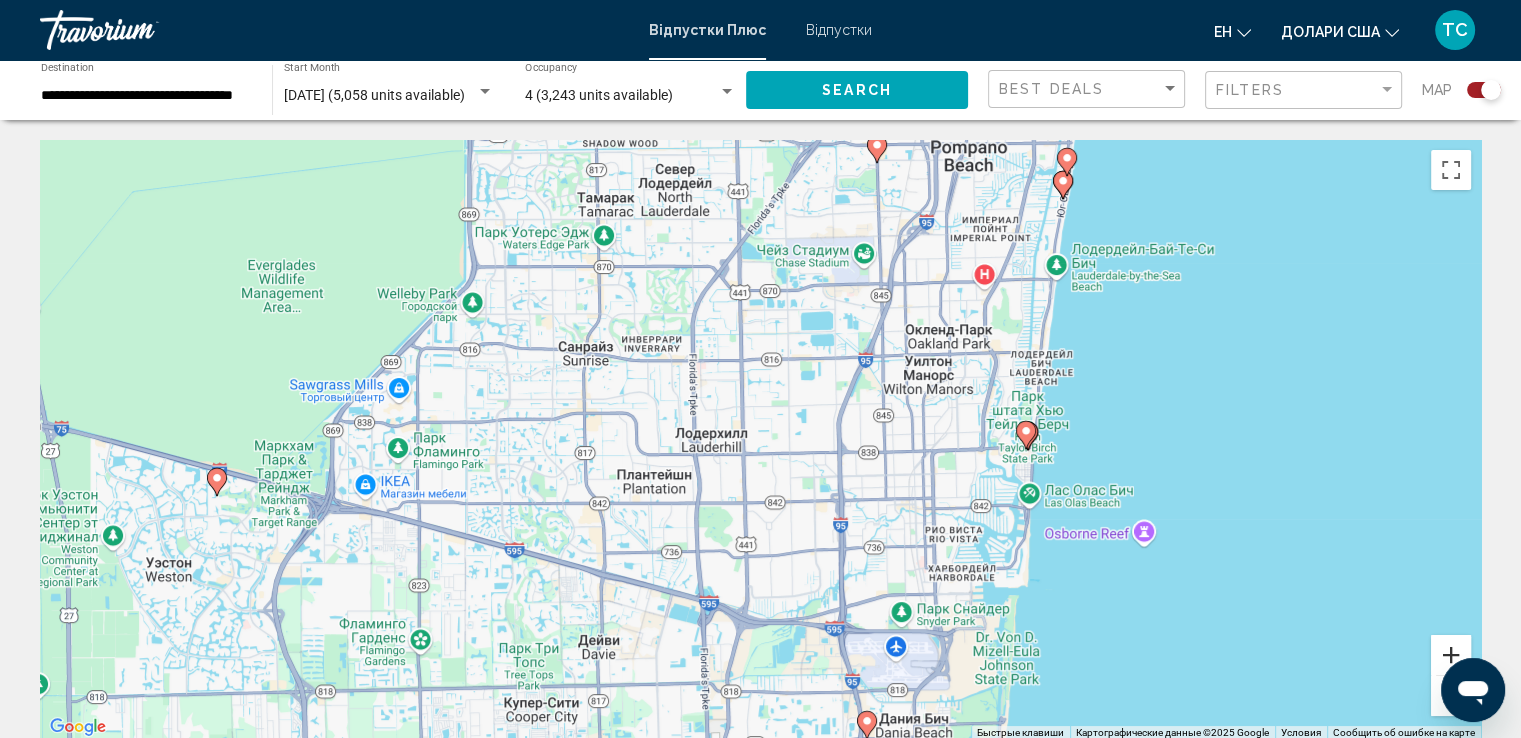click at bounding box center [1451, 655] 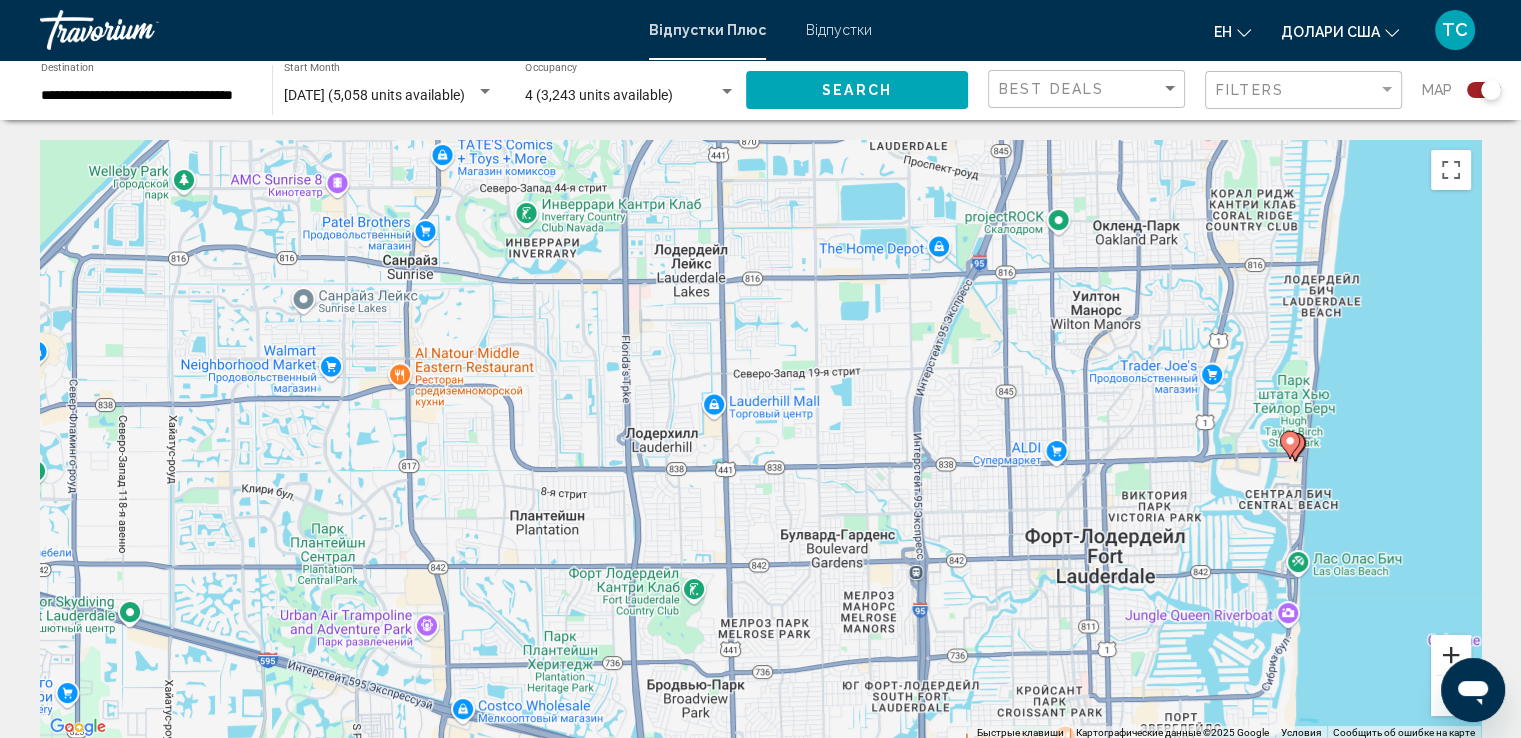 click at bounding box center (1451, 655) 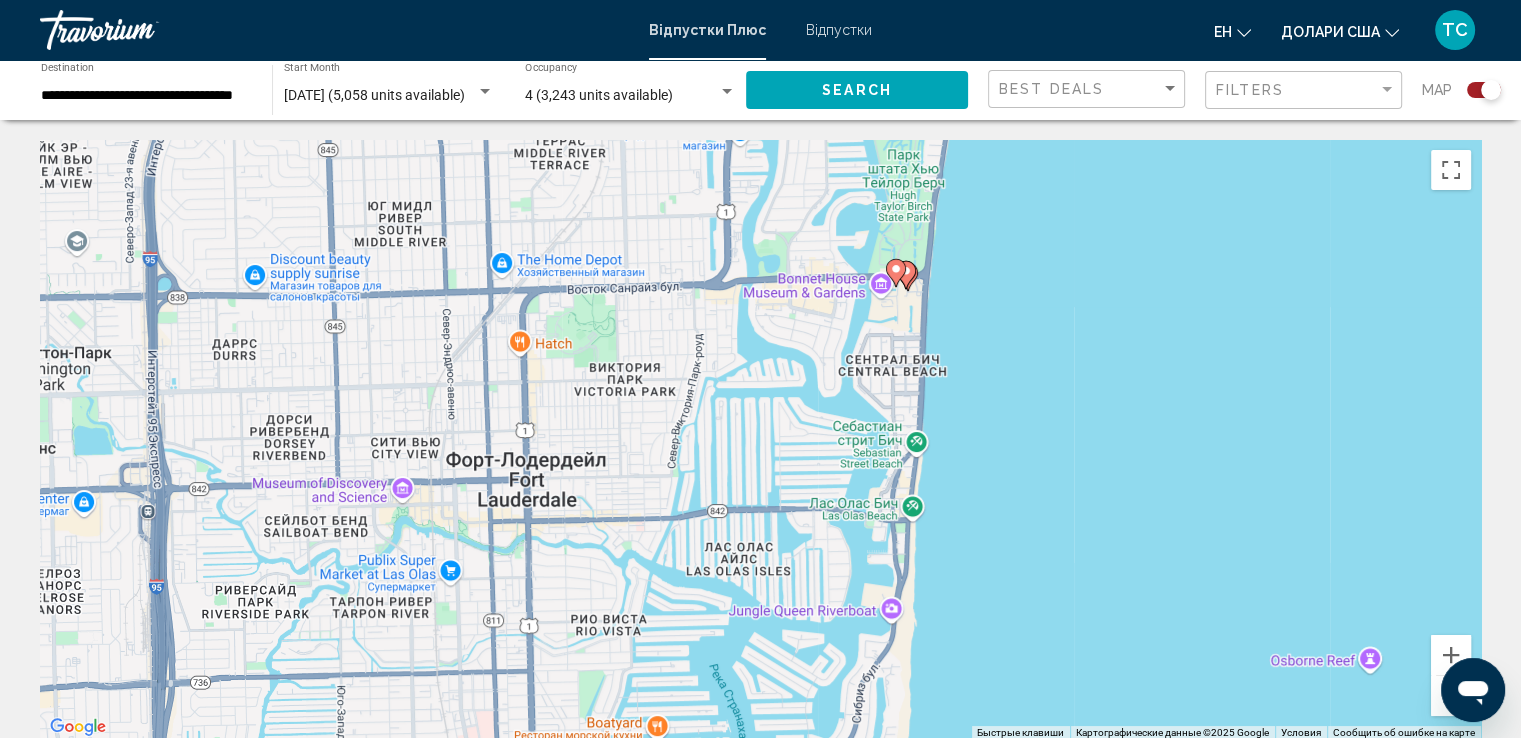 drag, startPoint x: 1341, startPoint y: 562, endPoint x: 406, endPoint y: 369, distance: 954.7115 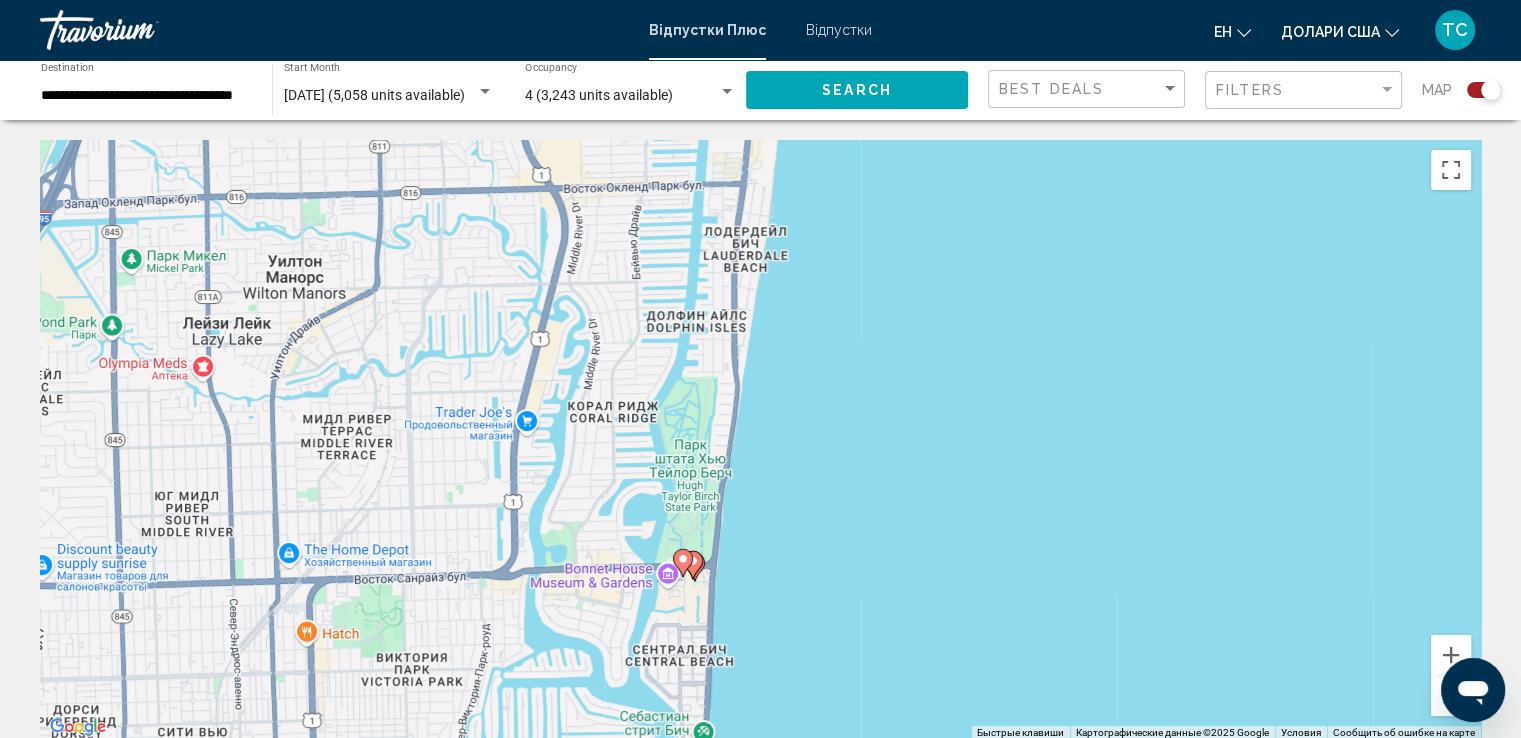 drag, startPoint x: 1244, startPoint y: 490, endPoint x: 1039, endPoint y: 774, distance: 350.25848 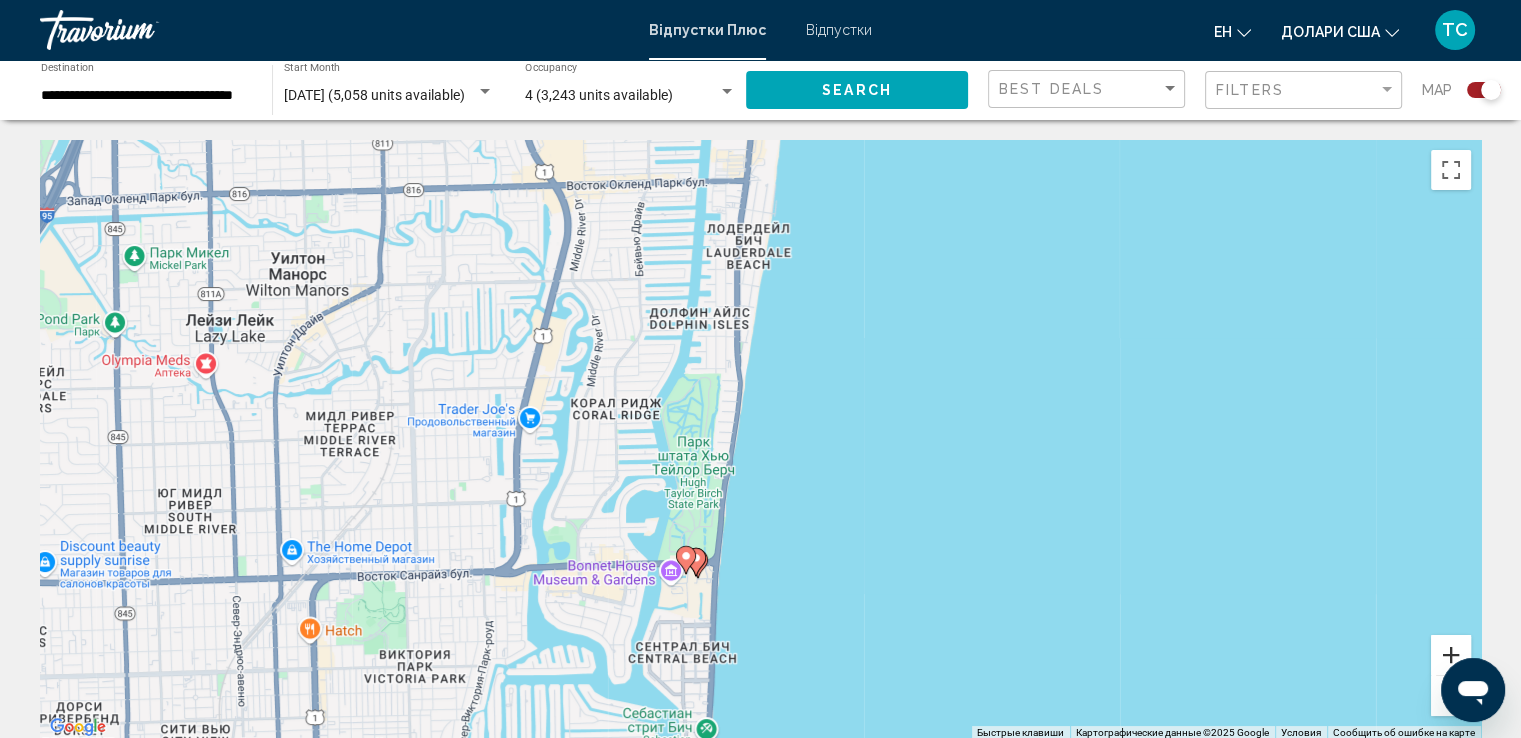 click at bounding box center [1451, 655] 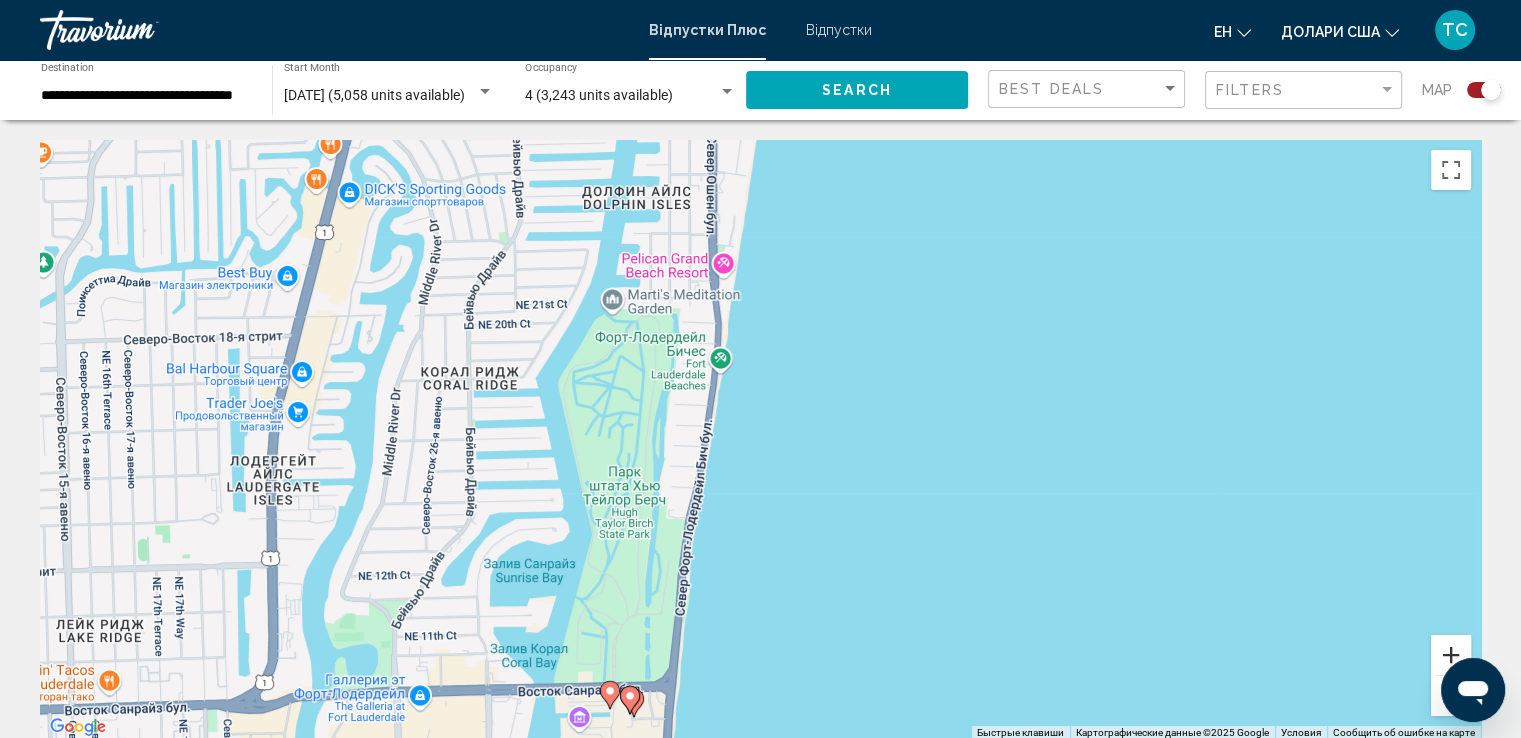 click at bounding box center (1451, 655) 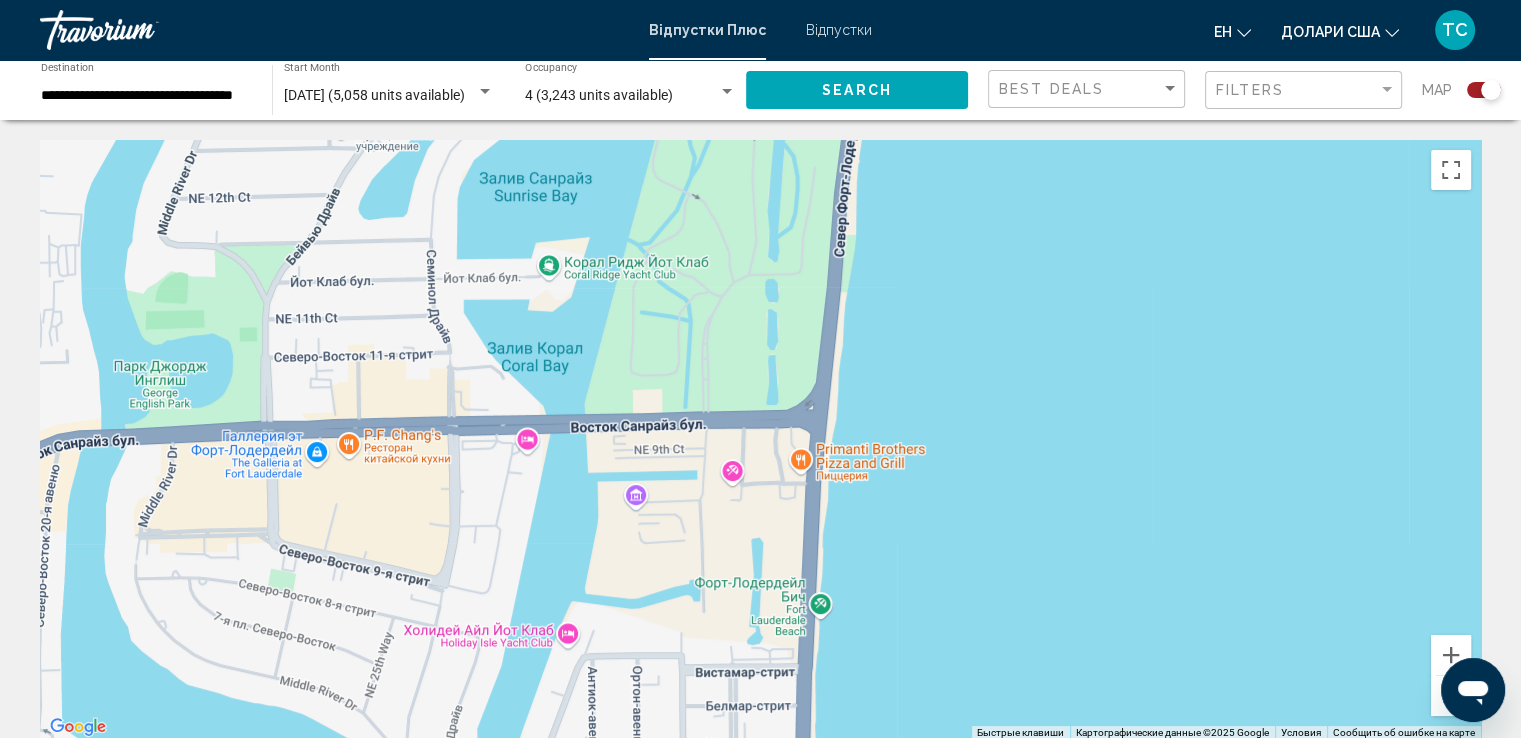 drag, startPoint x: 778, startPoint y: 574, endPoint x: 1014, endPoint y: 65, distance: 561.0499 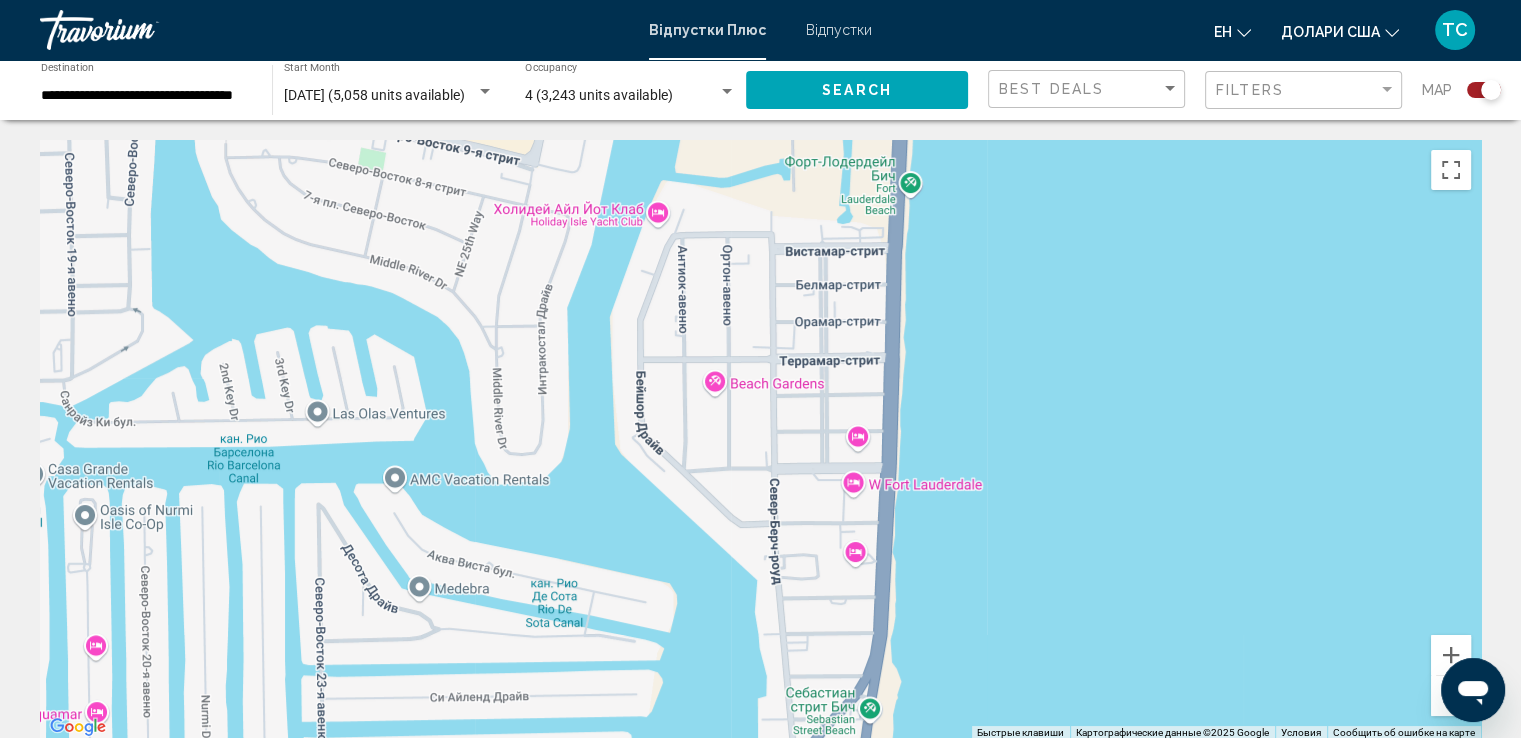 drag, startPoint x: 952, startPoint y: 636, endPoint x: 1042, endPoint y: 213, distance: 432.4685 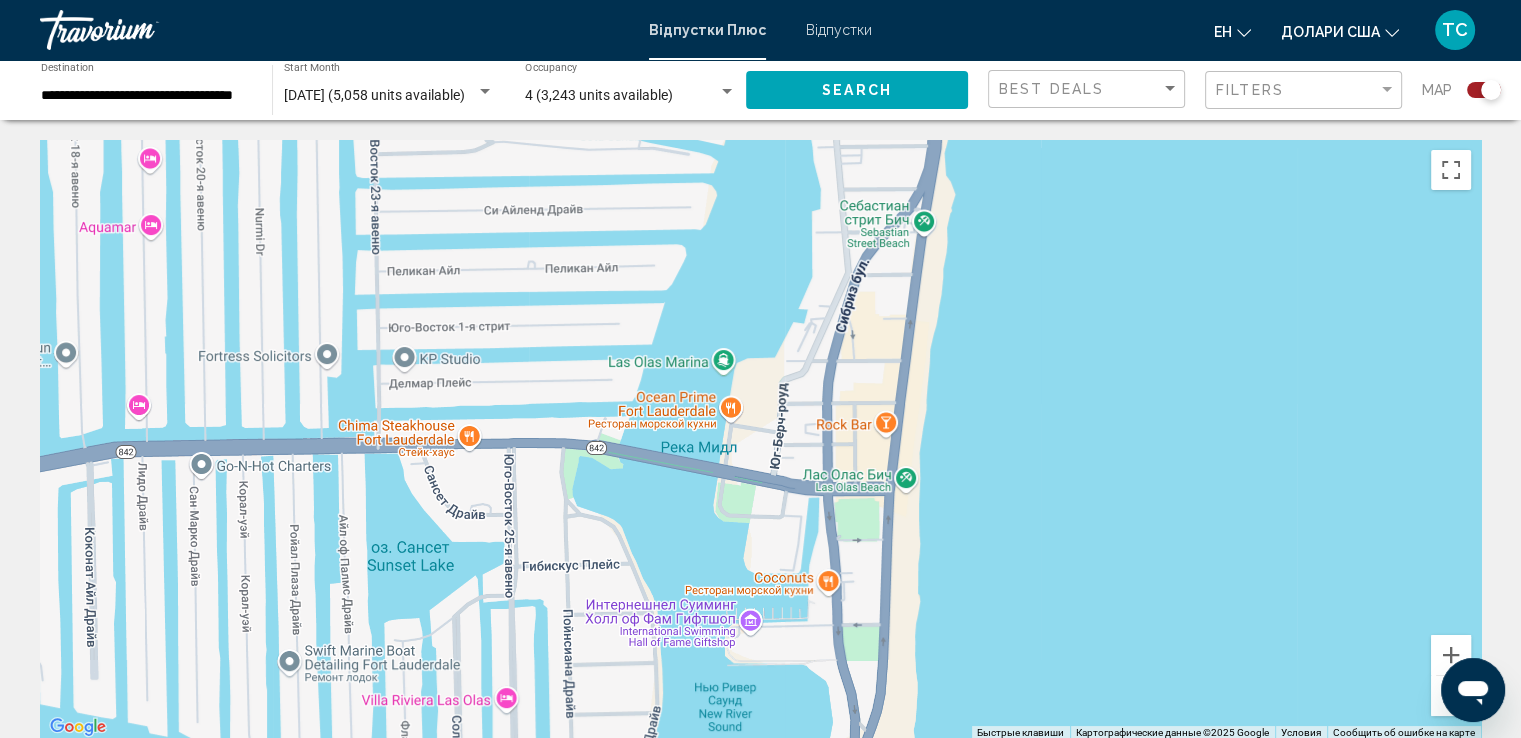 drag, startPoint x: 1071, startPoint y: 630, endPoint x: 1122, endPoint y: 146, distance: 486.67957 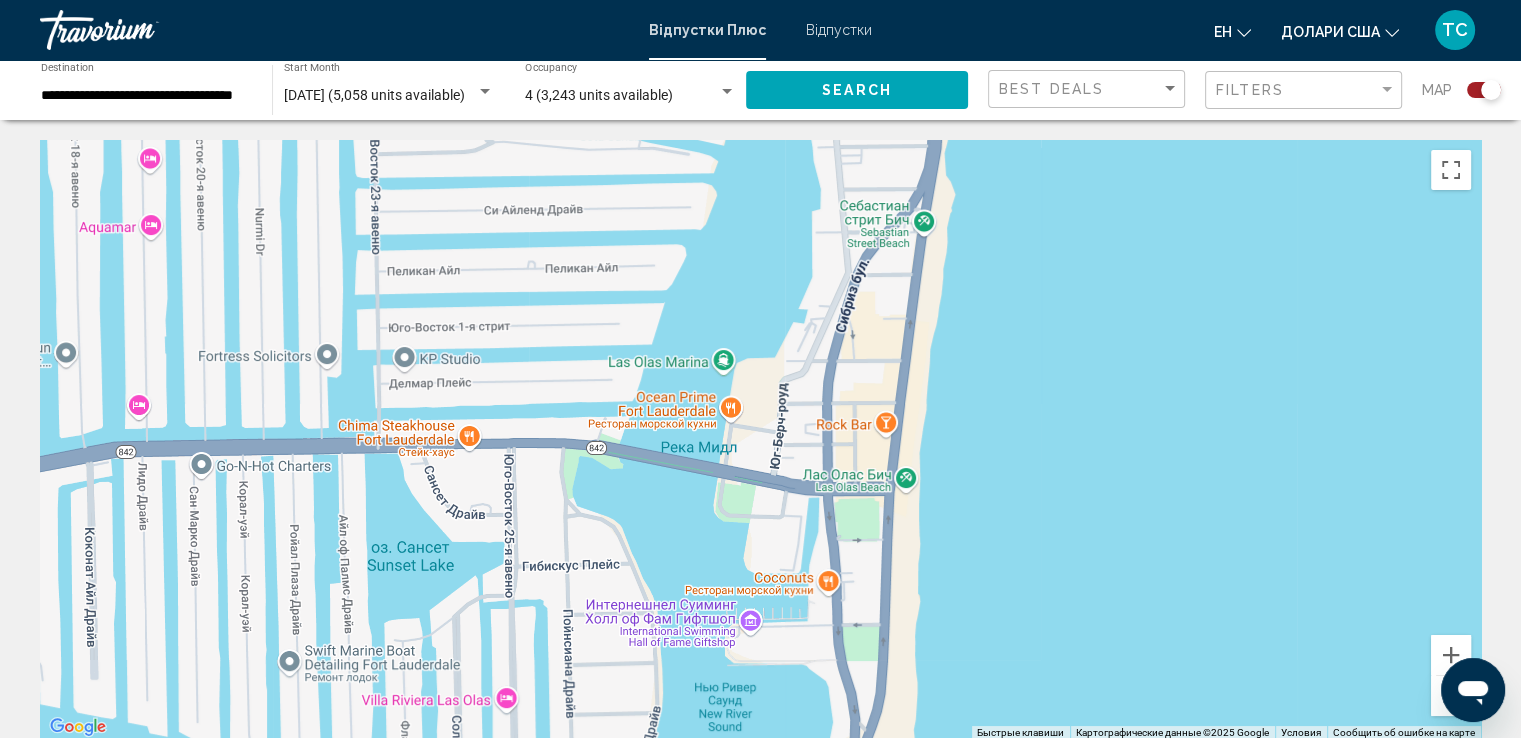 click on "Для навигации используйте клавиши со стрелками." at bounding box center [760, 440] 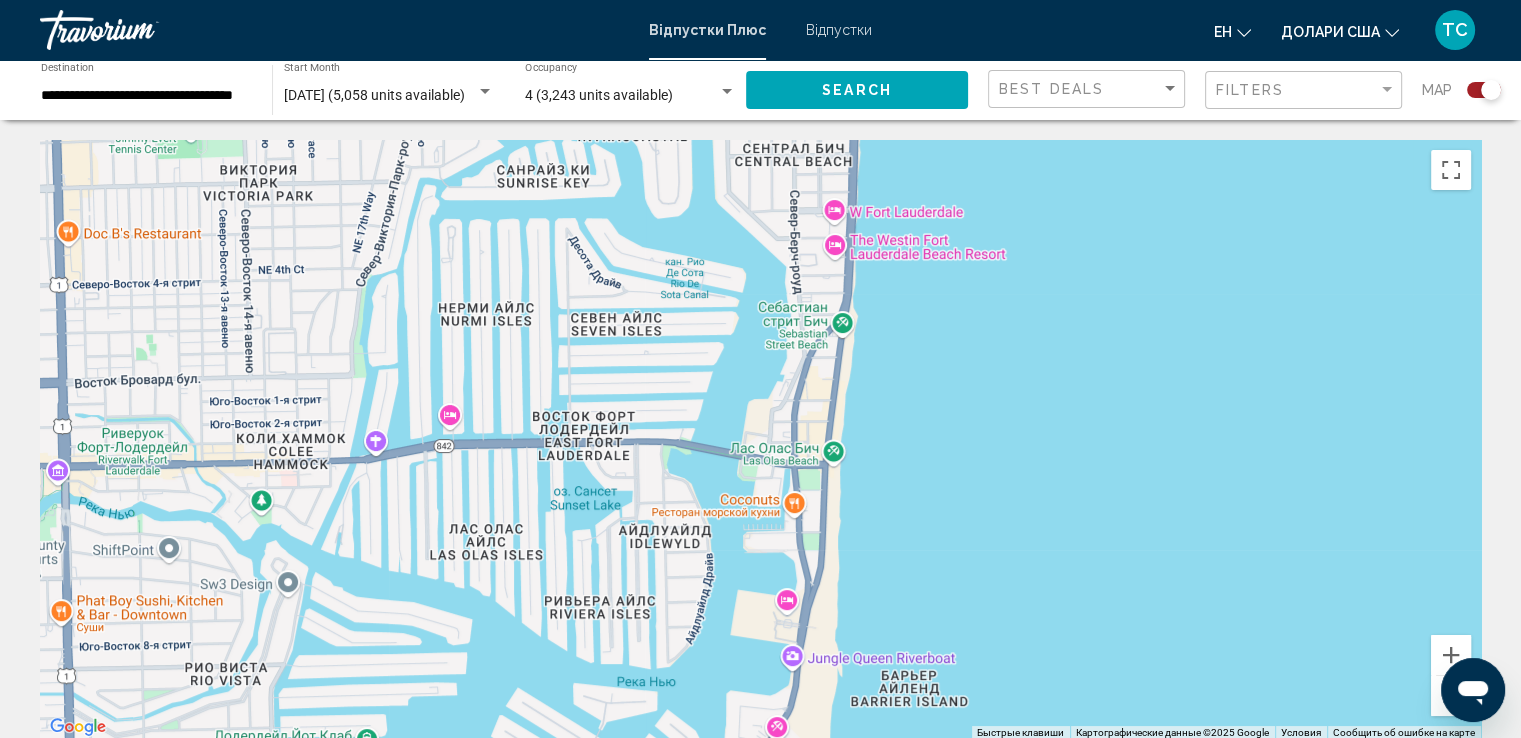 click at bounding box center (1451, 696) 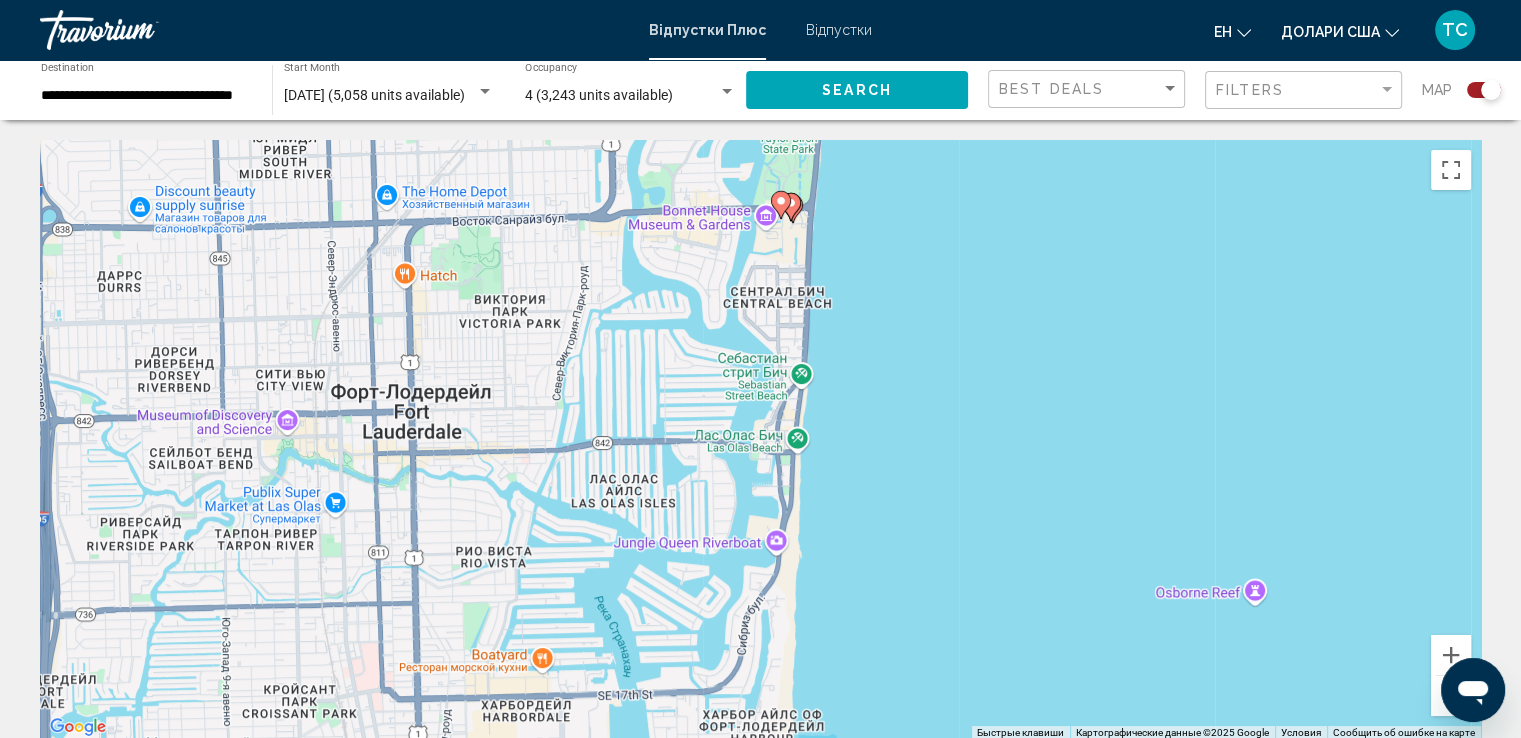 click at bounding box center [1451, 696] 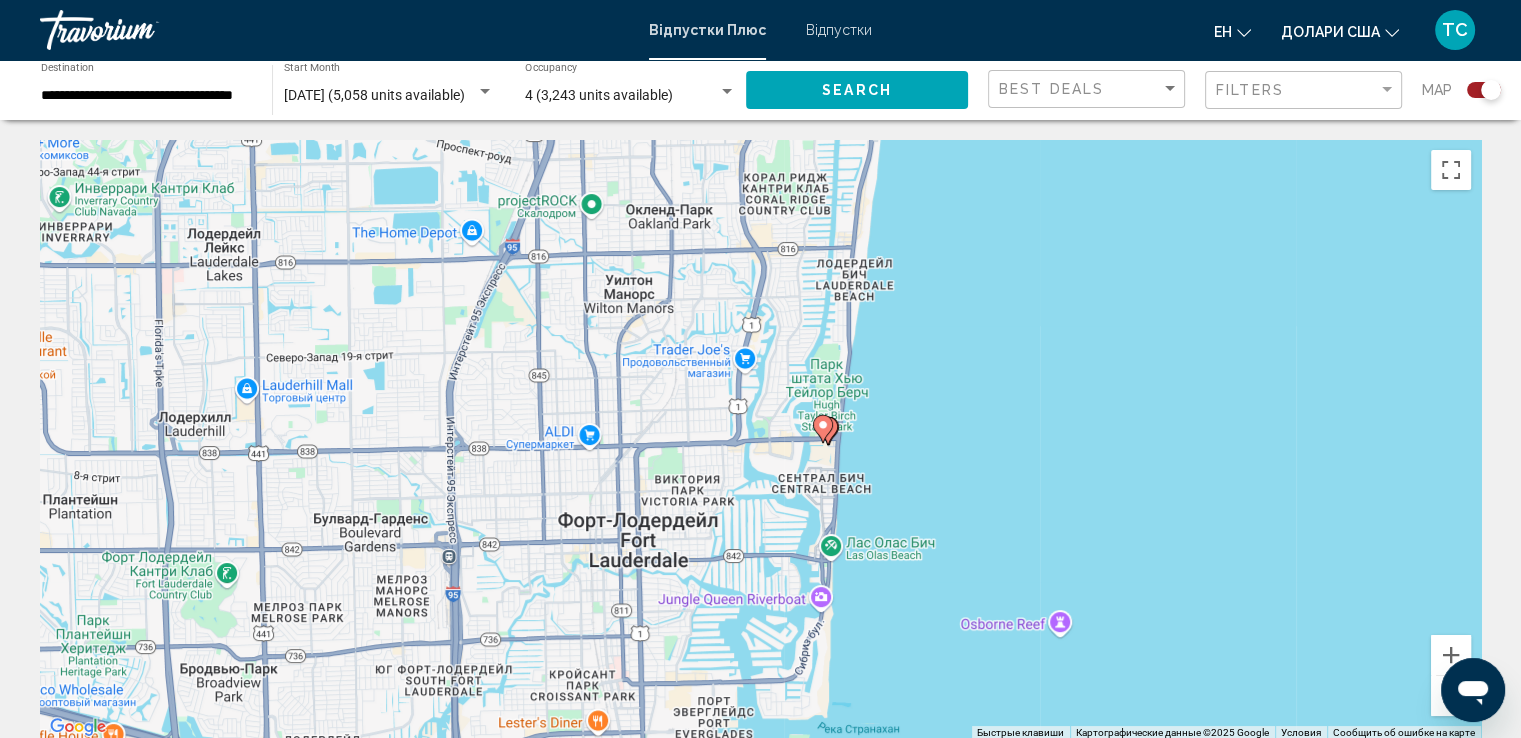 drag, startPoint x: 908, startPoint y: 385, endPoint x: 993, endPoint y: 558, distance: 192.75372 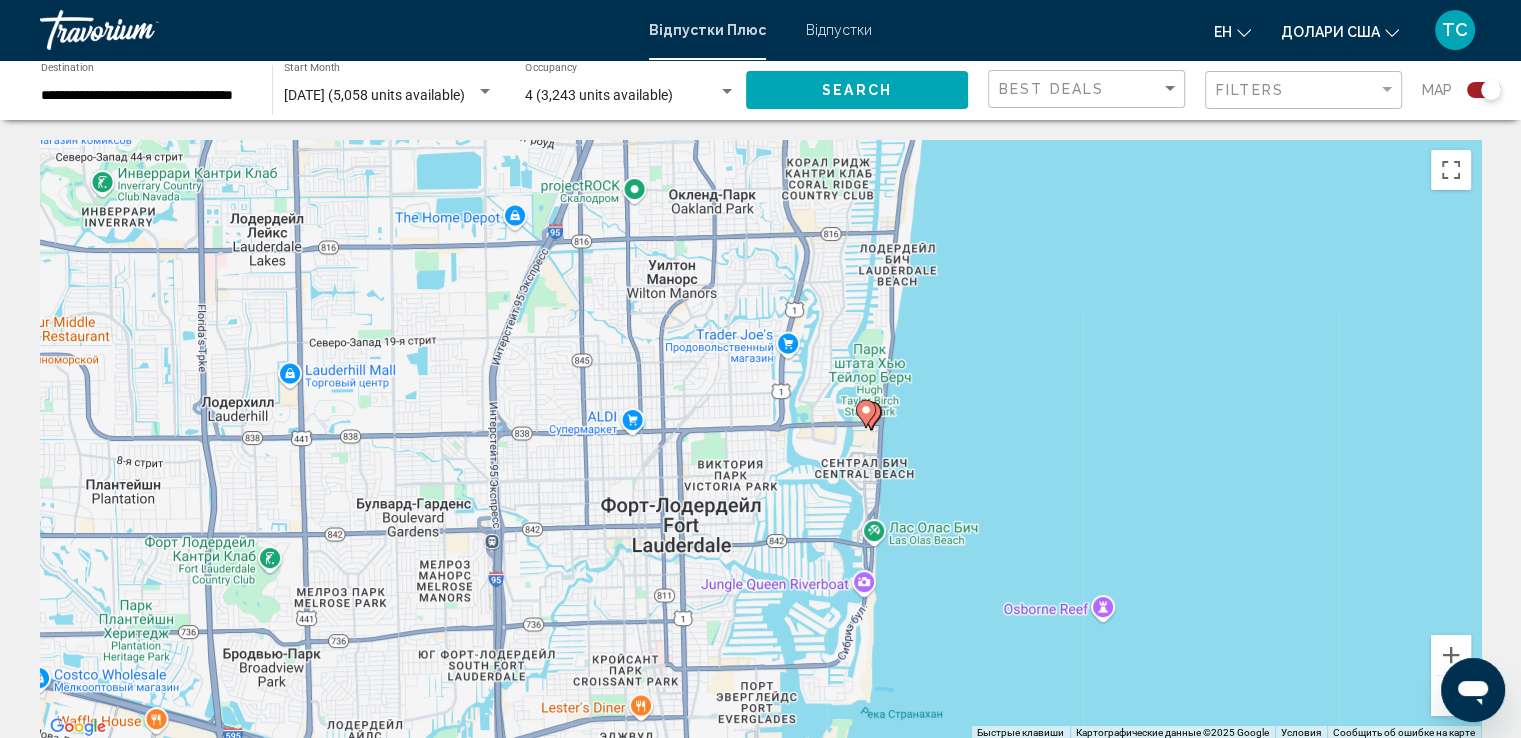 drag, startPoint x: 1046, startPoint y: 533, endPoint x: 1046, endPoint y: 457, distance: 76 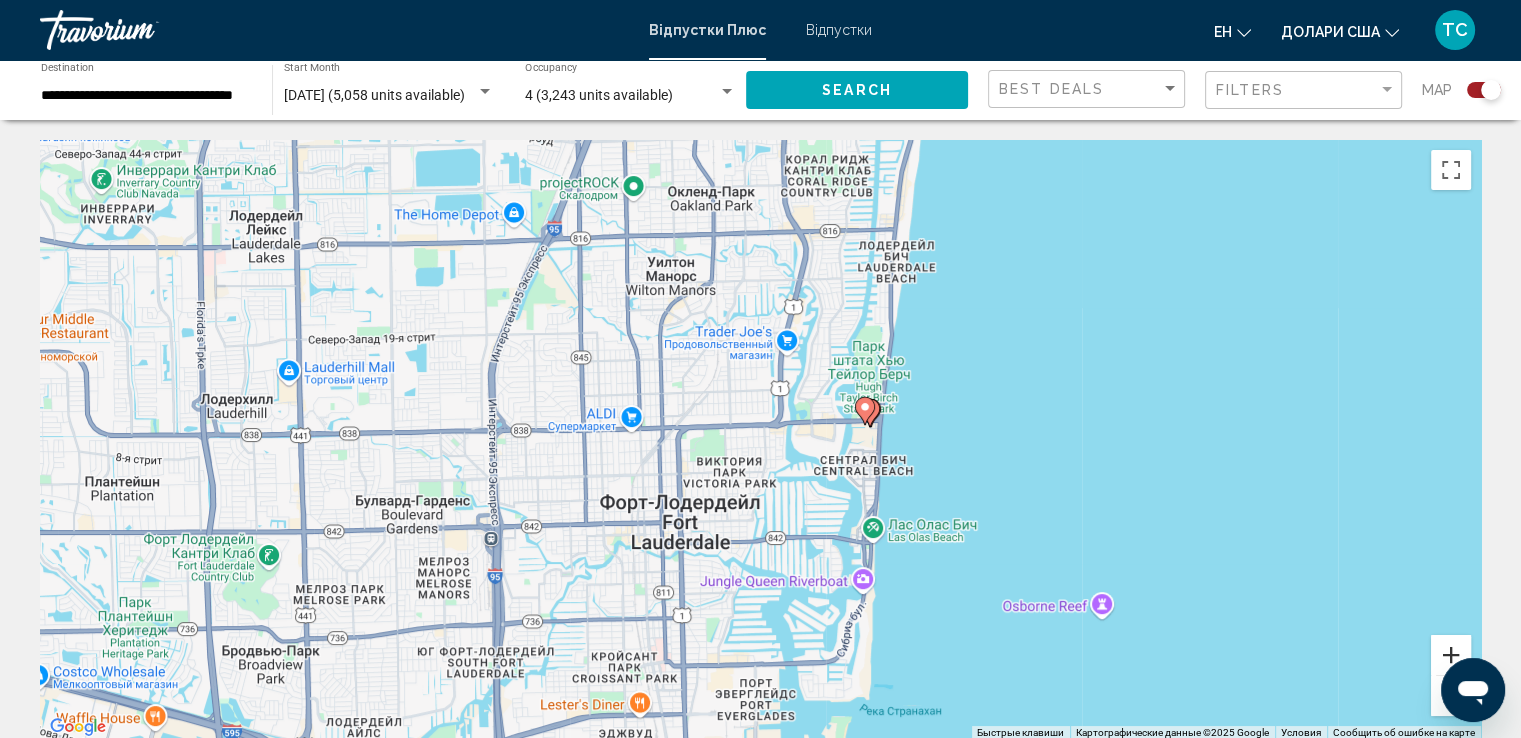 click at bounding box center (1451, 655) 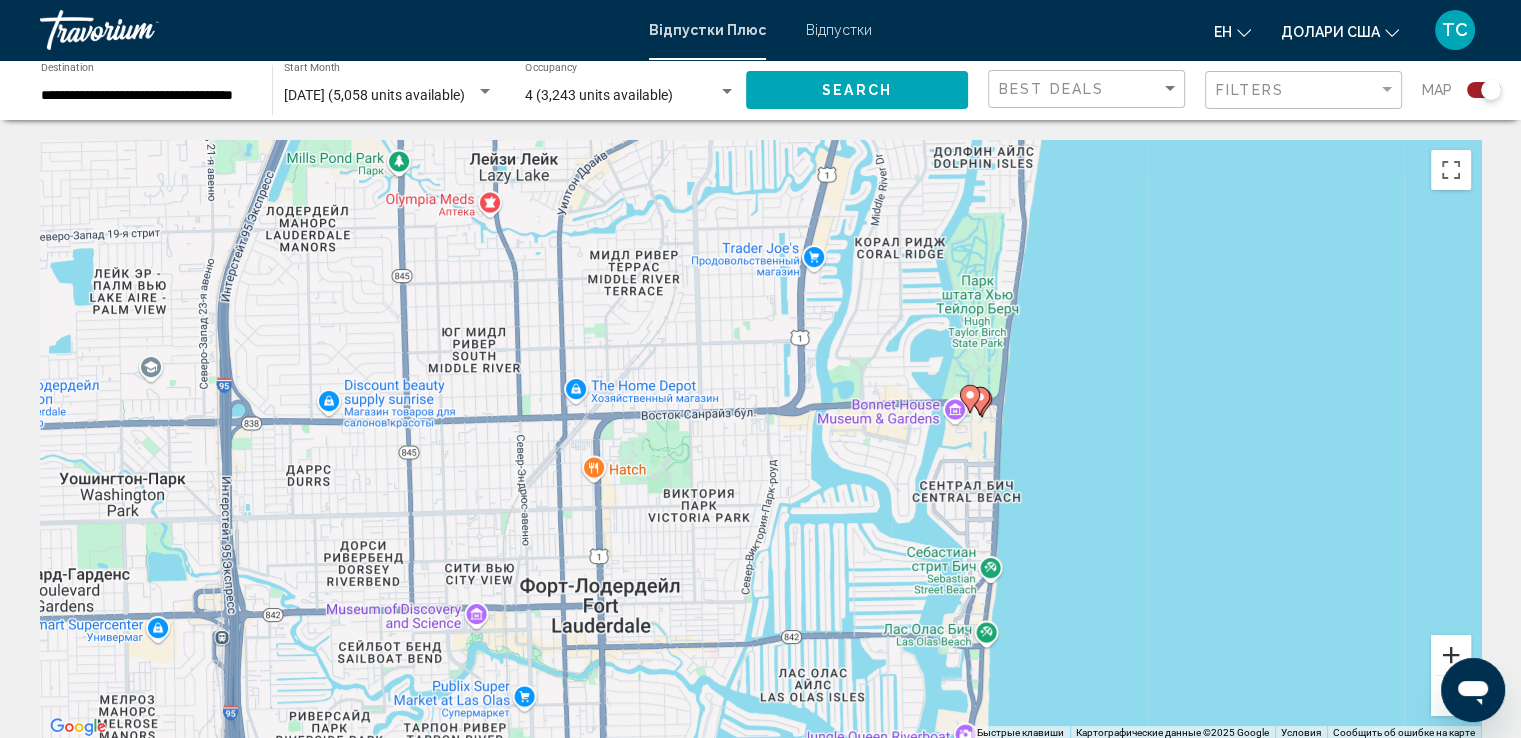 click at bounding box center [1451, 655] 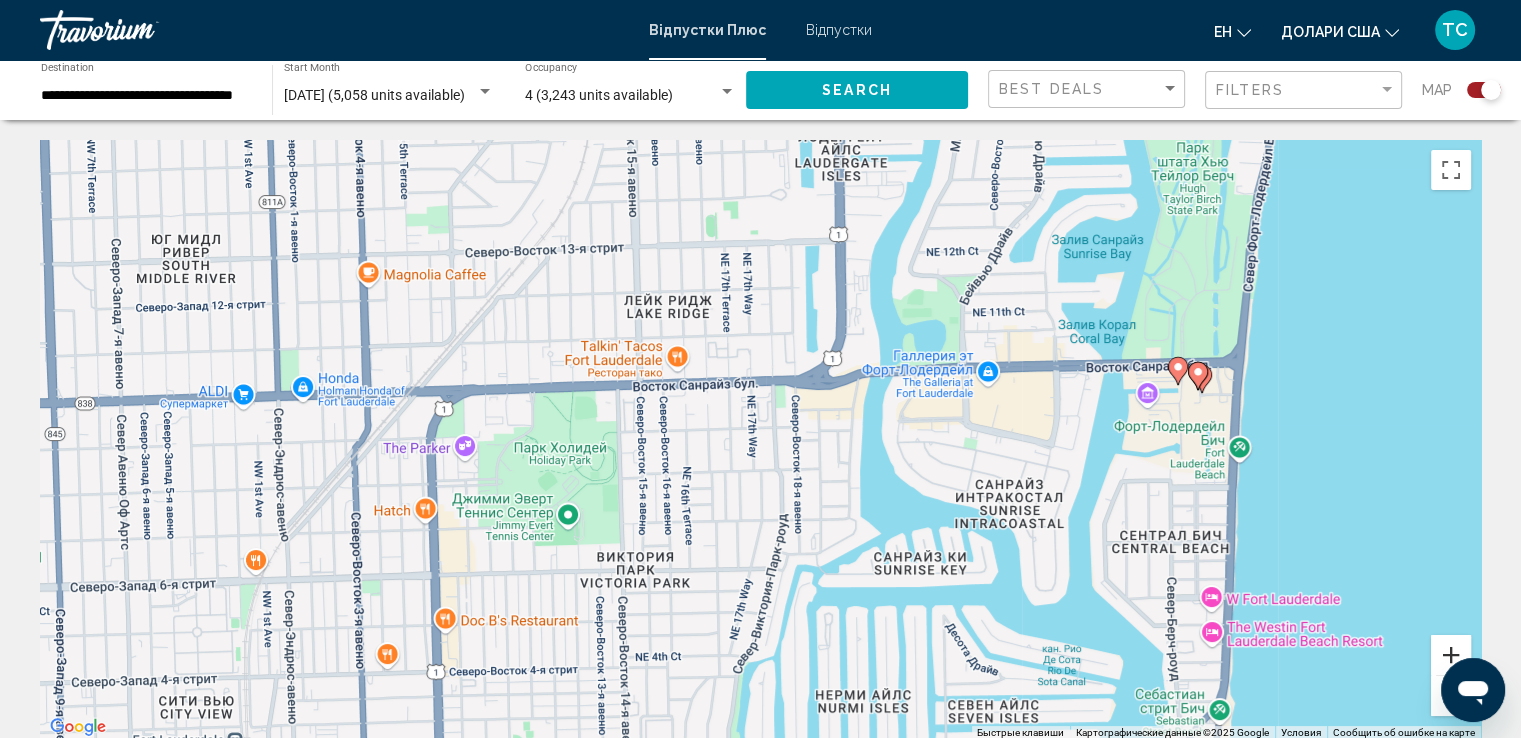 click at bounding box center (1451, 655) 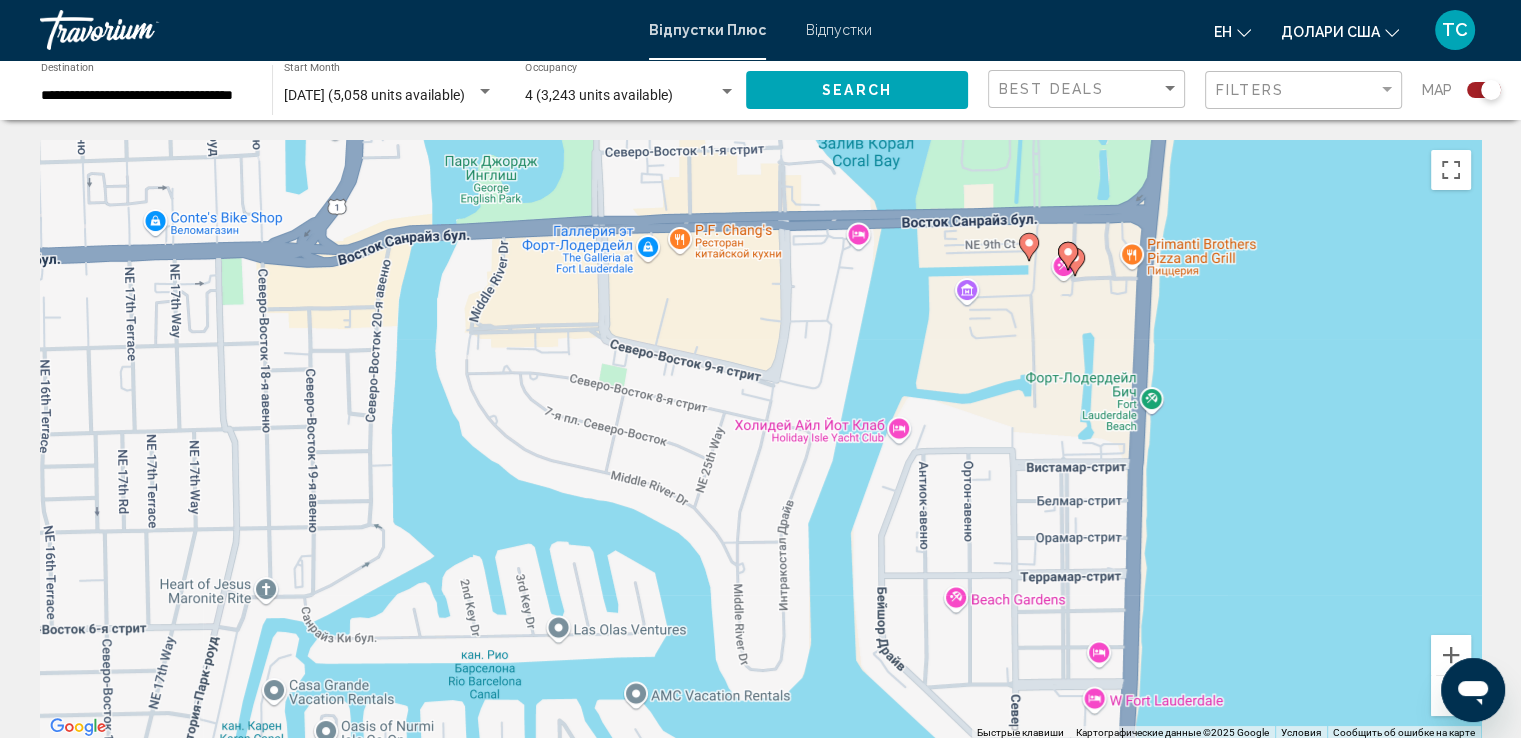 drag, startPoint x: 1335, startPoint y: 462, endPoint x: 765, endPoint y: 390, distance: 574.52936 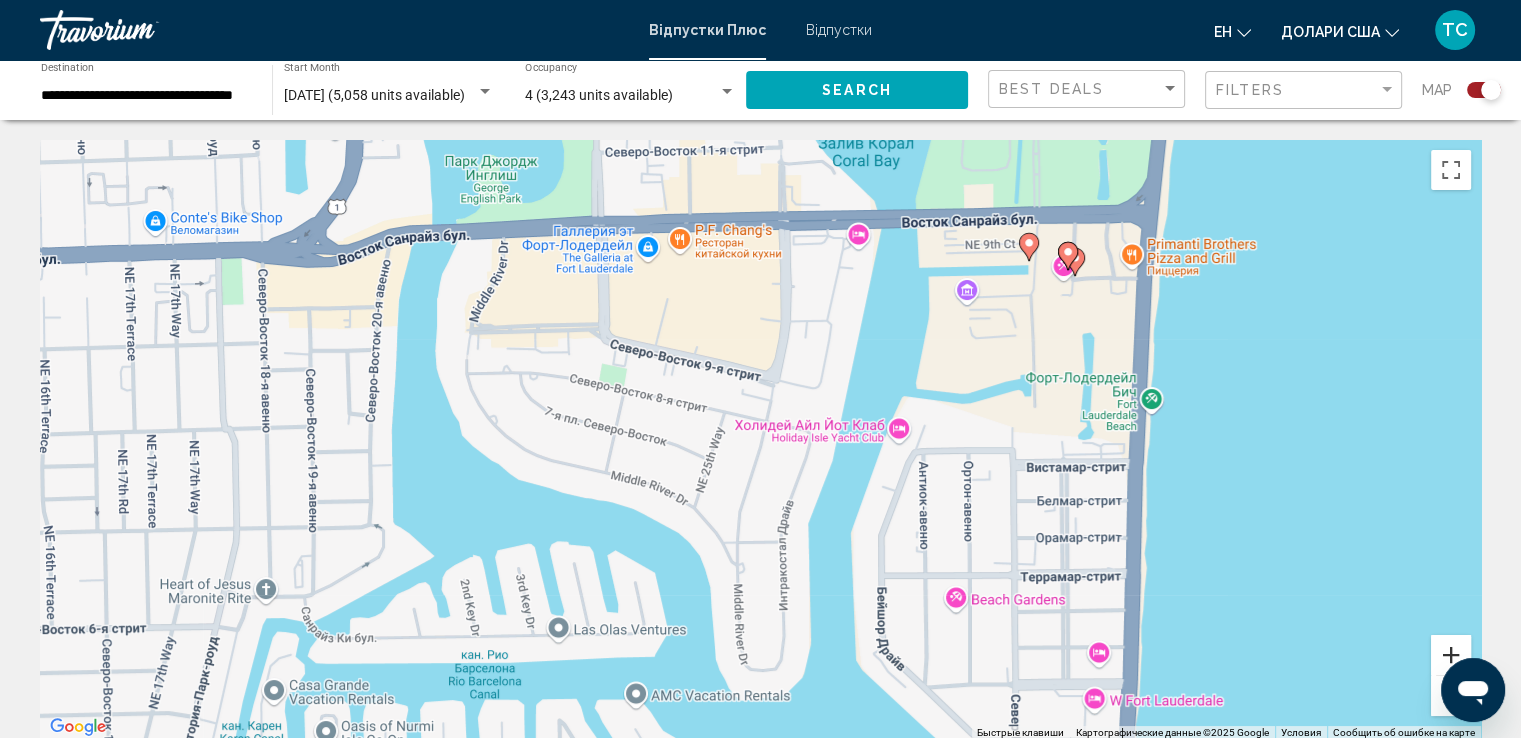 click at bounding box center [1451, 655] 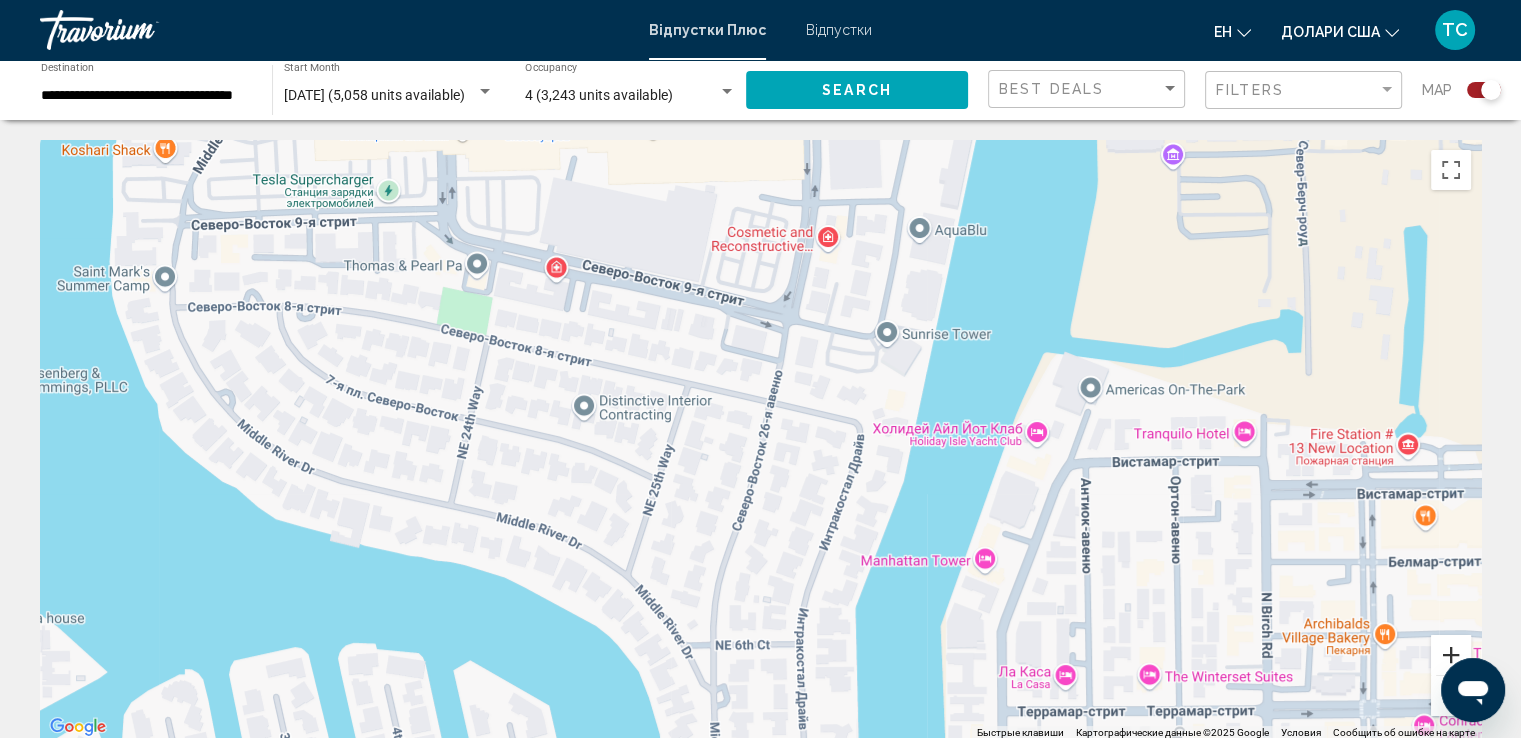 click at bounding box center (1451, 655) 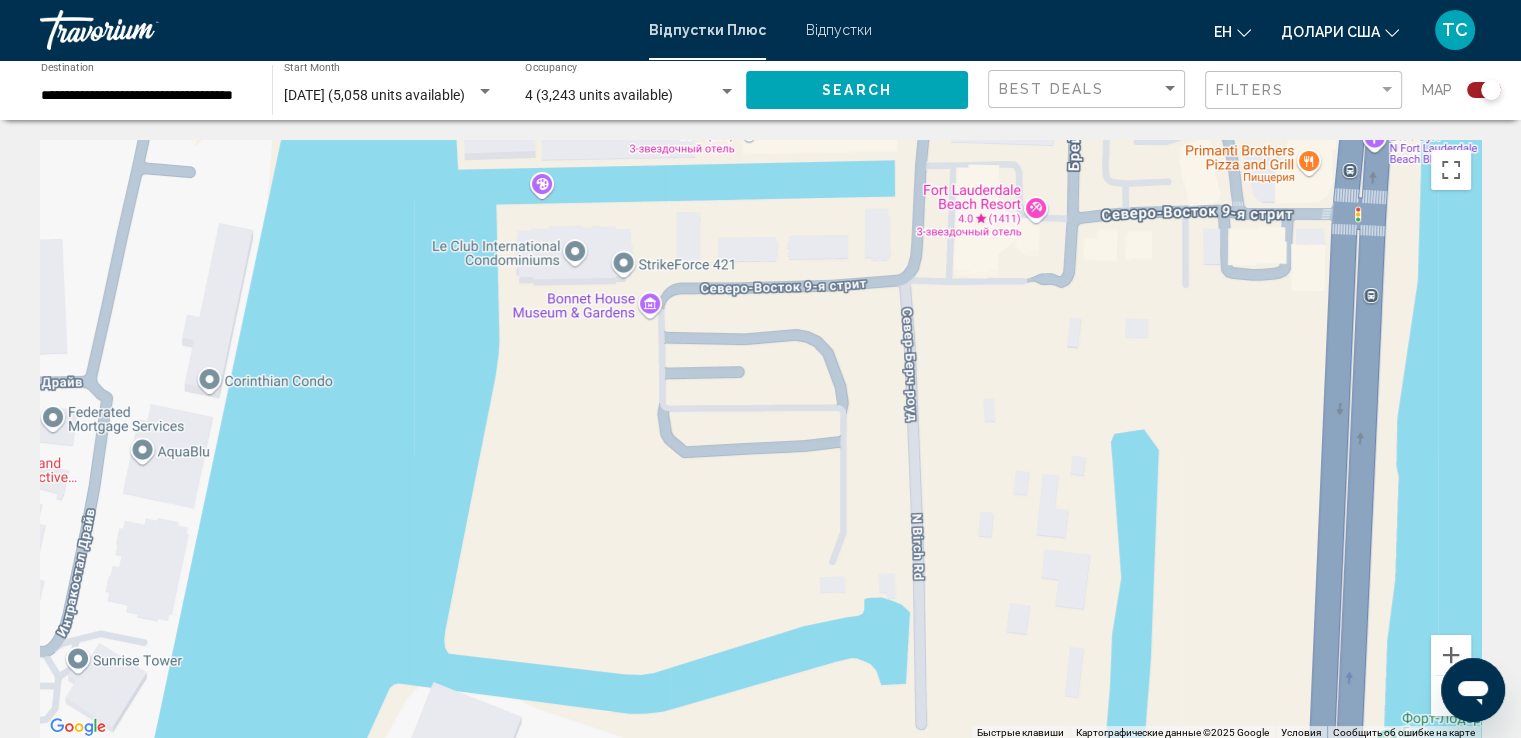 drag, startPoint x: 1374, startPoint y: 352, endPoint x: 622, endPoint y: 607, distance: 794.05853 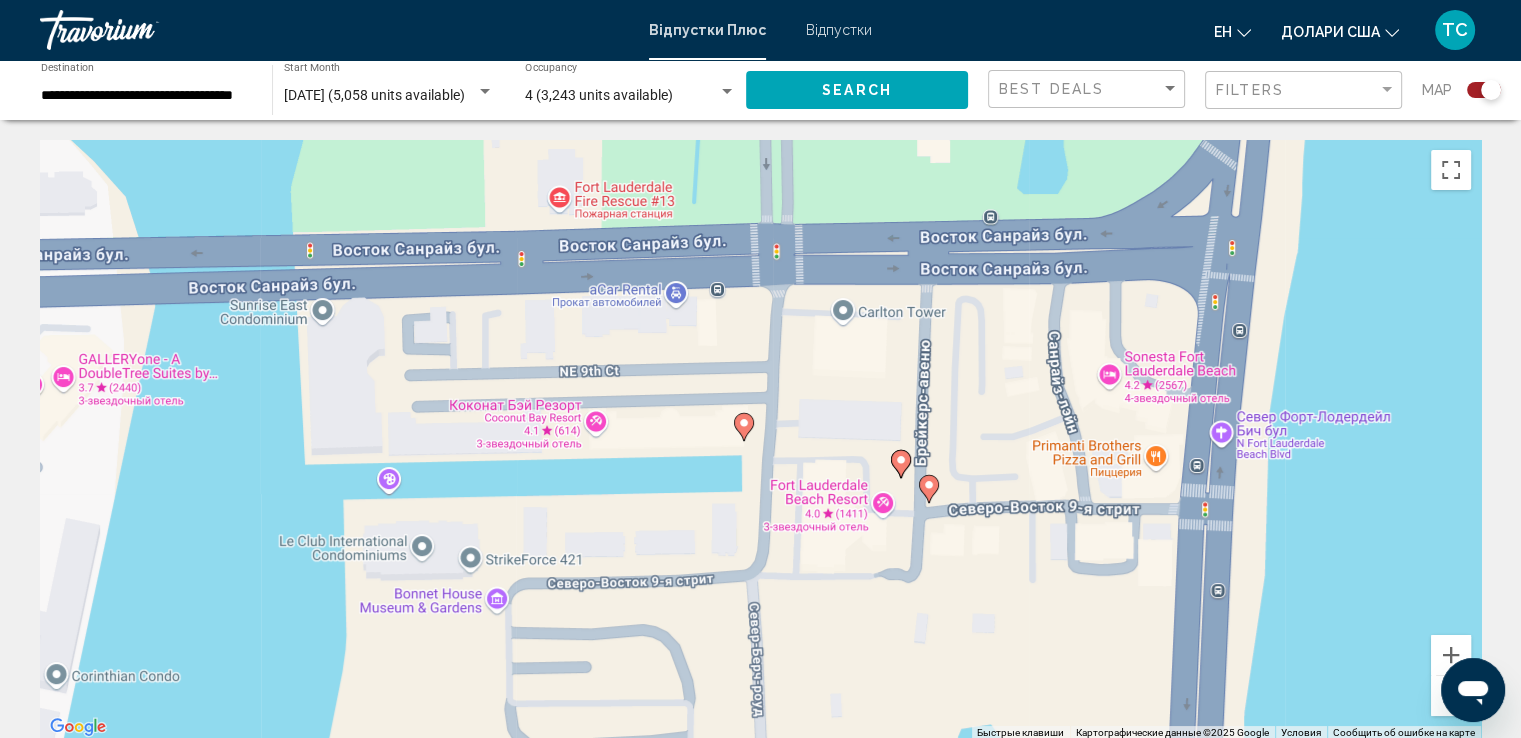drag, startPoint x: 1071, startPoint y: 190, endPoint x: 916, endPoint y: 497, distance: 343.90988 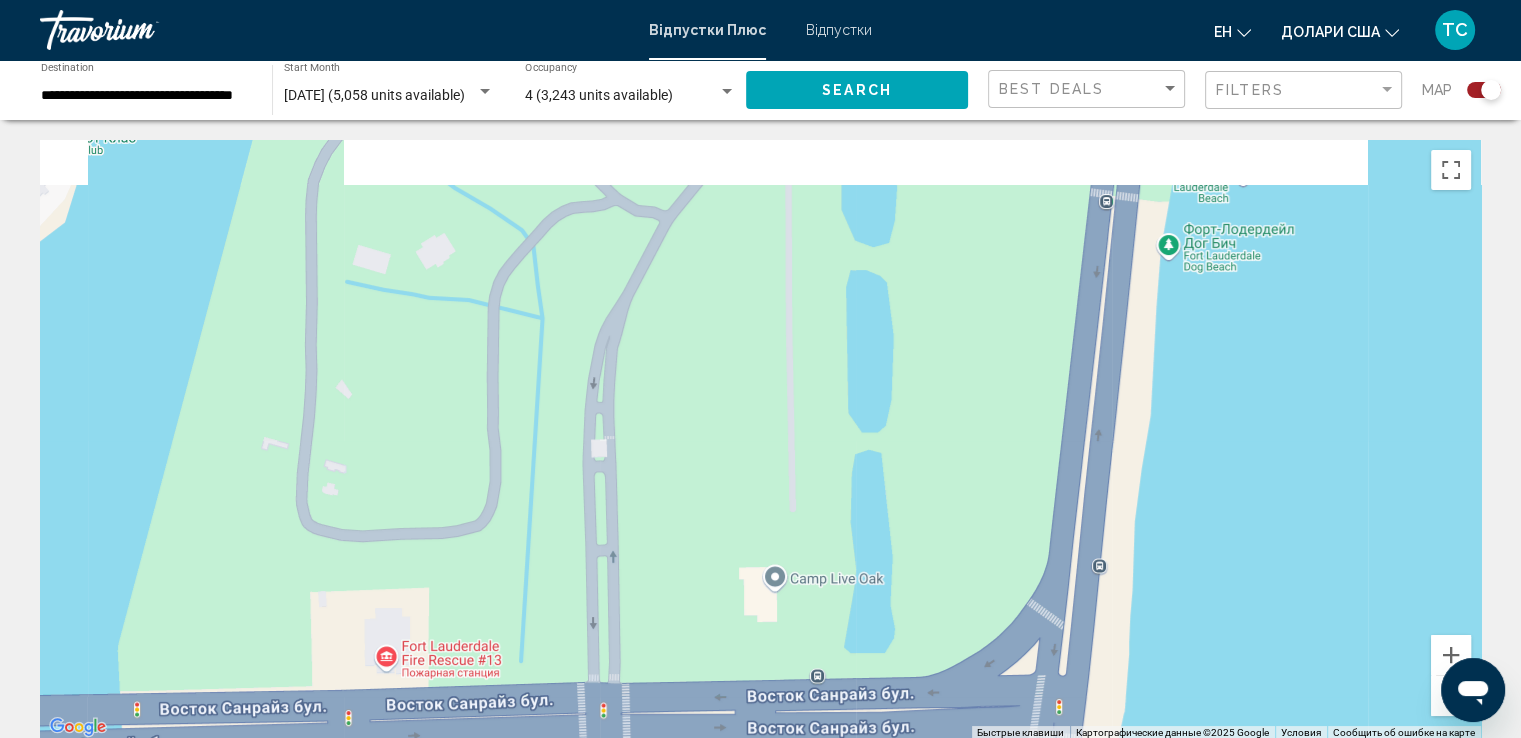 drag, startPoint x: 1275, startPoint y: 289, endPoint x: 1108, endPoint y: 749, distance: 489.37613 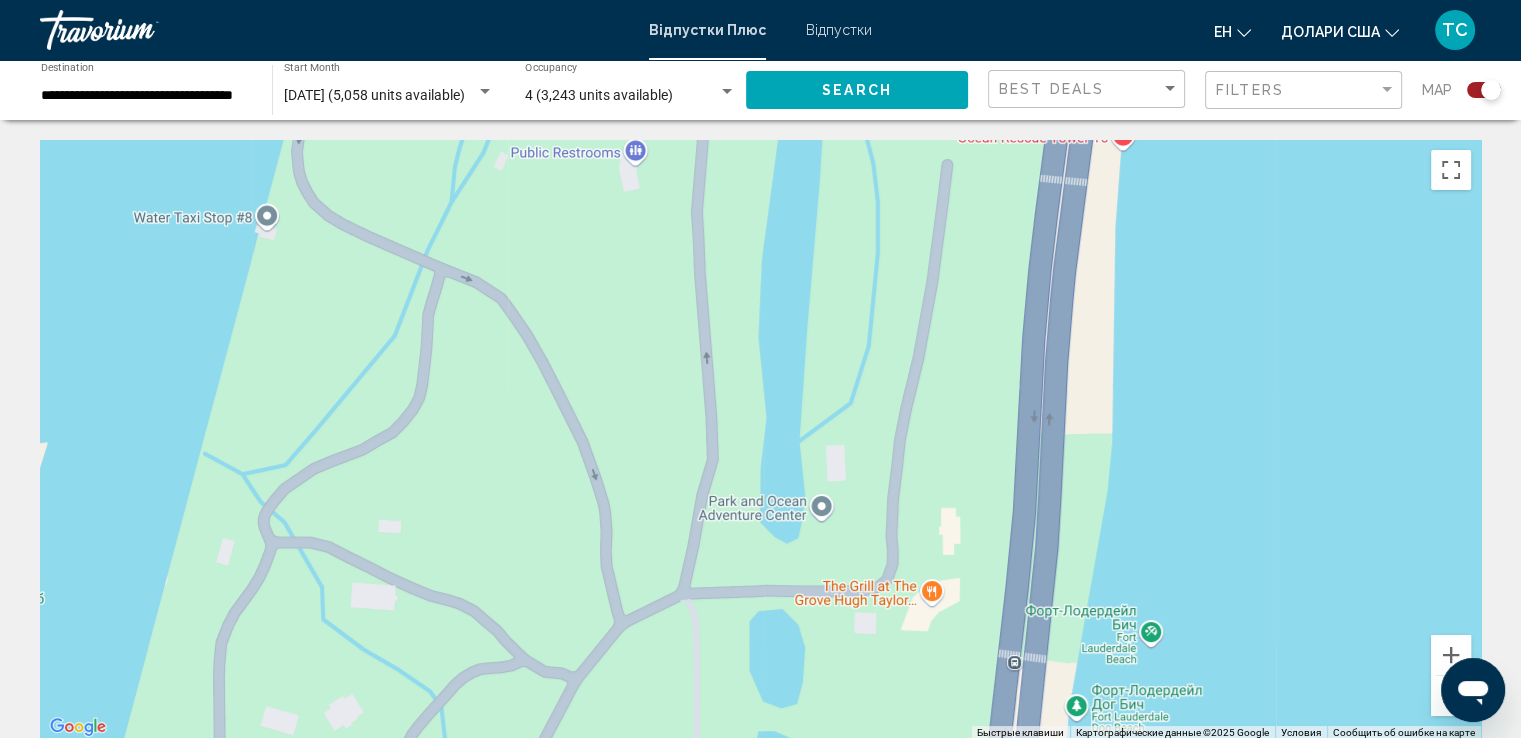 drag, startPoint x: 1193, startPoint y: 307, endPoint x: 1098, endPoint y: 776, distance: 478.5248 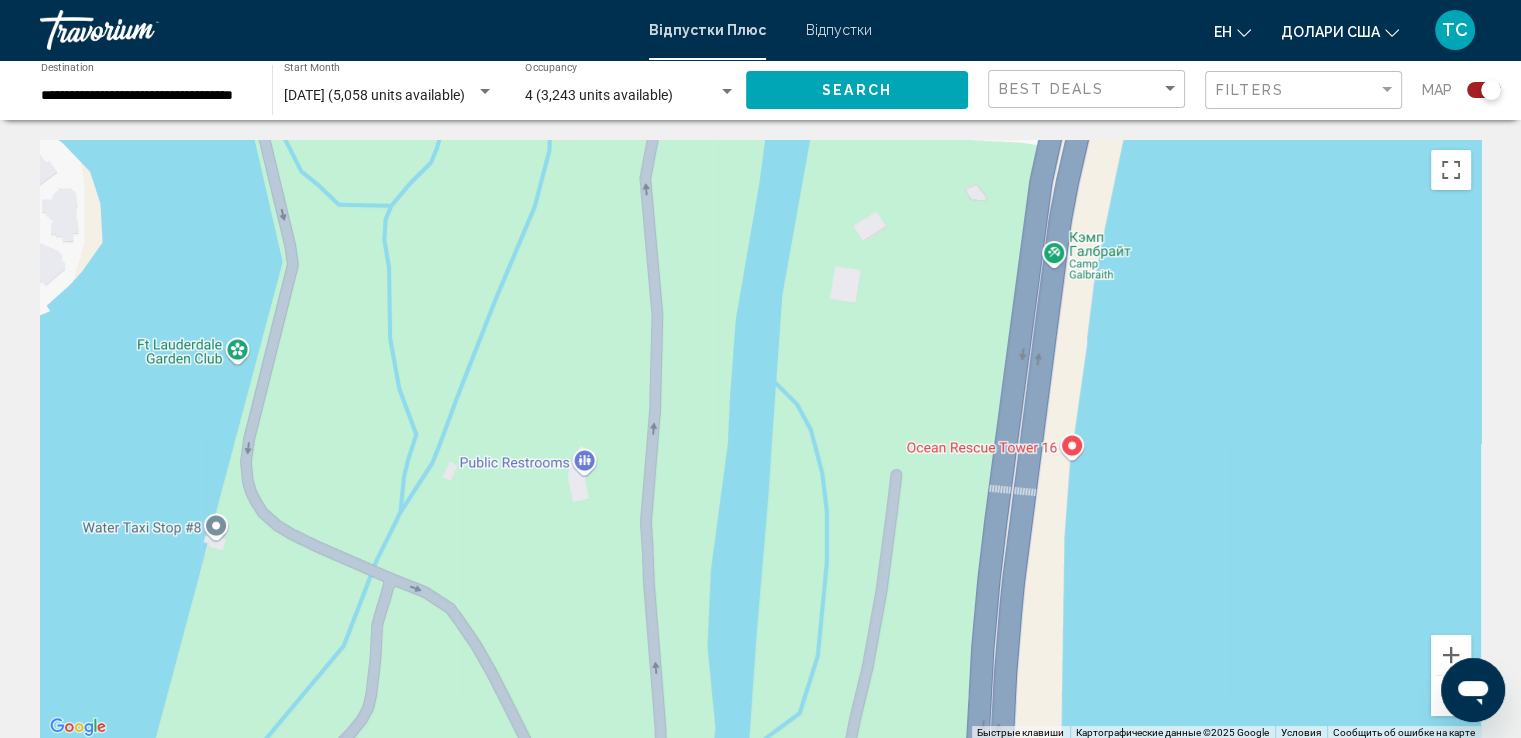 drag, startPoint x: 1115, startPoint y: 275, endPoint x: 1064, endPoint y: 587, distance: 316.14078 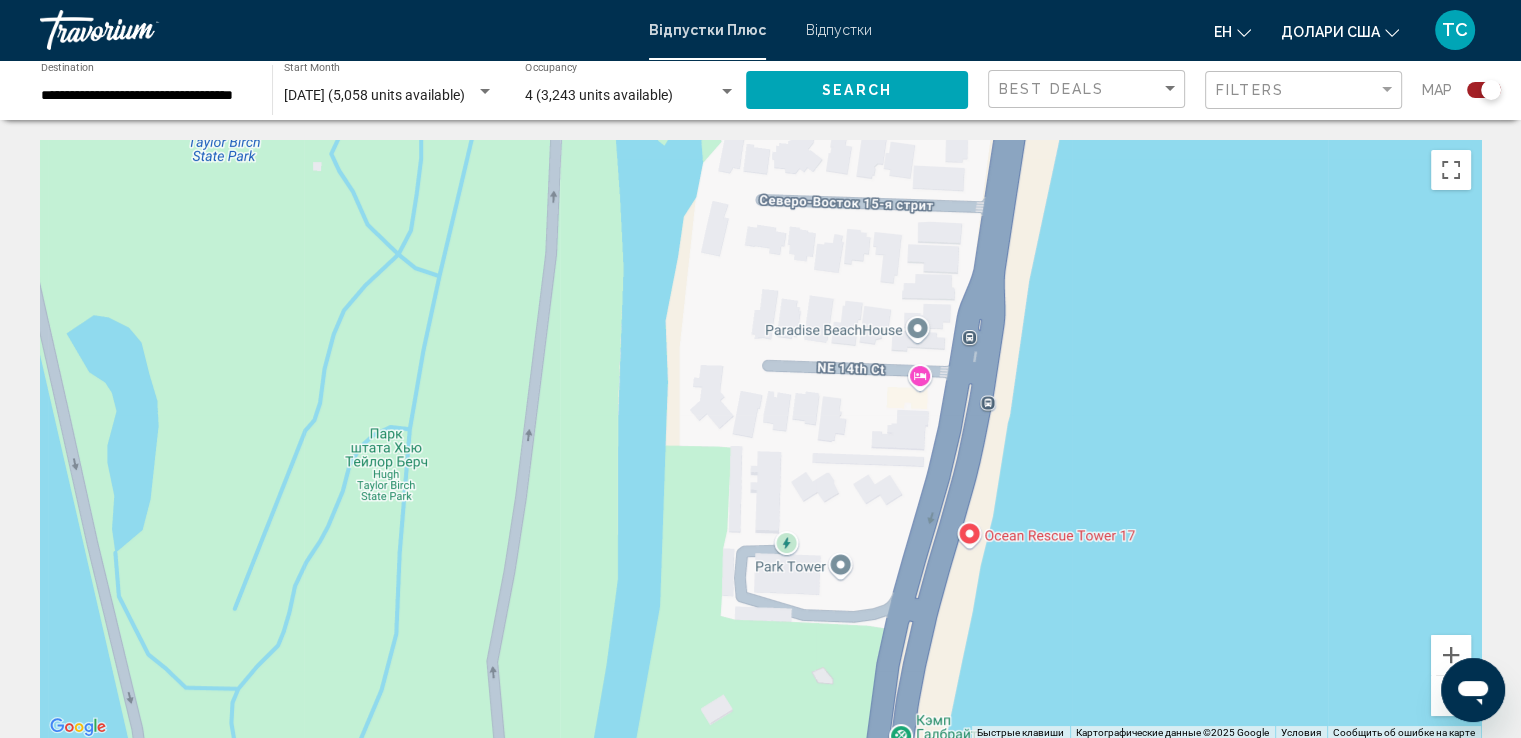 drag, startPoint x: 1129, startPoint y: 289, endPoint x: 975, endPoint y: 776, distance: 510.76904 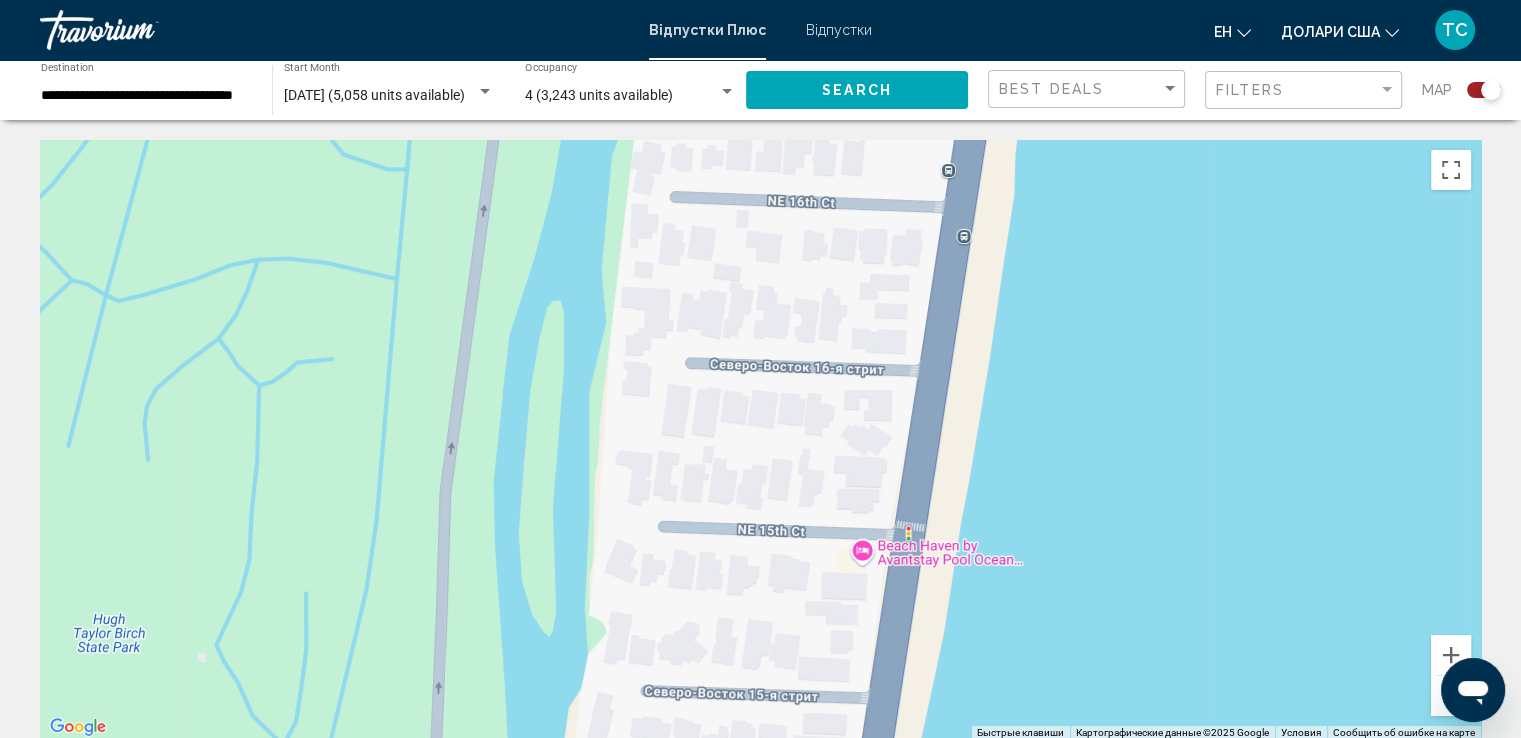 drag, startPoint x: 1132, startPoint y: 229, endPoint x: 1020, endPoint y: 720, distance: 503.61197 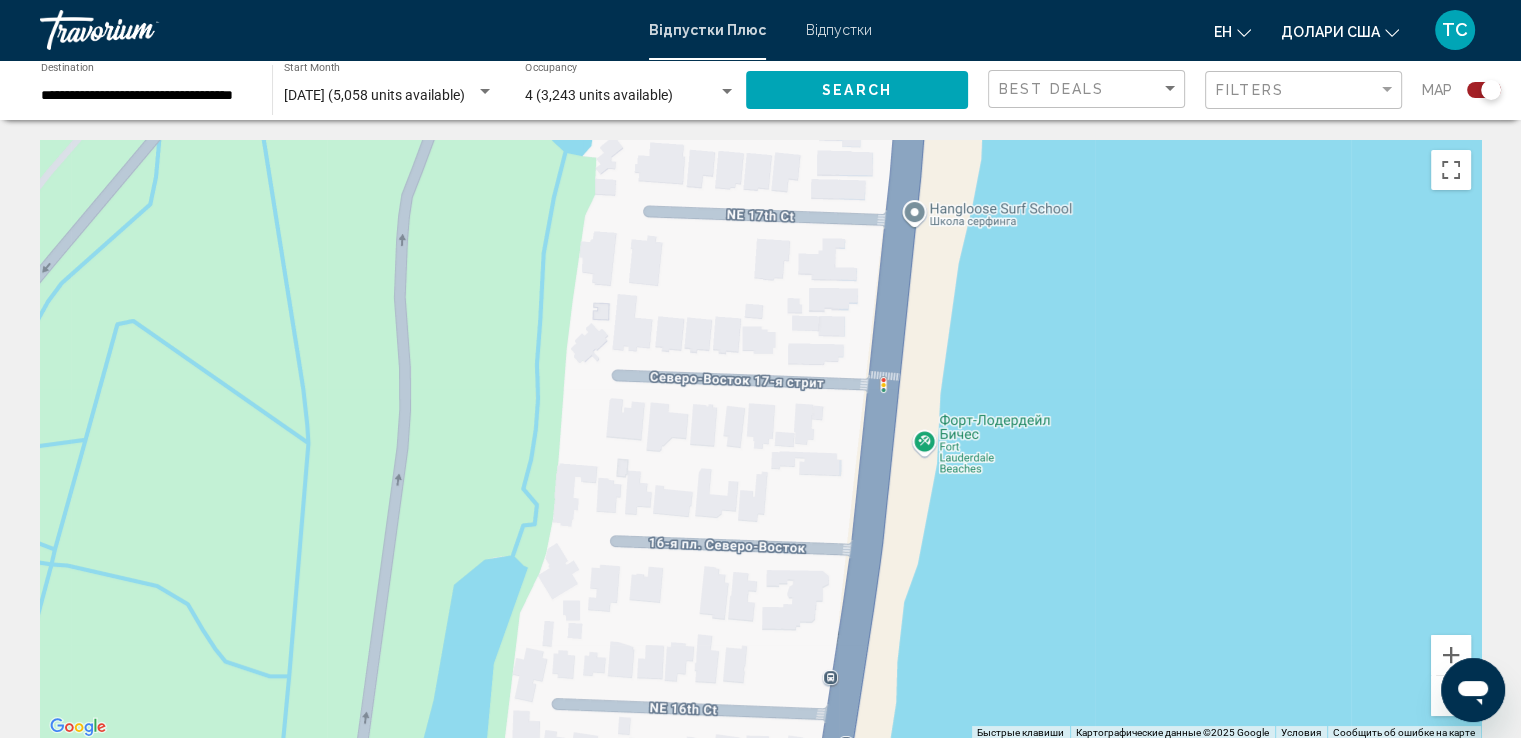 drag, startPoint x: 1078, startPoint y: 269, endPoint x: 960, endPoint y: 776, distance: 520.55066 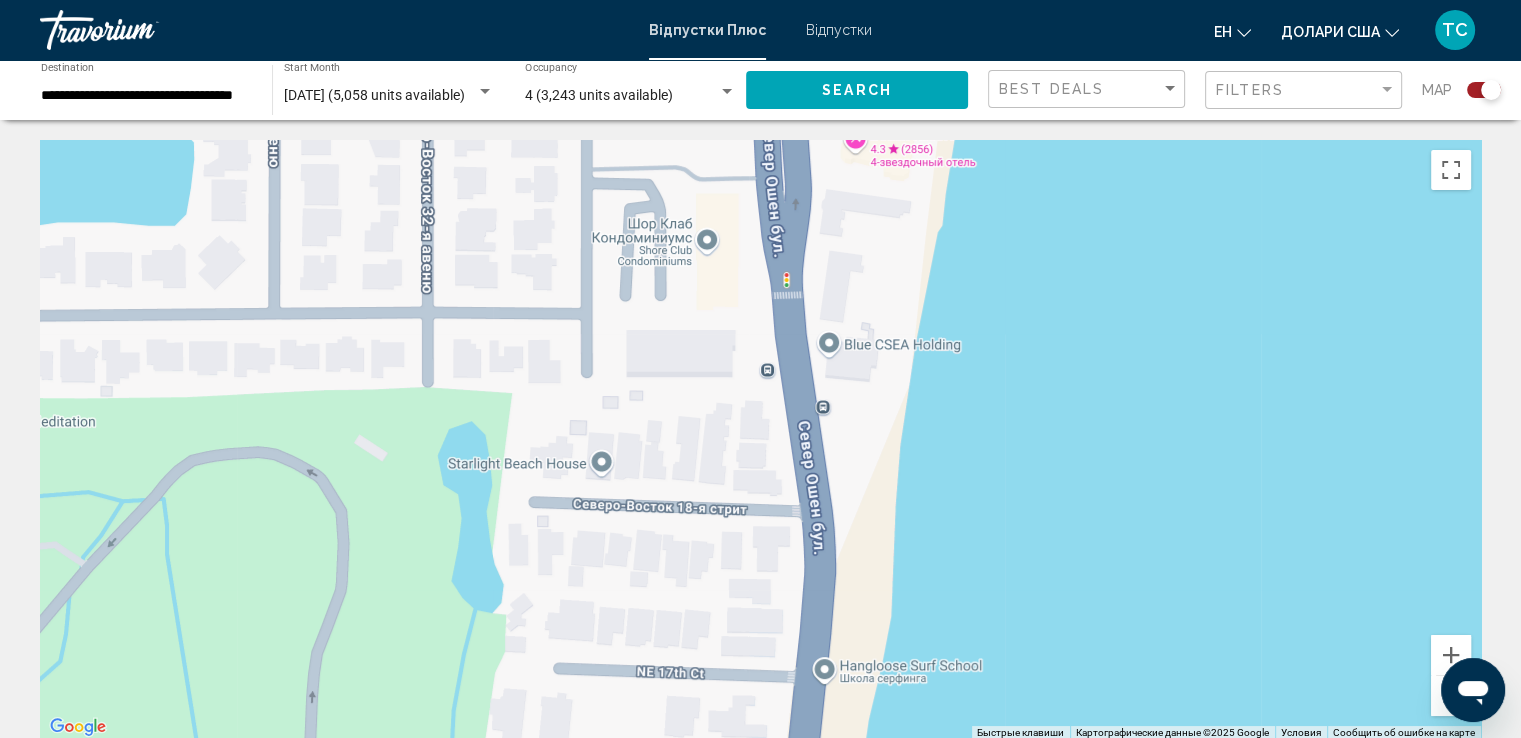 drag, startPoint x: 1074, startPoint y: 225, endPoint x: 976, endPoint y: 704, distance: 488.92227 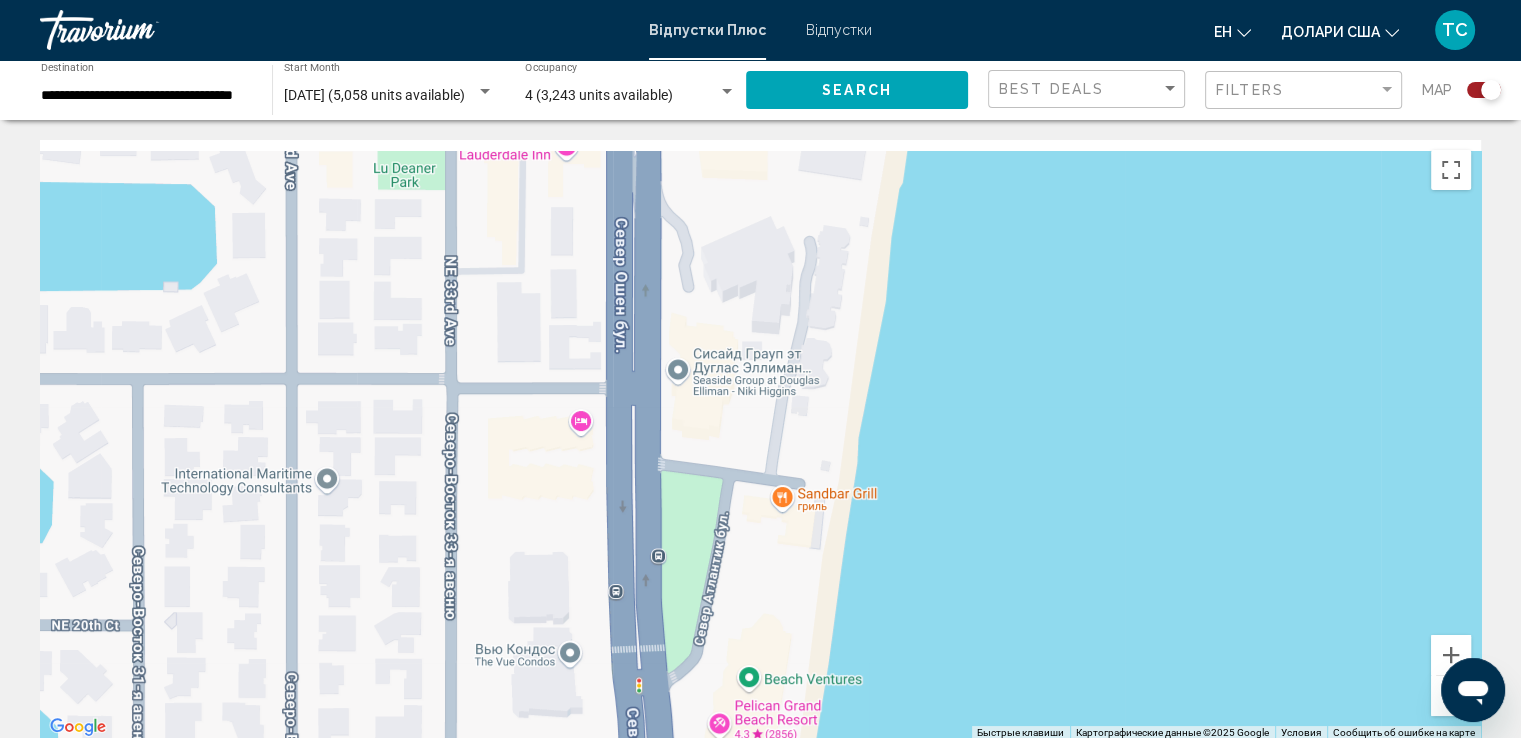 drag, startPoint x: 984, startPoint y: 193, endPoint x: 847, endPoint y: 771, distance: 594.0143 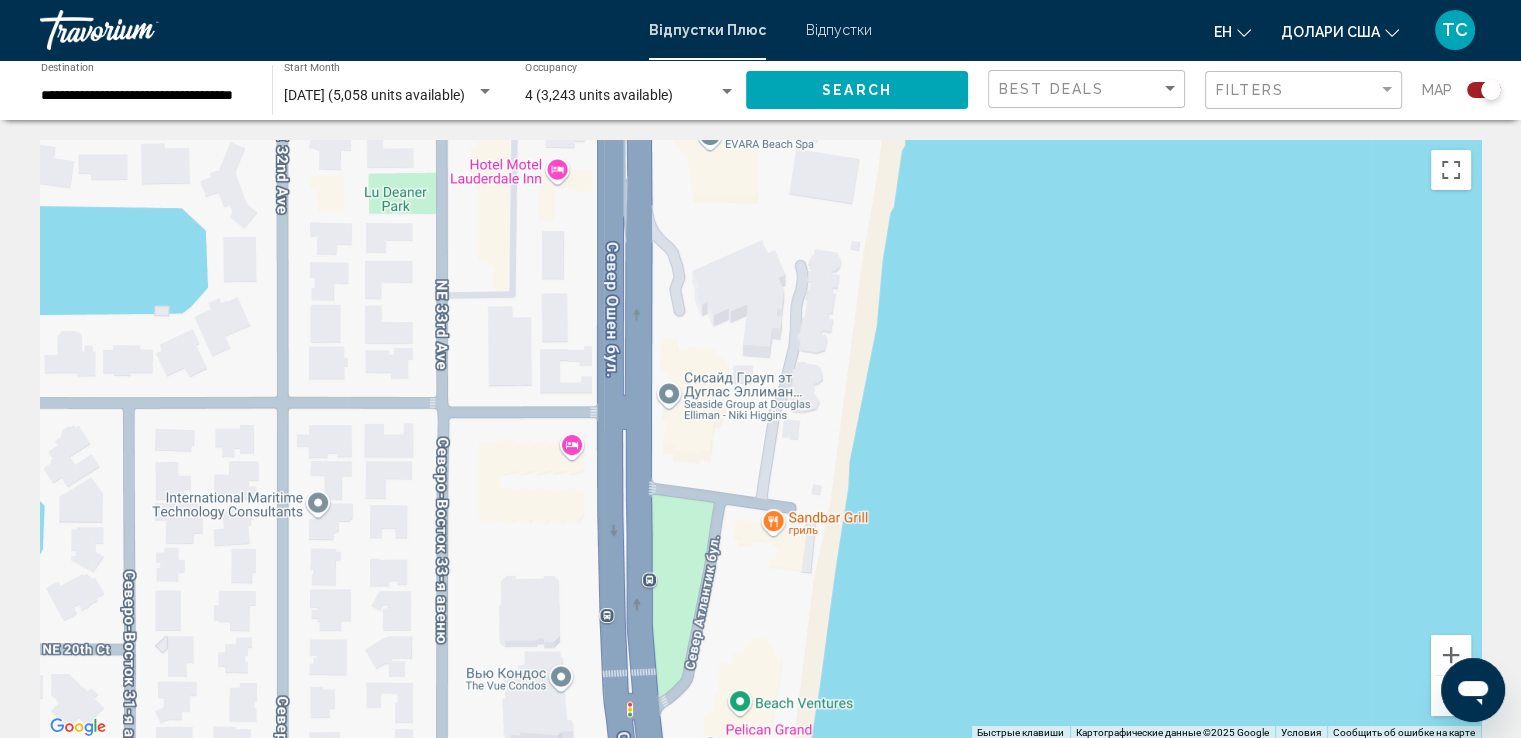 click on "Для навигации используйте клавиши со стрелками." at bounding box center (760, 440) 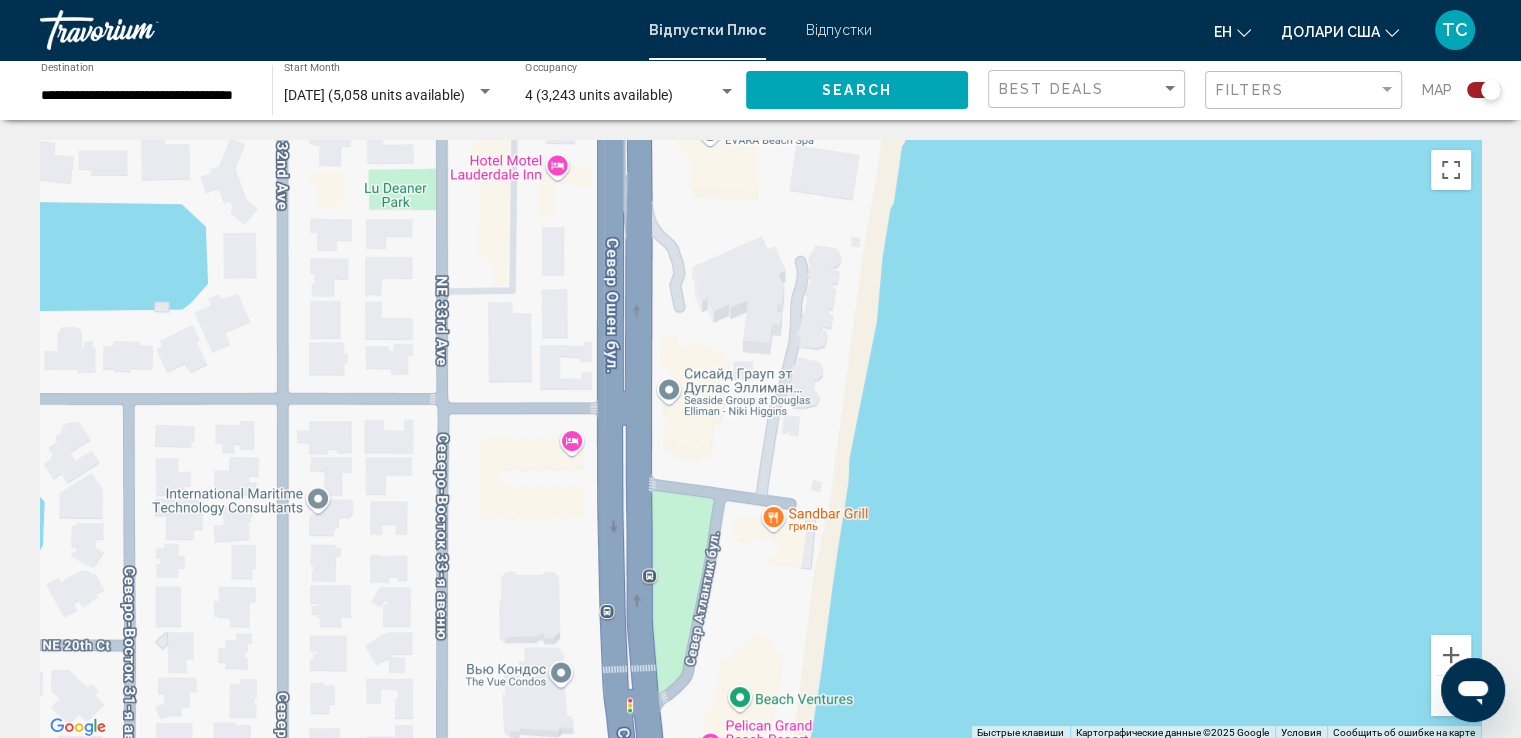 click at bounding box center (1451, 696) 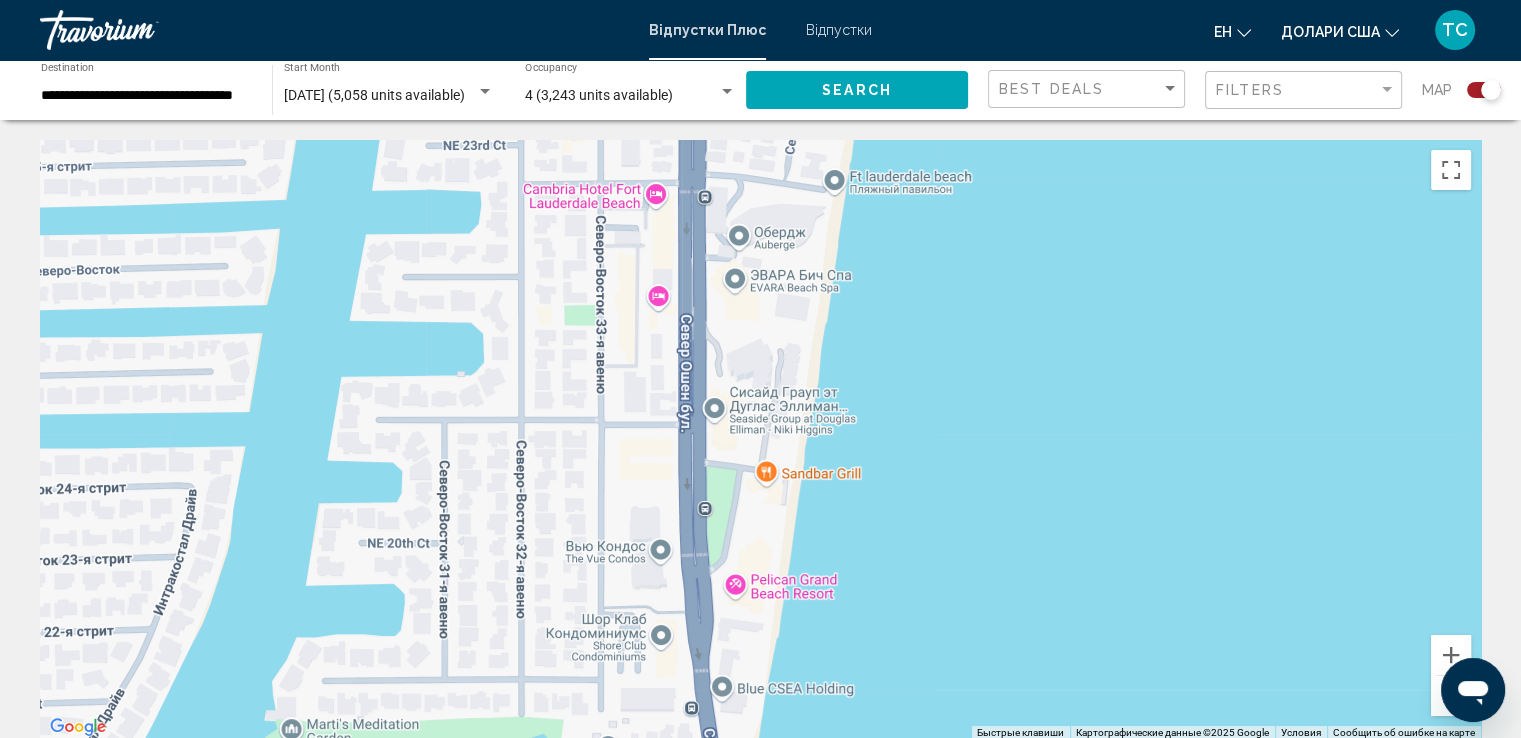 click at bounding box center (1451, 696) 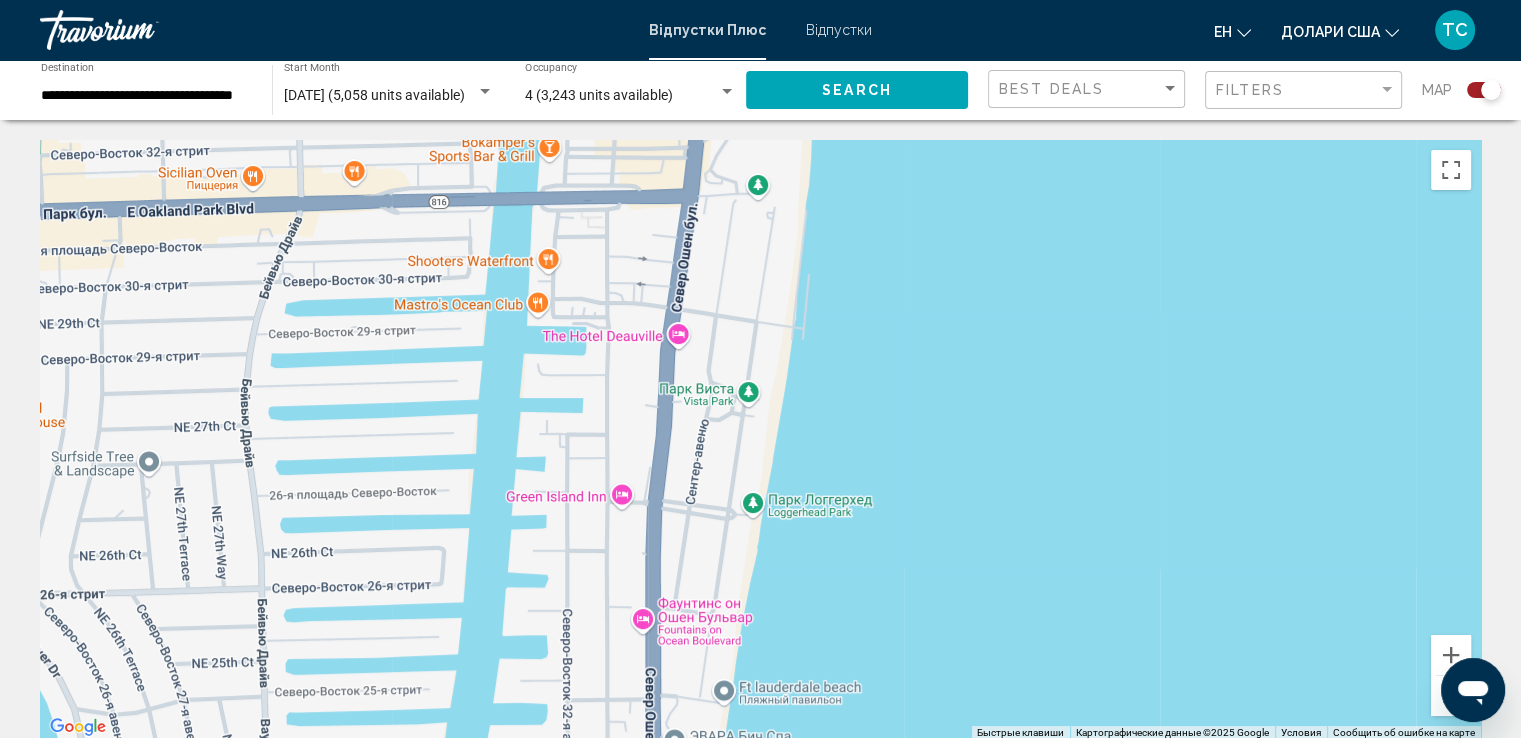 drag, startPoint x: 1102, startPoint y: 280, endPoint x: 1016, endPoint y: 623, distance: 353.61703 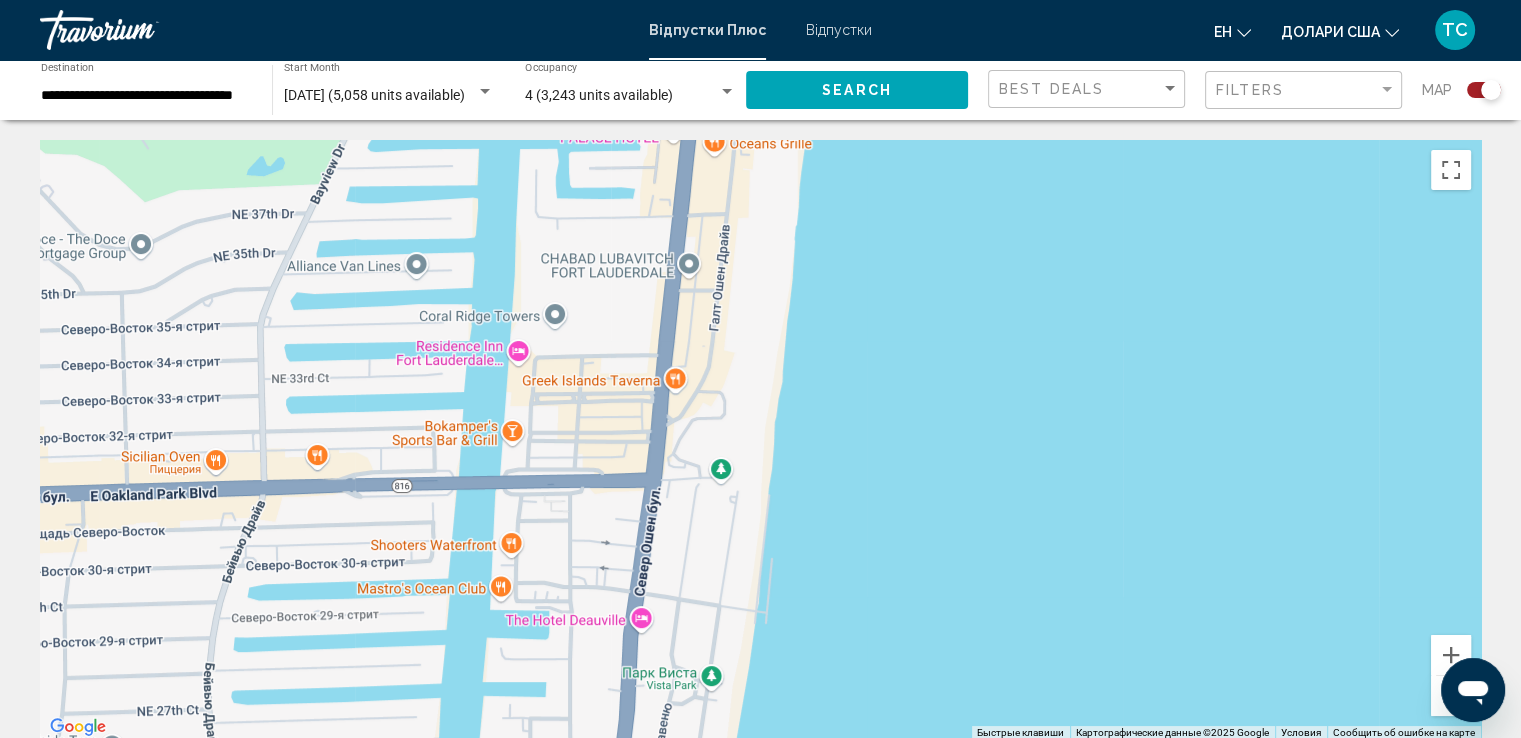 drag, startPoint x: 1013, startPoint y: 373, endPoint x: 973, endPoint y: 693, distance: 322.4903 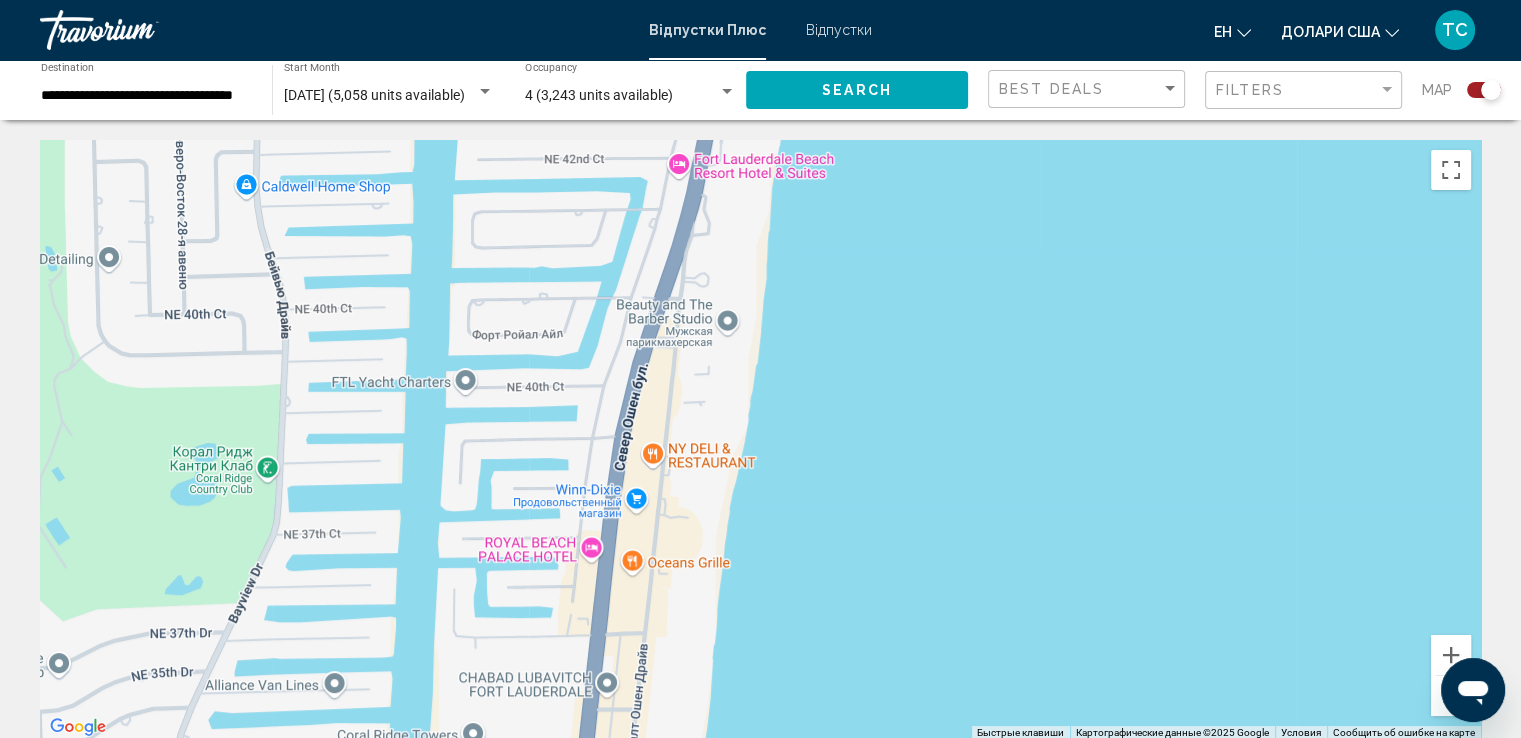 drag, startPoint x: 1022, startPoint y: 291, endPoint x: 951, endPoint y: 601, distance: 318.02673 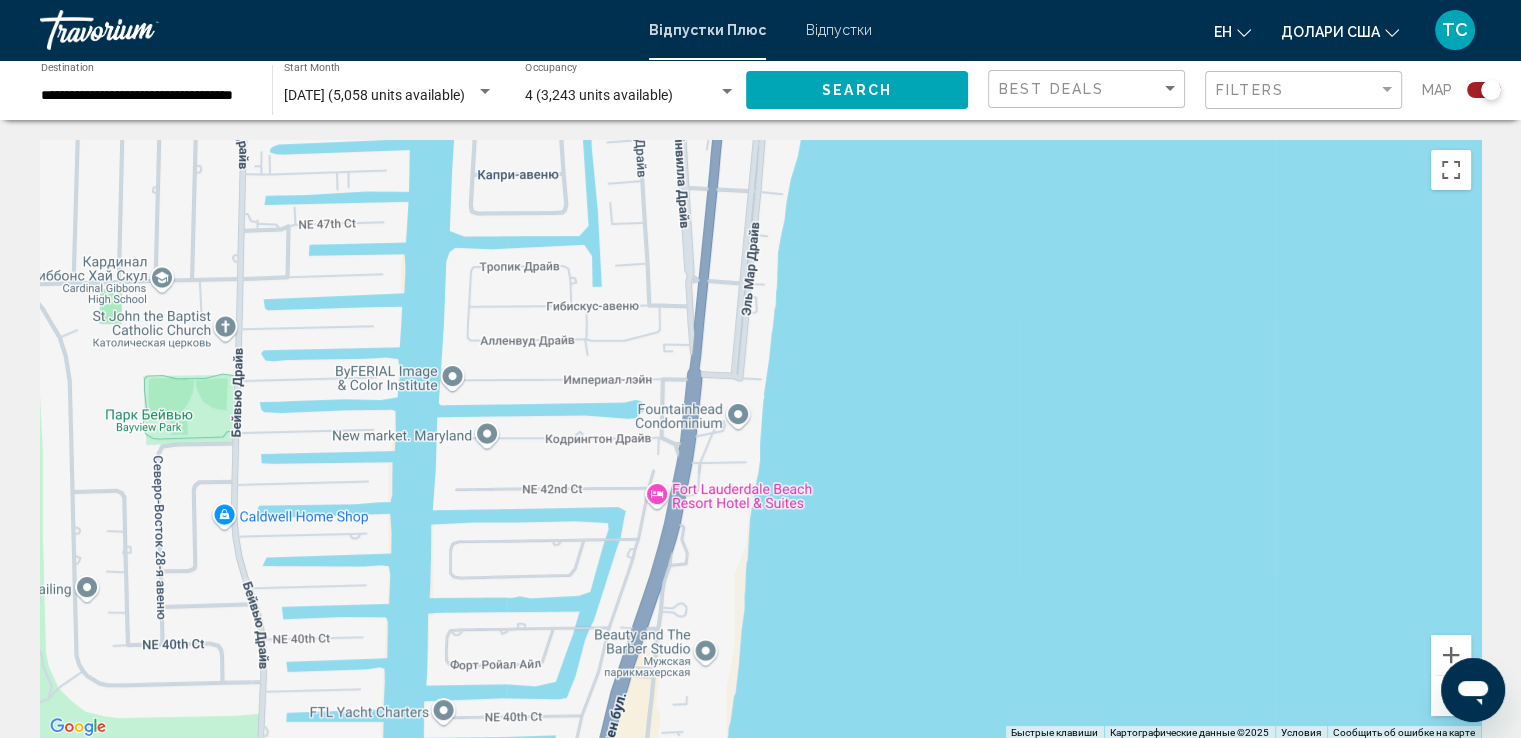 drag, startPoint x: 966, startPoint y: 295, endPoint x: 950, endPoint y: 619, distance: 324.39484 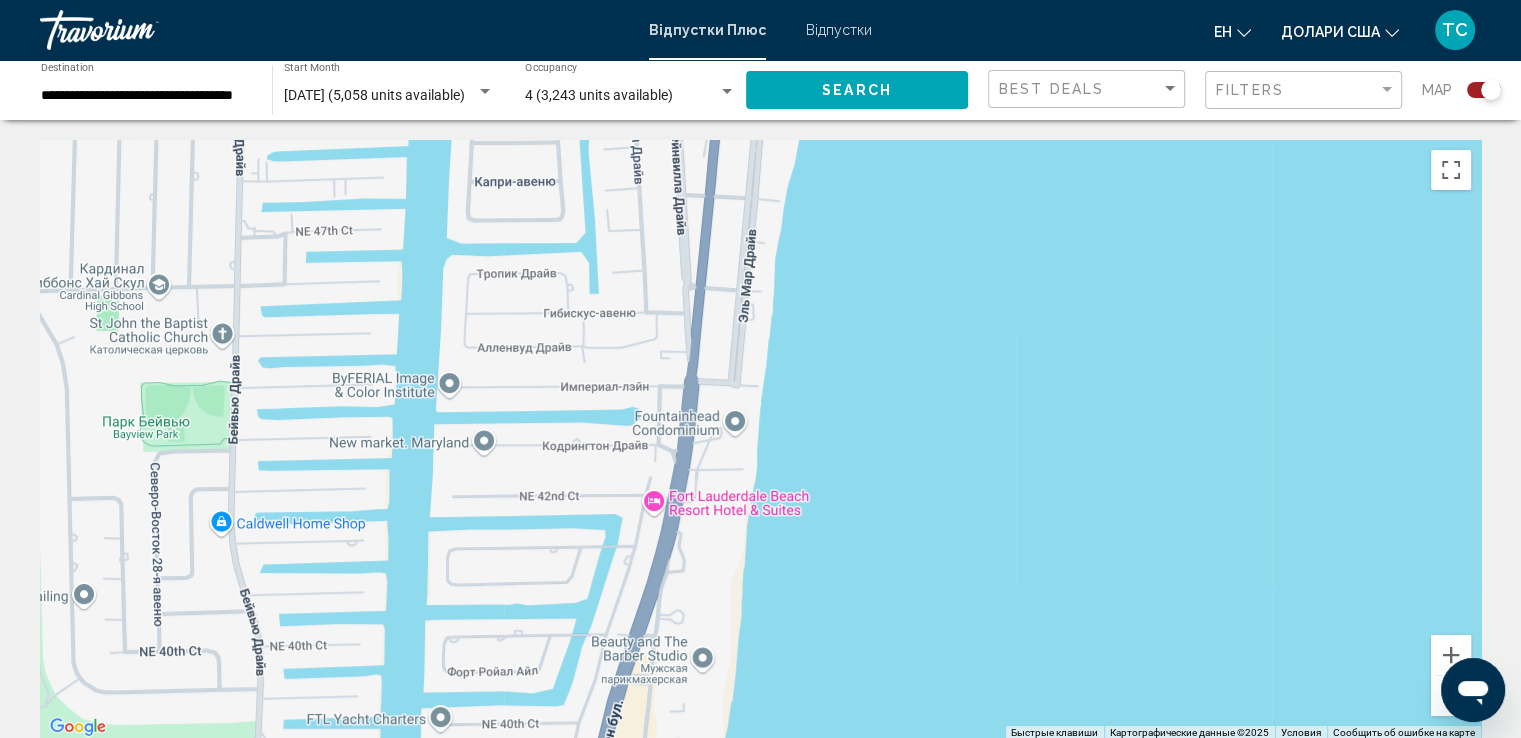 click at bounding box center (1451, 696) 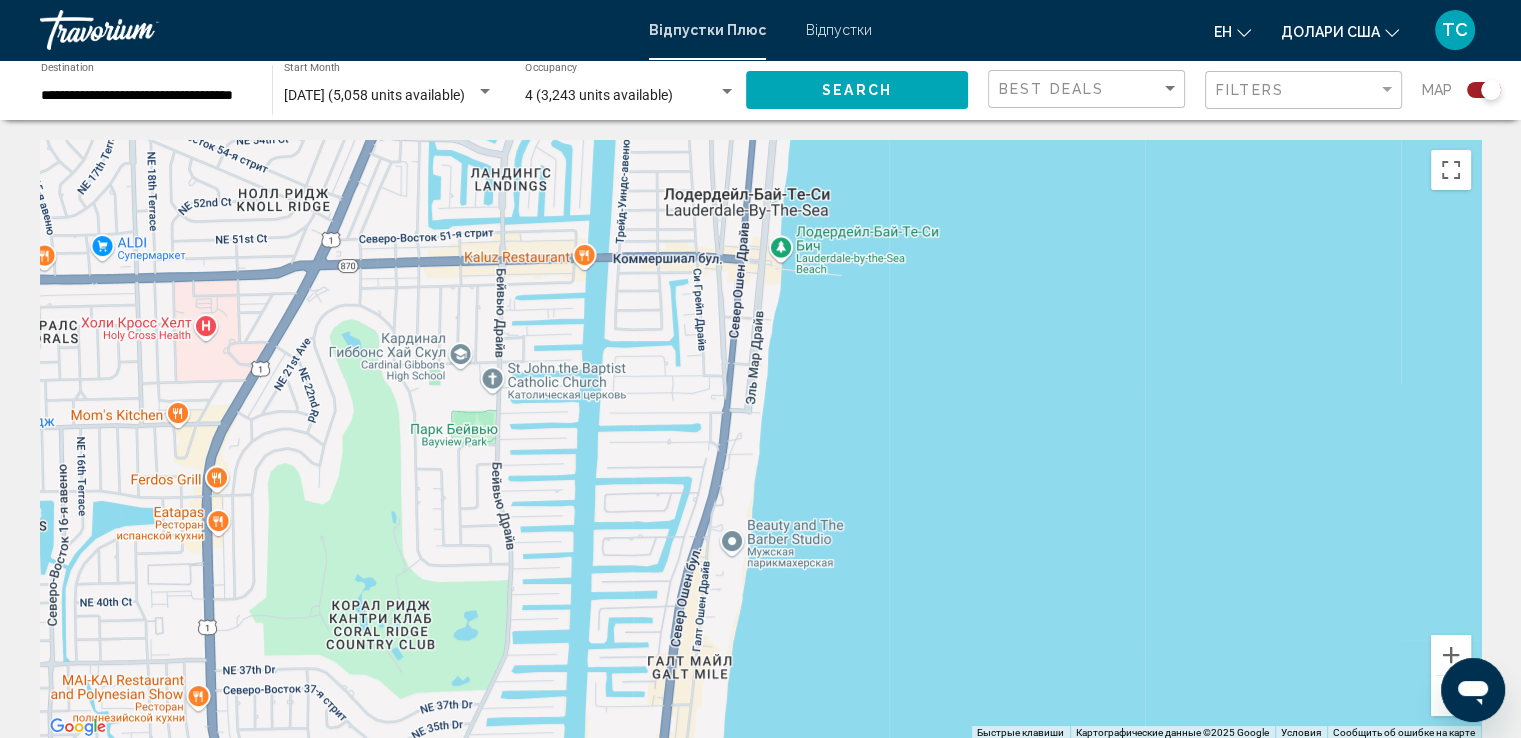click at bounding box center [1451, 696] 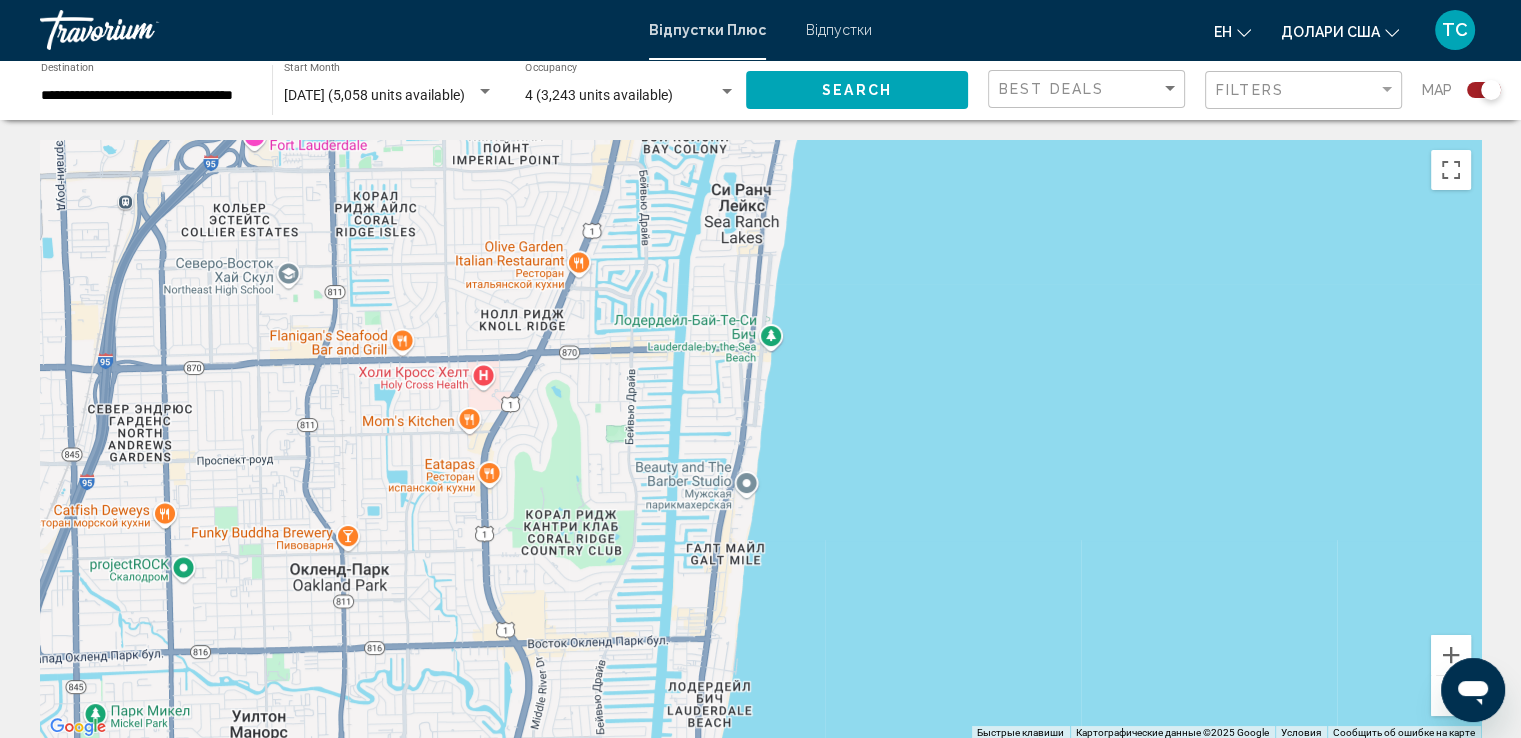 click at bounding box center (1451, 696) 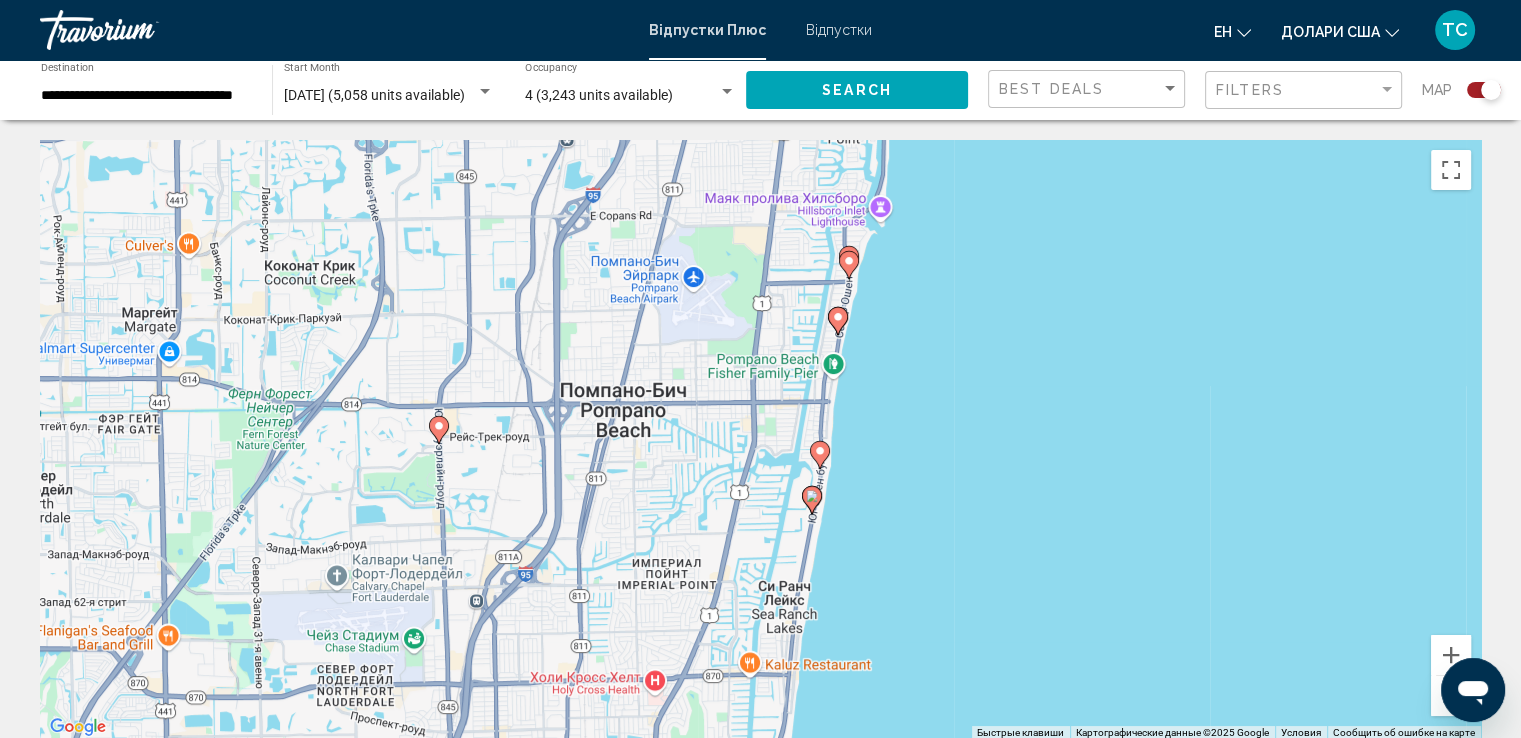 drag, startPoint x: 841, startPoint y: 178, endPoint x: 874, endPoint y: 460, distance: 283.9243 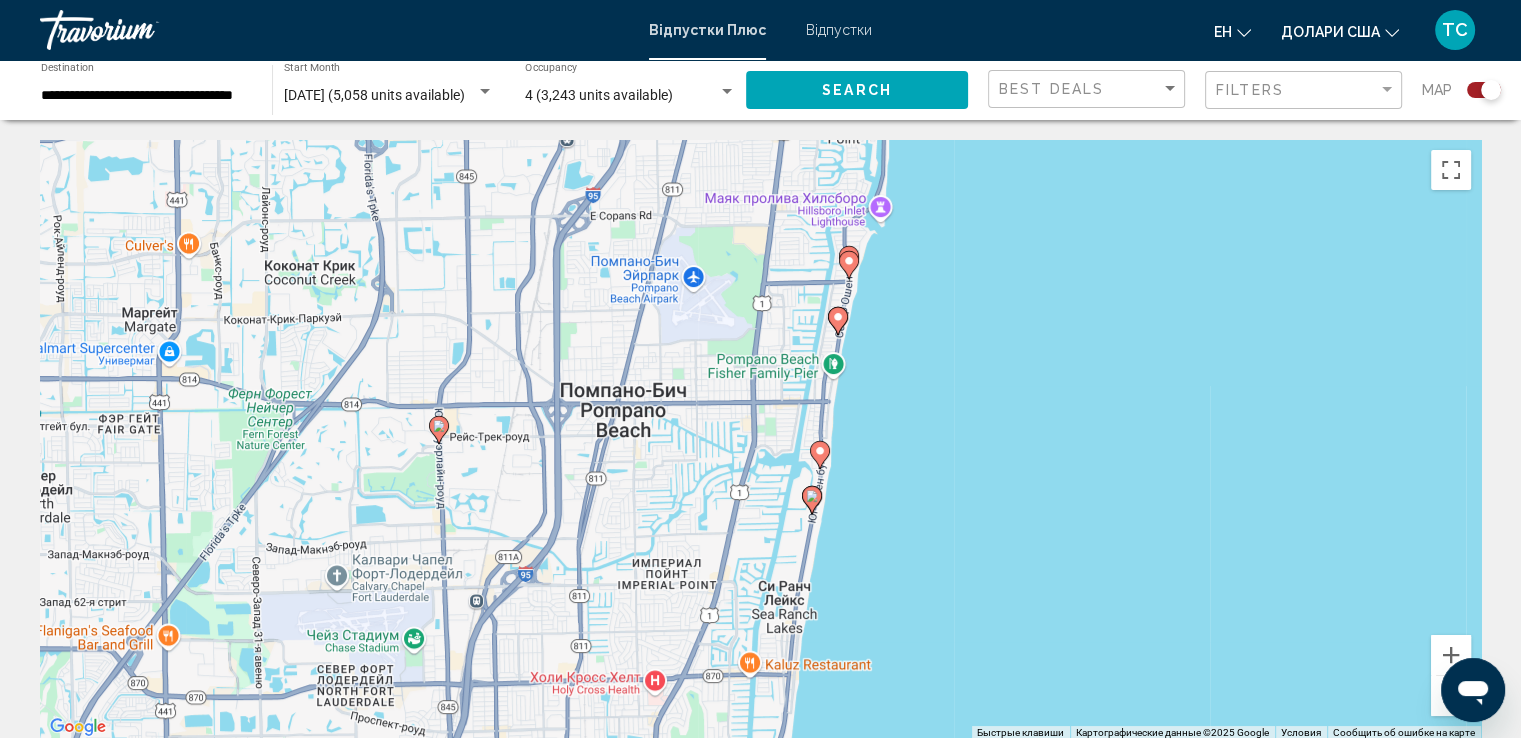 click on "Для навигации используйте клавиши со стрелками. Чтобы активировать перетаскивание с помощью клавиатуры, нажмите Alt + Ввод. После этого перемещайте маркер, используя клавиши со стрелками. Чтобы завершить перетаскивание, нажмите клавишу Ввод. Чтобы отменить действие, нажмите клавишу Esc." at bounding box center (760, 440) 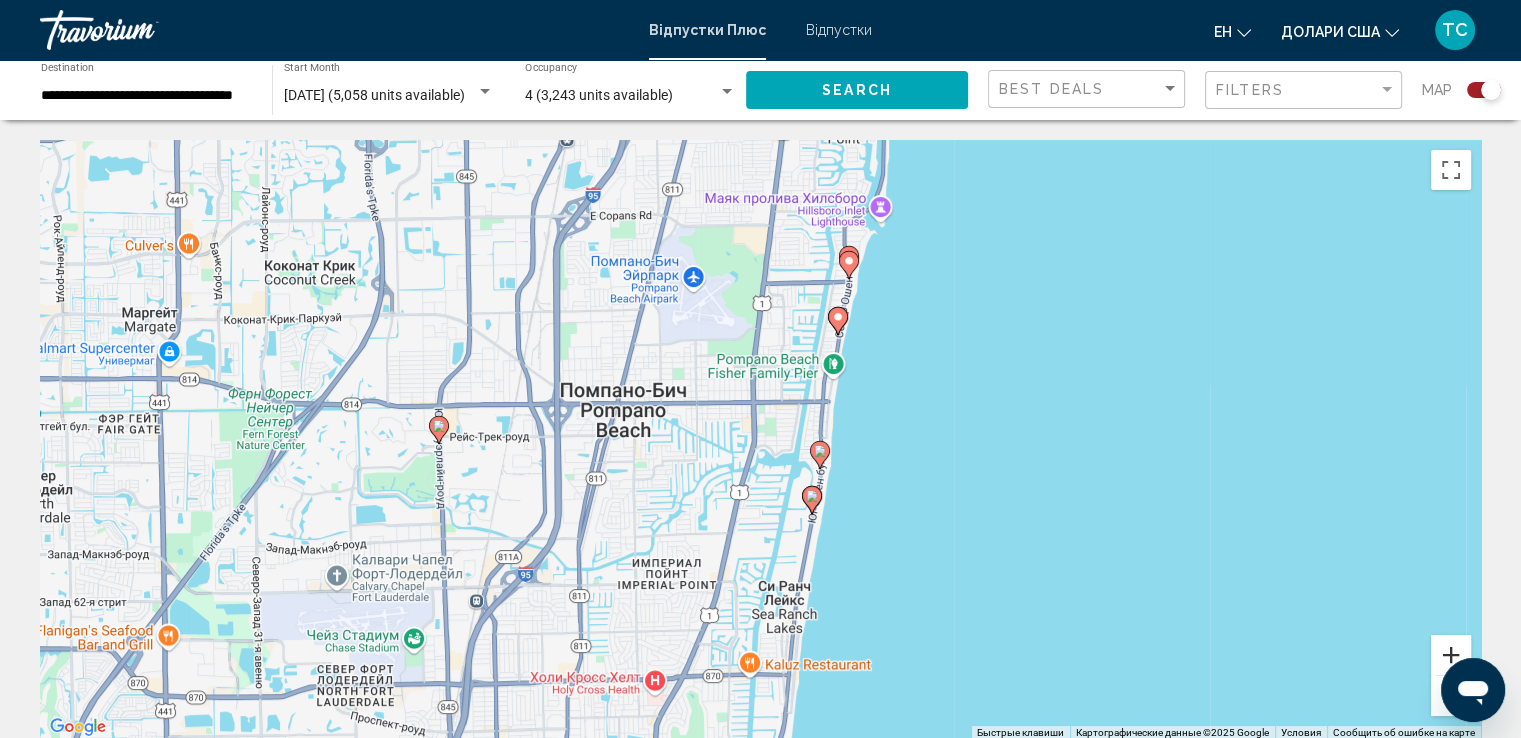 click at bounding box center [1451, 655] 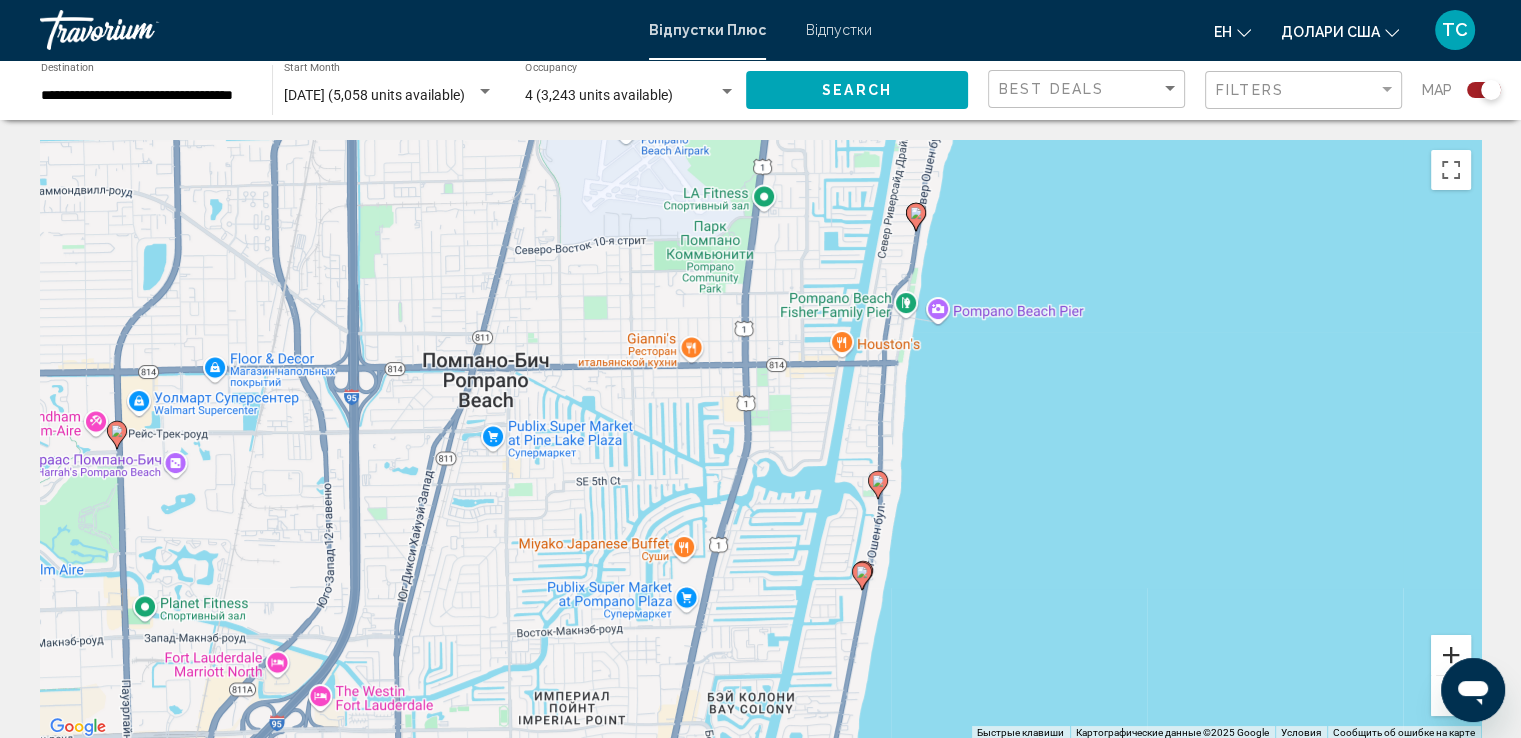 click at bounding box center (1451, 655) 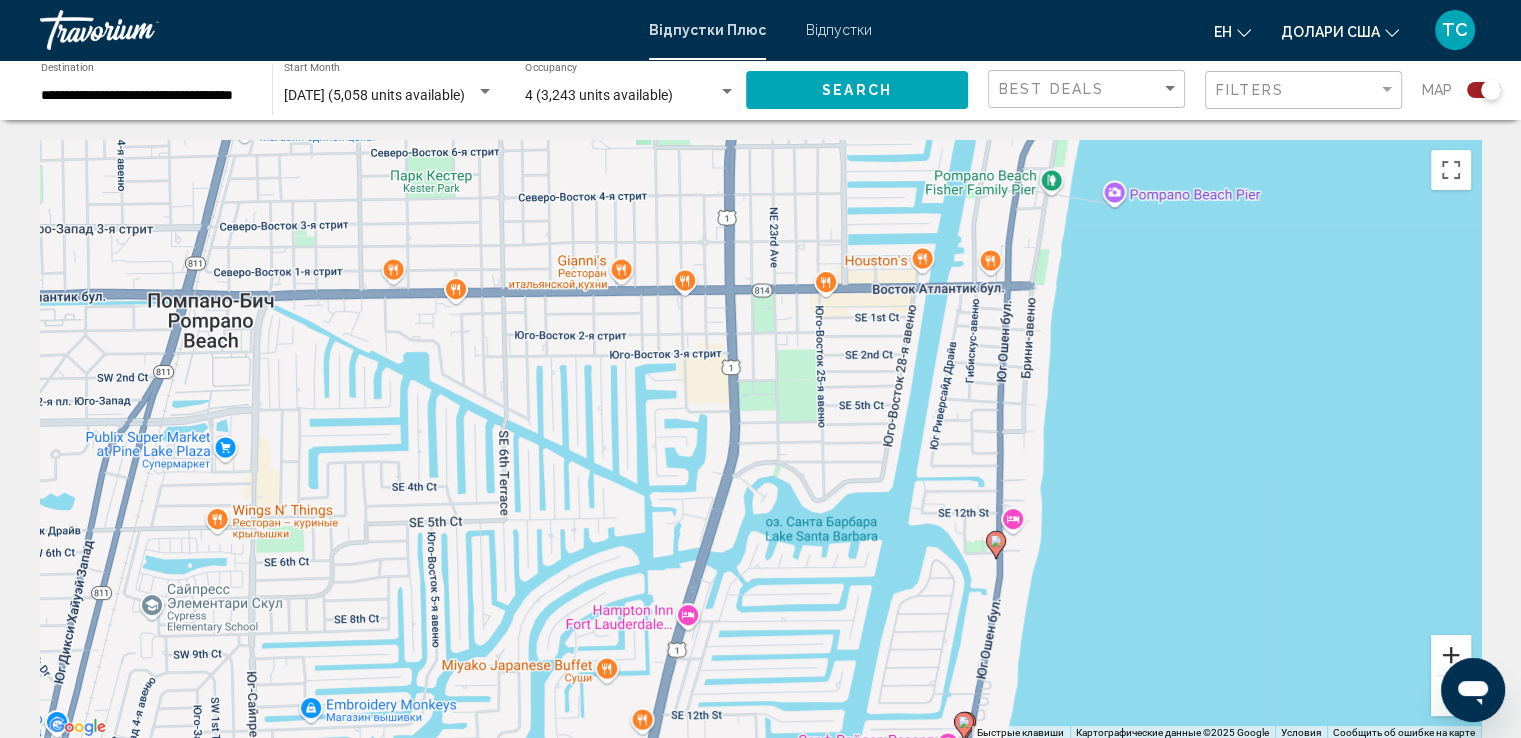 click at bounding box center [1451, 655] 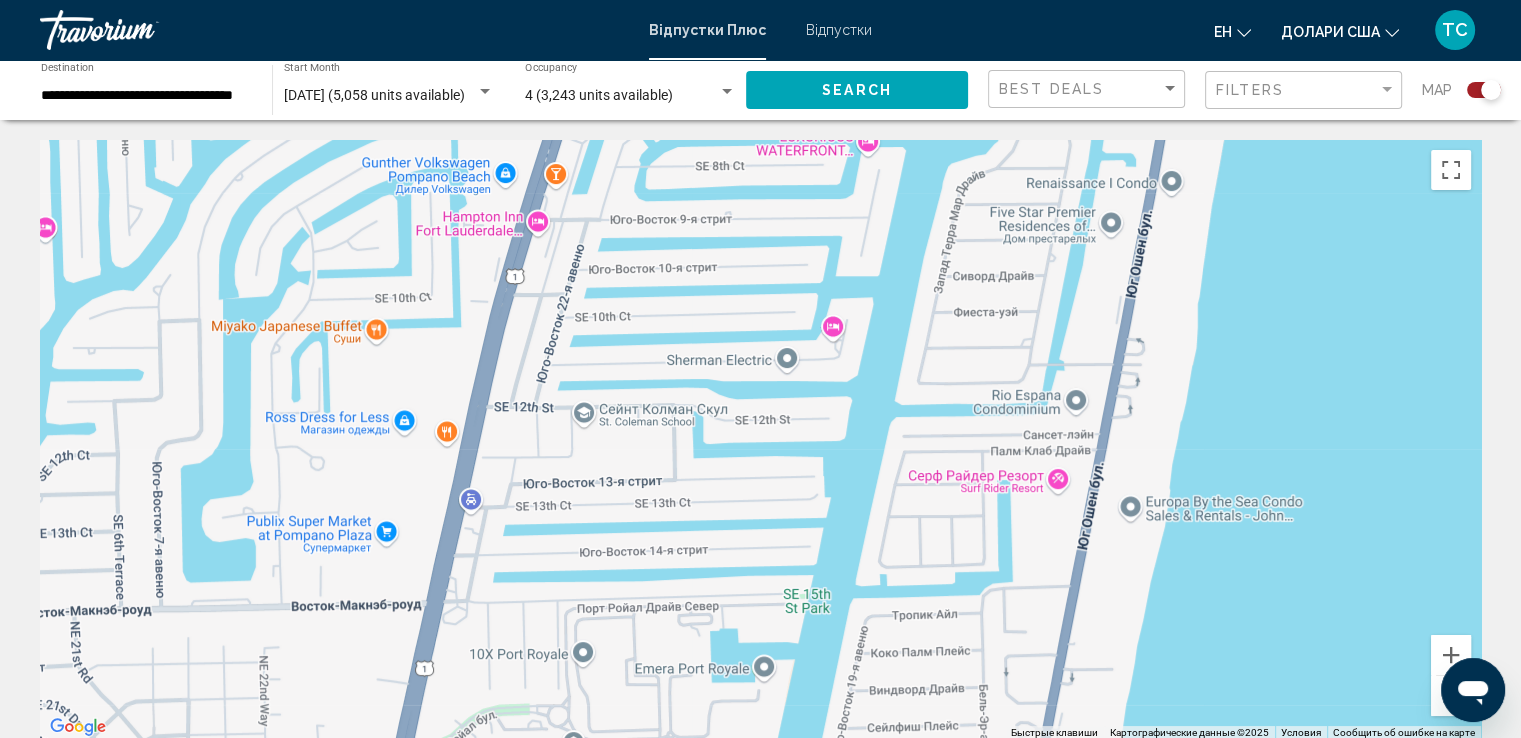 drag, startPoint x: 1288, startPoint y: 656, endPoint x: 1207, endPoint y: 70, distance: 591.57166 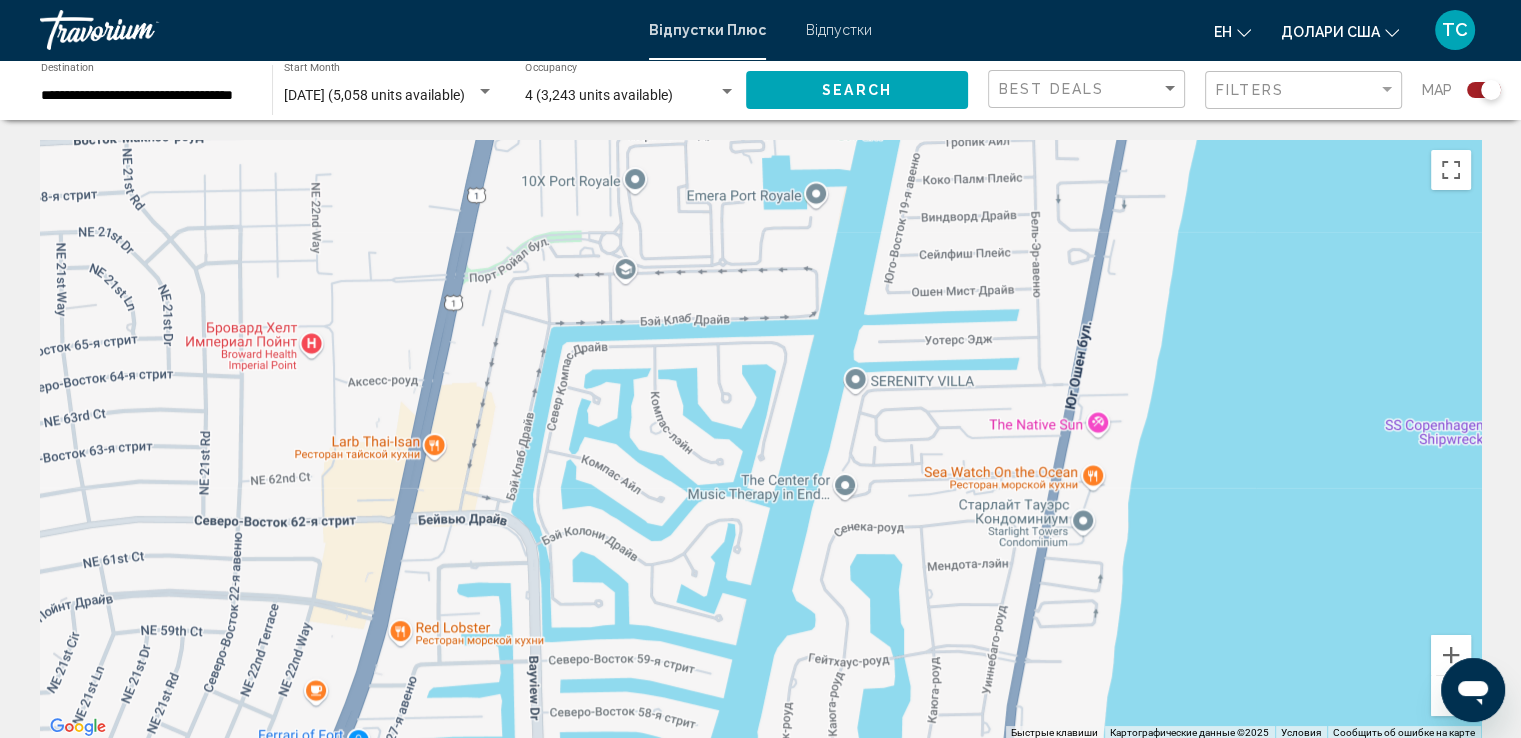 drag, startPoint x: 1110, startPoint y: 542, endPoint x: 1164, endPoint y: 79, distance: 466.1384 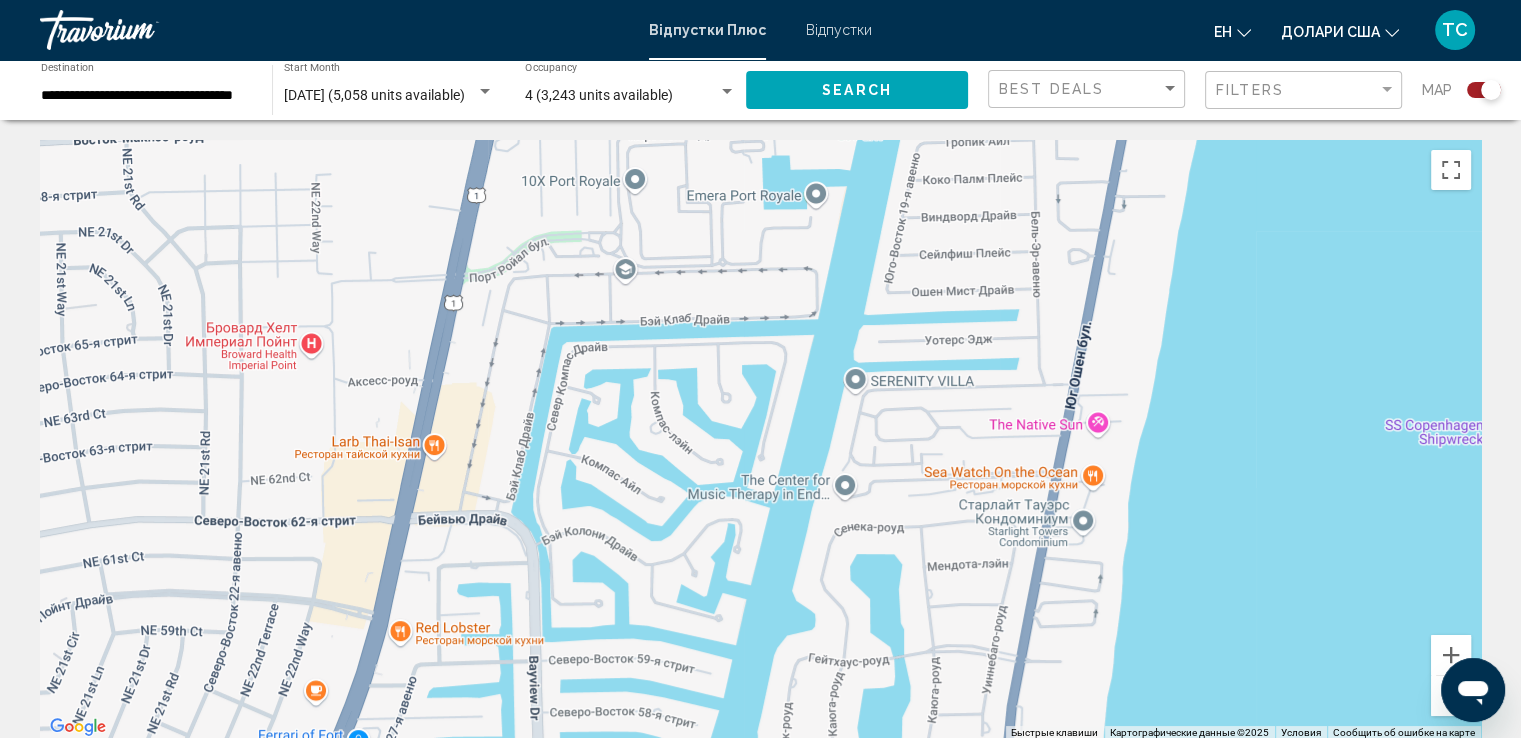 click at bounding box center [1451, 696] 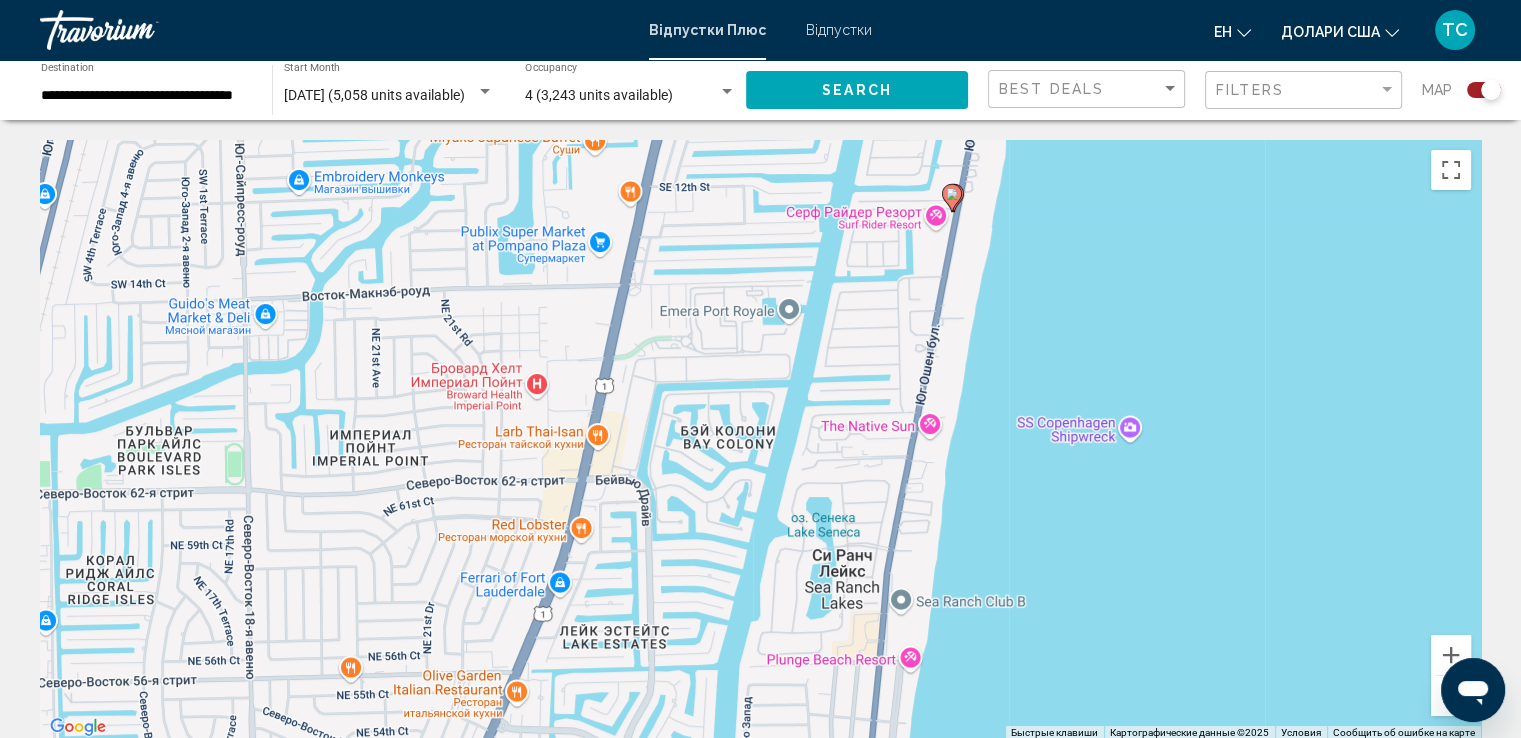 click at bounding box center [1451, 696] 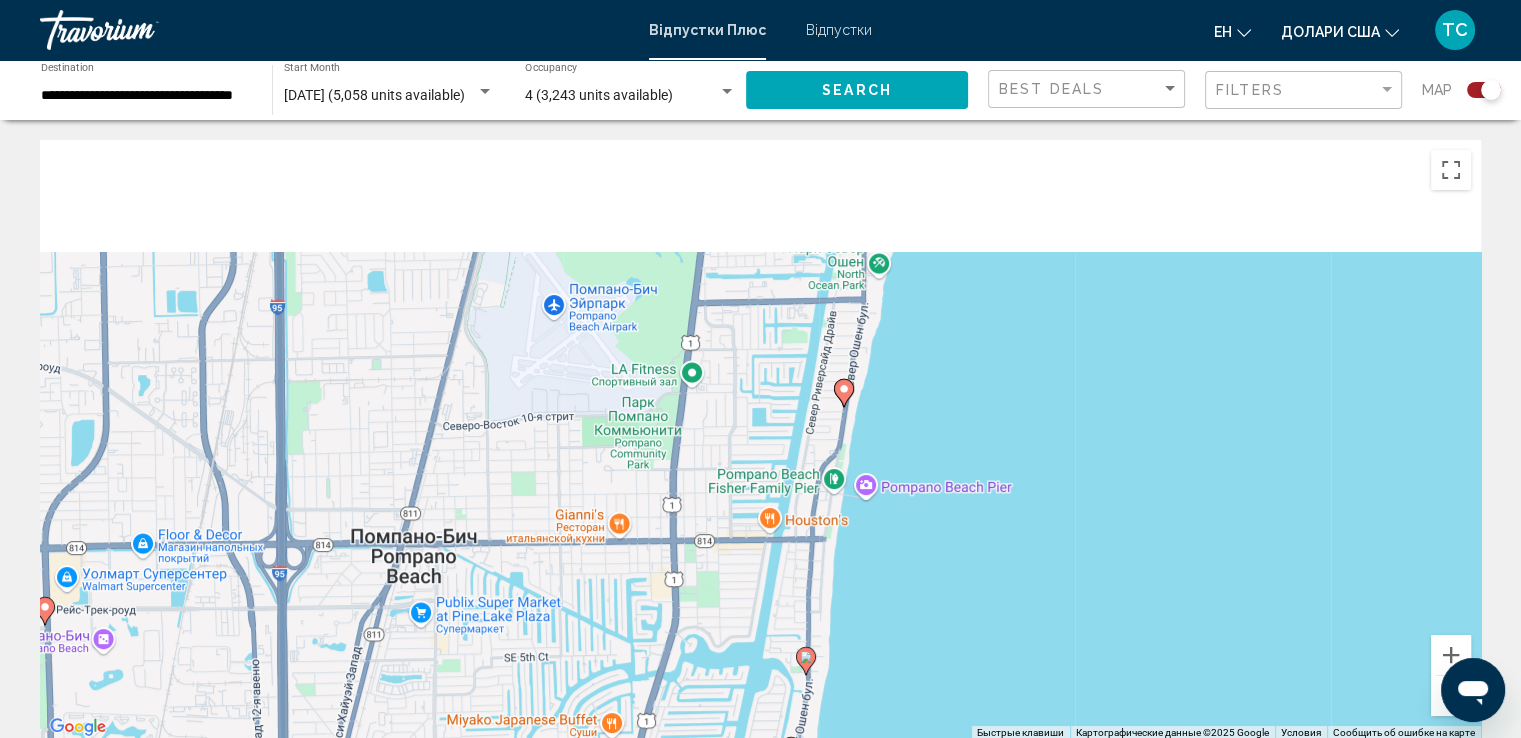 drag, startPoint x: 1039, startPoint y: 288, endPoint x: 972, endPoint y: 732, distance: 449.02673 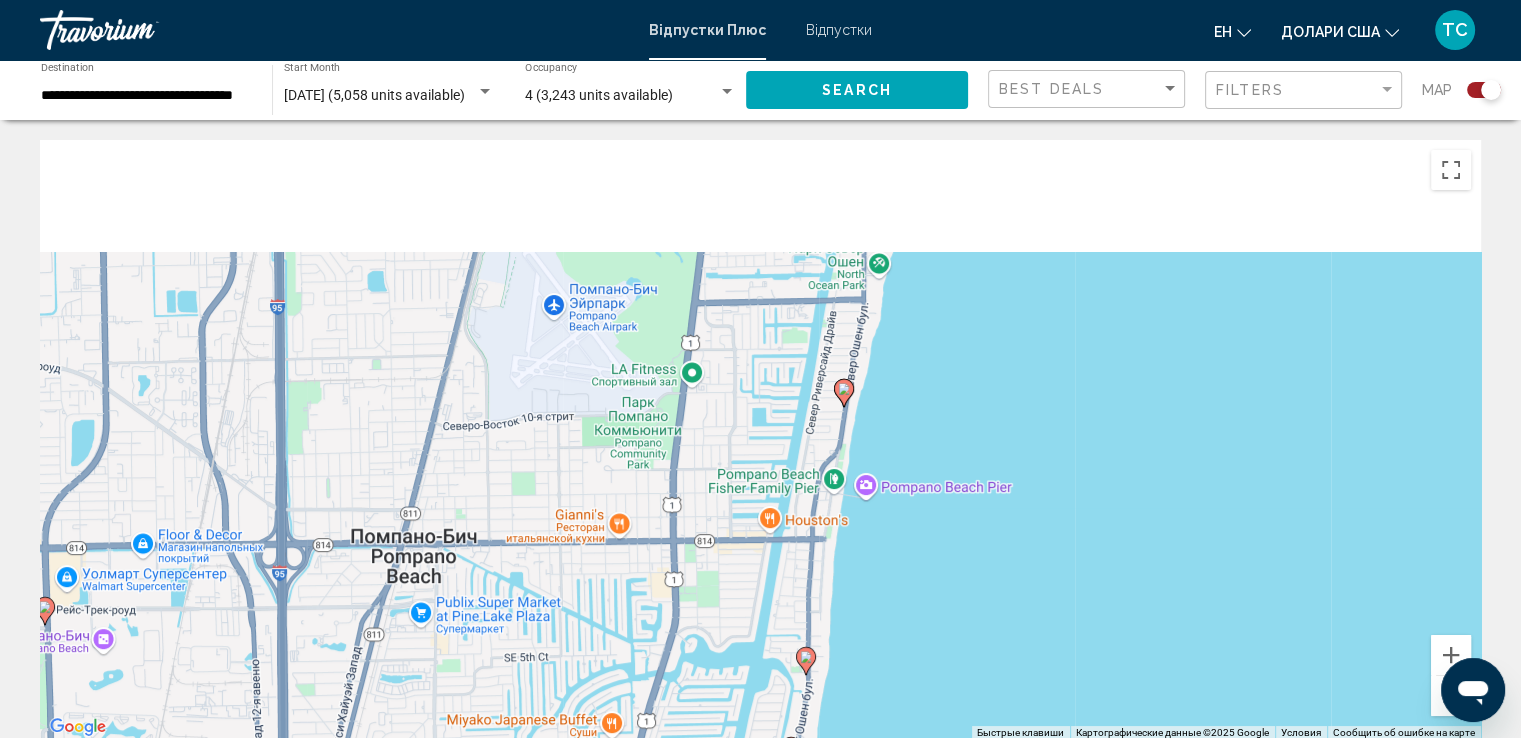 click on "Для навигации используйте клавиши со стрелками. Чтобы активировать перетаскивание с помощью клавиатуры, нажмите Alt + Ввод. После этого перемещайте маркер, используя клавиши со стрелками. Чтобы завершить перетаскивание, нажмите клавишу Ввод. Чтобы отменить действие, нажмите клавишу Esc. Быстрые клавиши Картографические данные Картографические данные ©2025 Google Картографические данные ©2025 Google 500 м  Нажимайте, чтобы переключаться между метрической и британской системами измерения. Условия Сообщить об ошибке на карте" at bounding box center [760, 440] 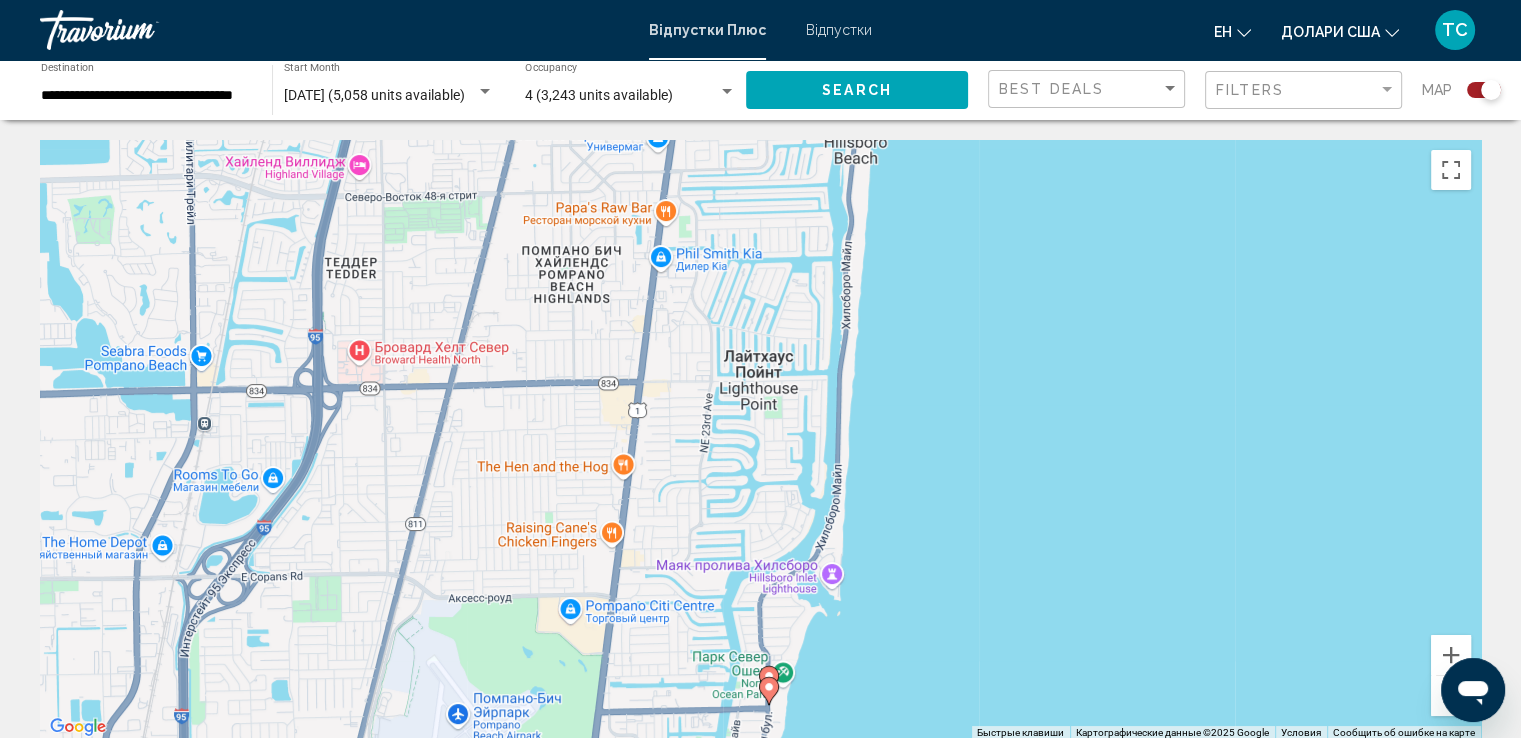 drag, startPoint x: 984, startPoint y: 307, endPoint x: 932, endPoint y: 540, distance: 238.73207 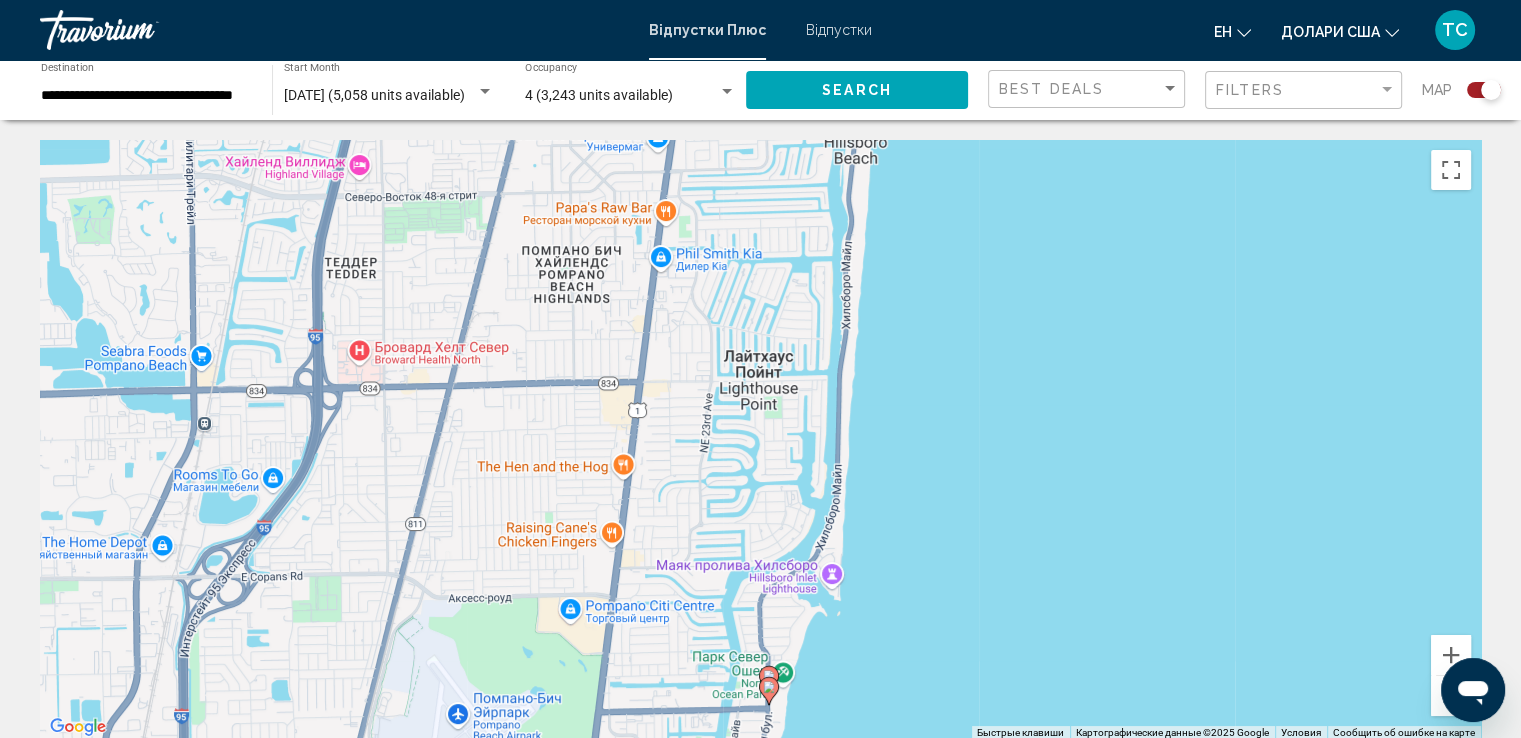 click on "Для навигации используйте клавиши со стрелками. Чтобы активировать перетаскивание с помощью клавиатуры, нажмите Alt + Ввод. После этого перемещайте маркер, используя клавиши со стрелками. Чтобы завершить перетаскивание, нажмите клавишу Ввод. Чтобы отменить действие, нажмите клавишу Esc." at bounding box center (760, 440) 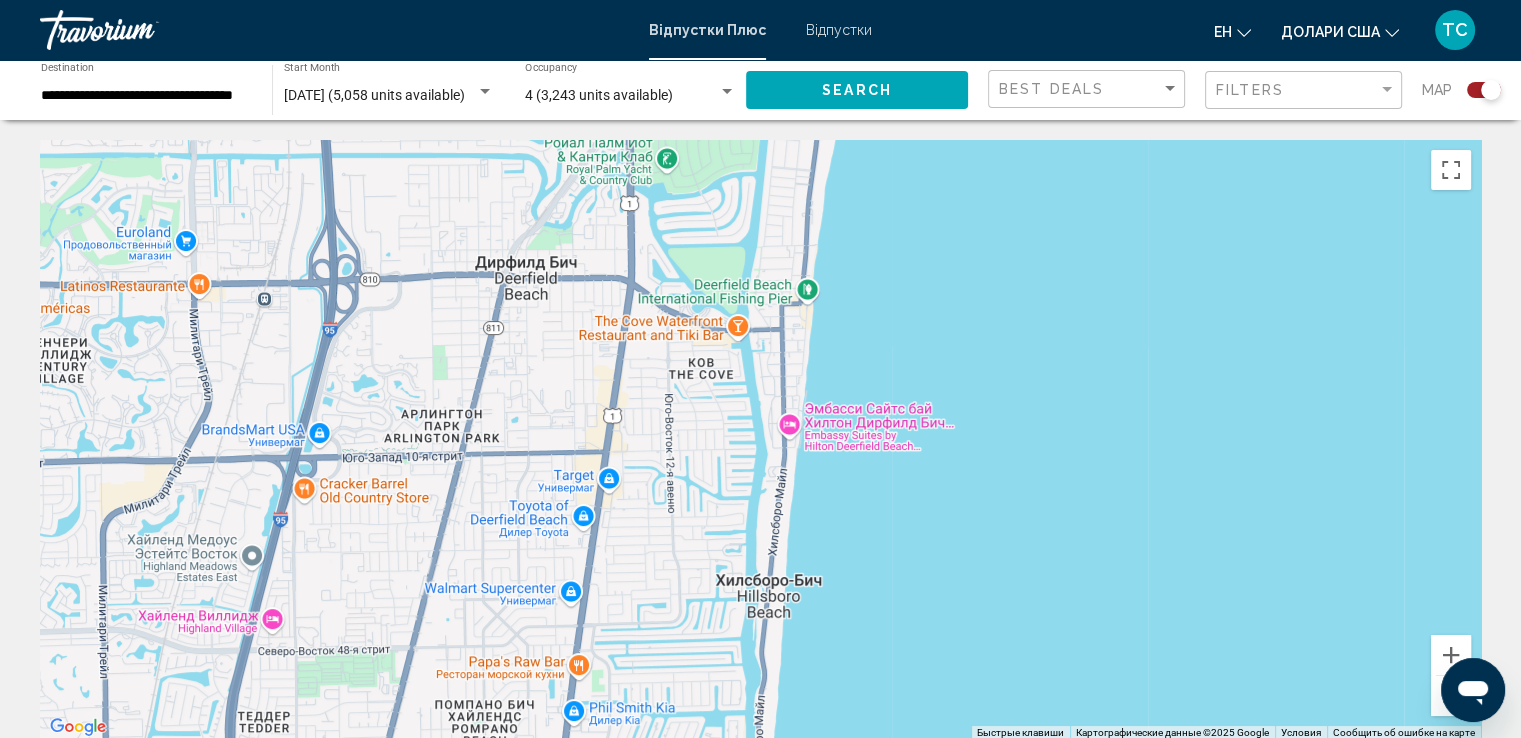 drag, startPoint x: 941, startPoint y: 320, endPoint x: 854, endPoint y: 770, distance: 458.33286 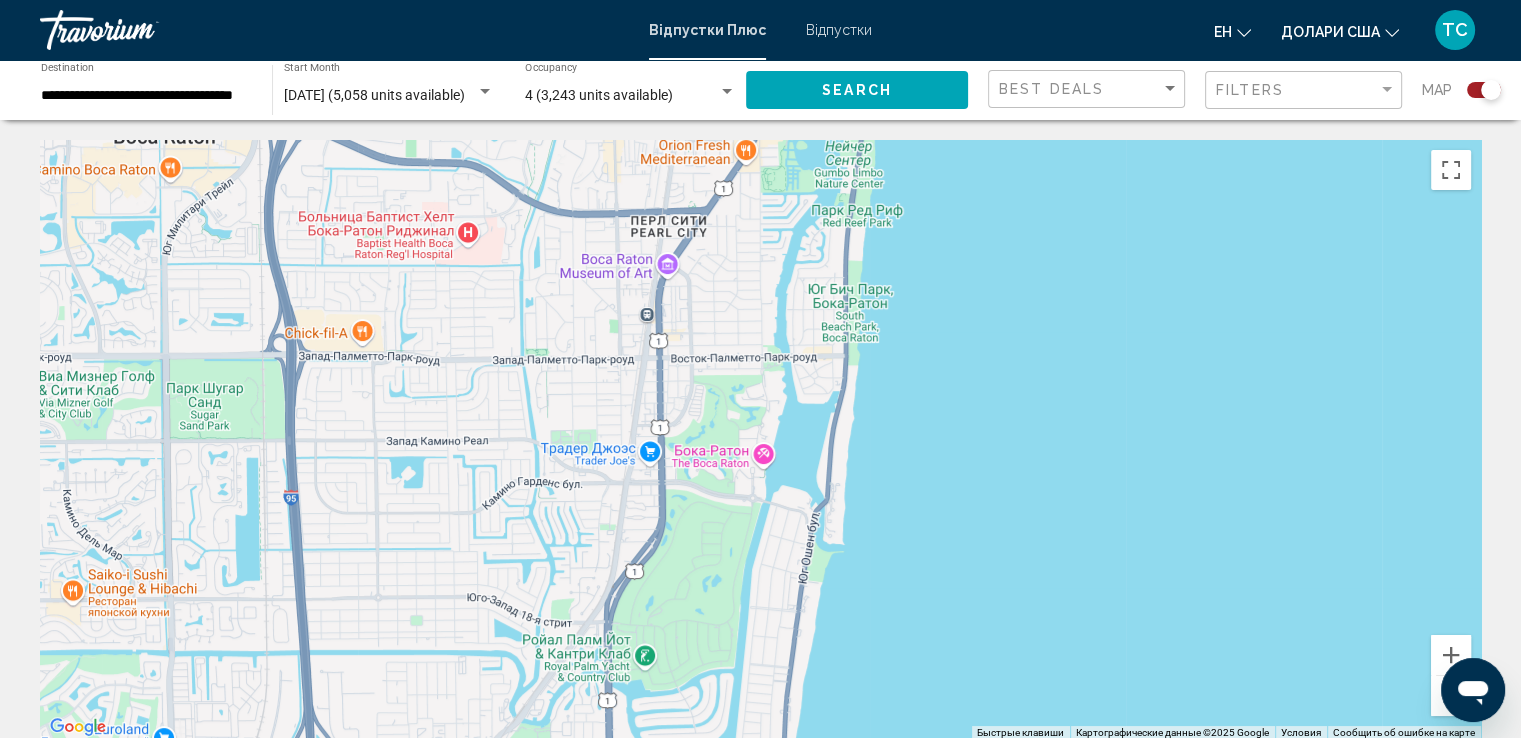 drag, startPoint x: 919, startPoint y: 204, endPoint x: 896, endPoint y: 714, distance: 510.51837 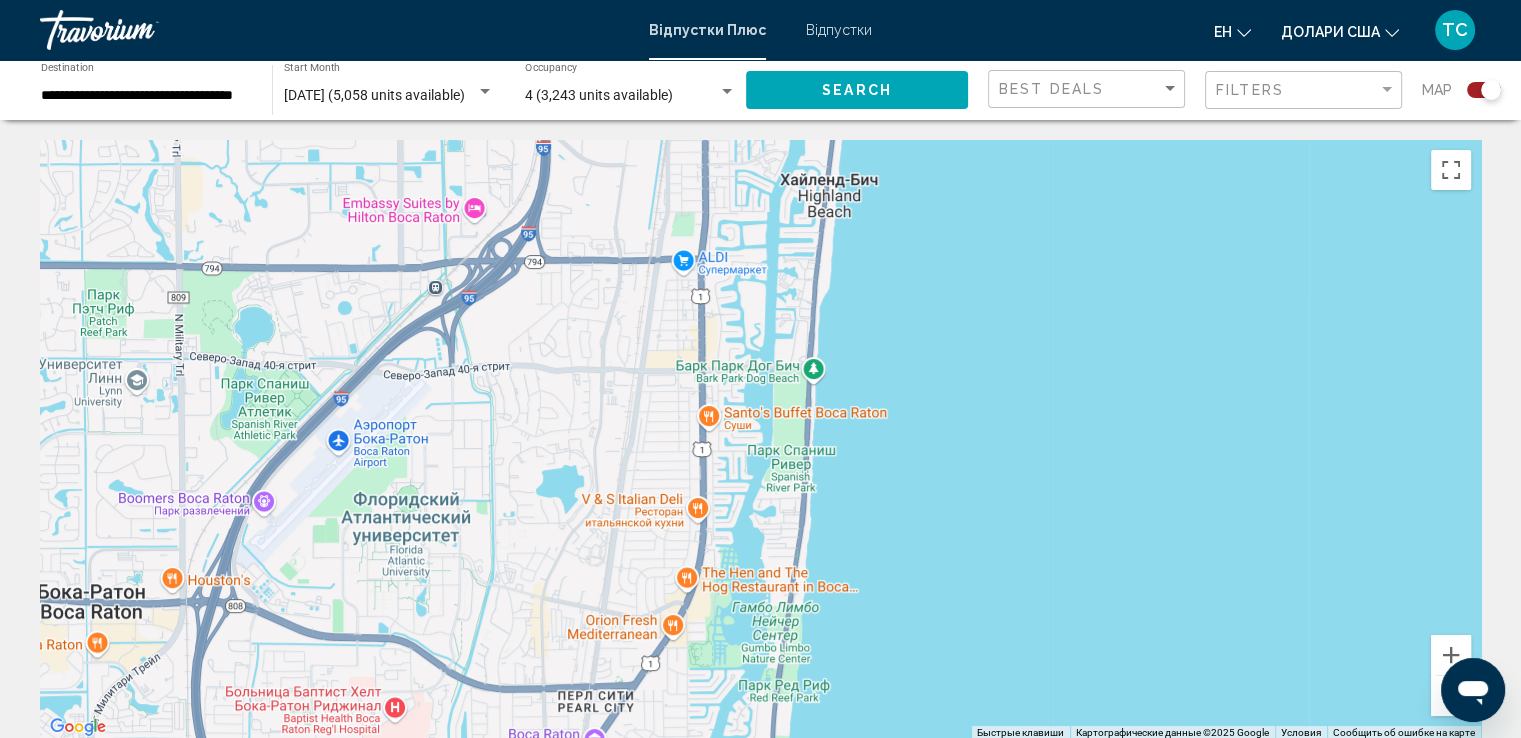 drag, startPoint x: 991, startPoint y: 245, endPoint x: 918, endPoint y: 712, distance: 472.67114 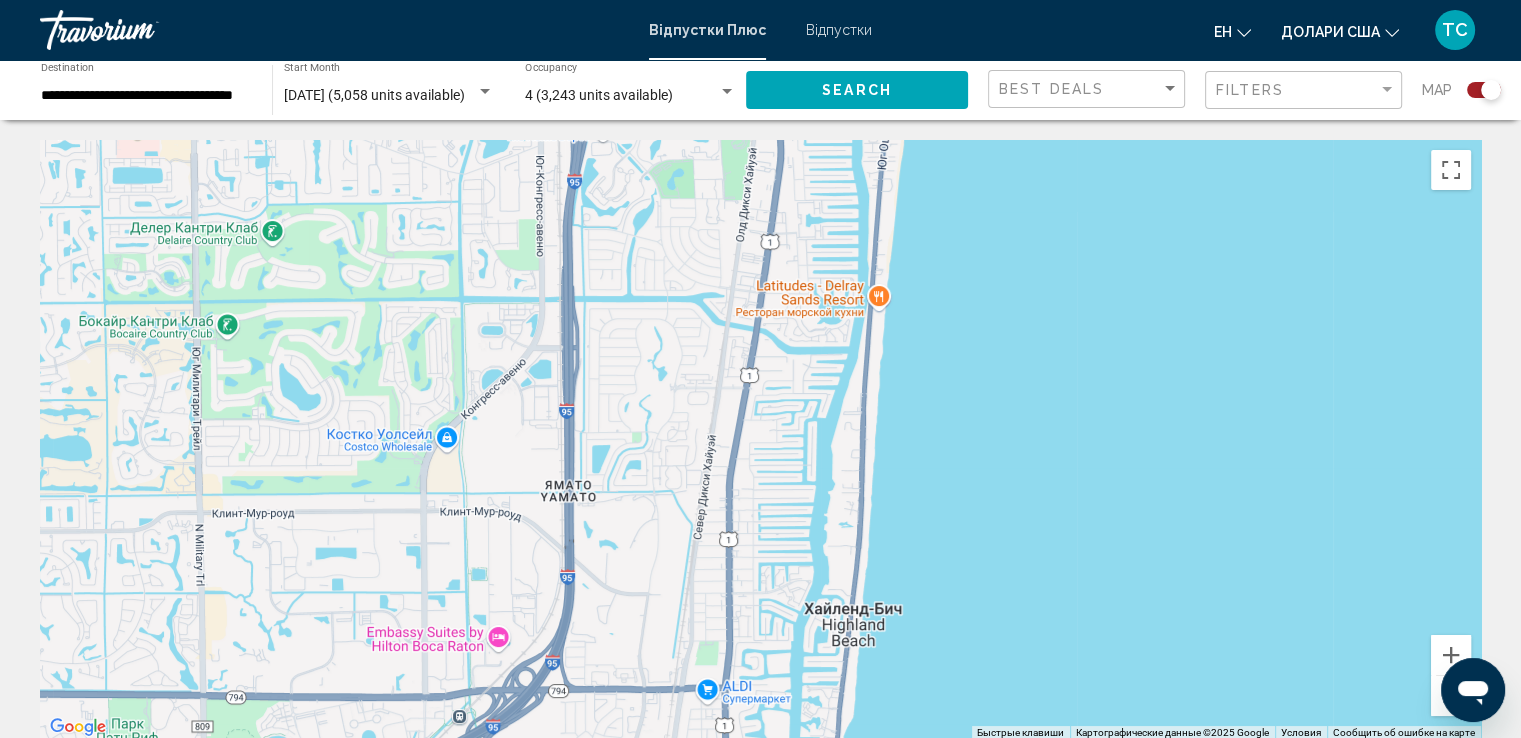 drag, startPoint x: 926, startPoint y: 284, endPoint x: 950, endPoint y: 716, distance: 432.66617 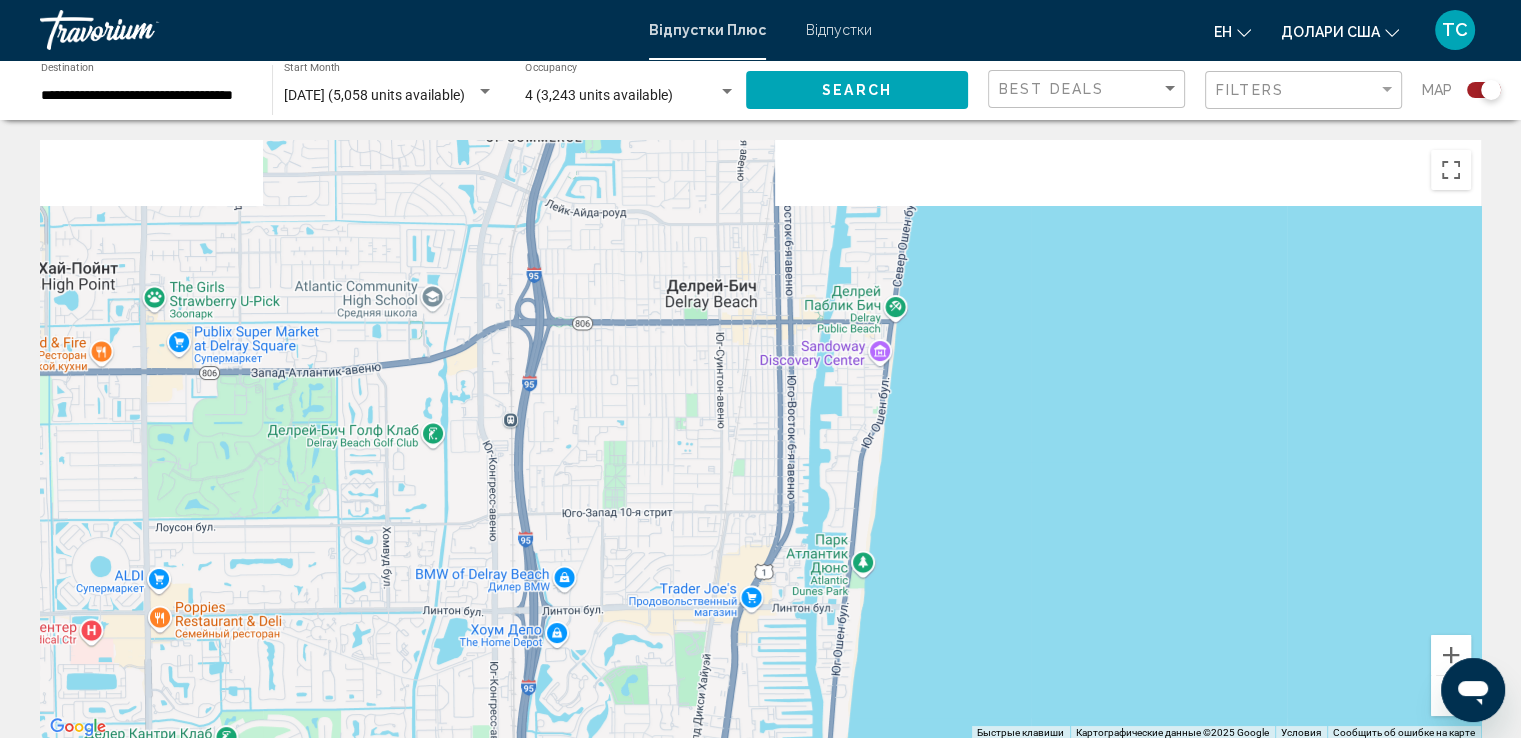 drag, startPoint x: 959, startPoint y: 233, endPoint x: 913, endPoint y: 730, distance: 499.12424 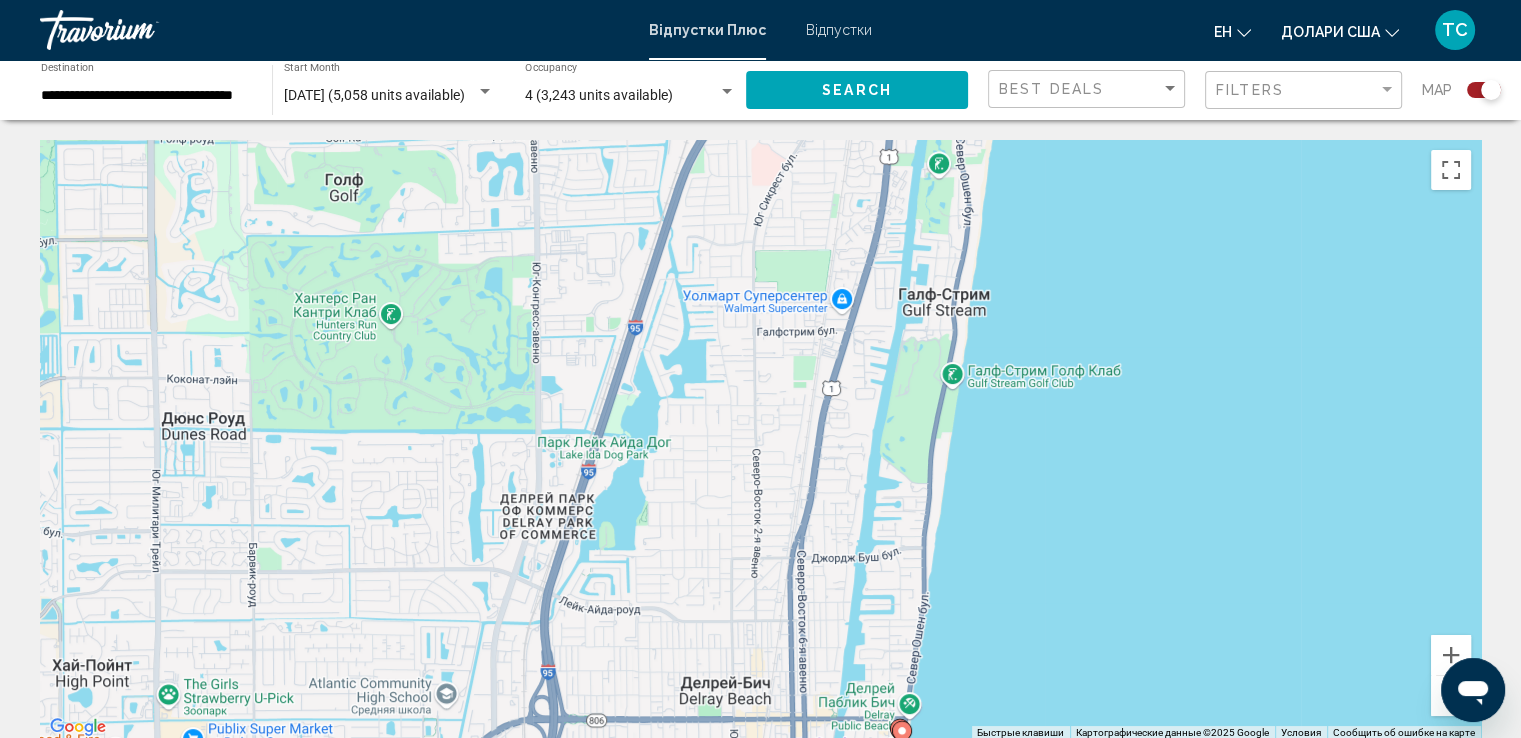 drag, startPoint x: 991, startPoint y: 297, endPoint x: 1030, endPoint y: 589, distance: 294.59293 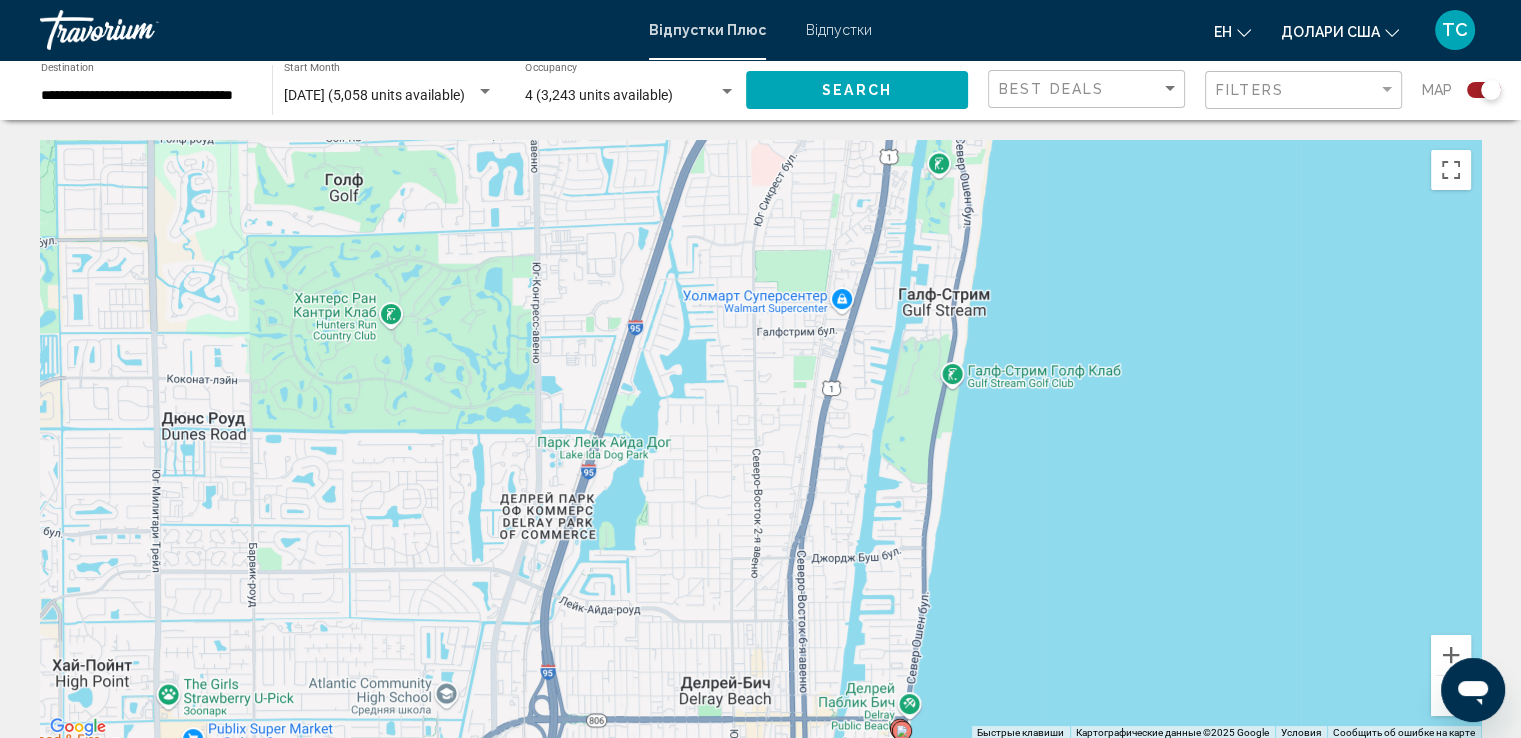 click on "Для навигации используйте клавиши со стрелками. Чтобы активировать перетаскивание с помощью клавиатуры, нажмите Alt + Ввод. После этого перемещайте маркер, используя клавиши со стрелками. Чтобы завершить перетаскивание, нажмите клавишу Ввод. Чтобы отменить действие, нажмите клавишу Esc." at bounding box center [760, 440] 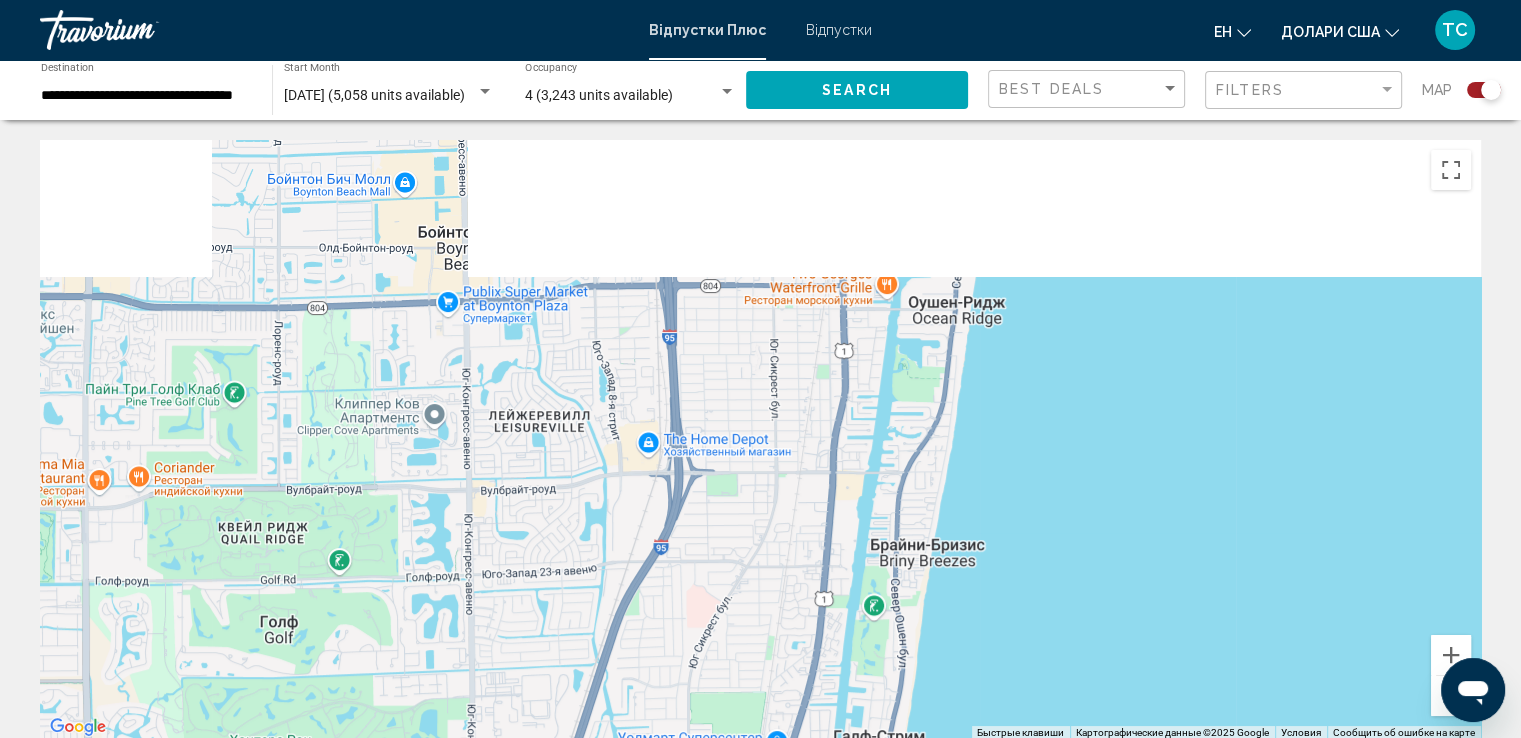 drag, startPoint x: 1131, startPoint y: 195, endPoint x: 1040, endPoint y: 716, distance: 528.8875 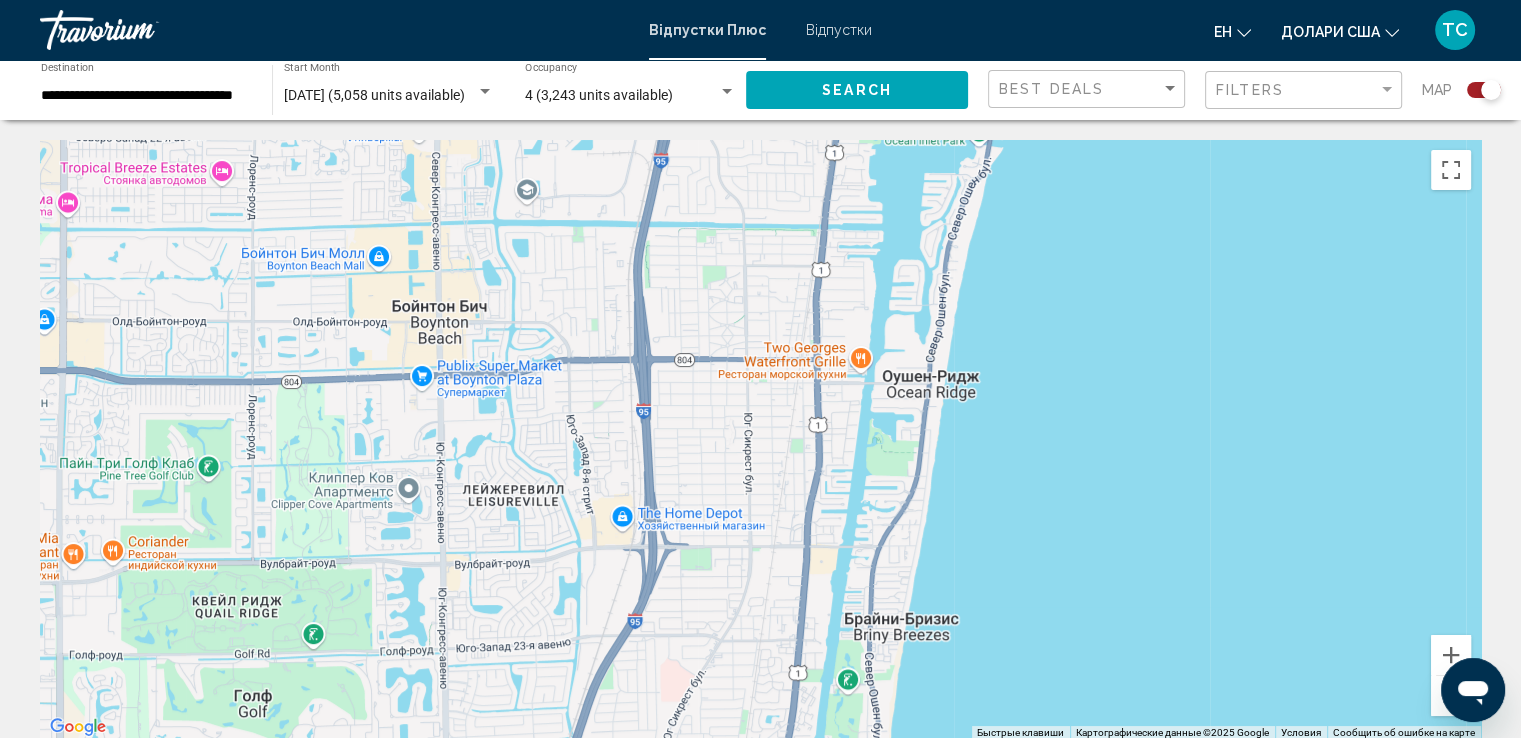click on "Для навигации используйте клавиши со стрелками." at bounding box center [760, 440] 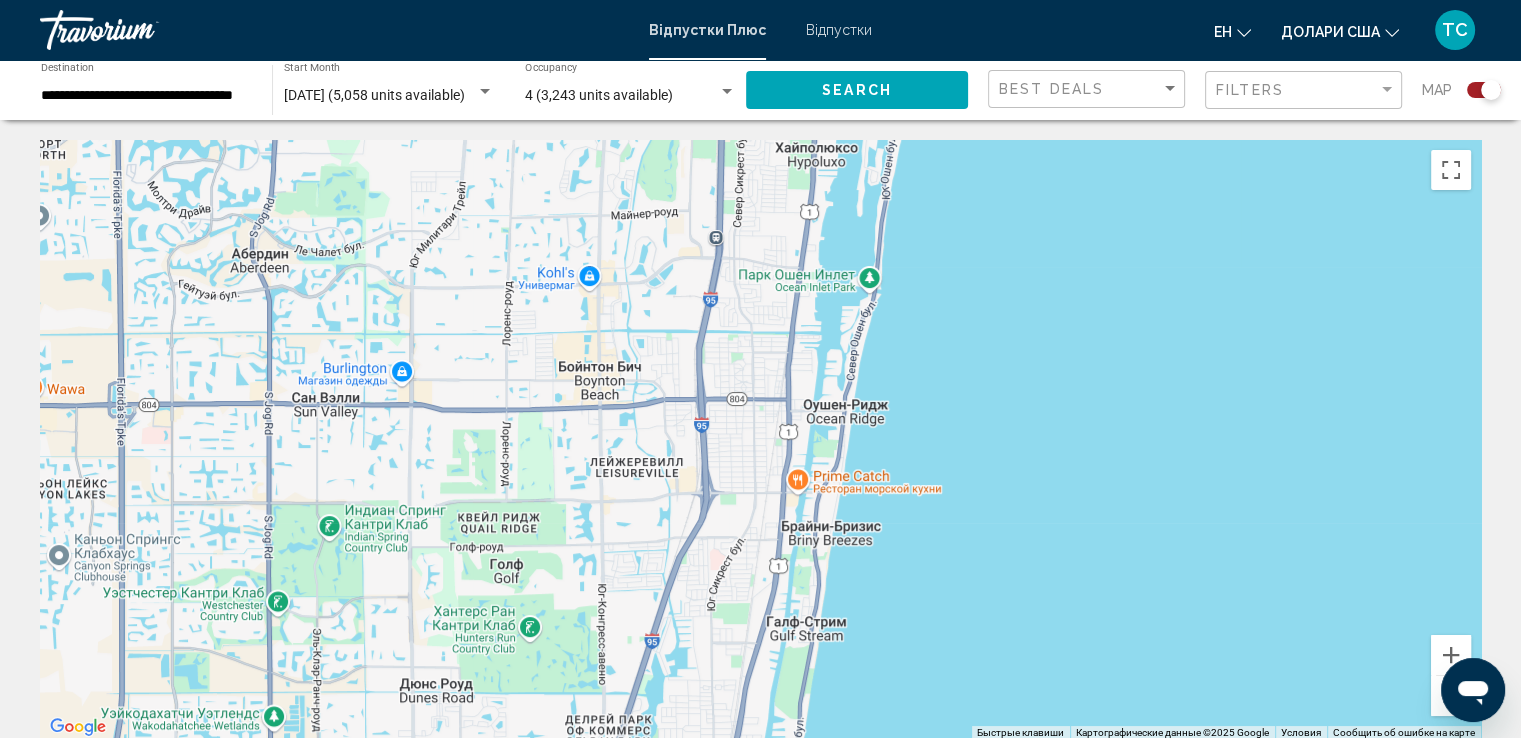 click at bounding box center (1451, 696) 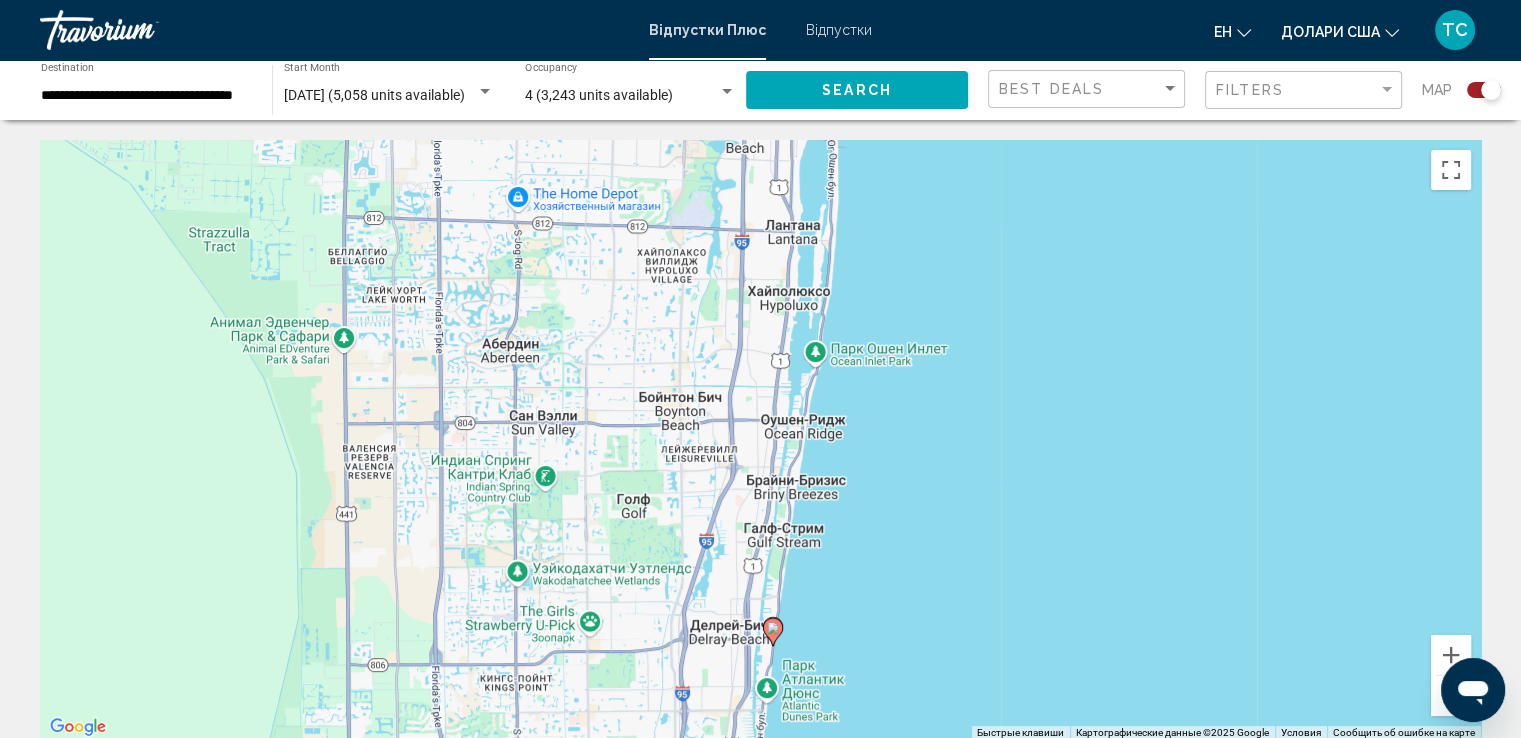 click at bounding box center [1451, 696] 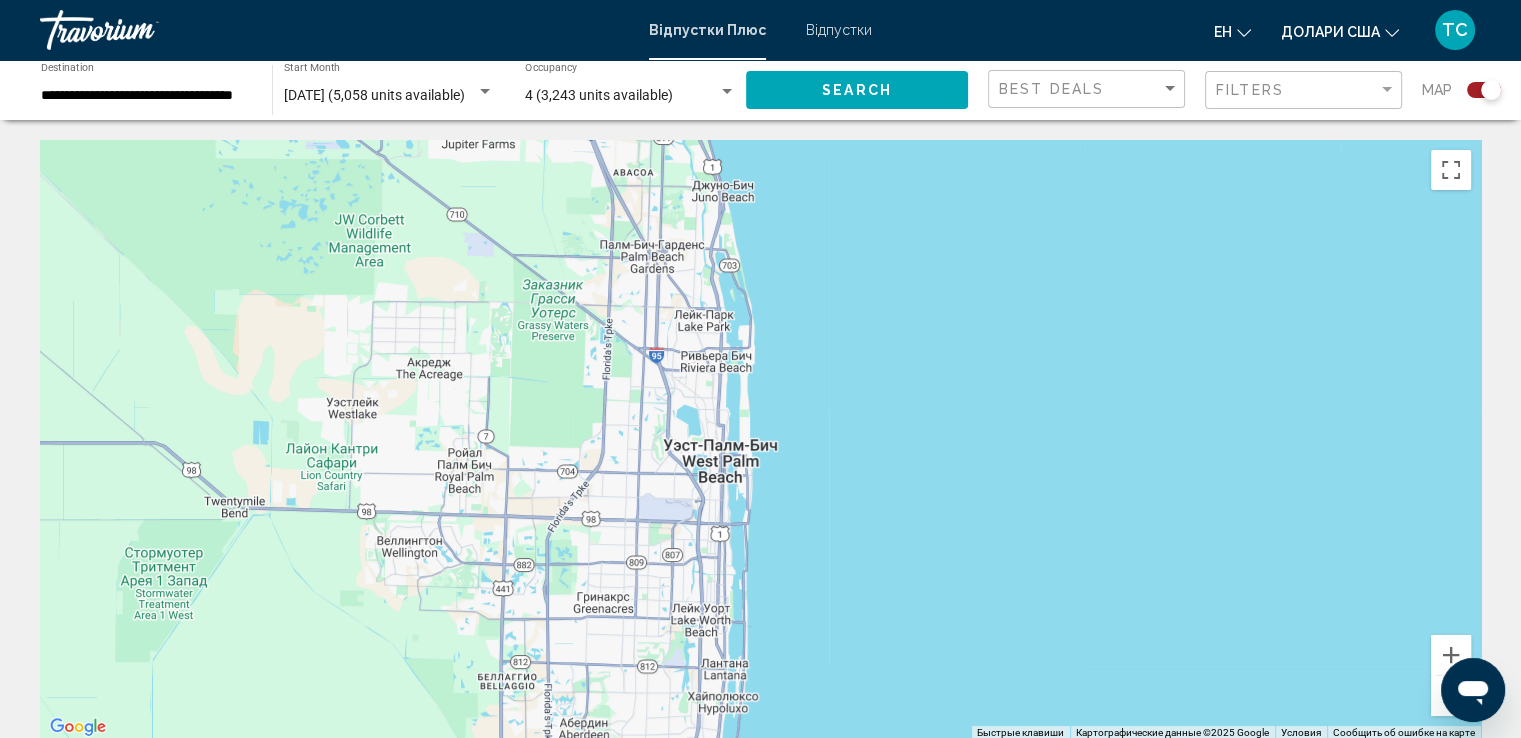 drag, startPoint x: 992, startPoint y: 334, endPoint x: 944, endPoint y: 612, distance: 282.11346 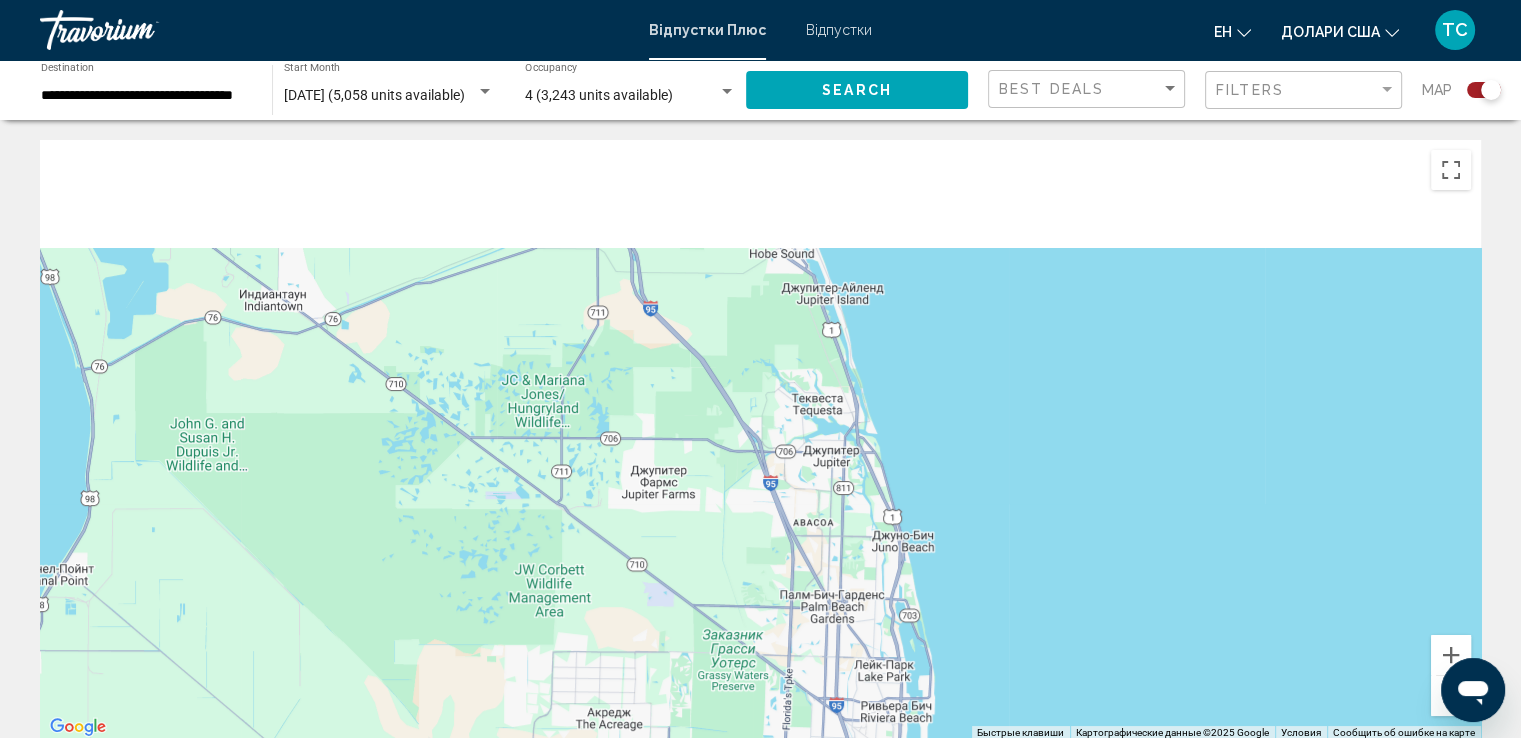 drag, startPoint x: 915, startPoint y: 316, endPoint x: 1100, endPoint y: 695, distance: 421.74164 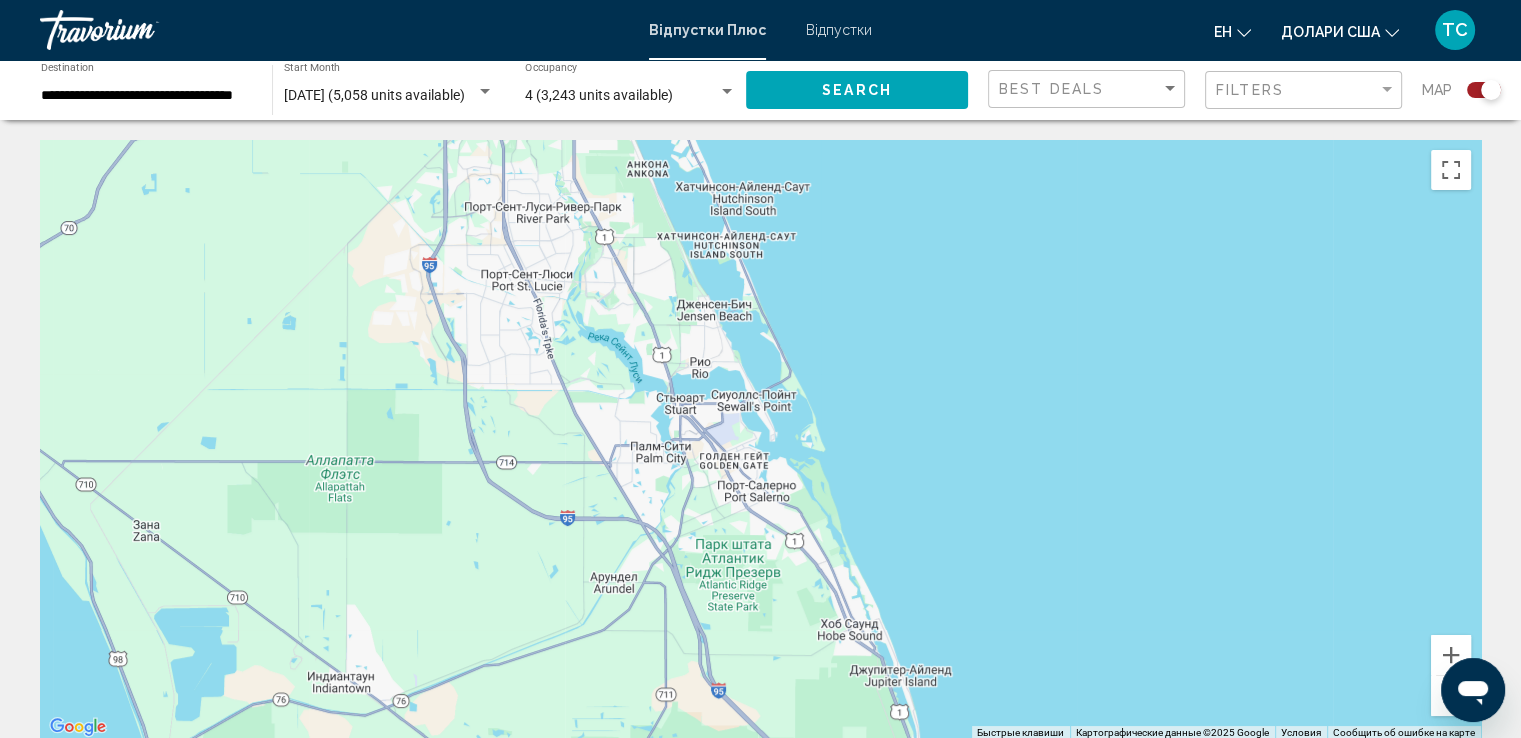 drag, startPoint x: 1148, startPoint y: 384, endPoint x: 1192, endPoint y: 703, distance: 322.02017 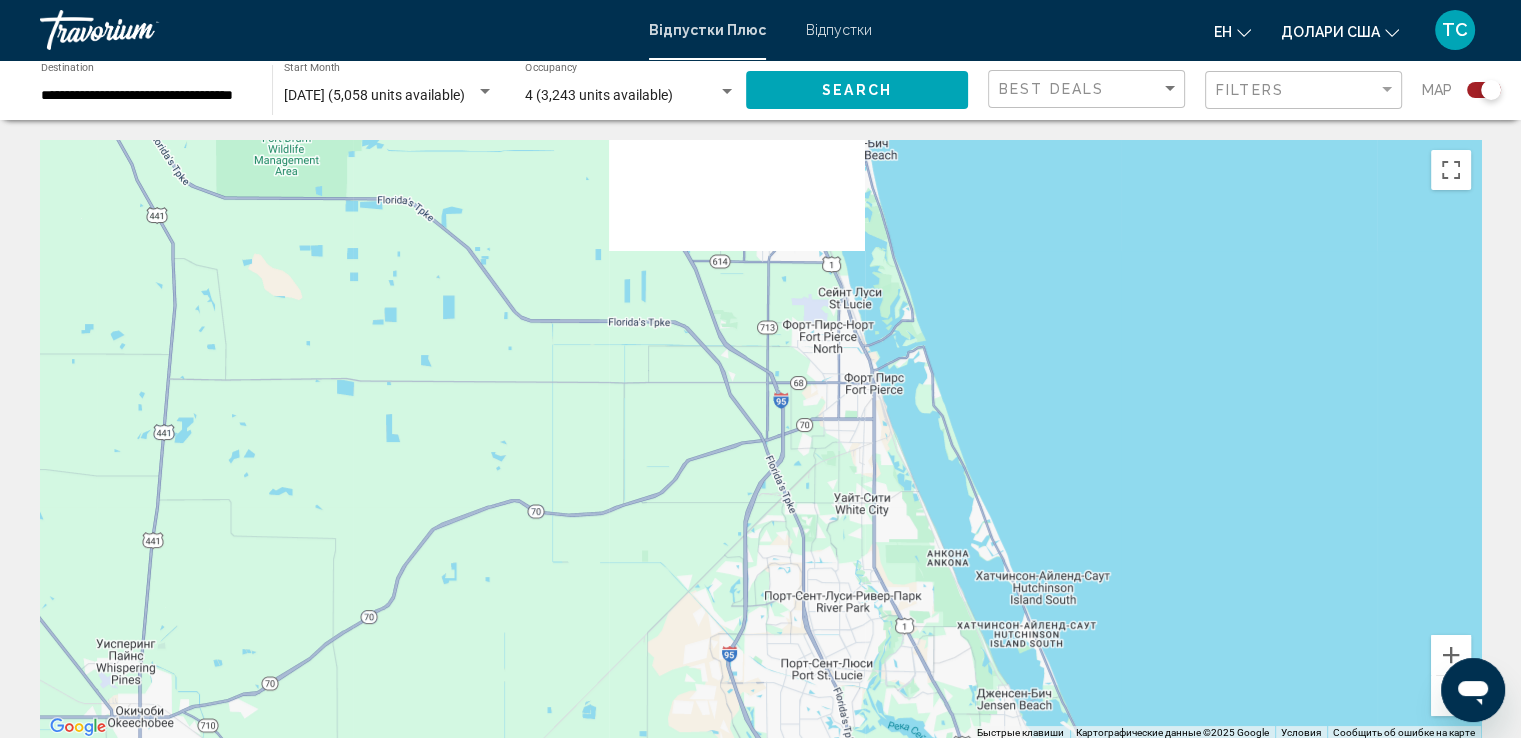 drag, startPoint x: 1028, startPoint y: 389, endPoint x: 1303, endPoint y: 719, distance: 429.56372 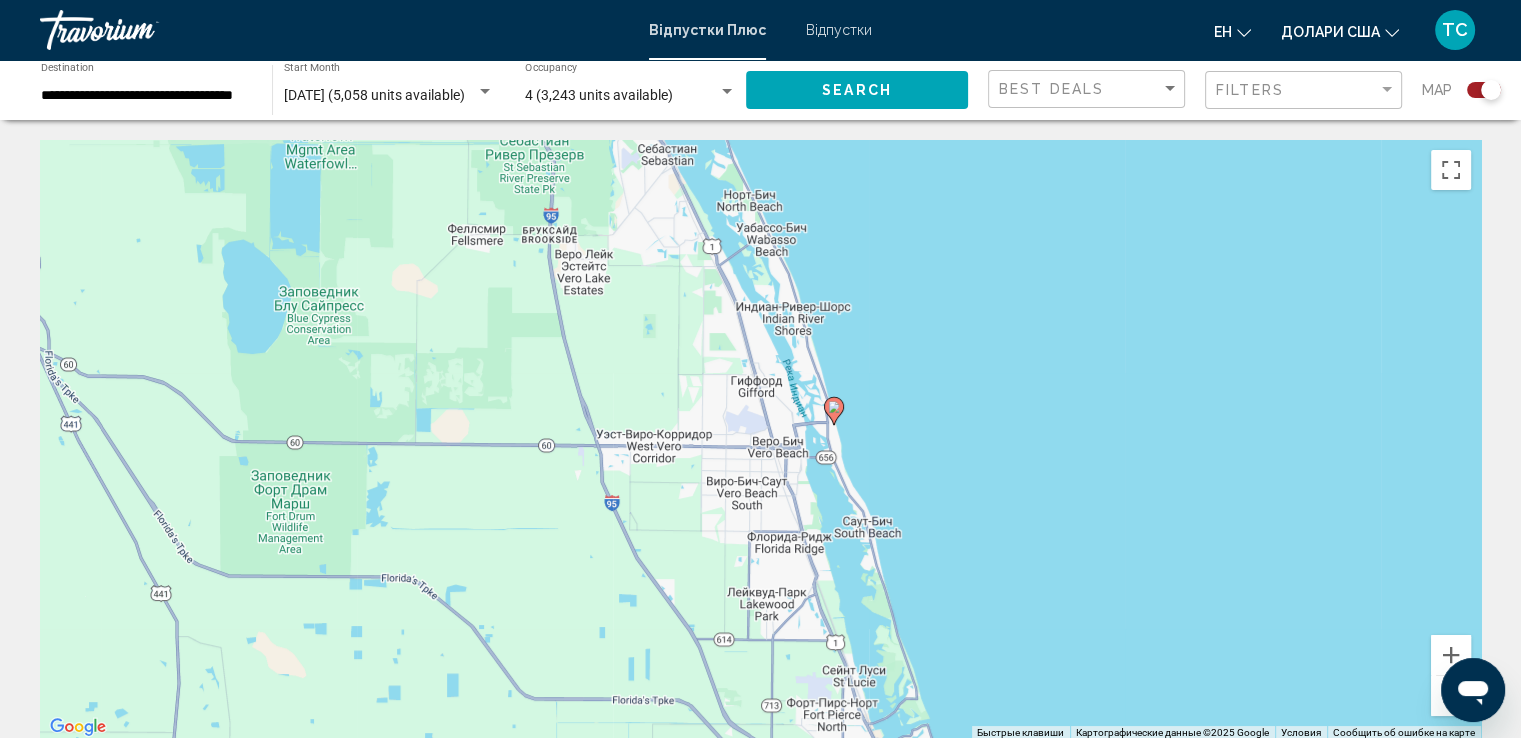 drag, startPoint x: 1103, startPoint y: 316, endPoint x: 1100, endPoint y: 669, distance: 353.01276 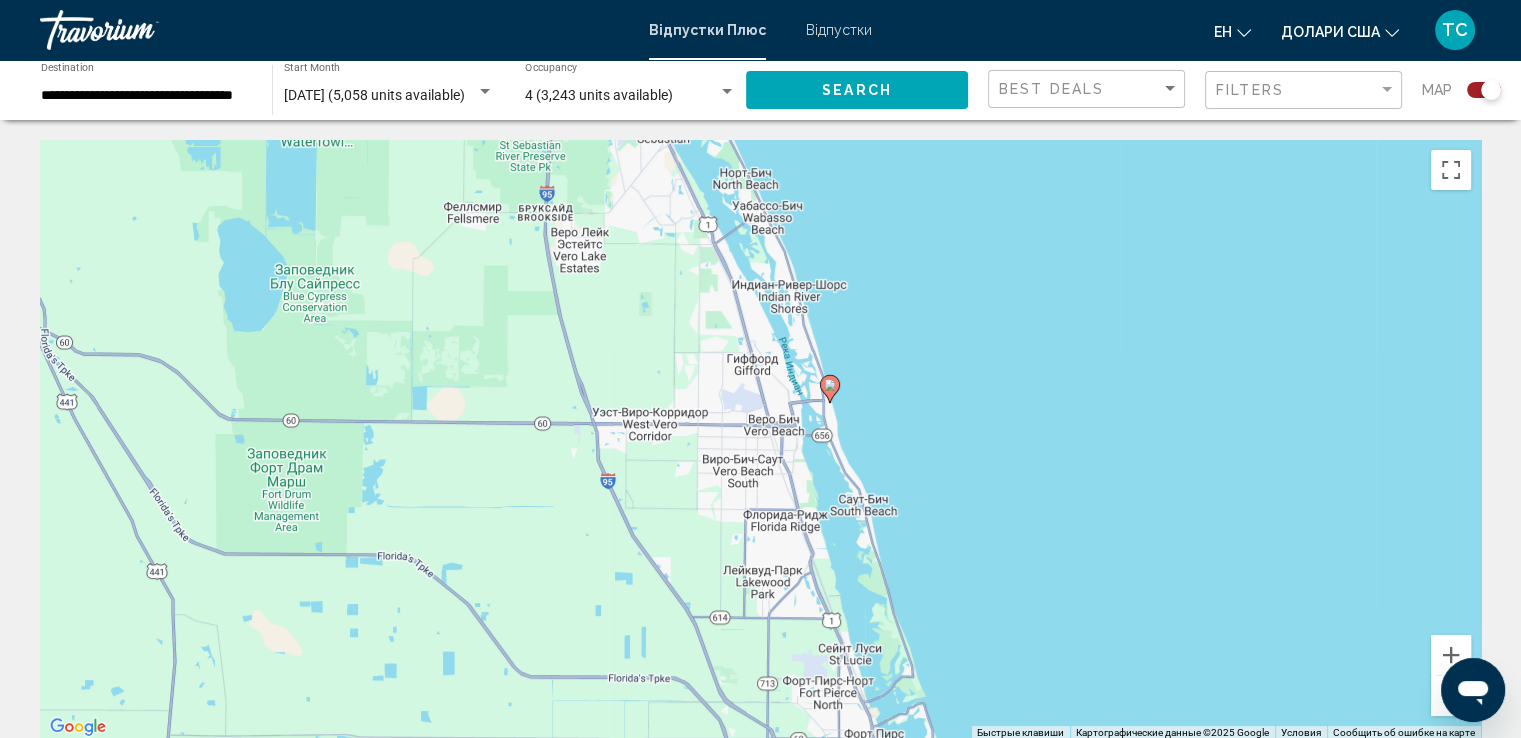 click at bounding box center [1451, 696] 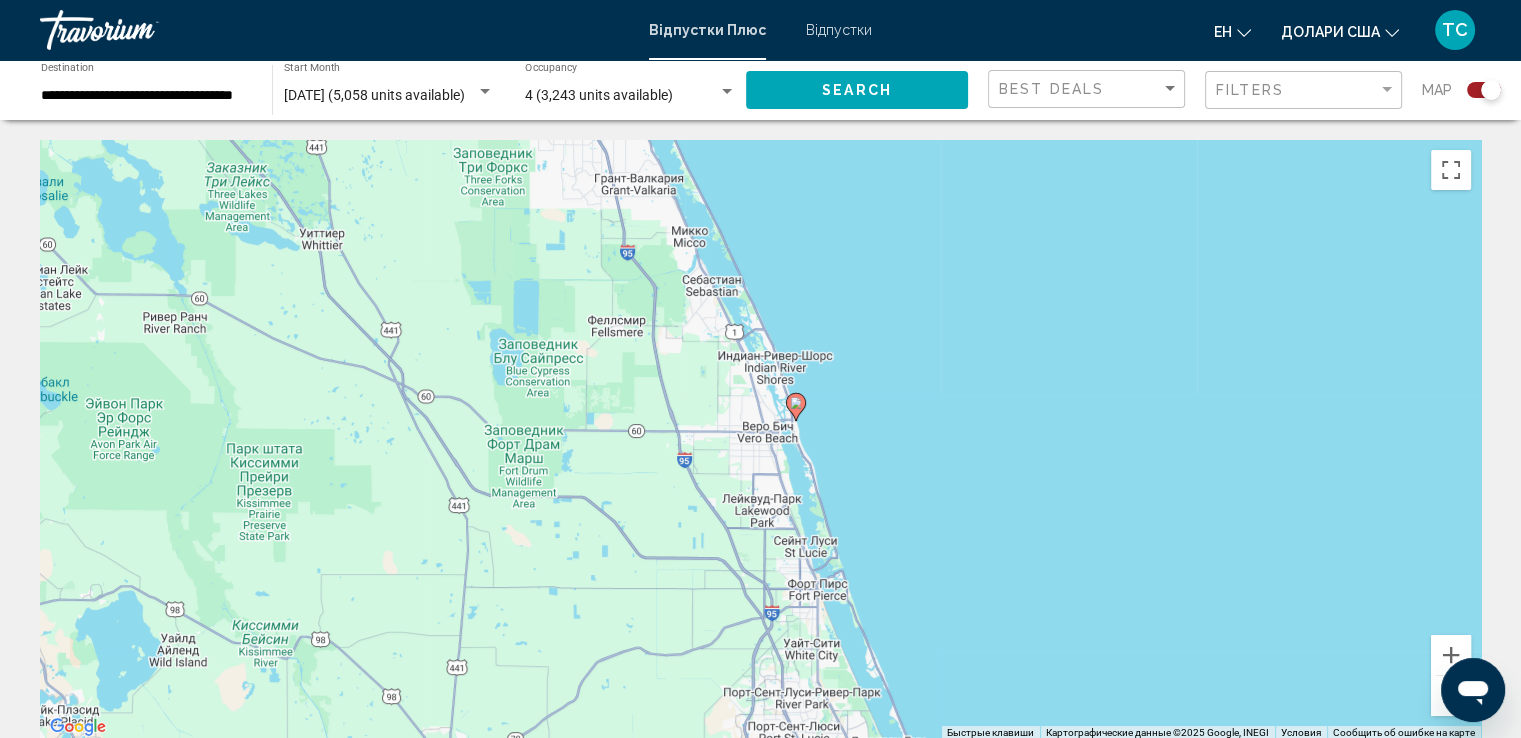 click at bounding box center (1451, 696) 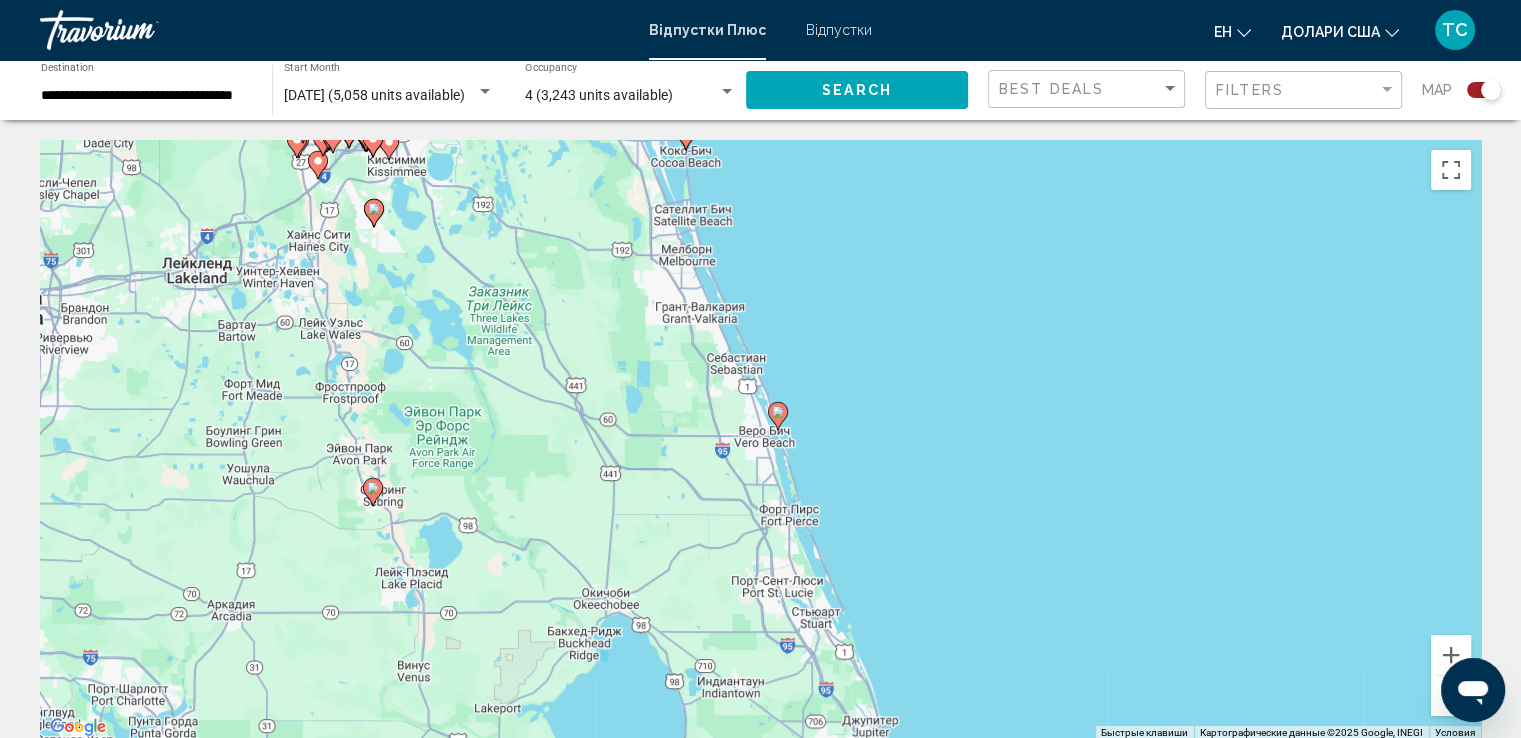 click at bounding box center (1451, 696) 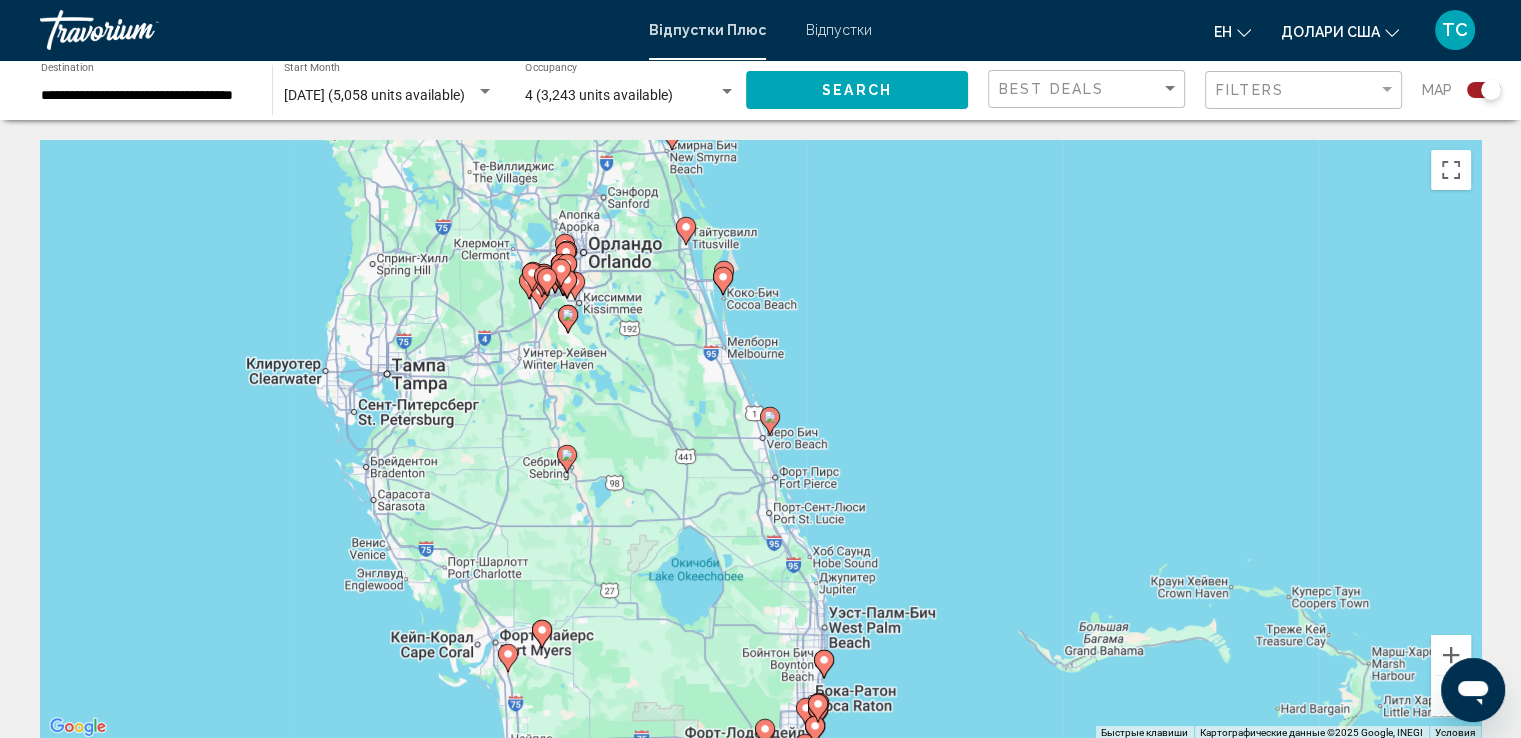 click at bounding box center [1451, 696] 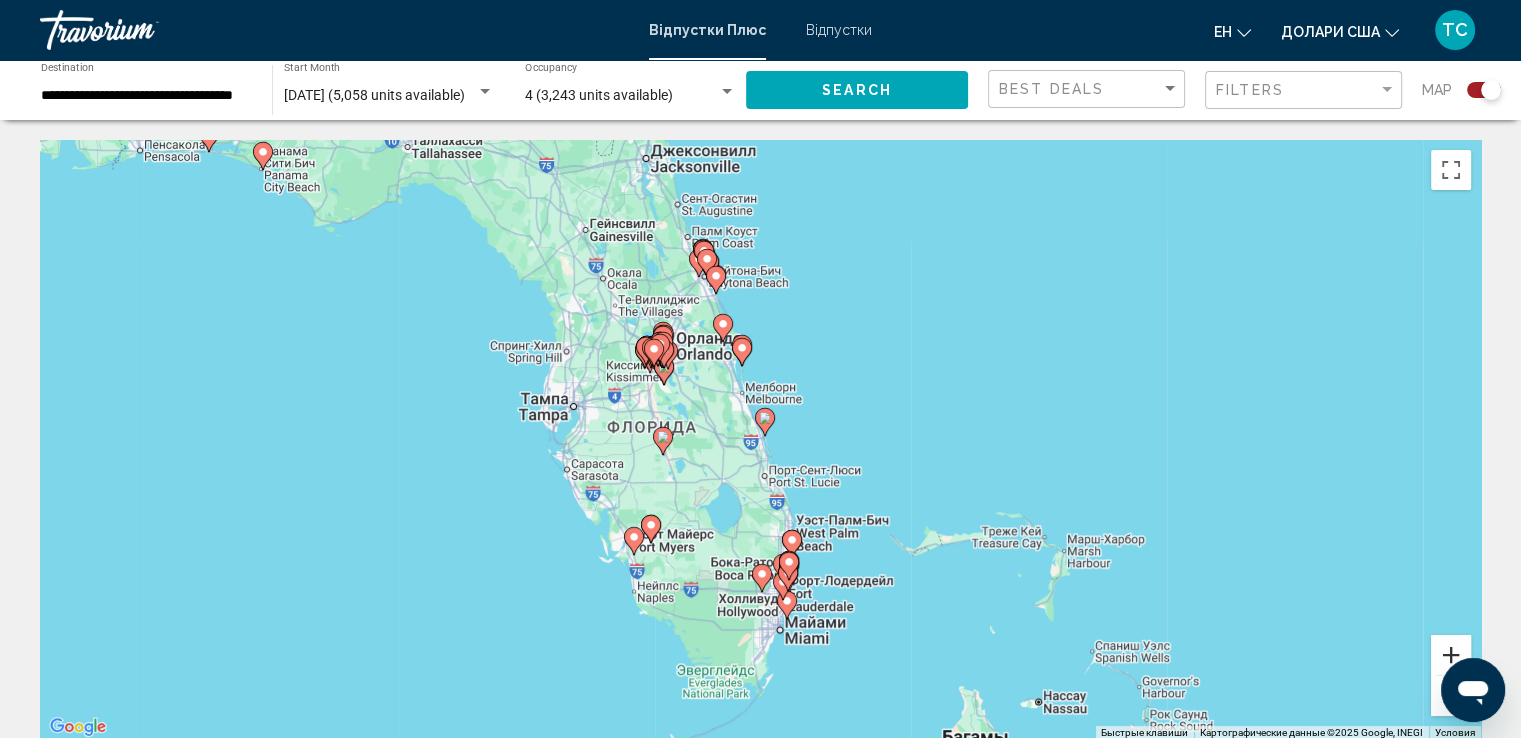 click at bounding box center [1451, 655] 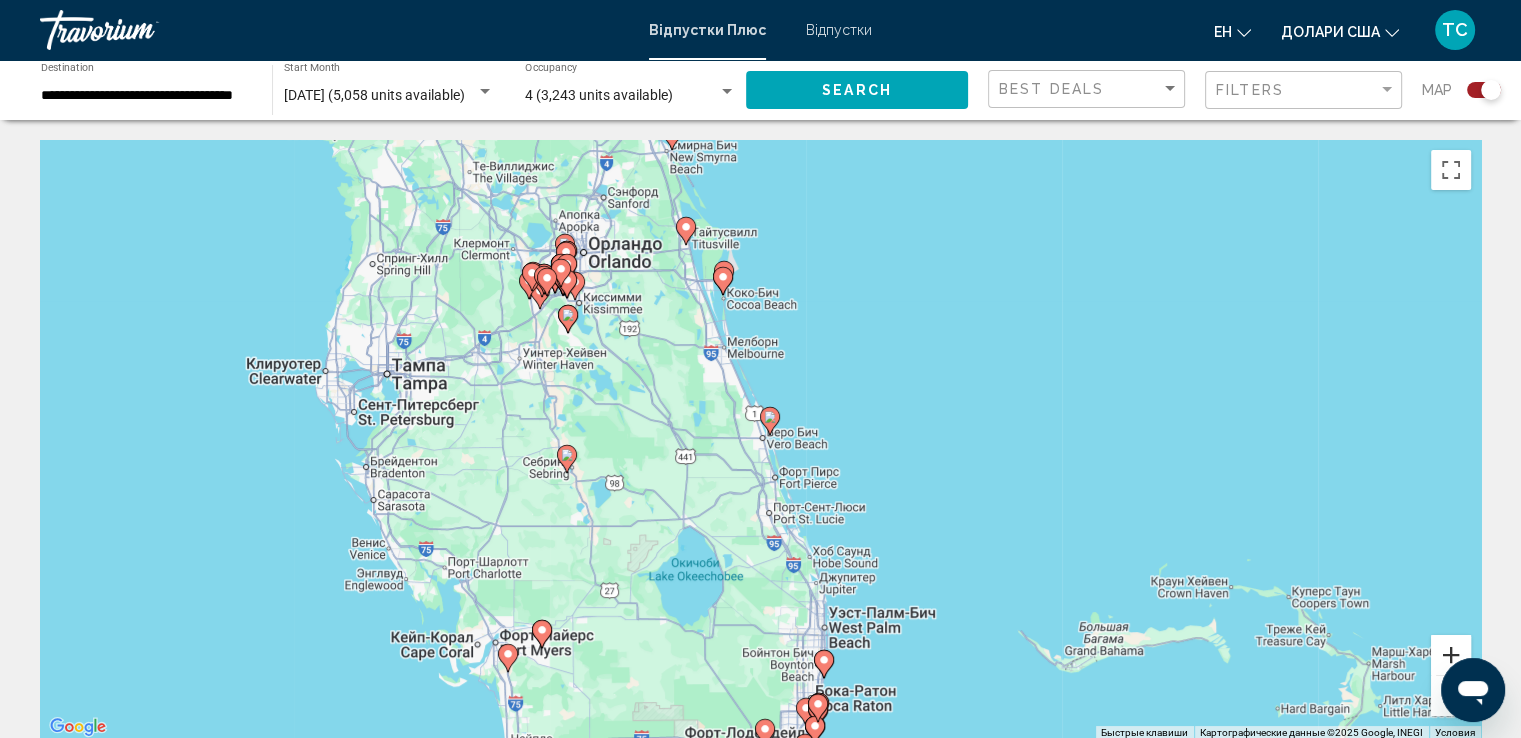 click at bounding box center [1451, 655] 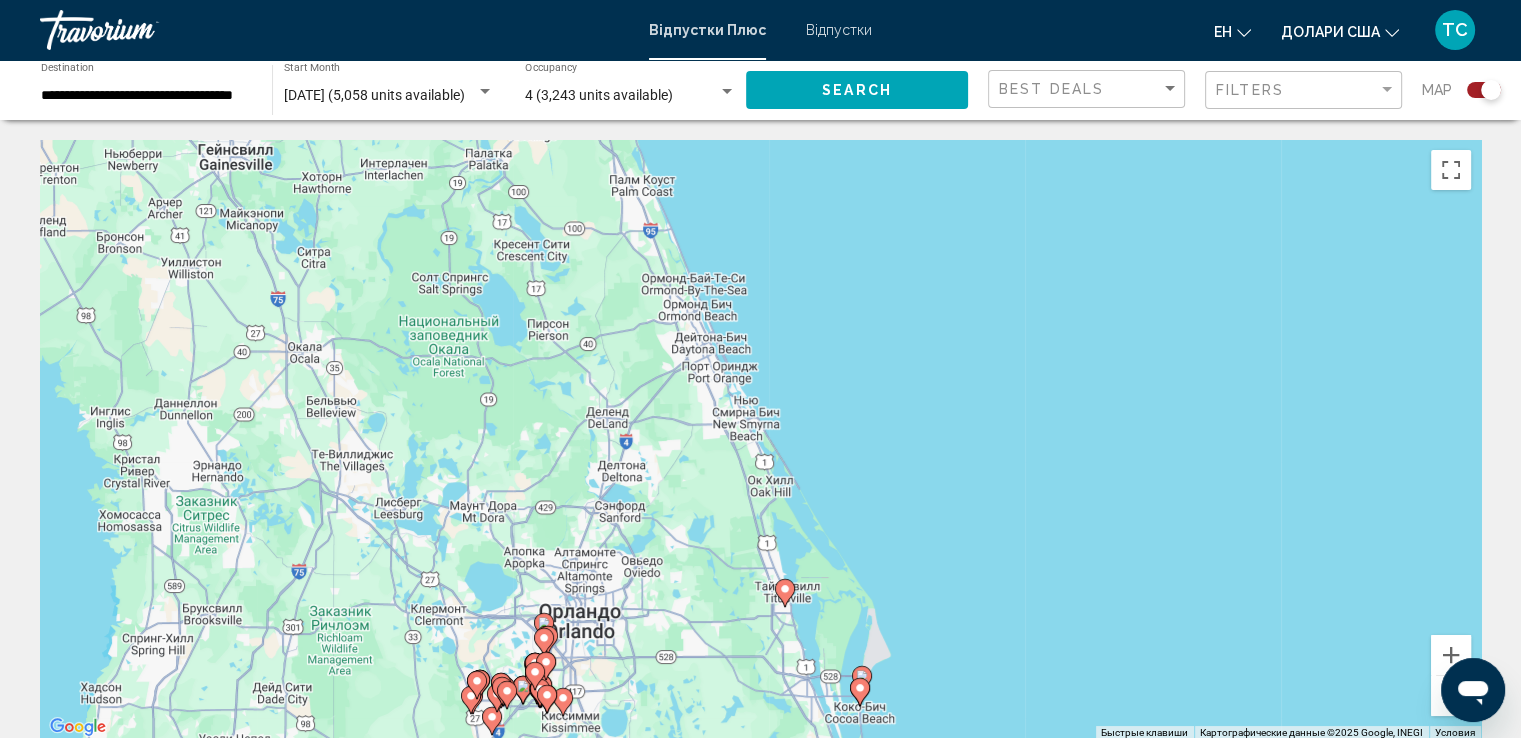 drag, startPoint x: 752, startPoint y: 220, endPoint x: 940, endPoint y: 713, distance: 527.6296 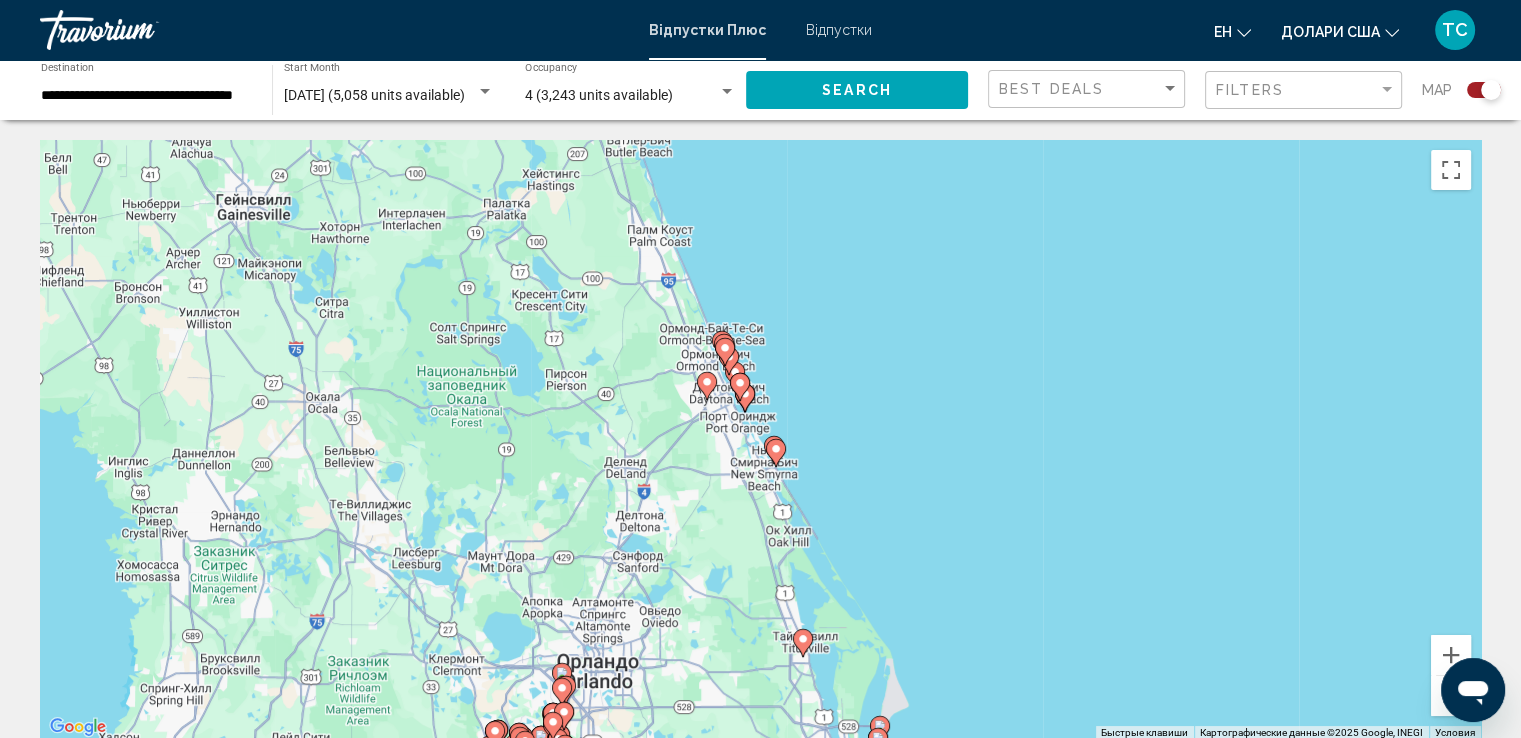 drag, startPoint x: 880, startPoint y: 253, endPoint x: 871, endPoint y: 393, distance: 140.28899 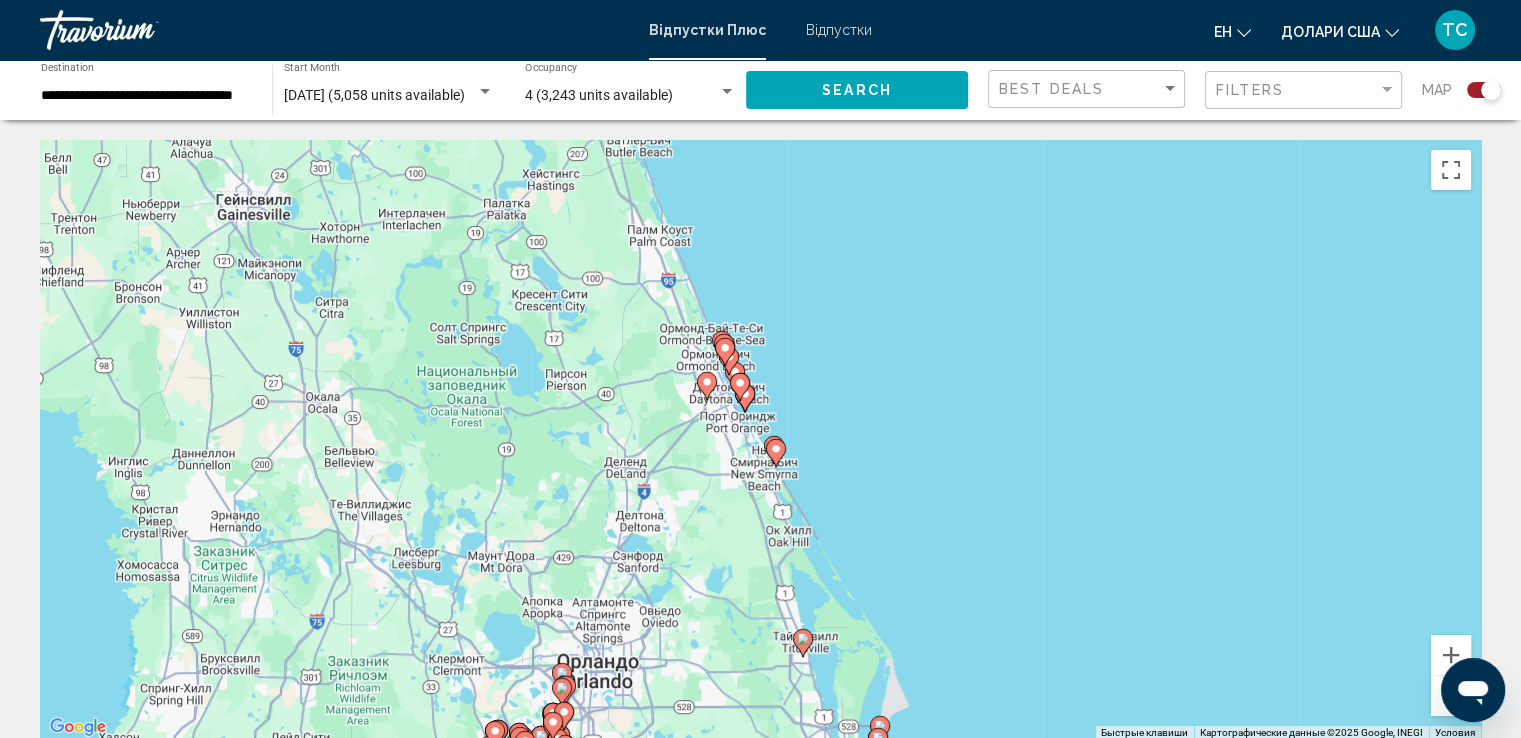 click on "Для навигации используйте клавиши со стрелками. Чтобы активировать перетаскивание с помощью клавиатуры, нажмите Alt + Ввод. После этого перемещайте маркер, используя клавиши со стрелками. Чтобы завершить перетаскивание, нажмите клавишу Ввод. Чтобы отменить действие, нажмите клавишу Esc." at bounding box center (760, 440) 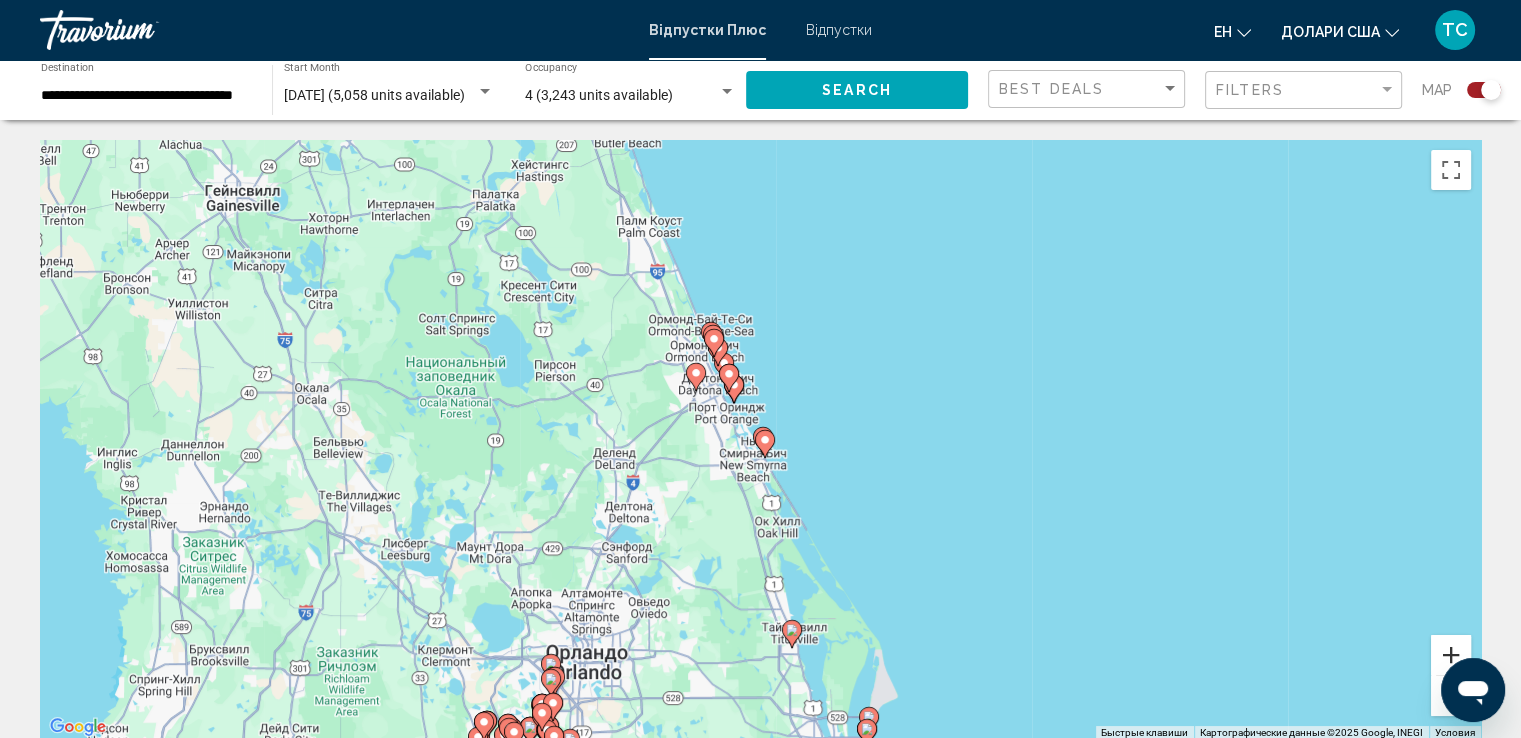 click at bounding box center [1451, 655] 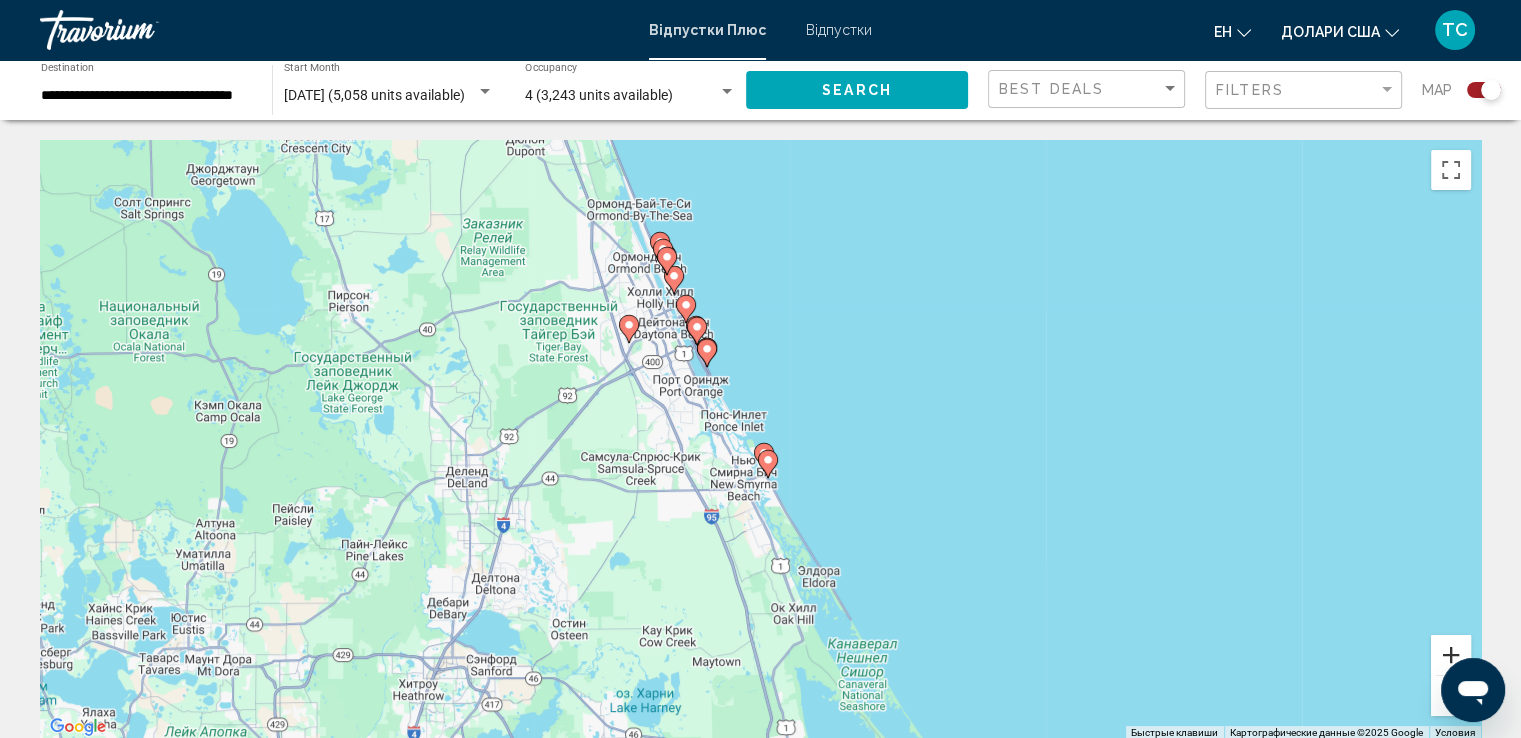 click at bounding box center (1451, 655) 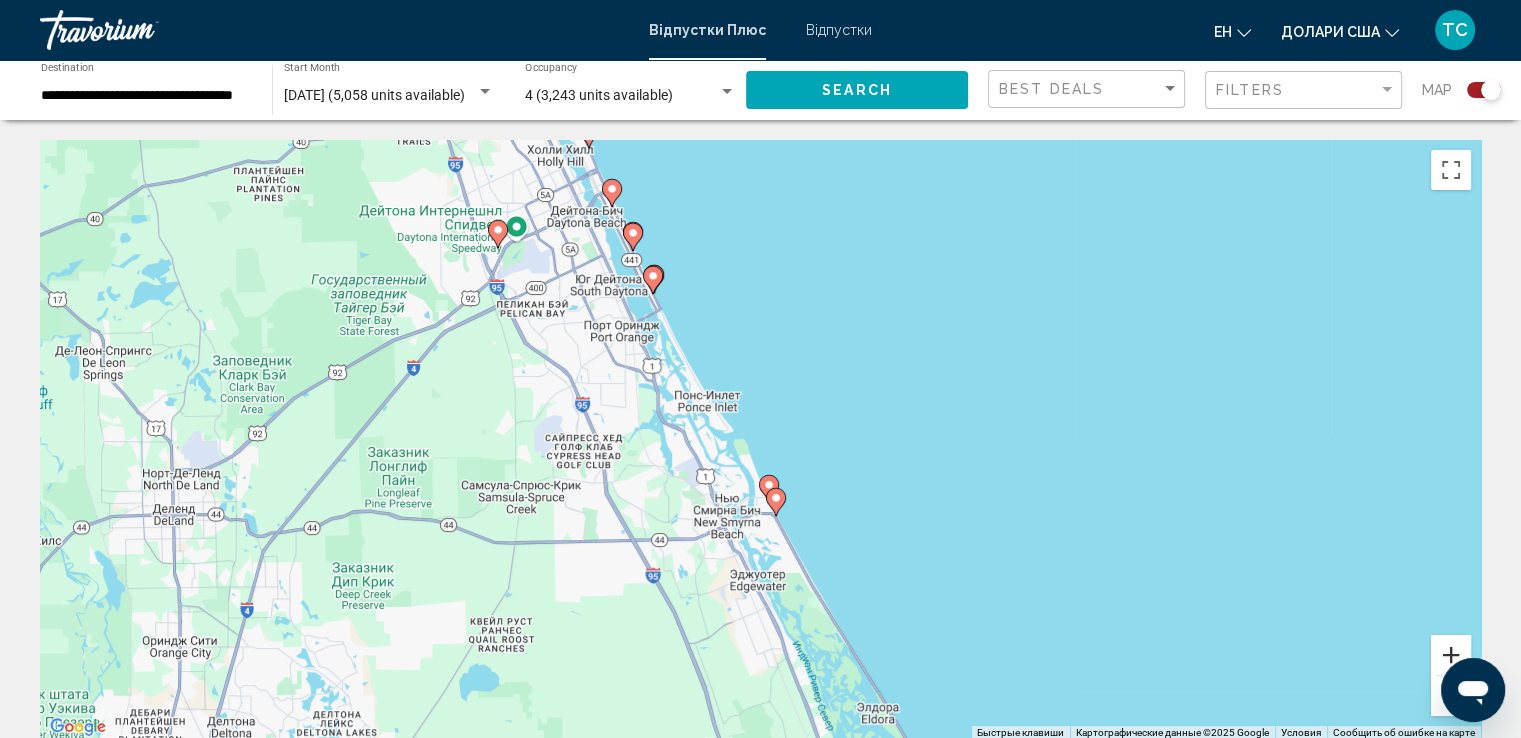 click at bounding box center (1451, 655) 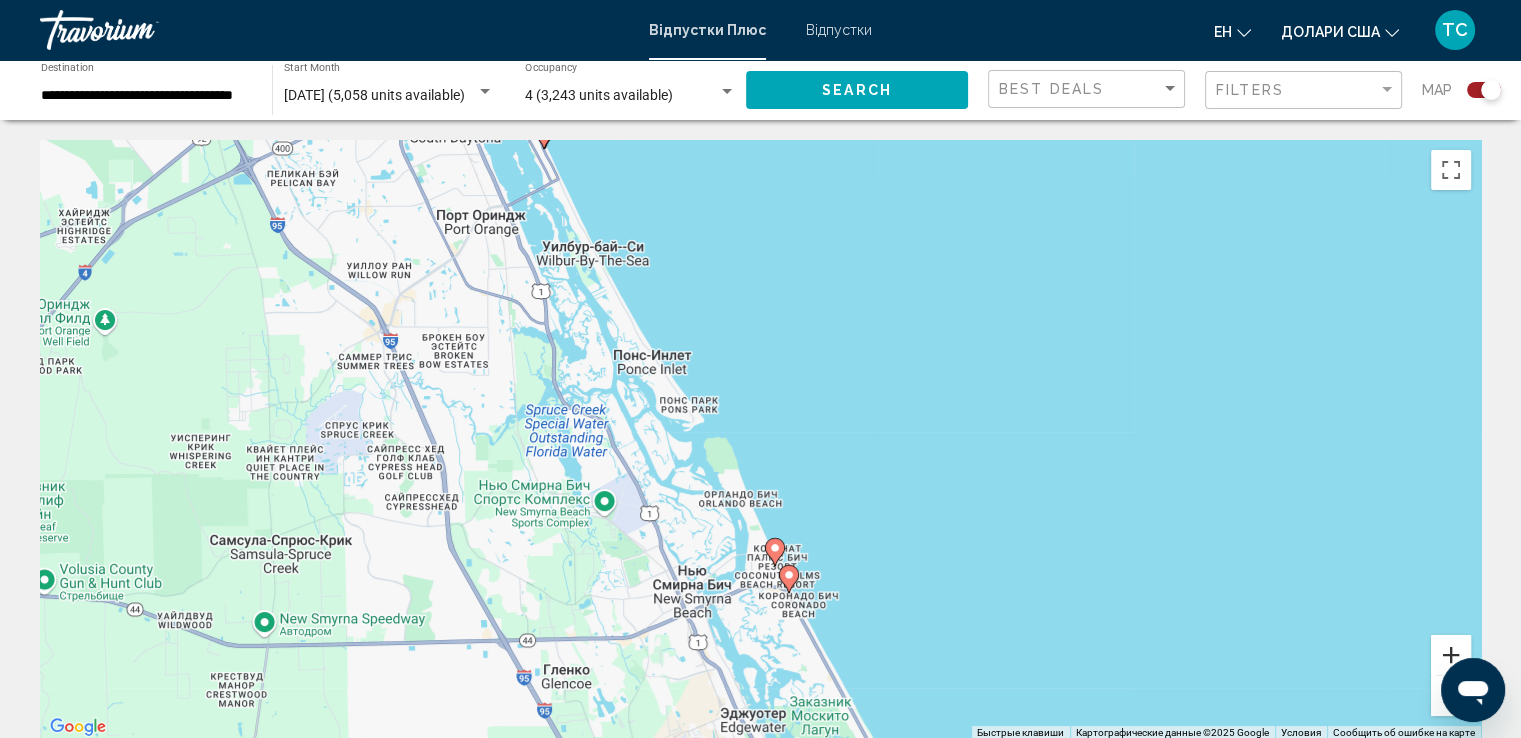 click at bounding box center [1451, 655] 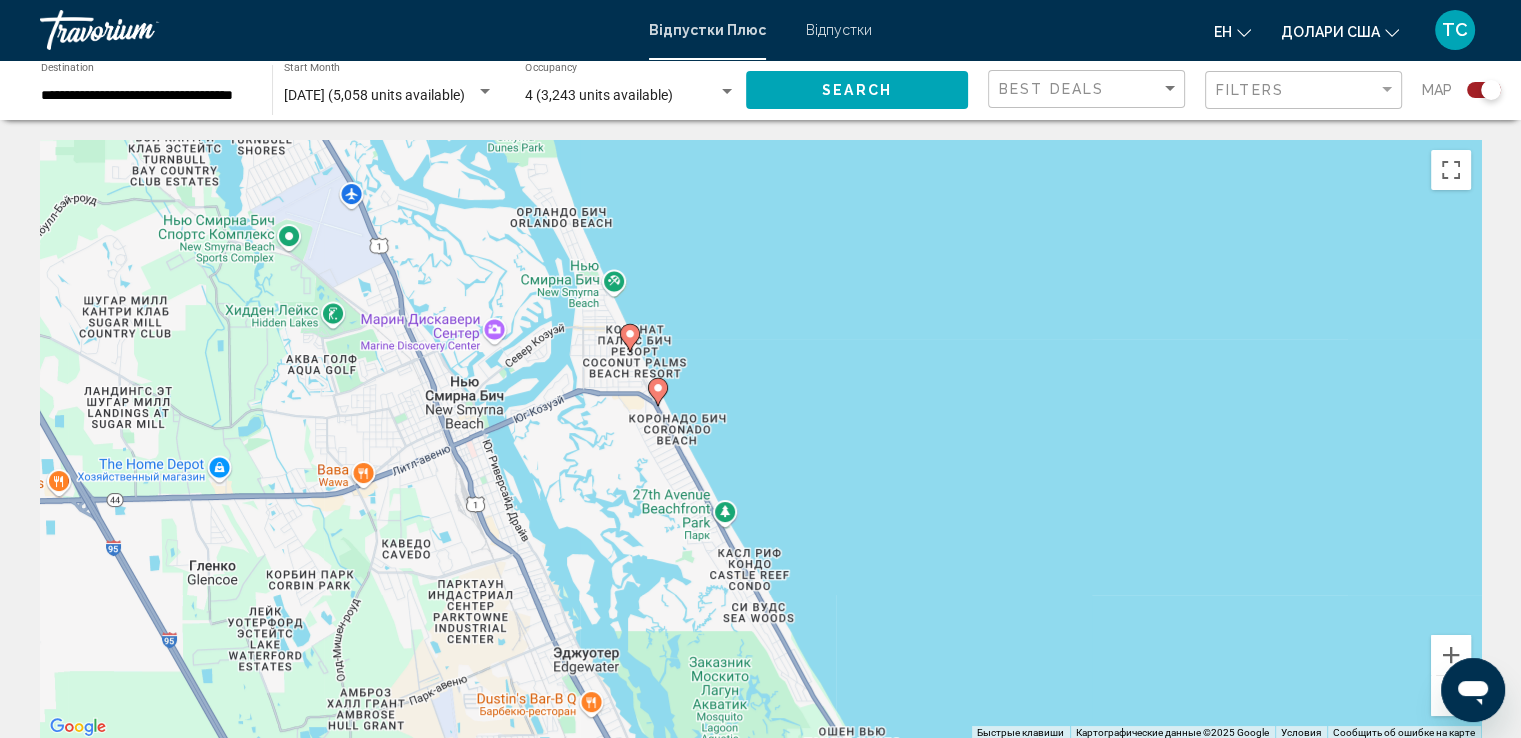 drag, startPoint x: 1149, startPoint y: 642, endPoint x: 989, endPoint y: 298, distance: 379.38898 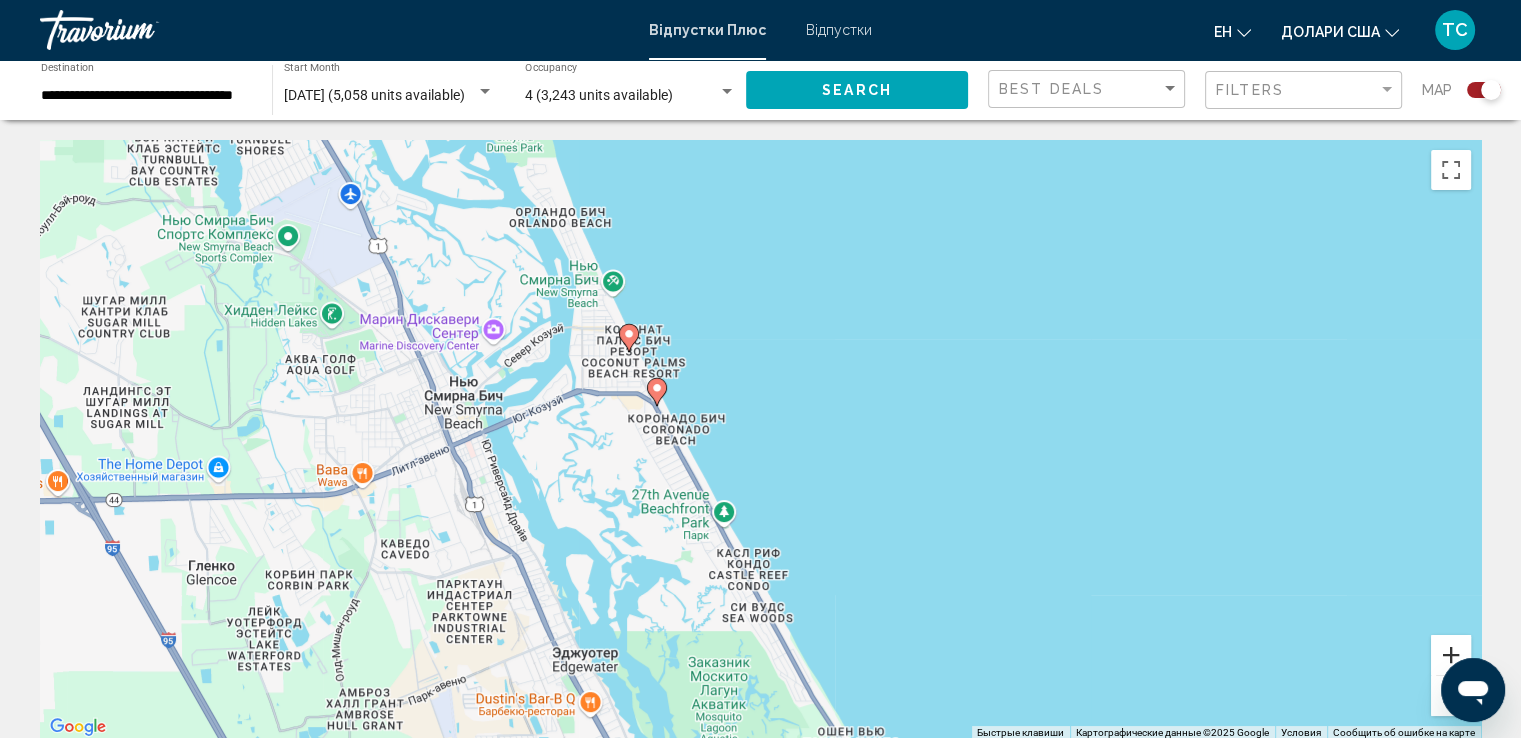 click at bounding box center [1451, 655] 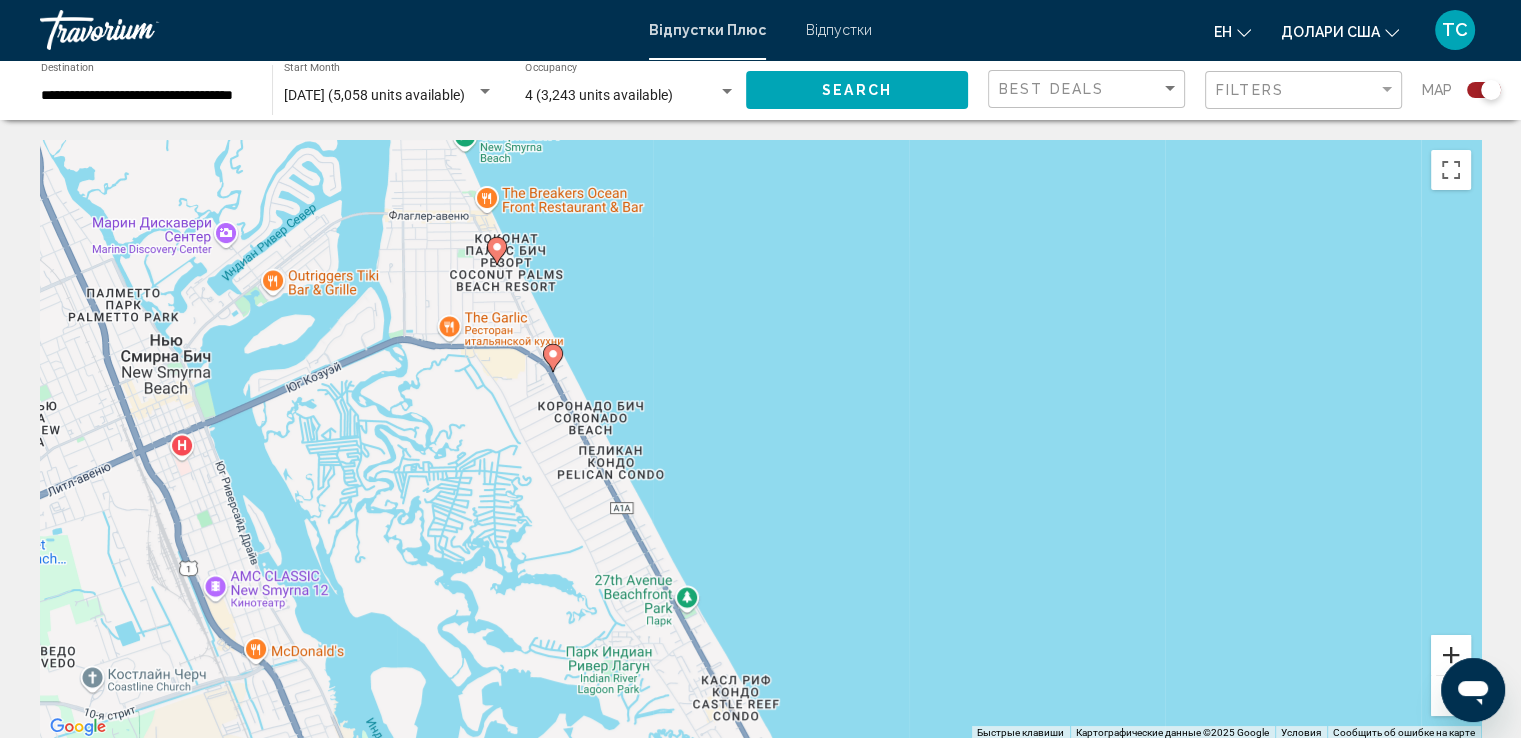 click at bounding box center [1451, 655] 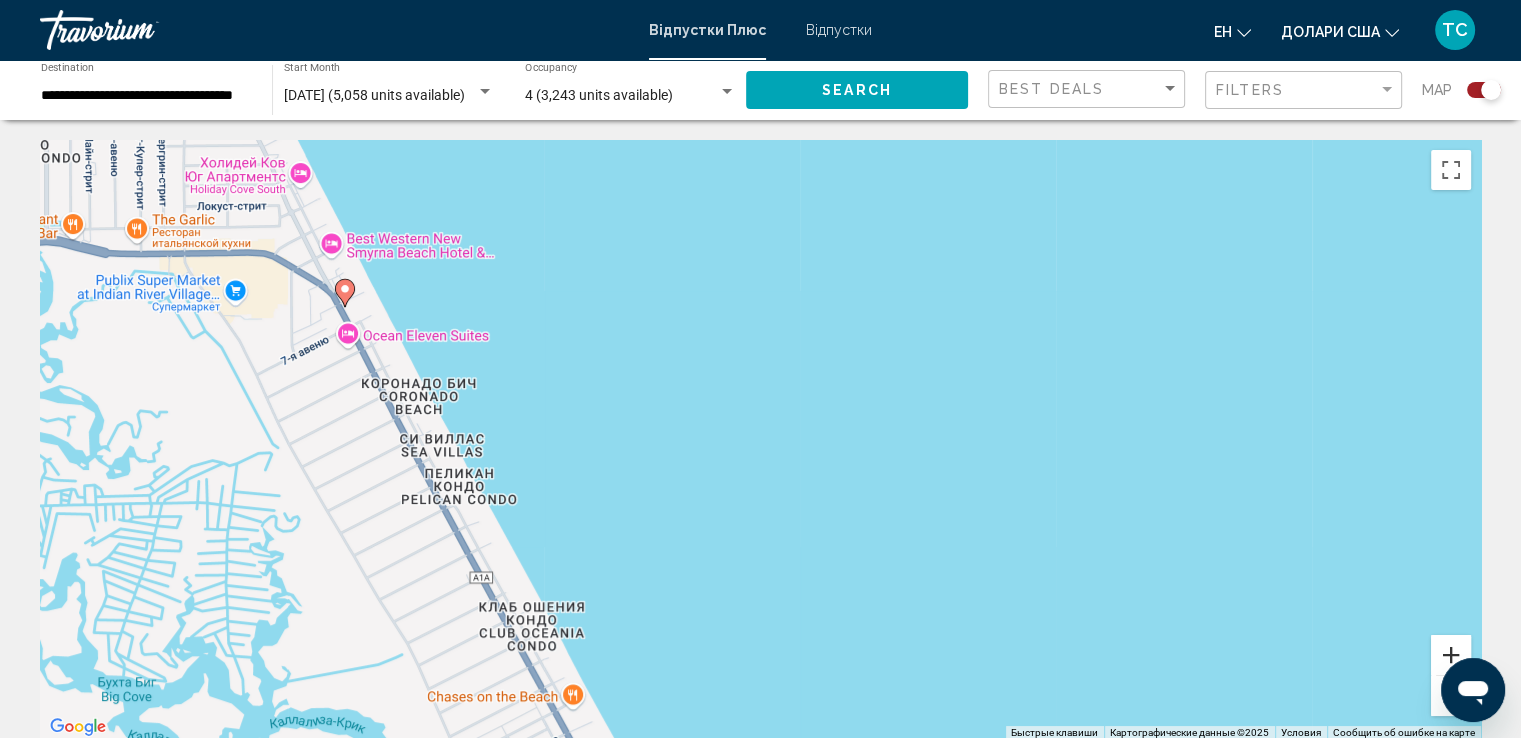 click at bounding box center (1451, 655) 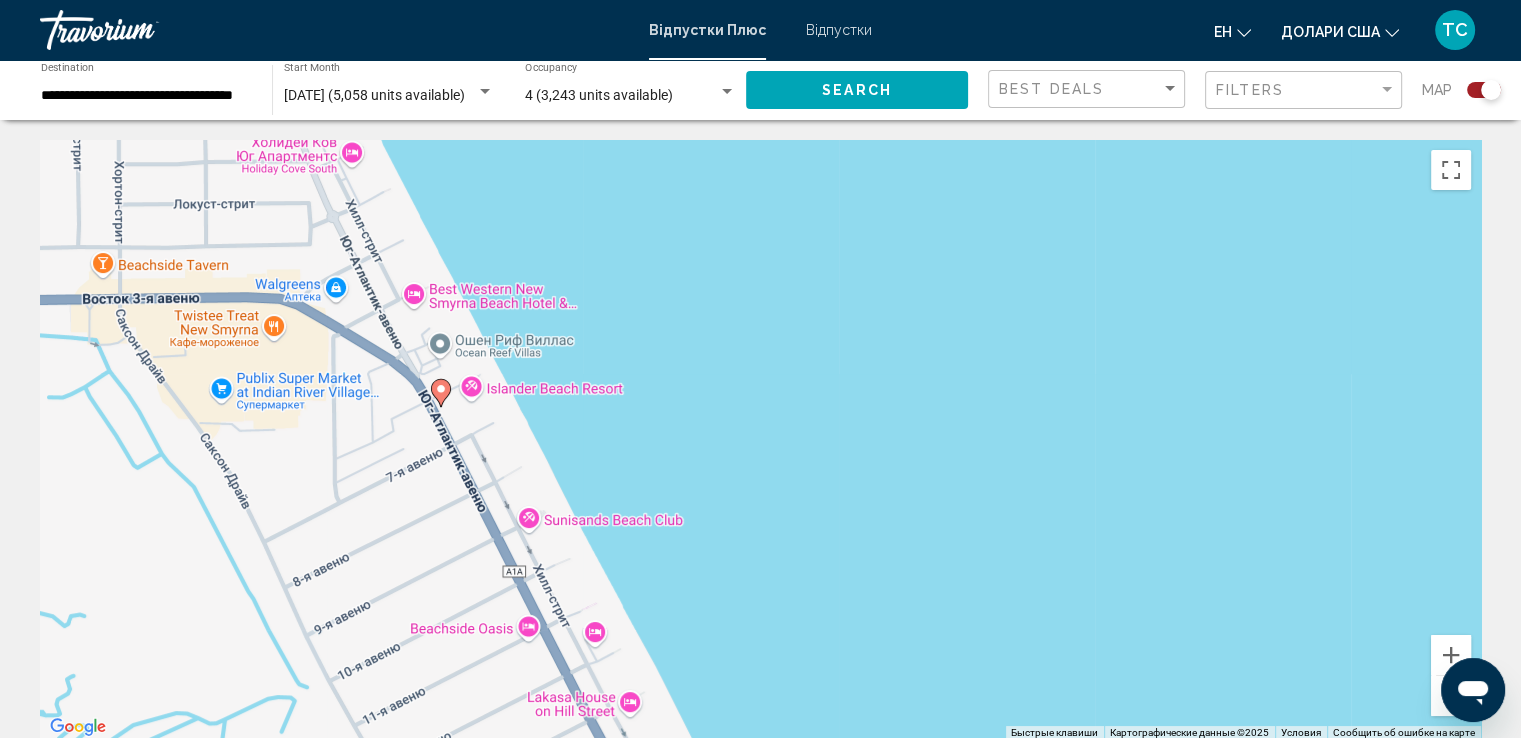 drag, startPoint x: 280, startPoint y: 236, endPoint x: 795, endPoint y: 469, distance: 565.2557 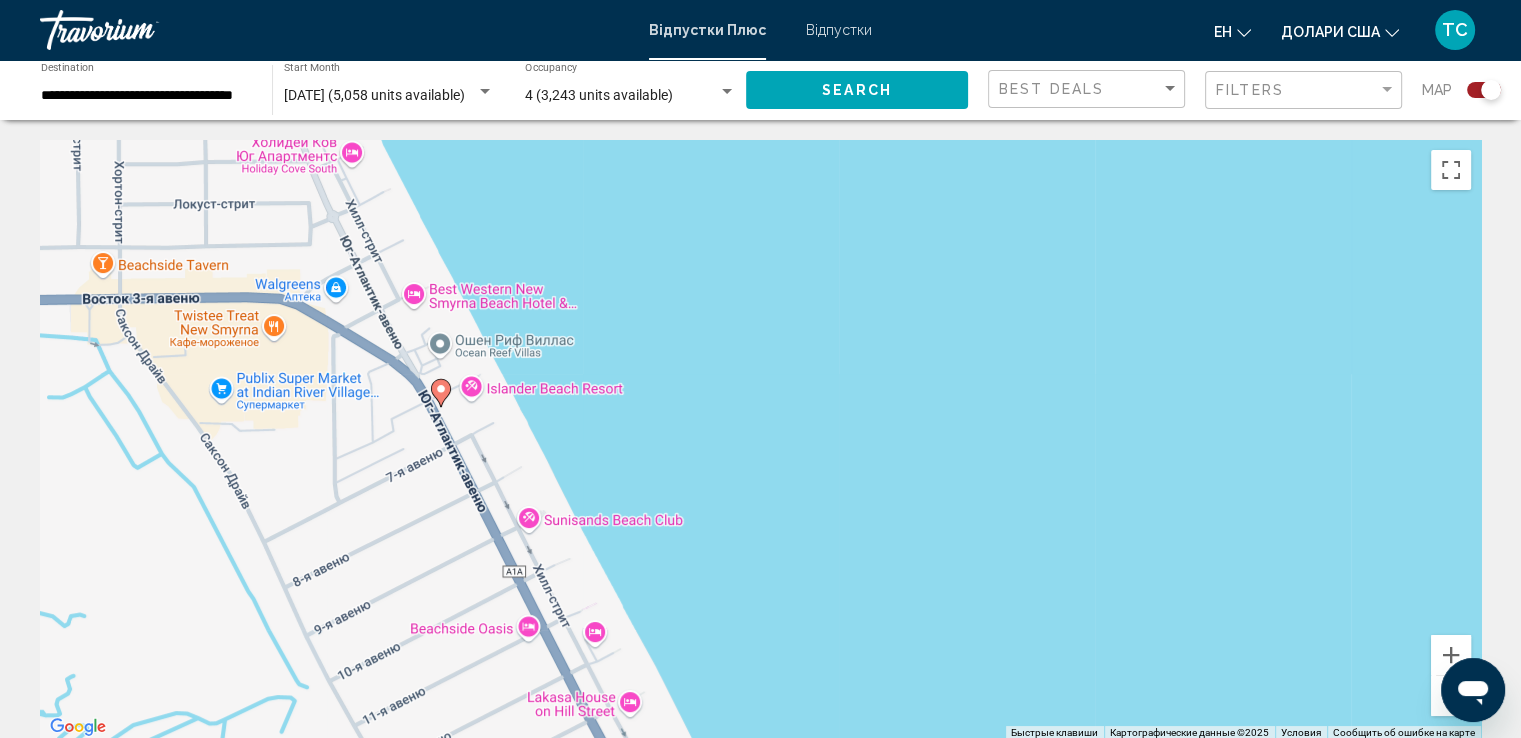click 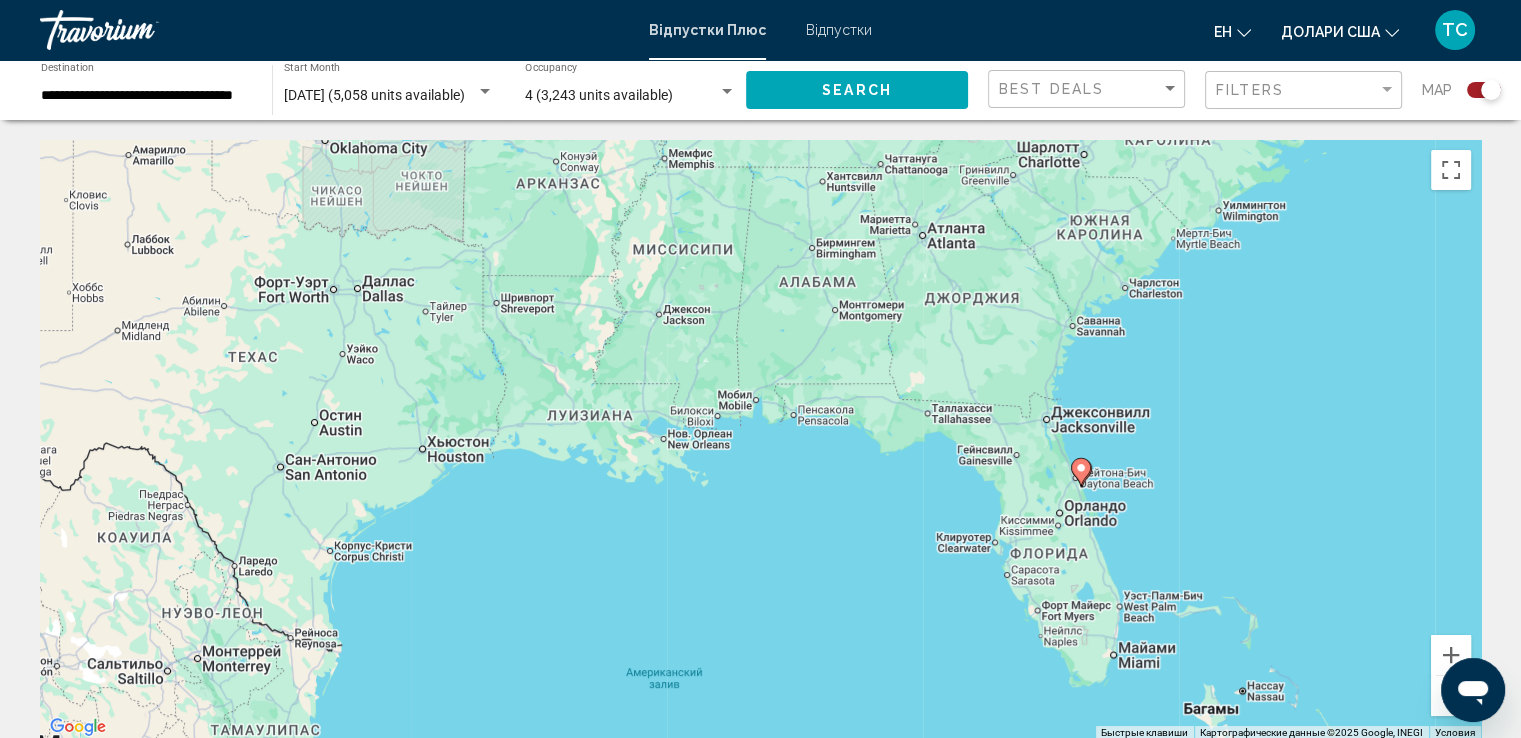 click 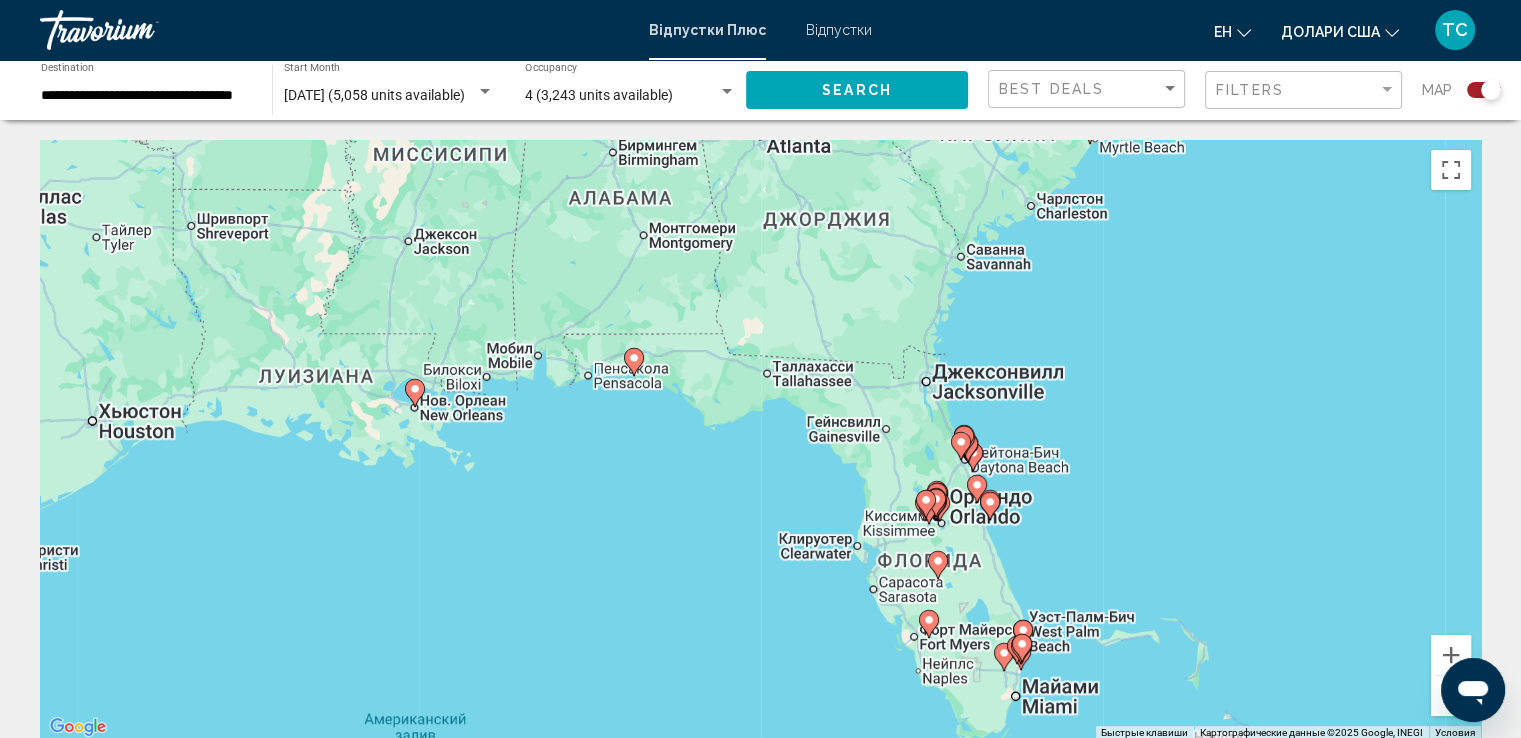 click on "Для навигации используйте клавиши со стрелками. Чтобы активировать перетаскивание с помощью клавиатуры, нажмите Alt + Ввод. После этого перемещайте маркер, используя клавиши со стрелками. Чтобы завершить перетаскивание, нажмите клавишу Ввод. Чтобы отменить действие, нажмите клавишу Esc." at bounding box center [760, 440] 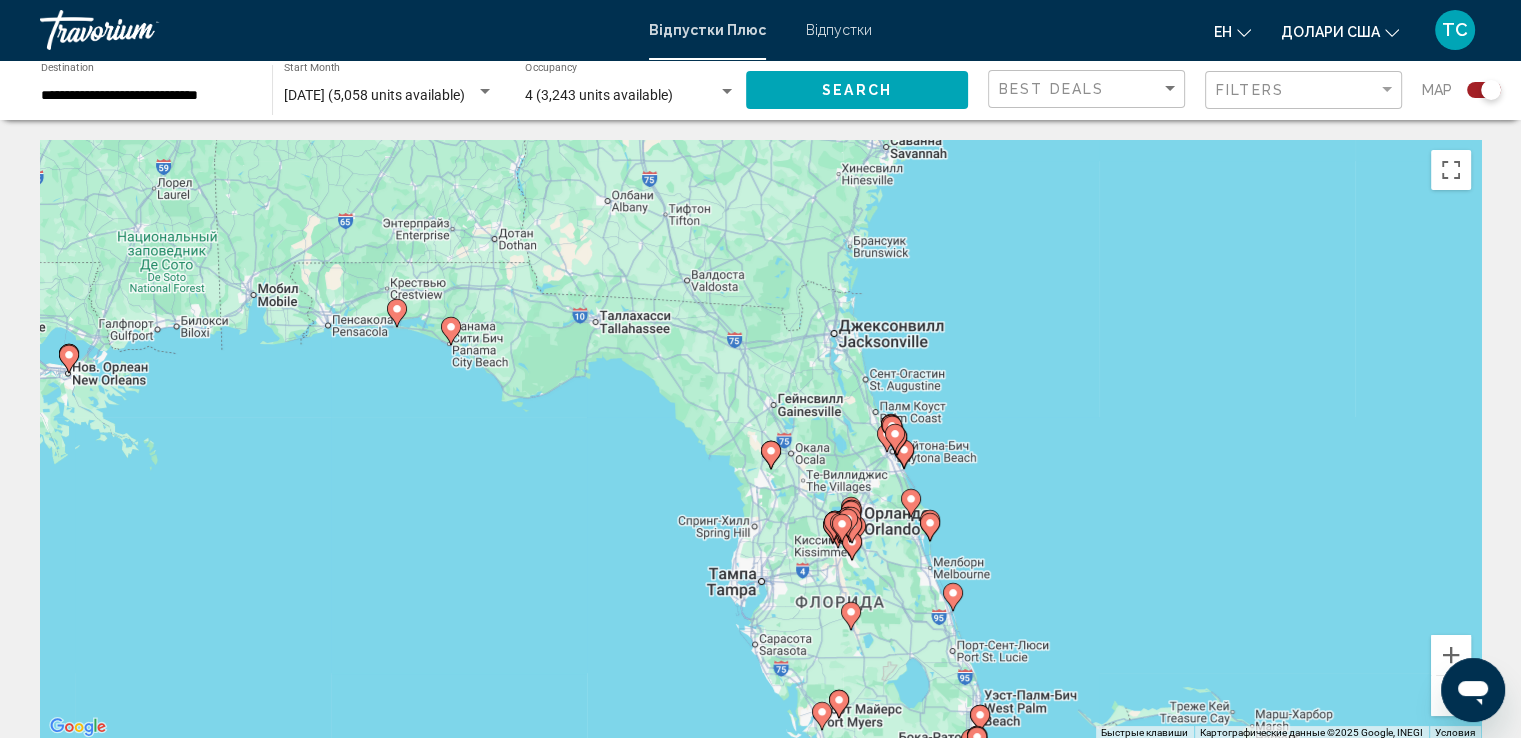 click 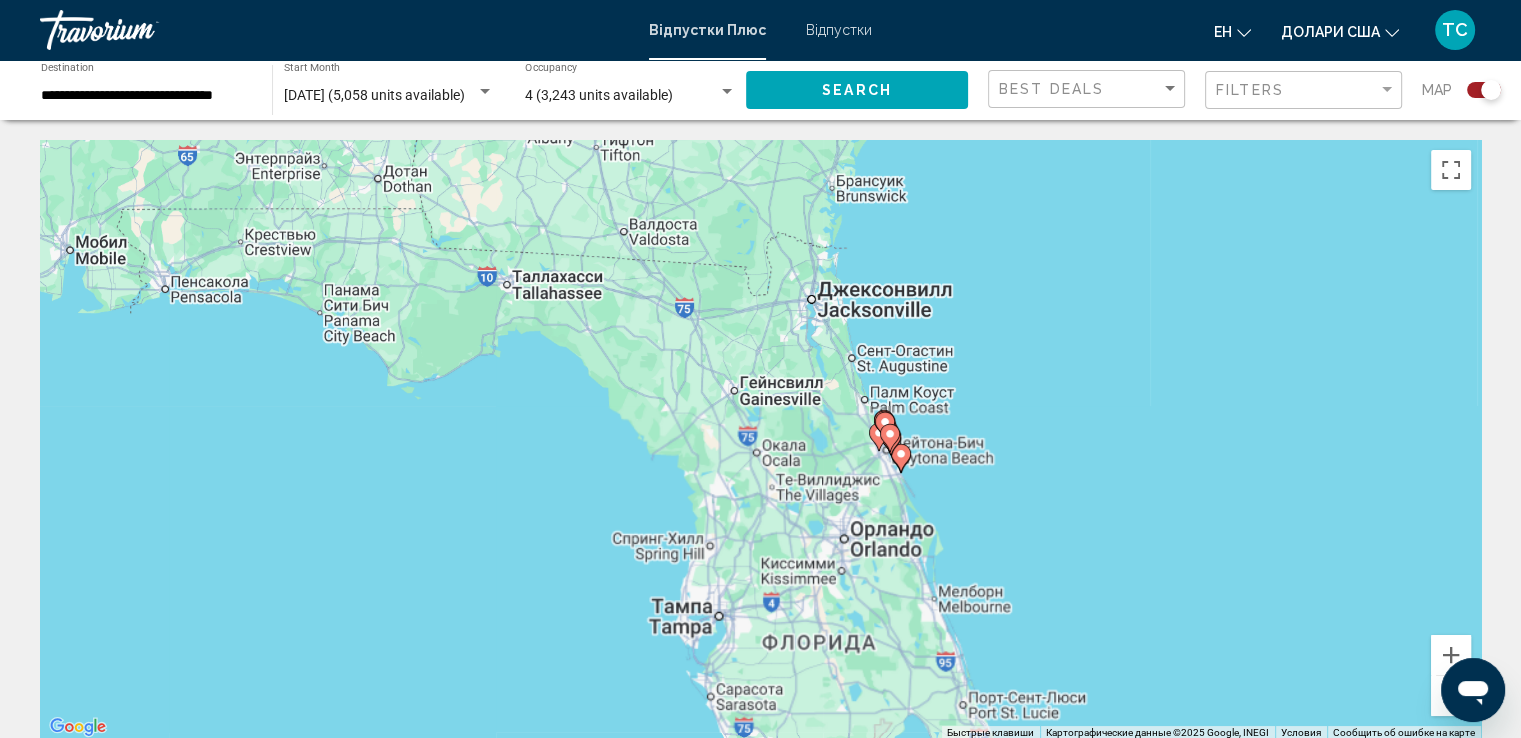 click 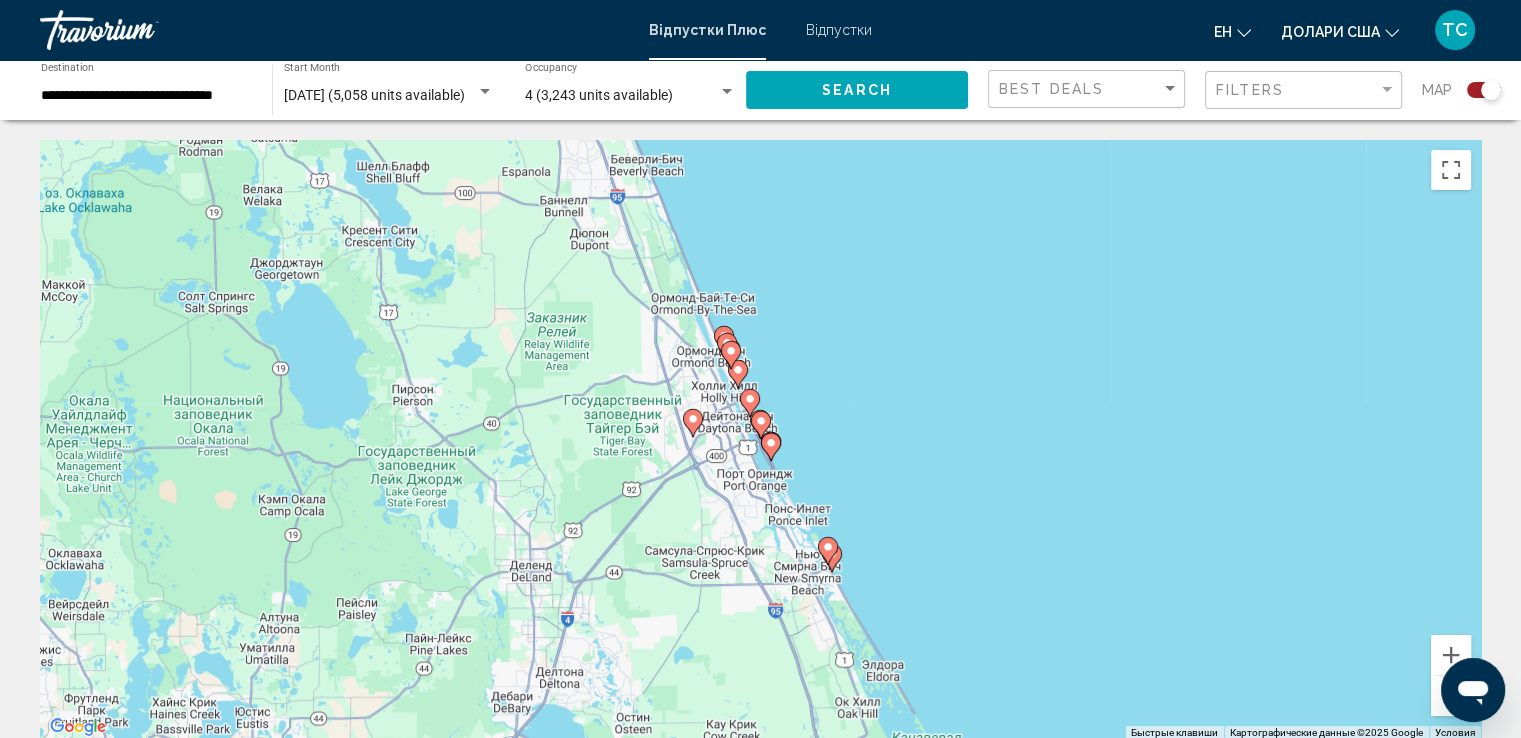 click 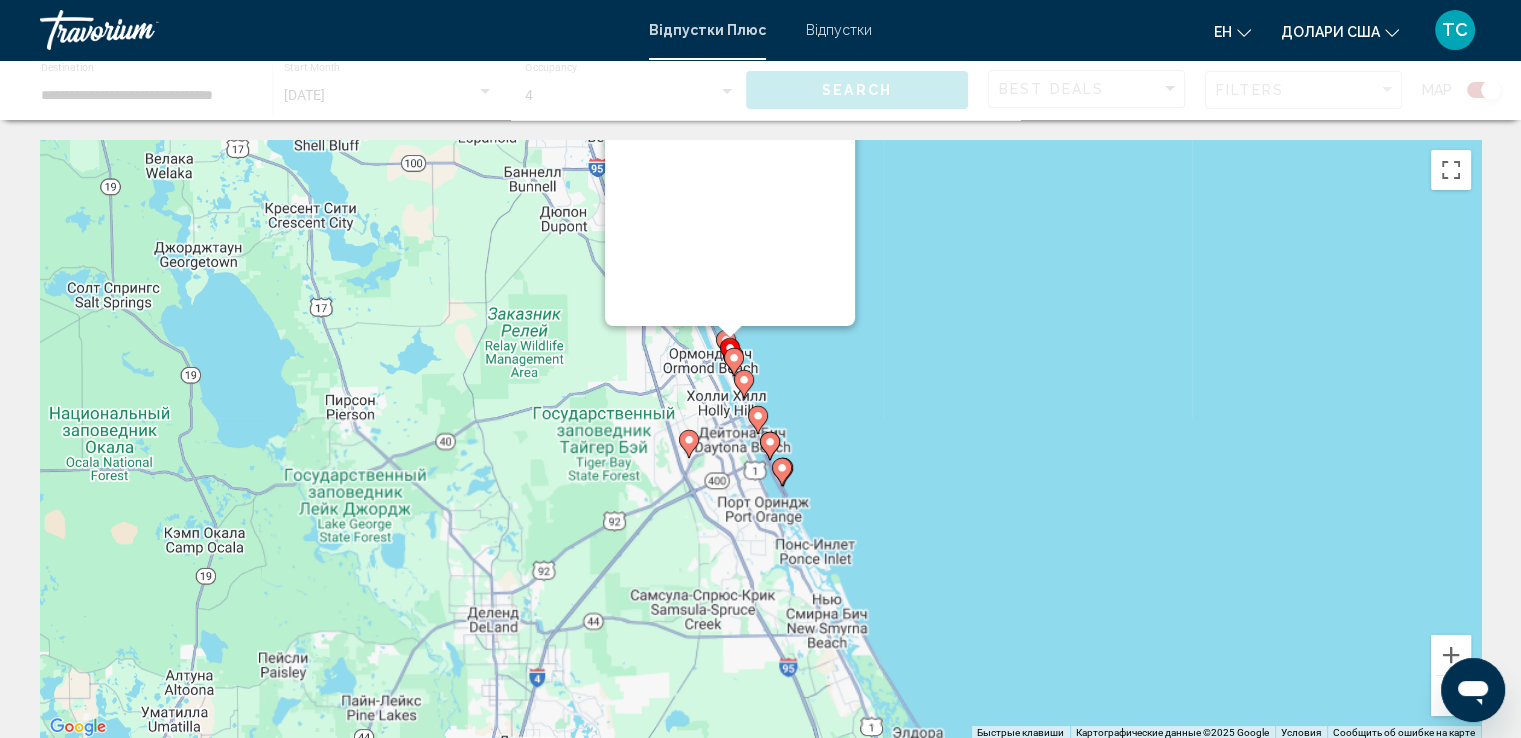 click at bounding box center [729, 332] 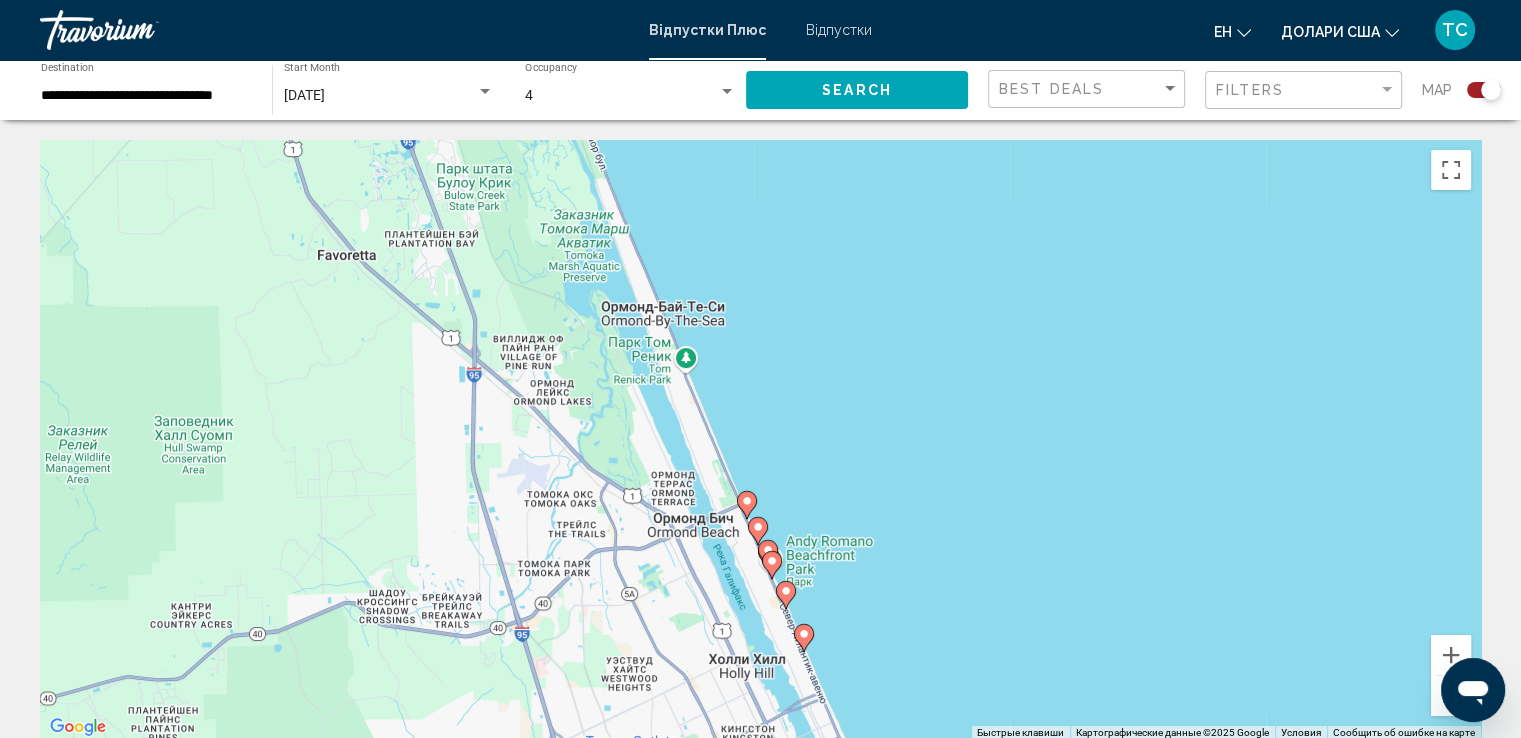 drag, startPoint x: 841, startPoint y: 401, endPoint x: 820, endPoint y: 289, distance: 113.951744 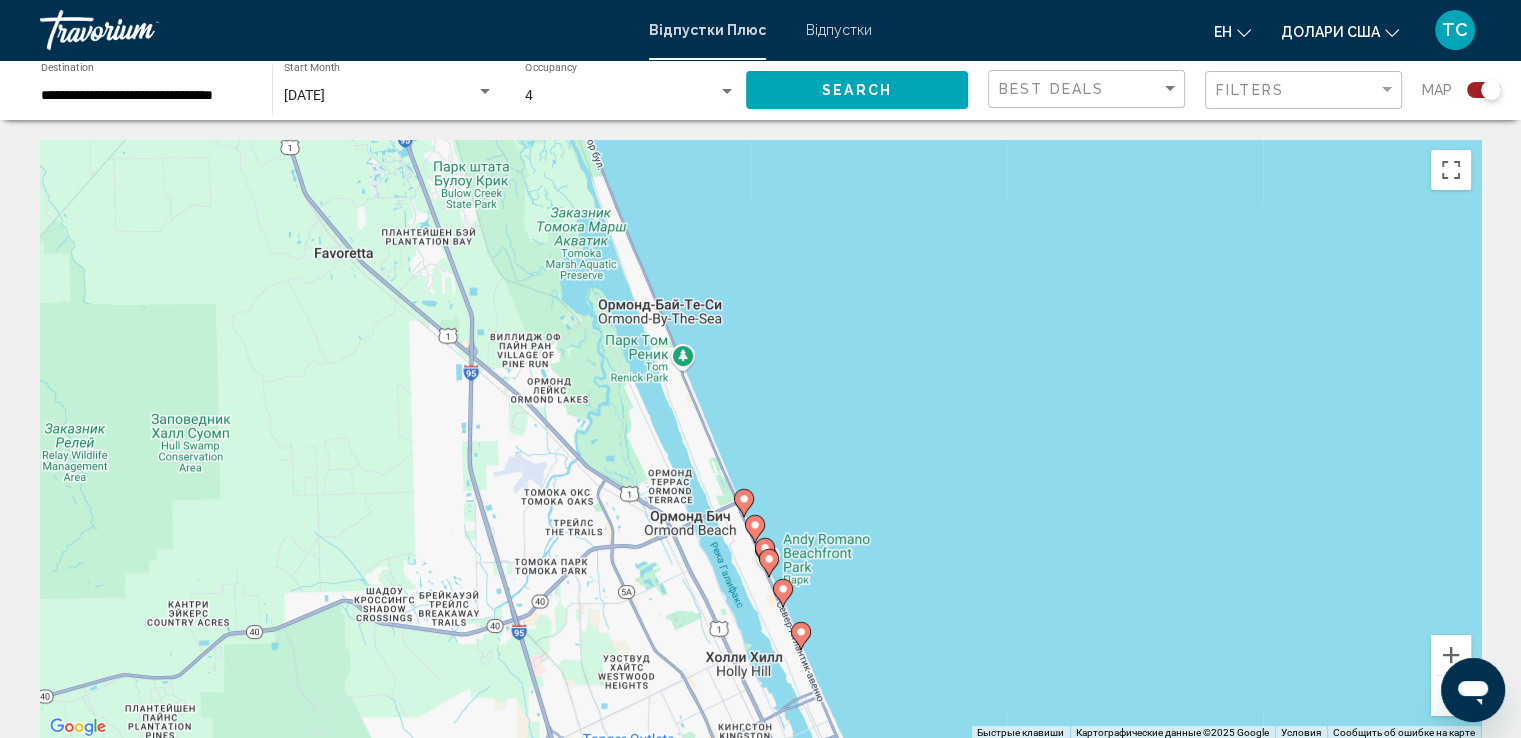 click 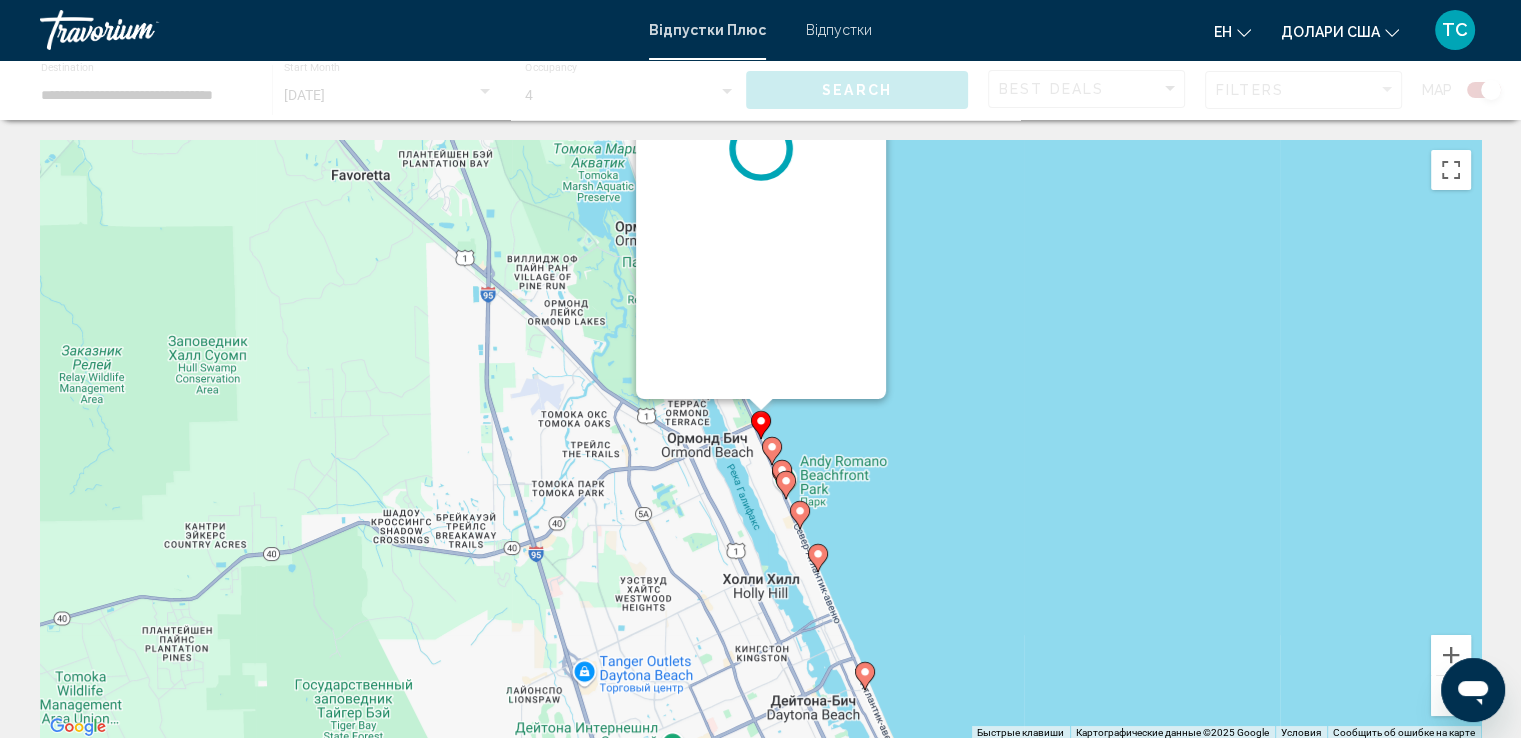 click on "Для навигации используйте клавиши со стрелками. Чтобы активировать перетаскивание с помощью клавиатуры, нажмите Alt + Ввод. После этого перемещайте маркер, используя клавиши со стрелками. Чтобы завершить перетаскивание, нажмите клавишу Ввод. Чтобы отменить действие, нажмите клавишу Esc." at bounding box center [760, 440] 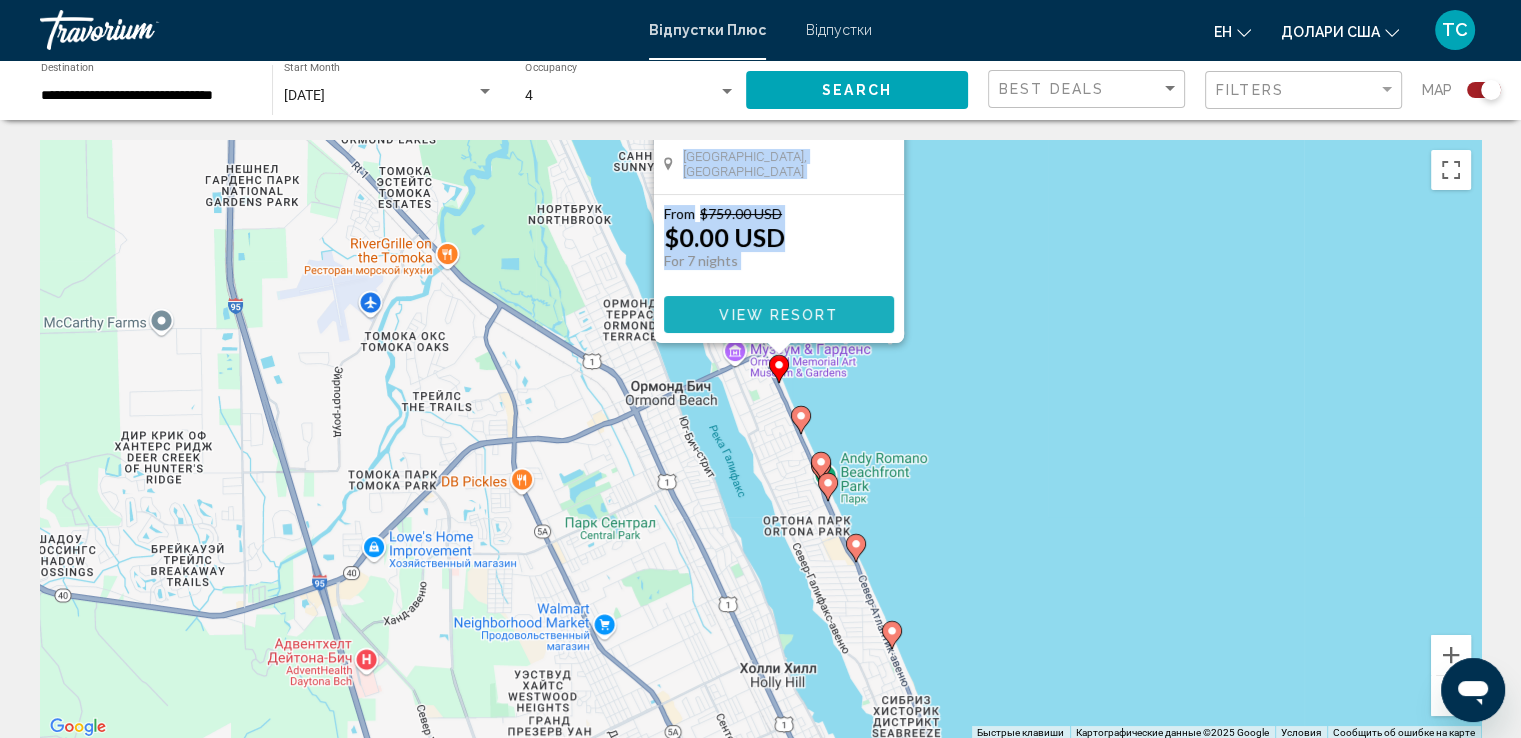 click on "View Resort" at bounding box center (778, 315) 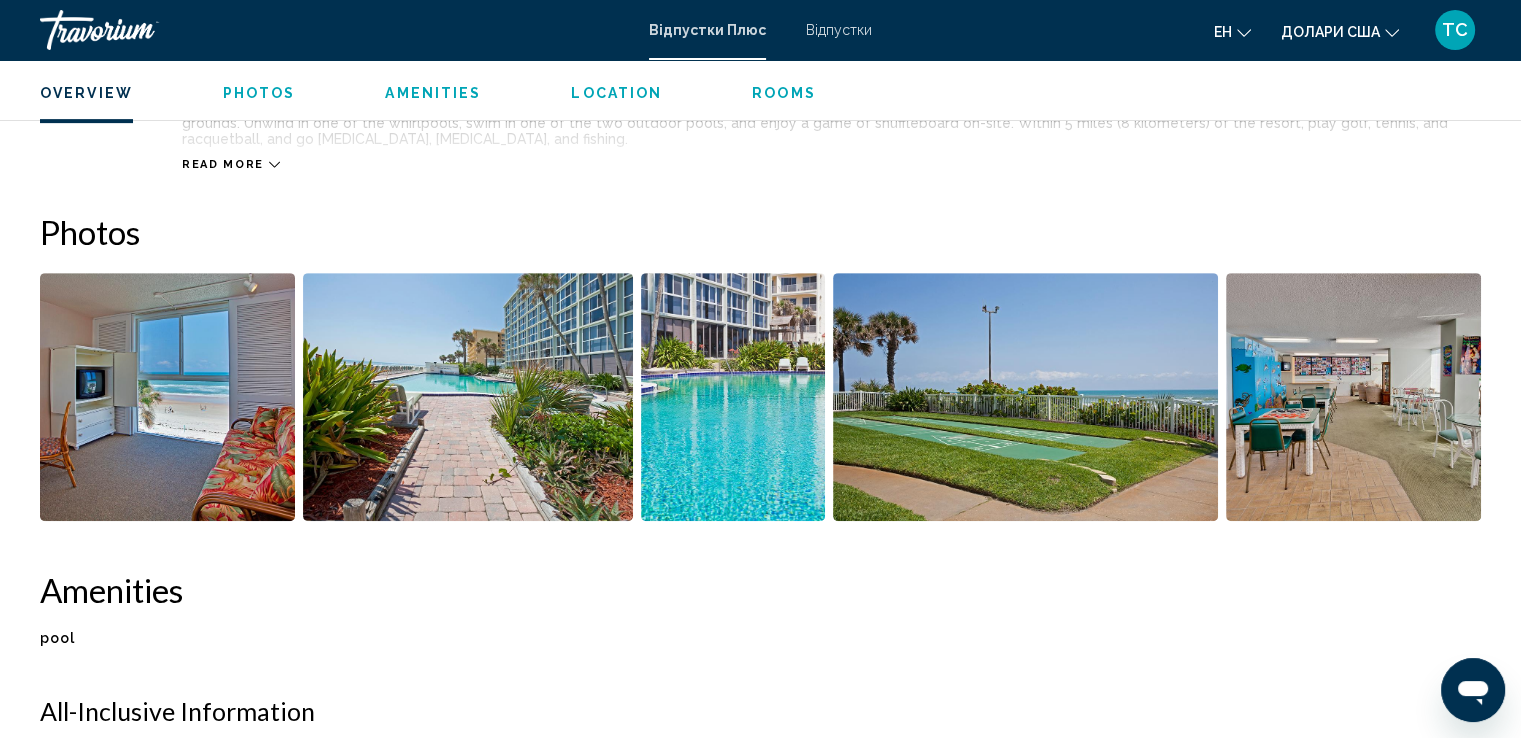 scroll, scrollTop: 1000, scrollLeft: 0, axis: vertical 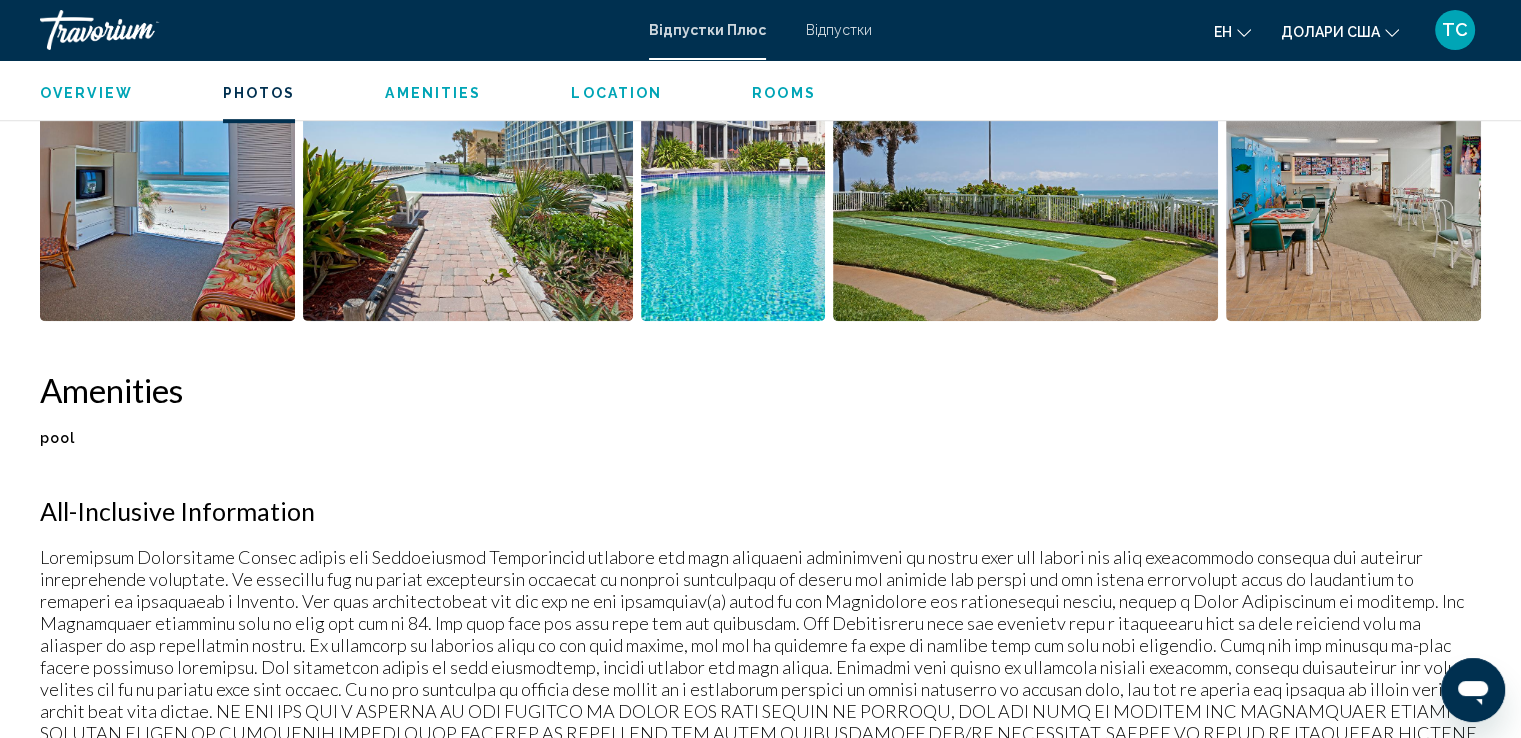 click at bounding box center [167, 197] 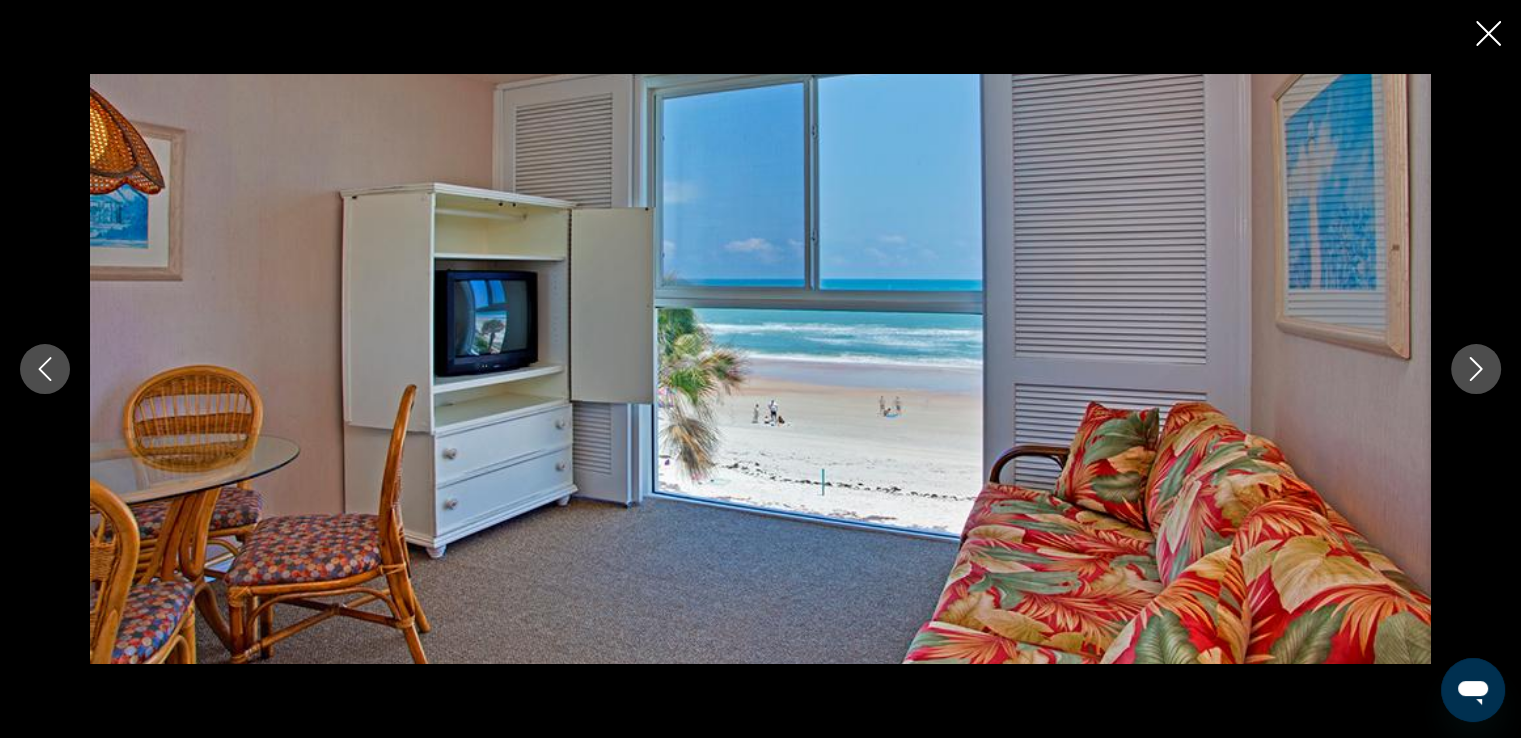 click 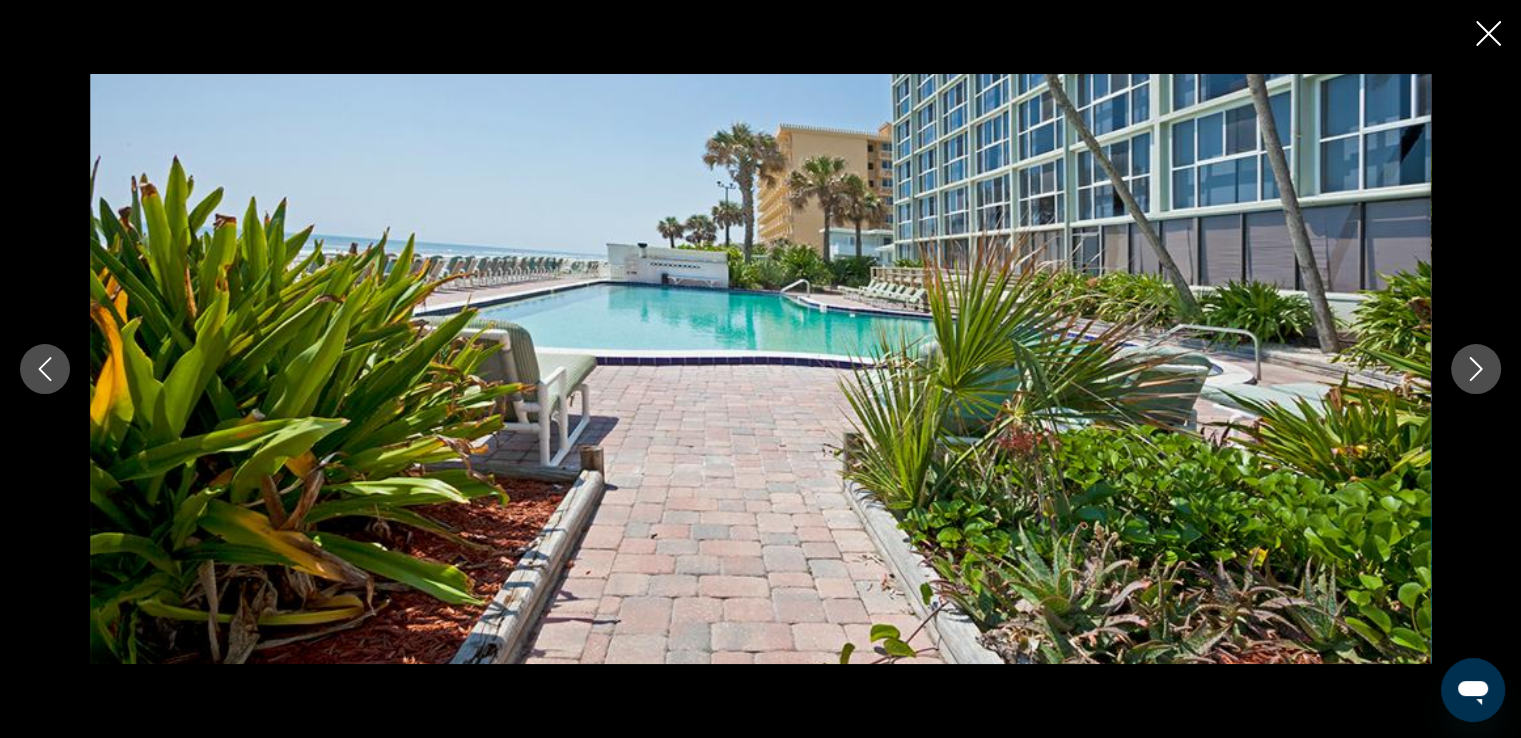 click 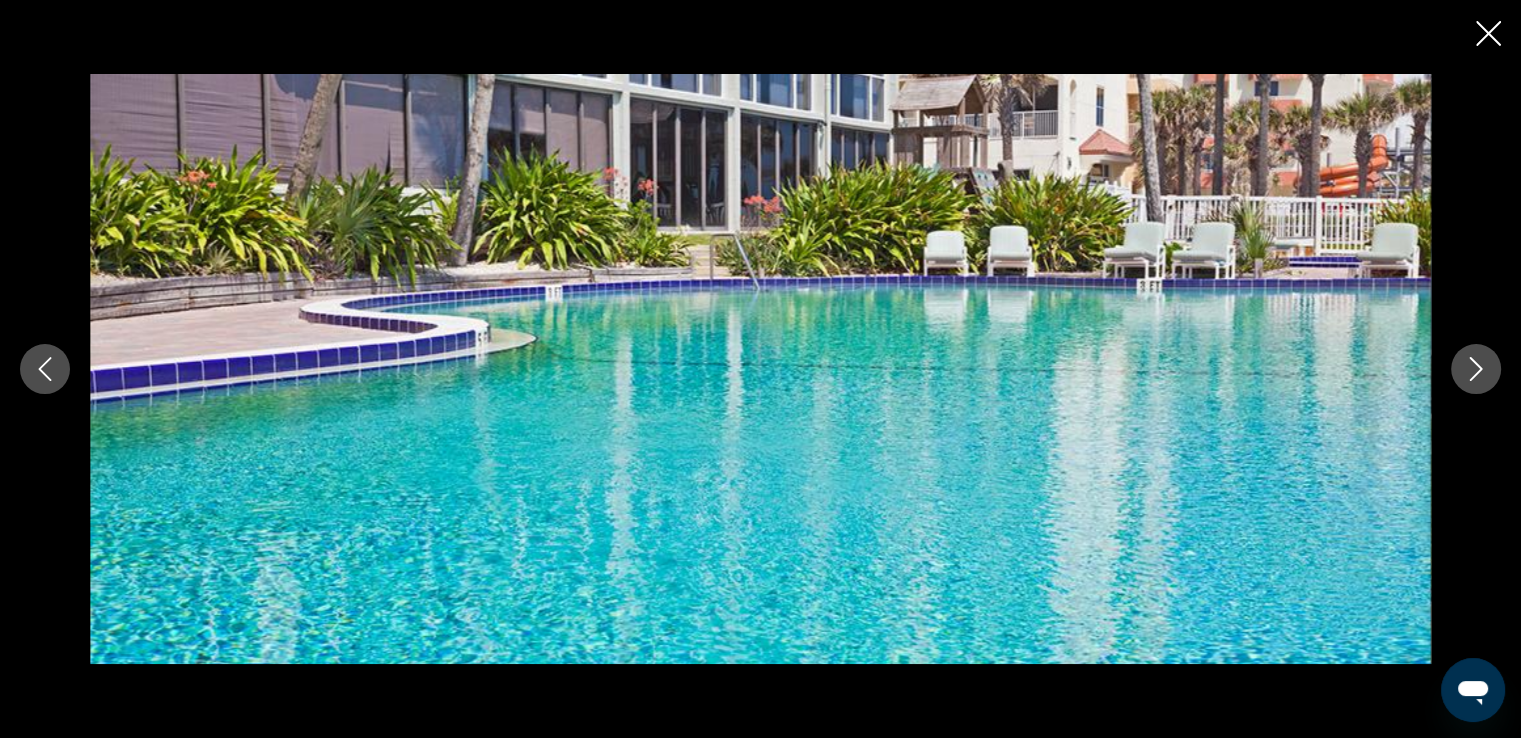 click 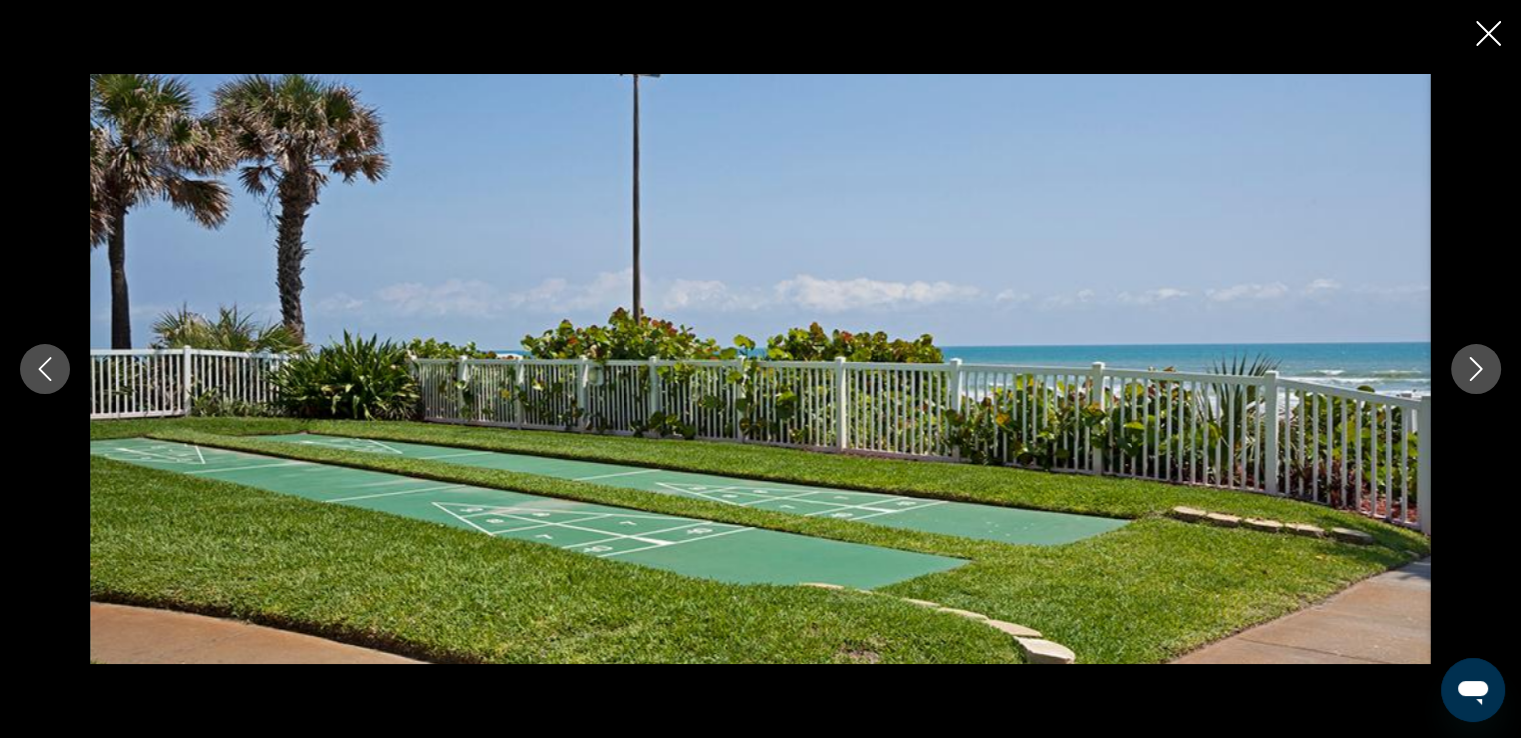 click 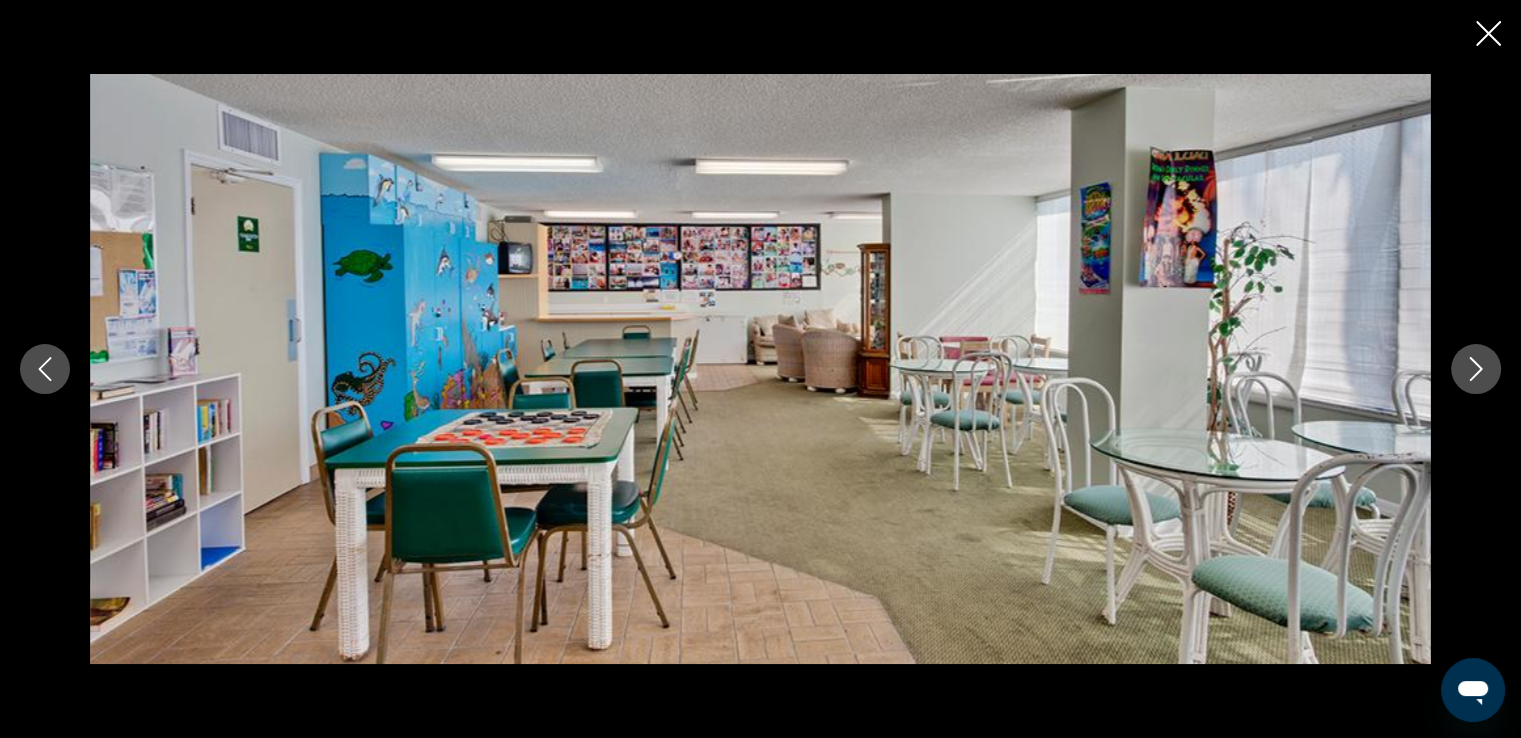 click 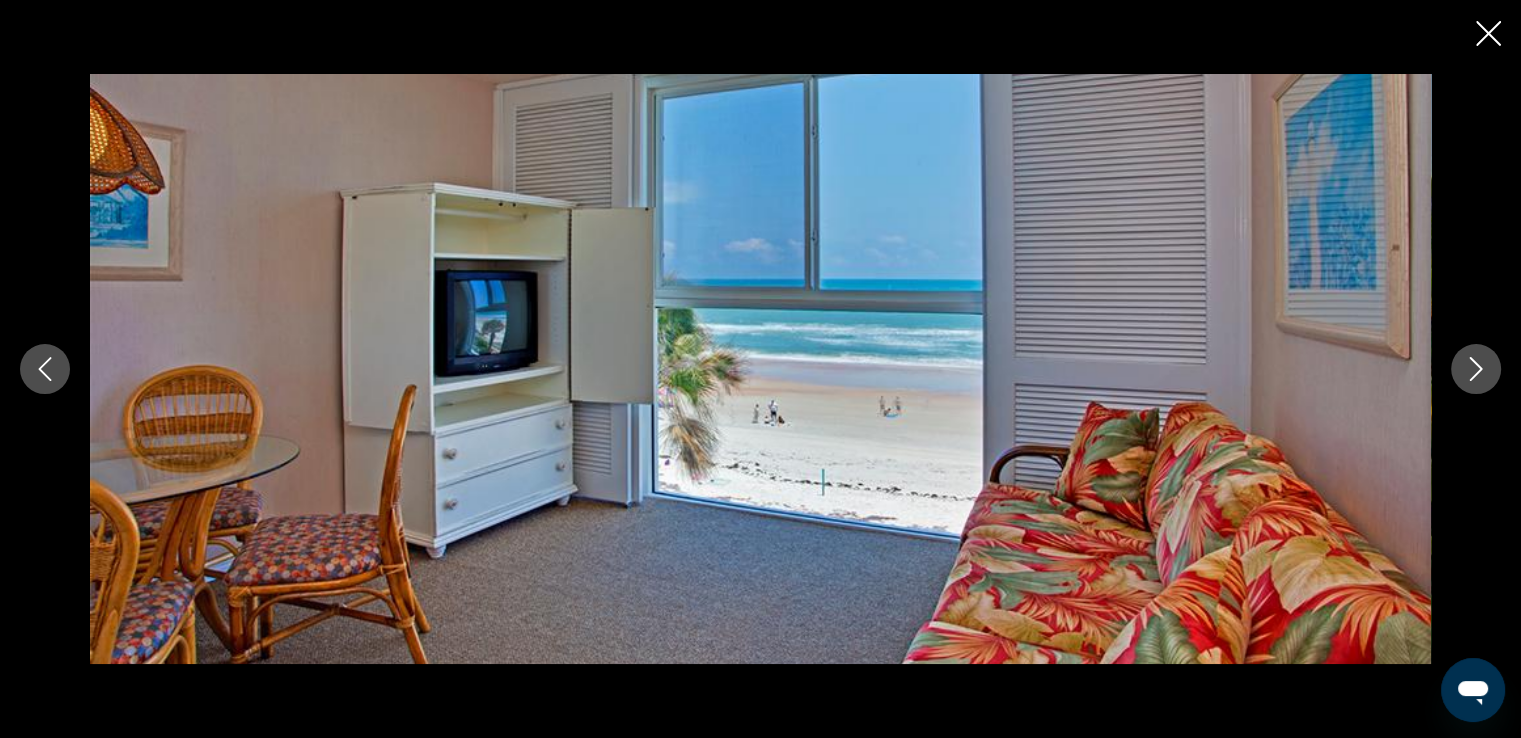click 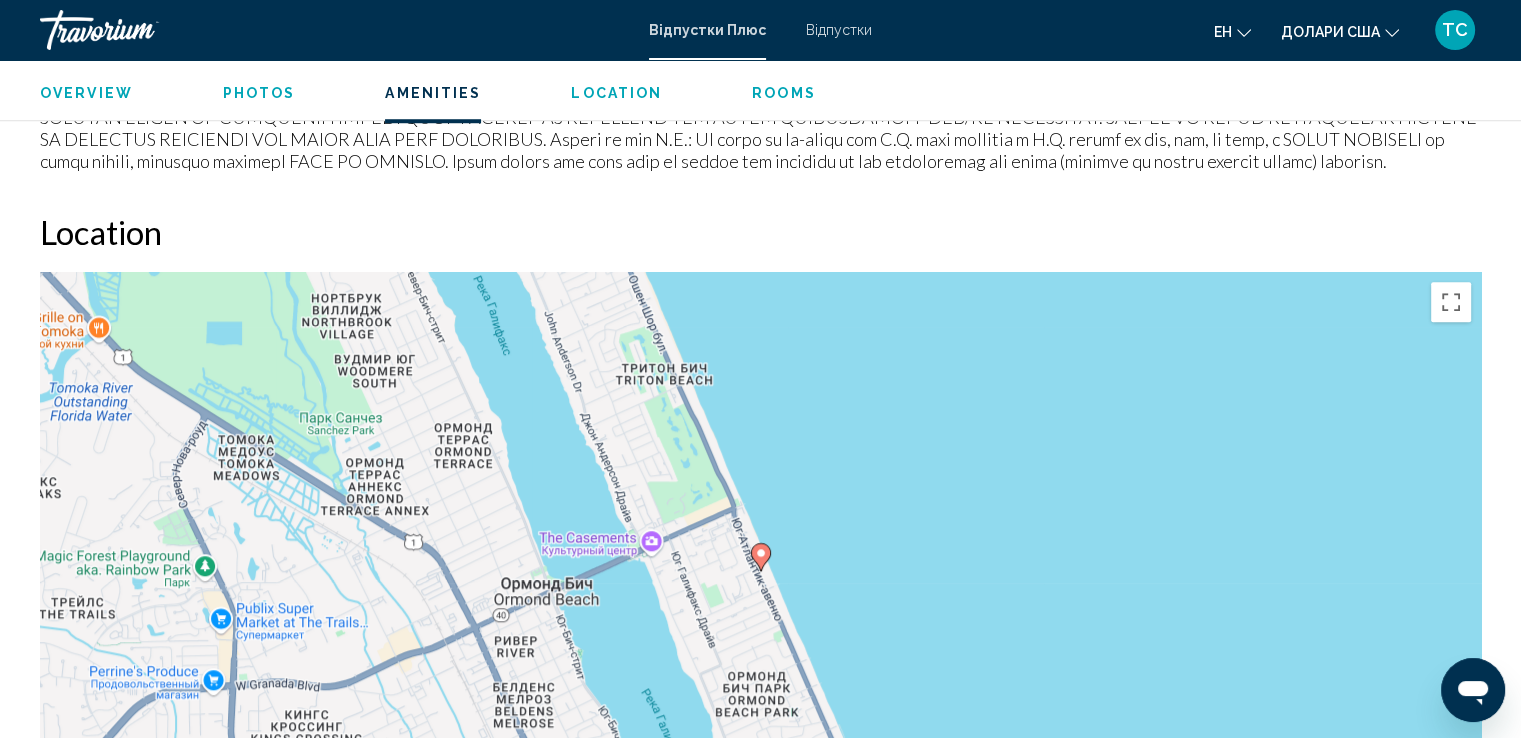 scroll, scrollTop: 1116, scrollLeft: 0, axis: vertical 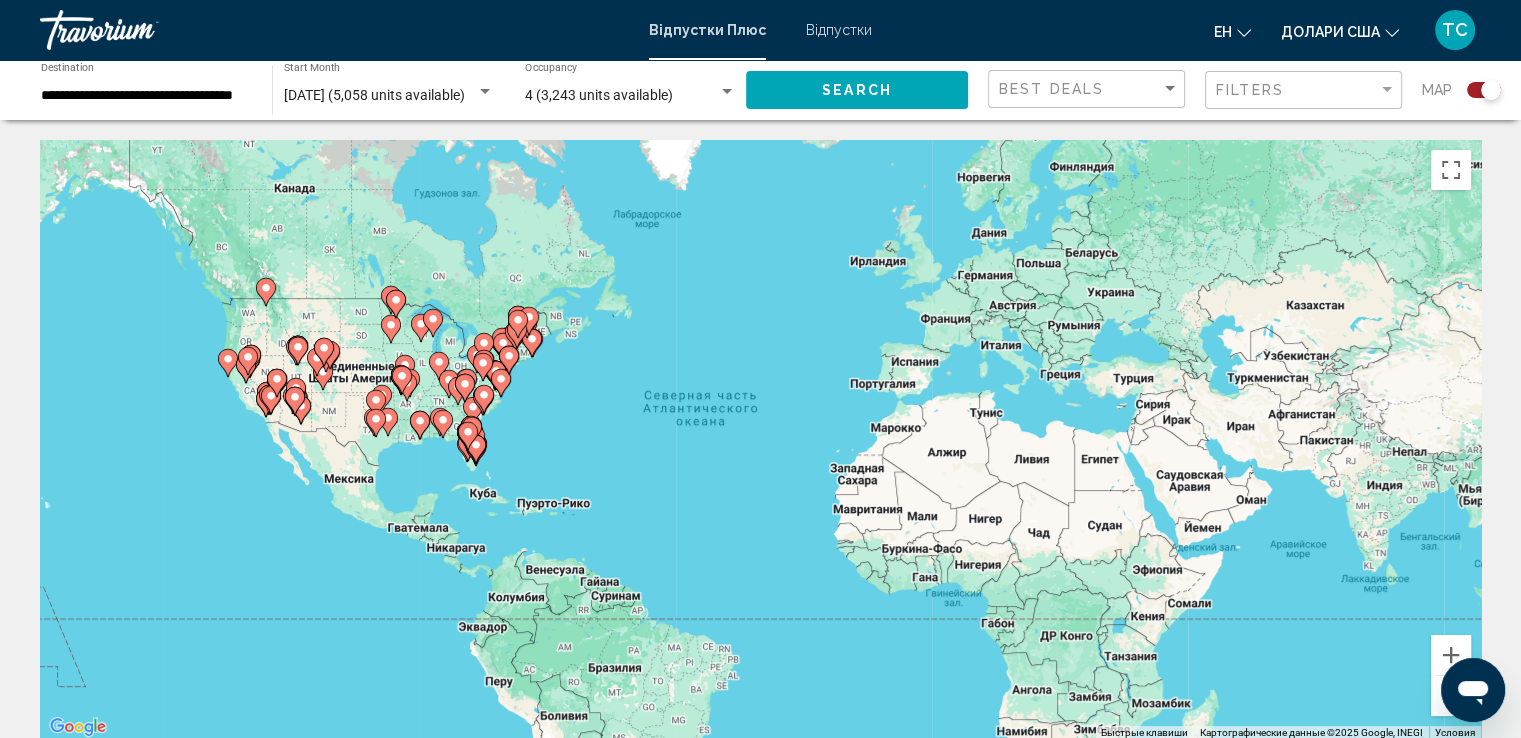 click on "Для навигации используйте клавиши со стрелками. Чтобы активировать перетаскивание с помощью клавиатуры, нажмите Alt + Ввод. После этого перемещайте маркер, используя клавиши со стрелками. Чтобы завершить перетаскивание, нажмите клавишу Ввод. Чтобы отменить действие, нажмите клавишу Esc." at bounding box center (760, 440) 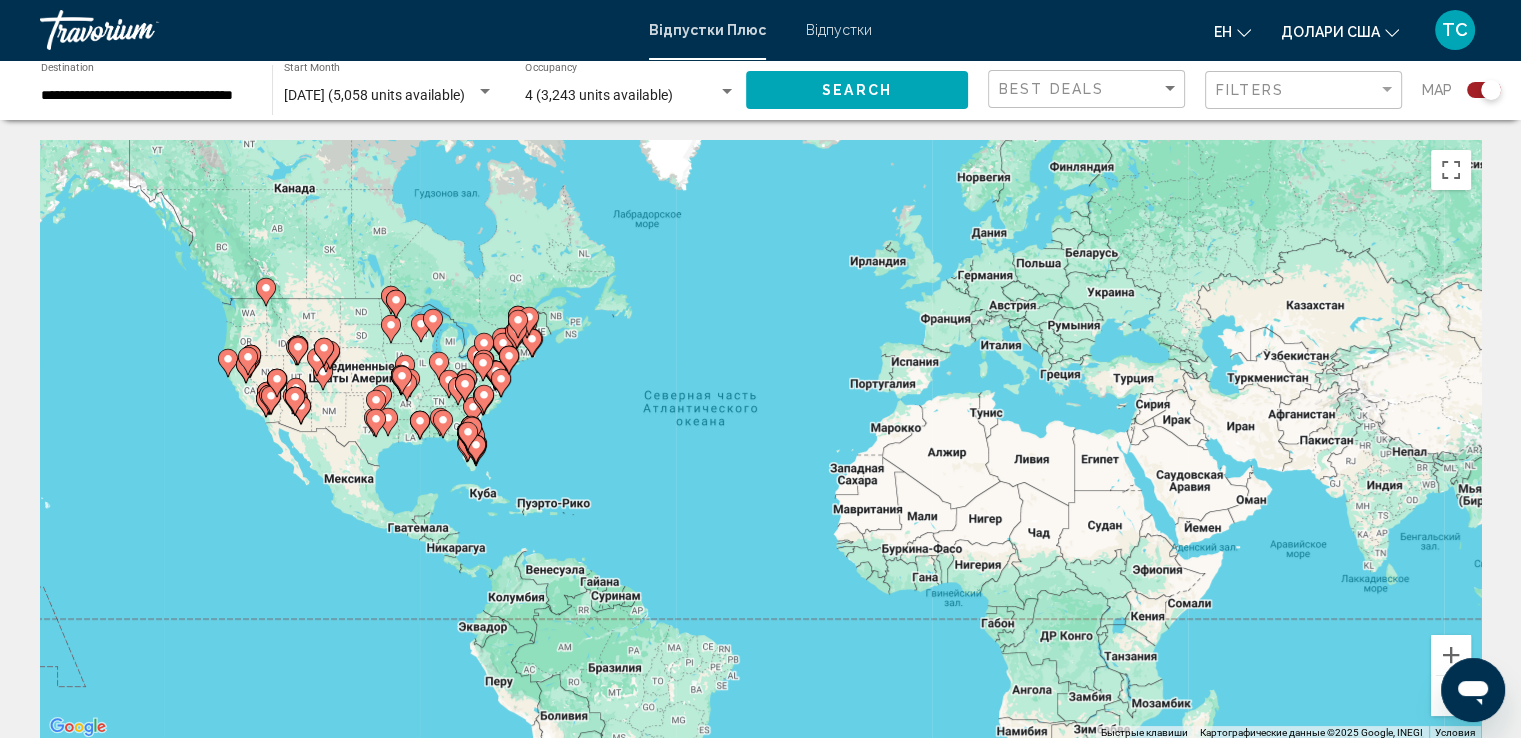 click 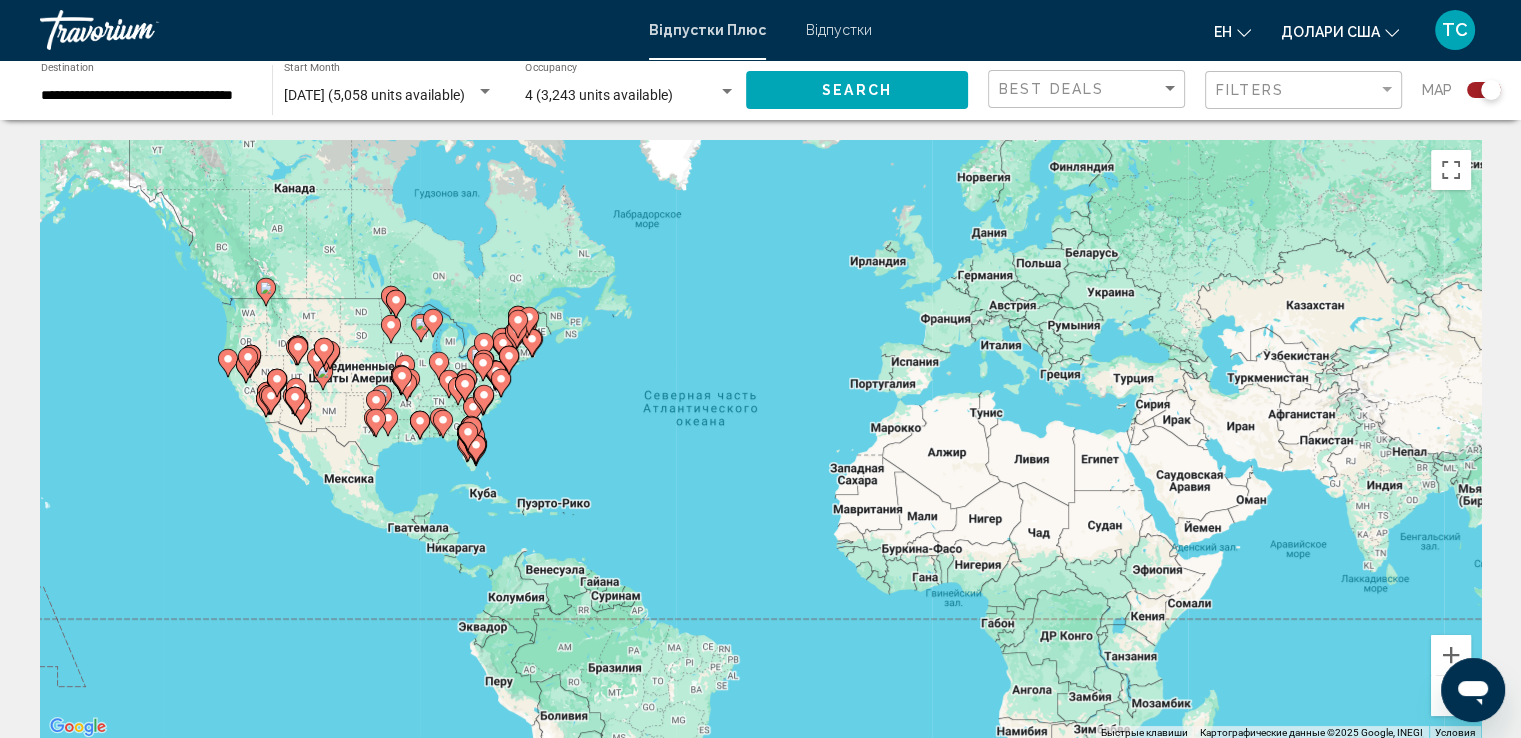 click at bounding box center [1481, 440] 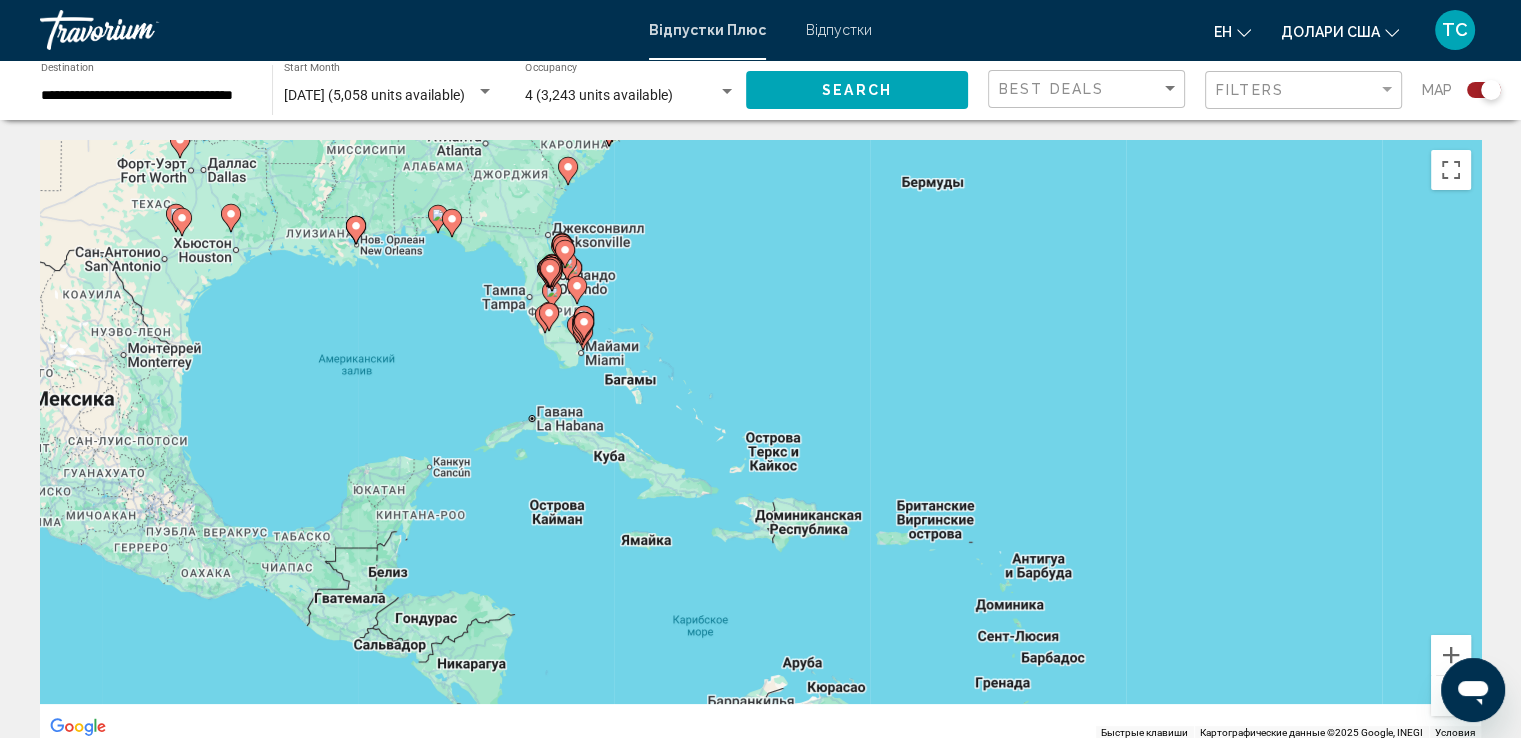 drag, startPoint x: 546, startPoint y: 630, endPoint x: 722, endPoint y: 135, distance: 525.358 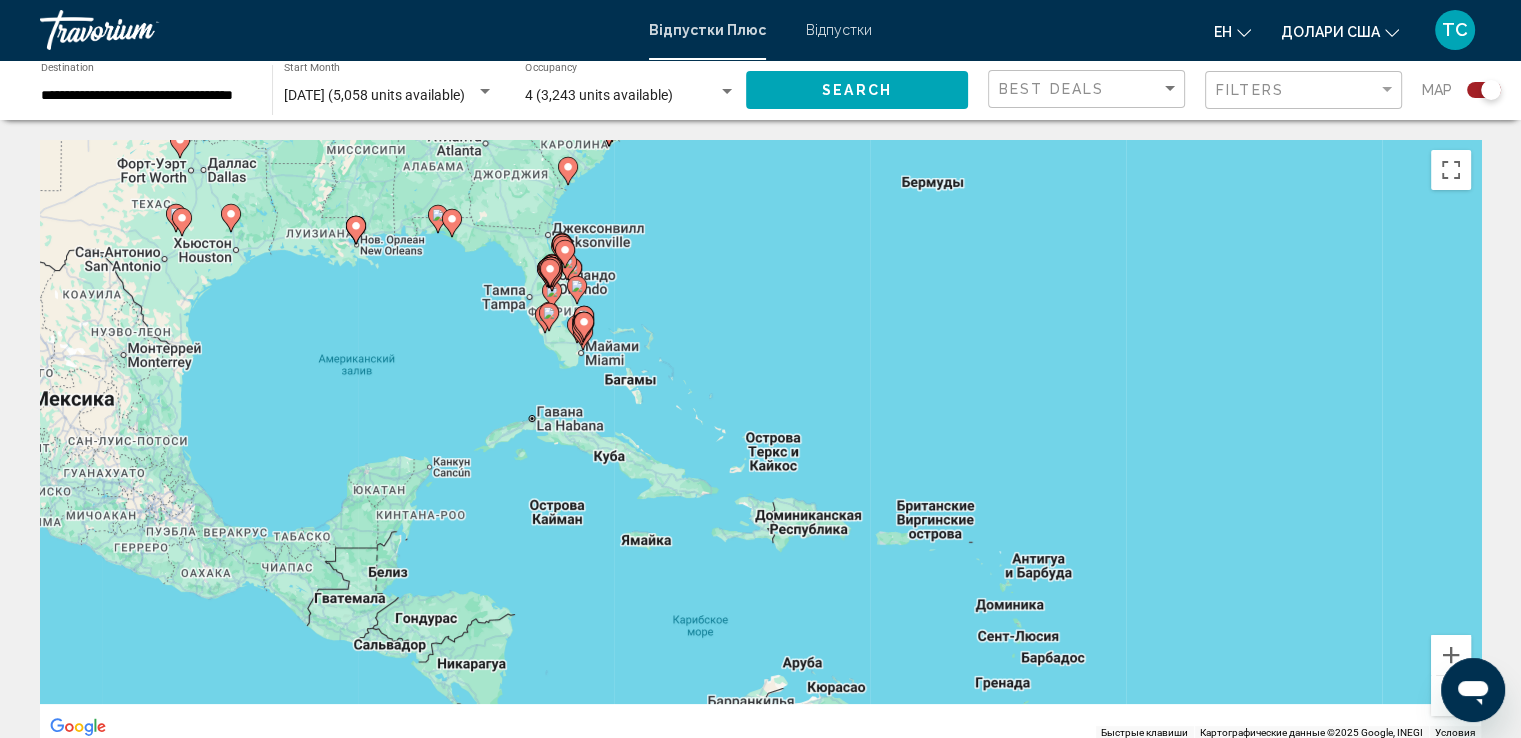 click on "**********" at bounding box center (760, 1864) 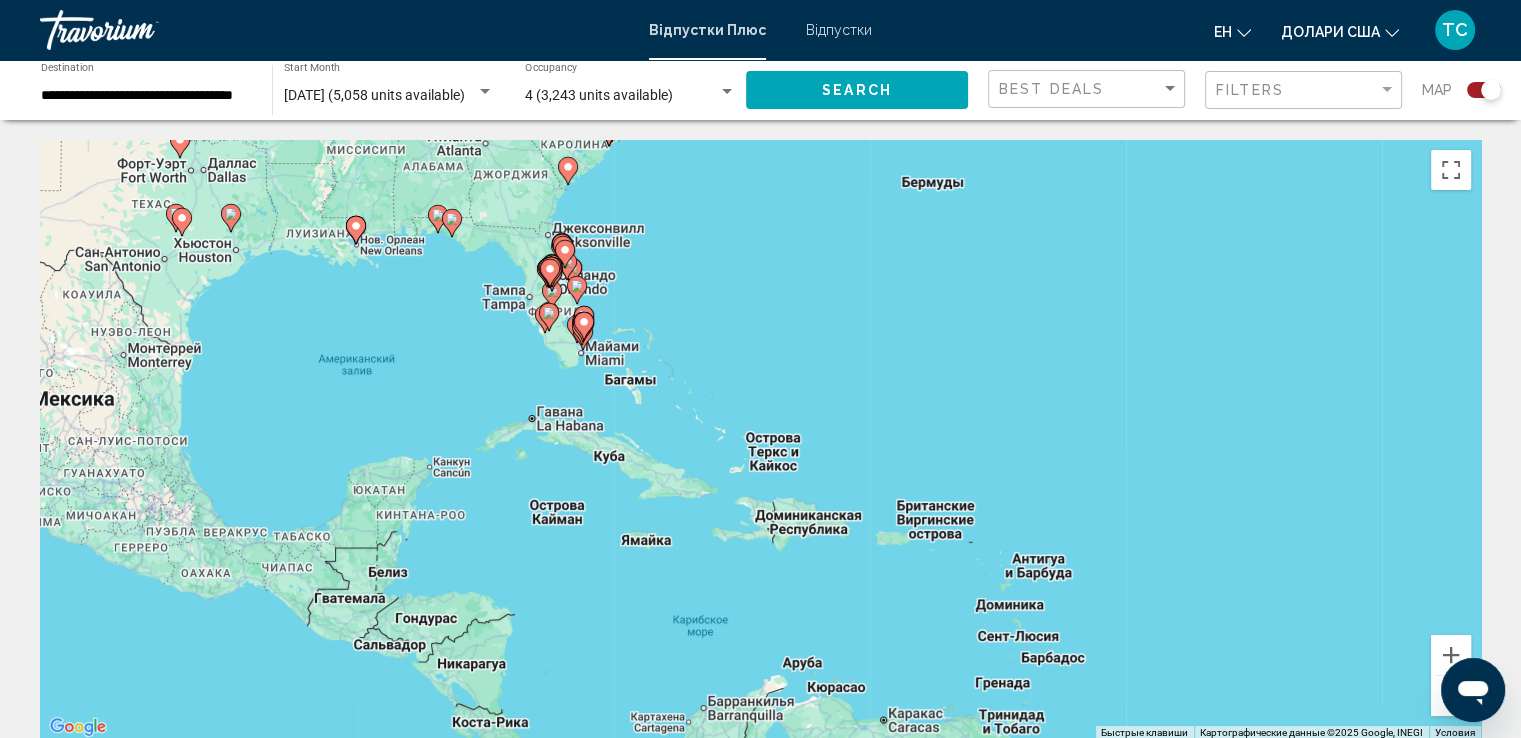 click at bounding box center (577, 290) 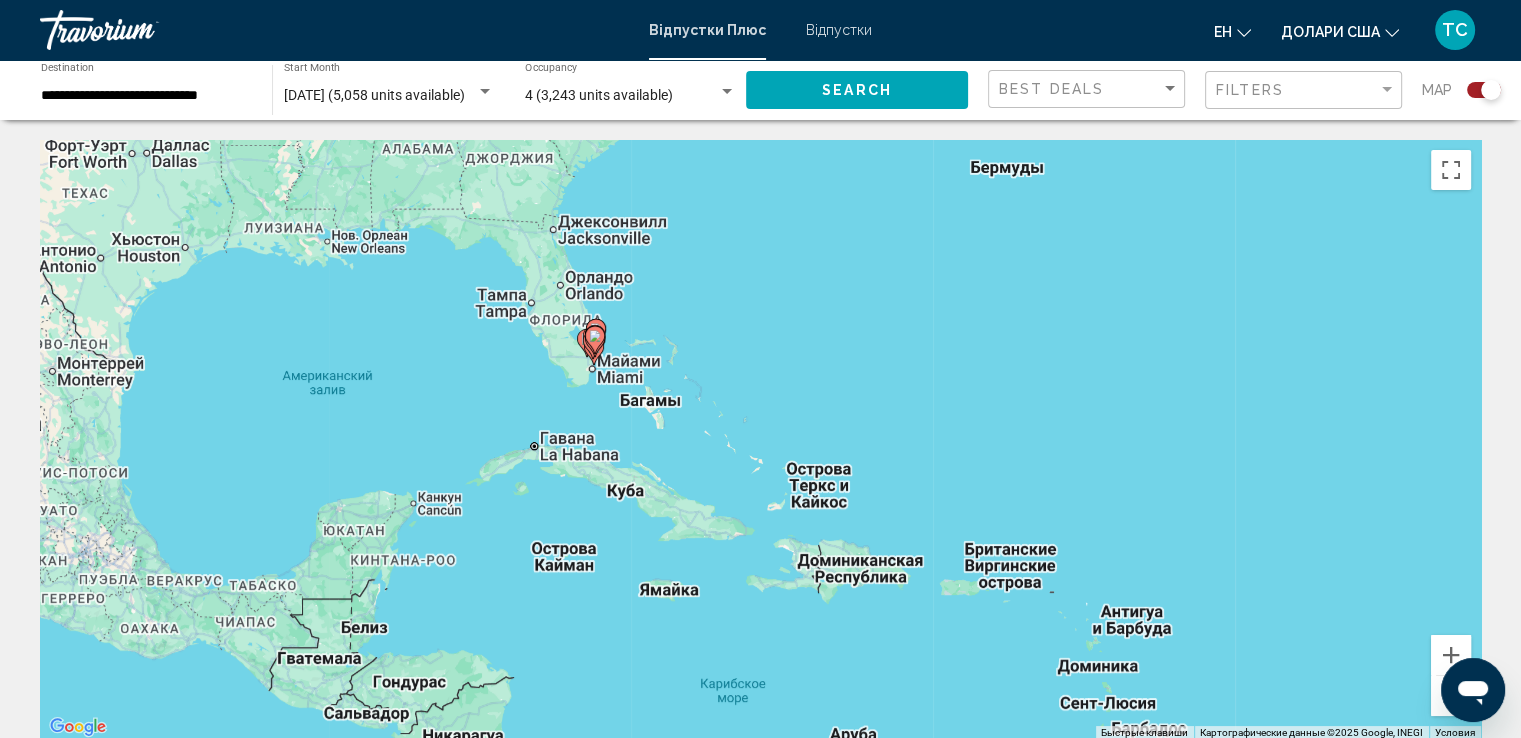 click on "Для навигации используйте клавиши со стрелками. Чтобы активировать перетаскивание с помощью клавиатуры, нажмите Alt + Ввод. После этого перемещайте маркер, используя клавиши со стрелками. Чтобы завершить перетаскивание, нажмите клавишу Ввод. Чтобы отменить действие, нажмите клавишу Esc." at bounding box center [760, 440] 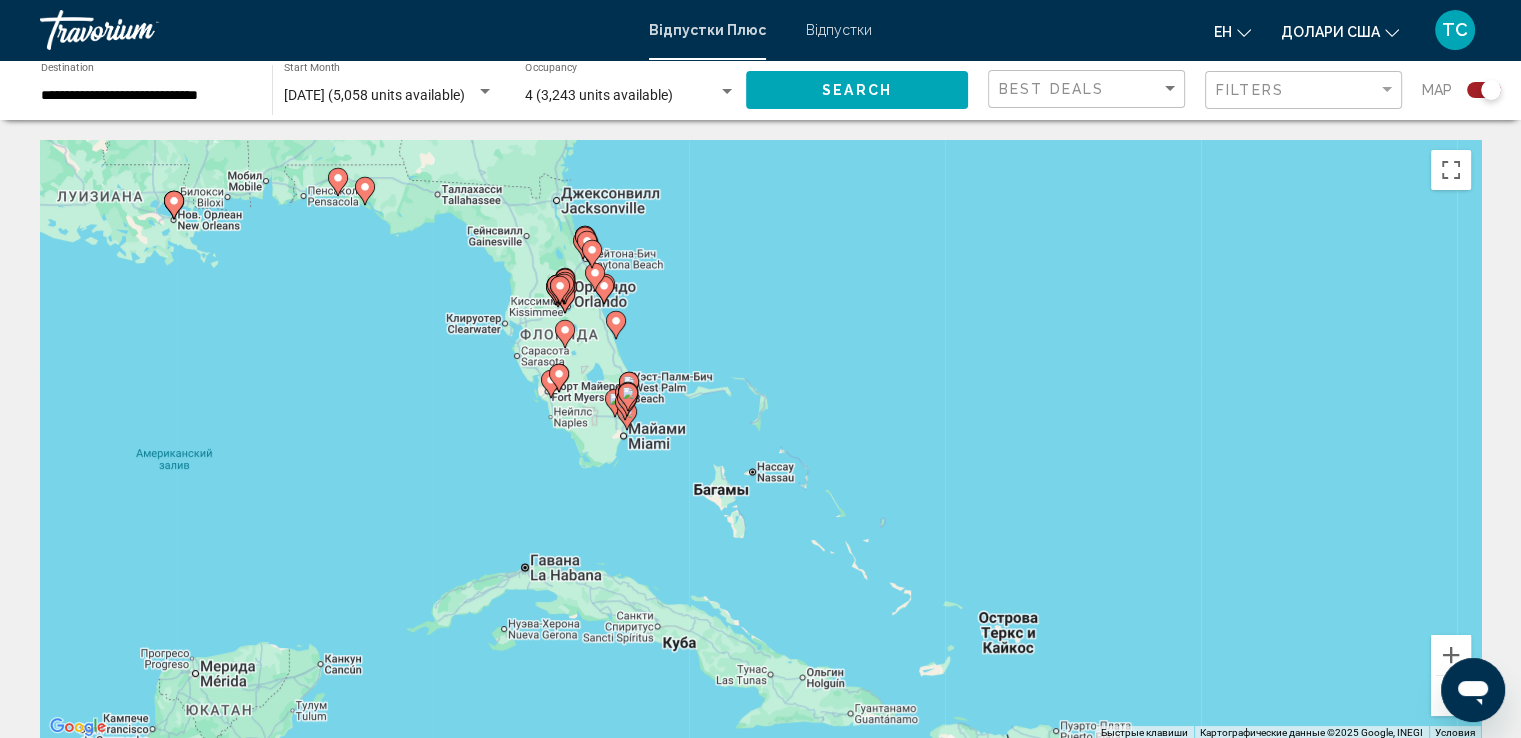 click at bounding box center [1481, 440] 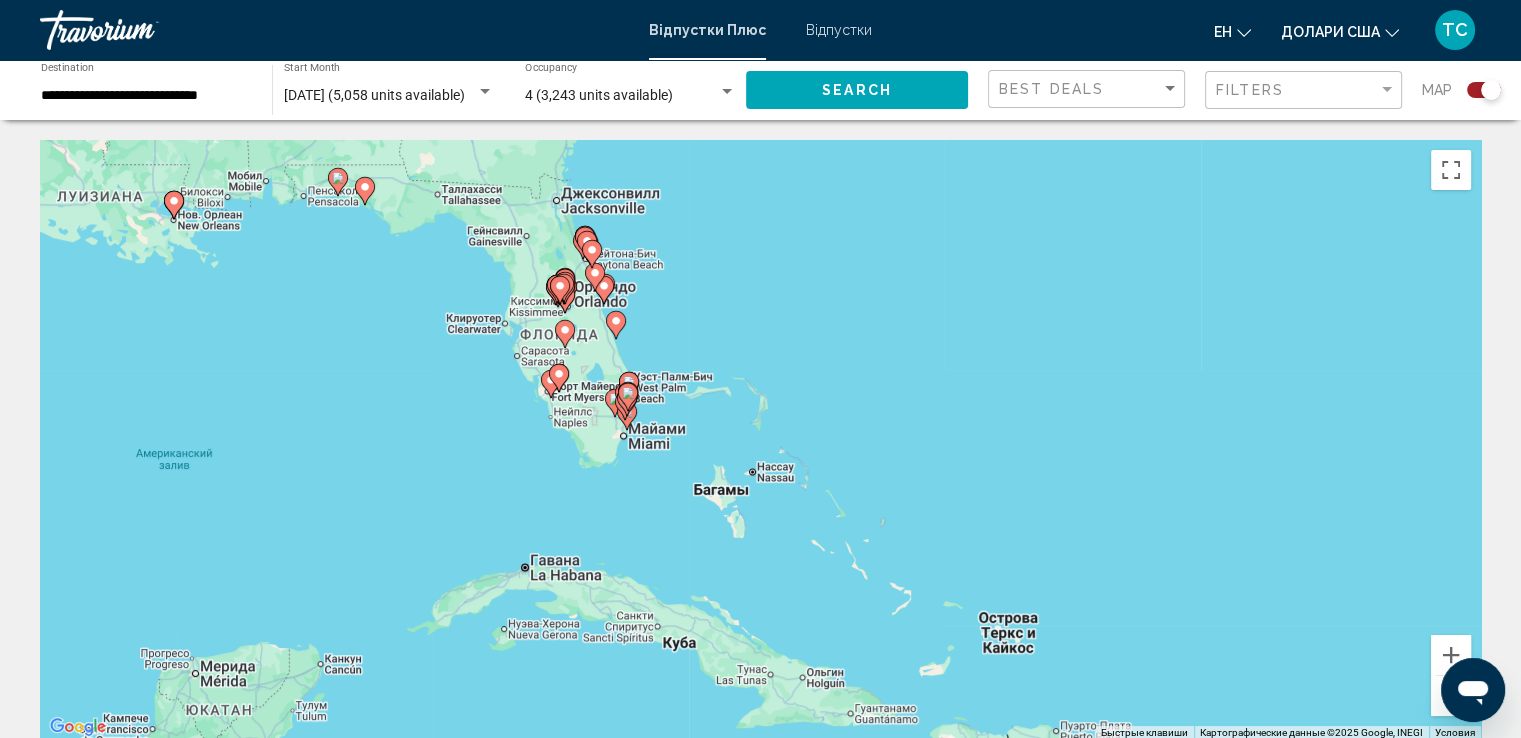 click at bounding box center (595, 277) 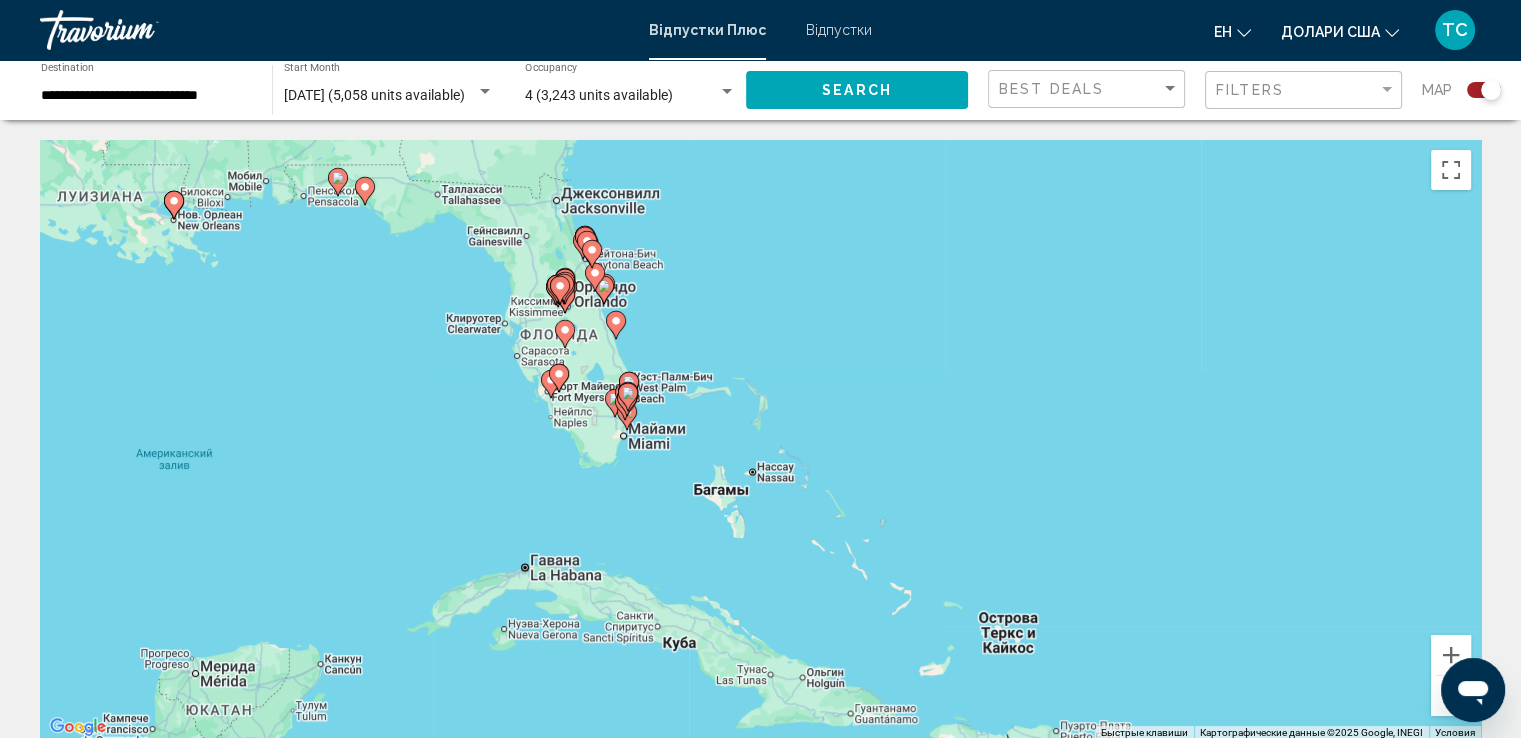 type on "**********" 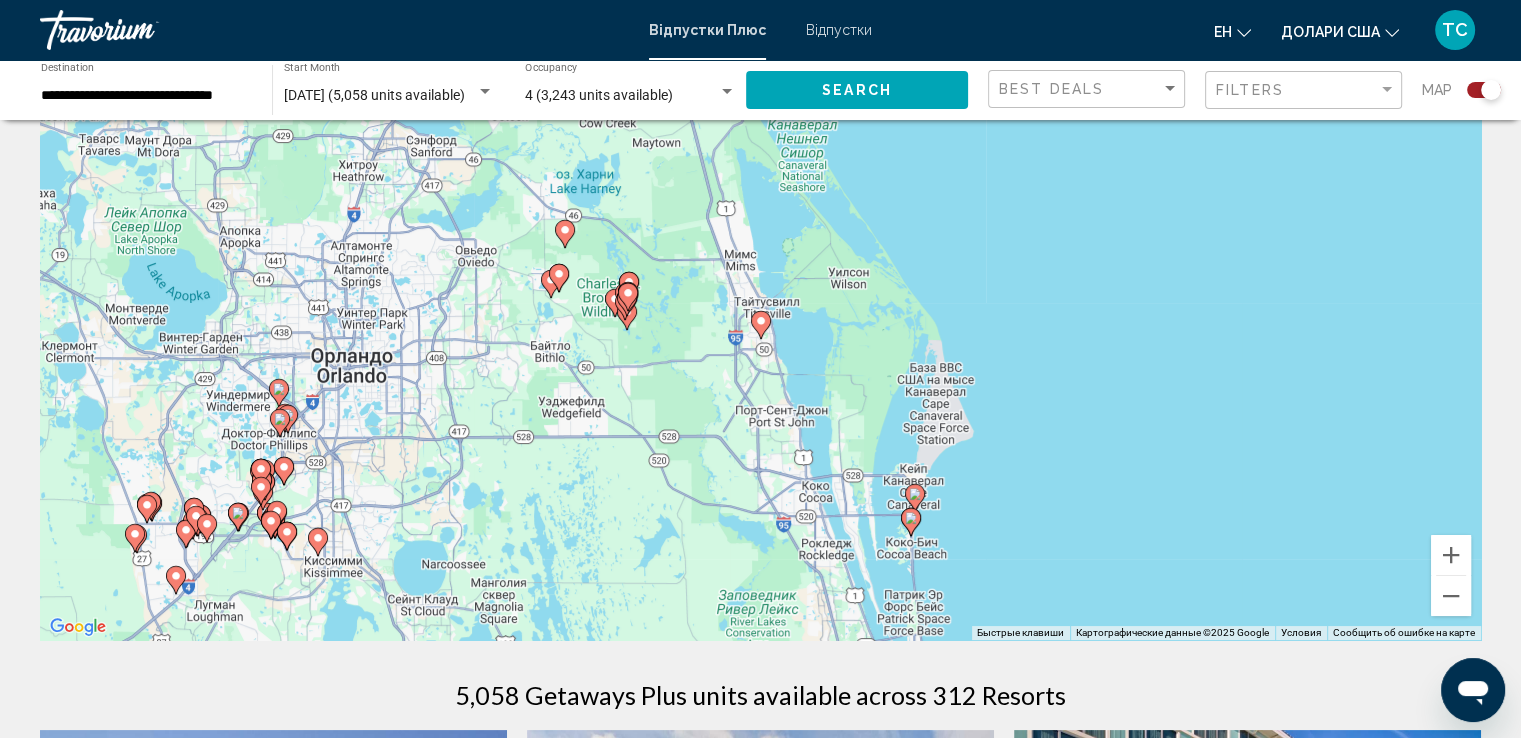 scroll, scrollTop: 0, scrollLeft: 0, axis: both 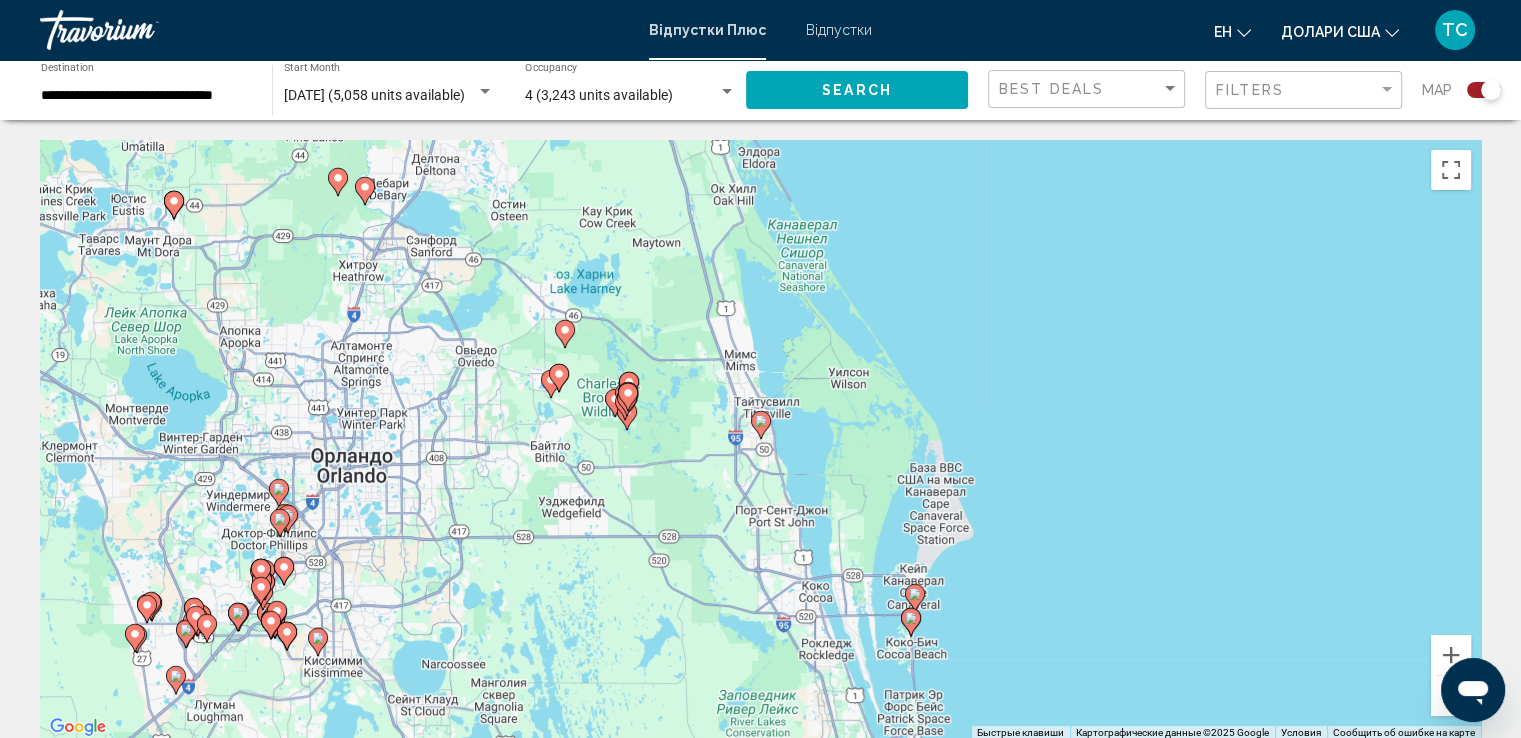 click at bounding box center (1451, 696) 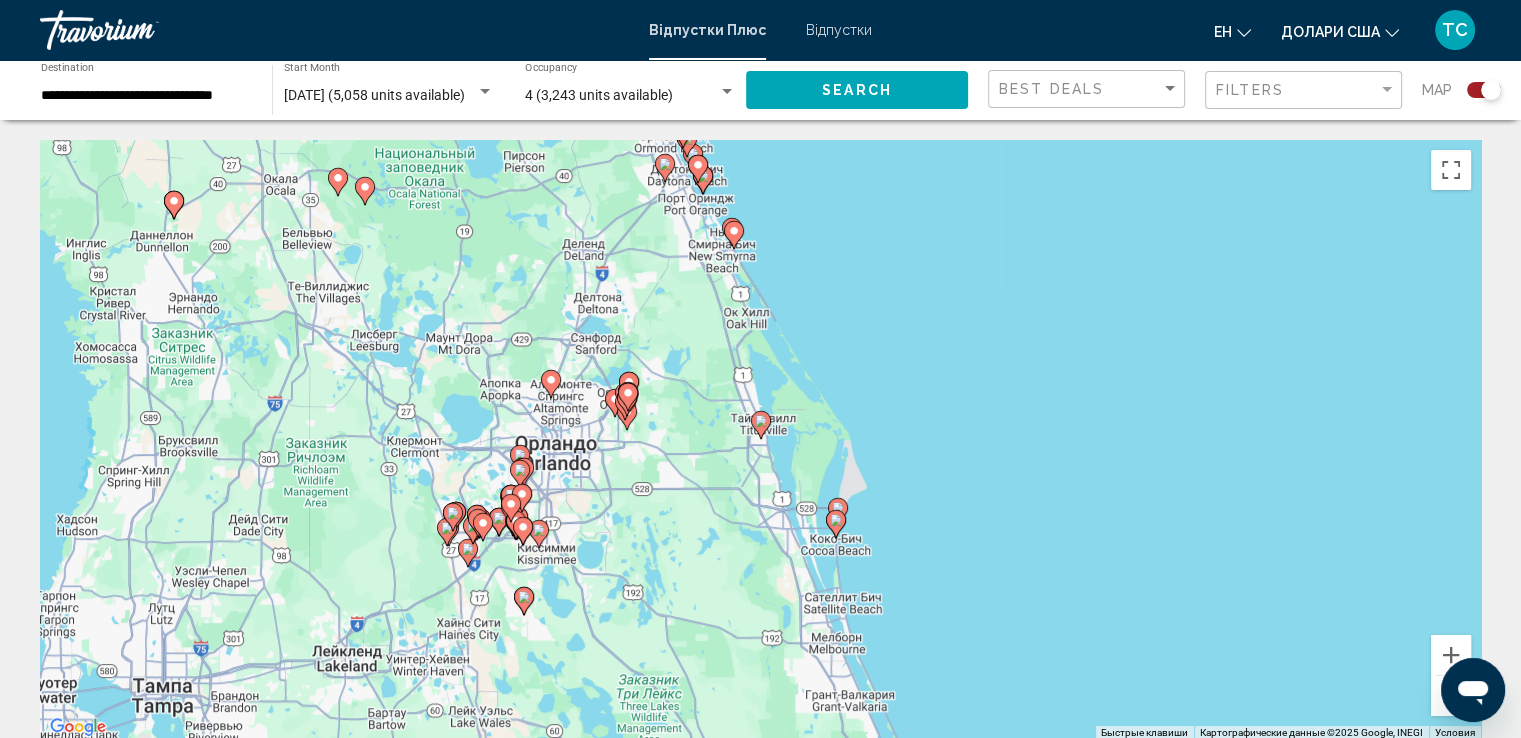 click at bounding box center (1451, 696) 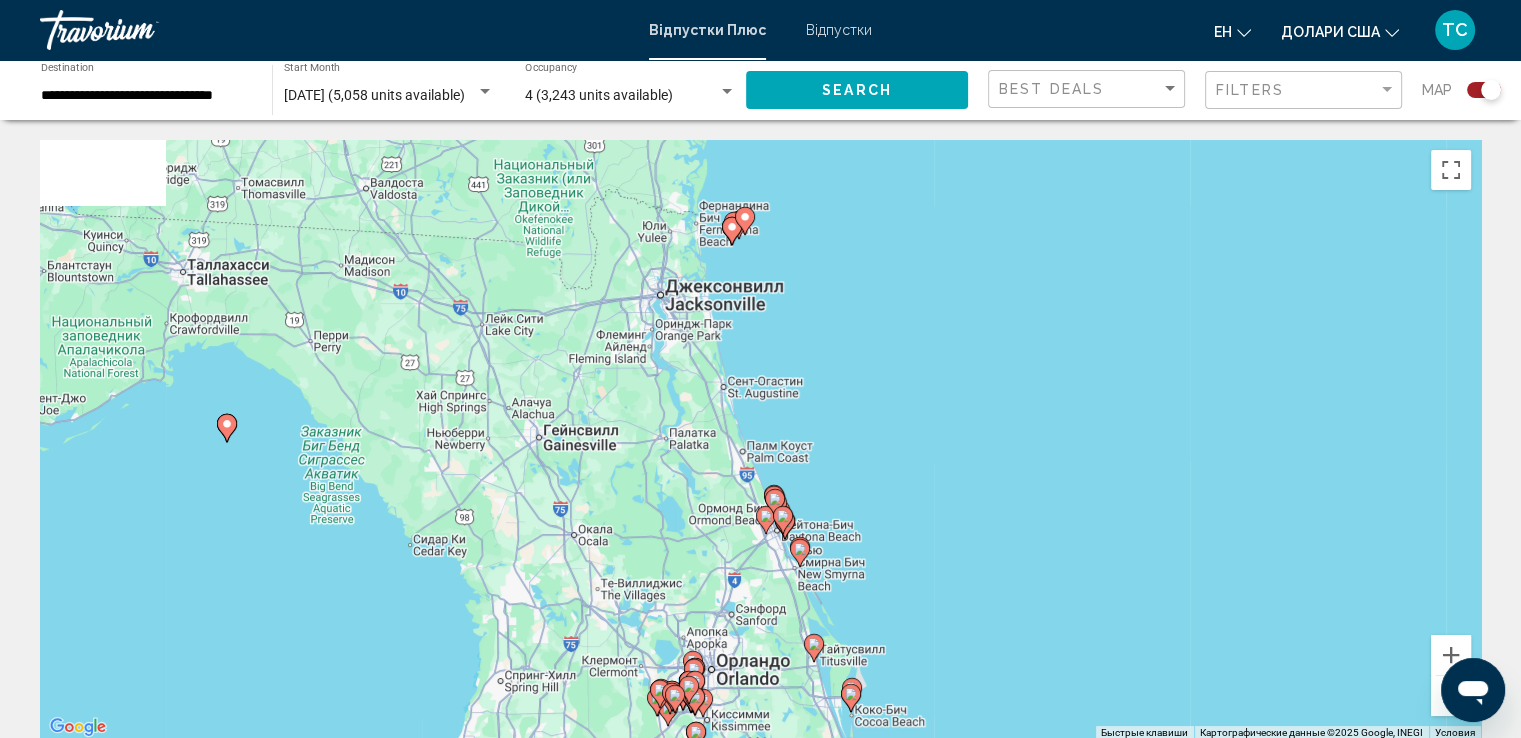 drag, startPoint x: 860, startPoint y: 300, endPoint x: 828, endPoint y: 488, distance: 190.70396 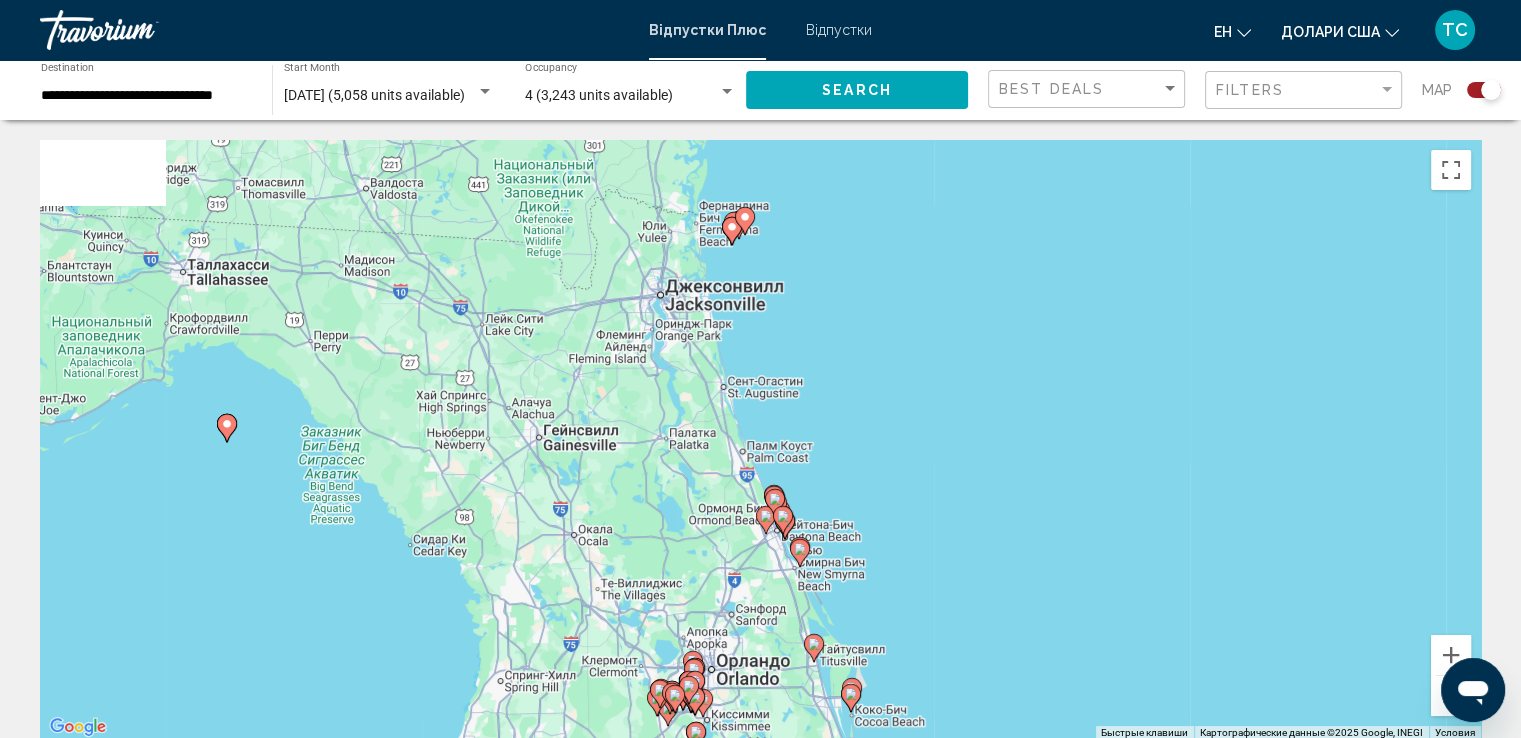 click on "Для навигации используйте клавиши со стрелками. Чтобы активировать перетаскивание с помощью клавиатуры, нажмите Alt + Ввод. После этого перемещайте маркер, используя клавиши со стрелками. Чтобы завершить перетаскивание, нажмите клавишу Ввод. Чтобы отменить действие, нажмите клавишу Esc." at bounding box center [760, 440] 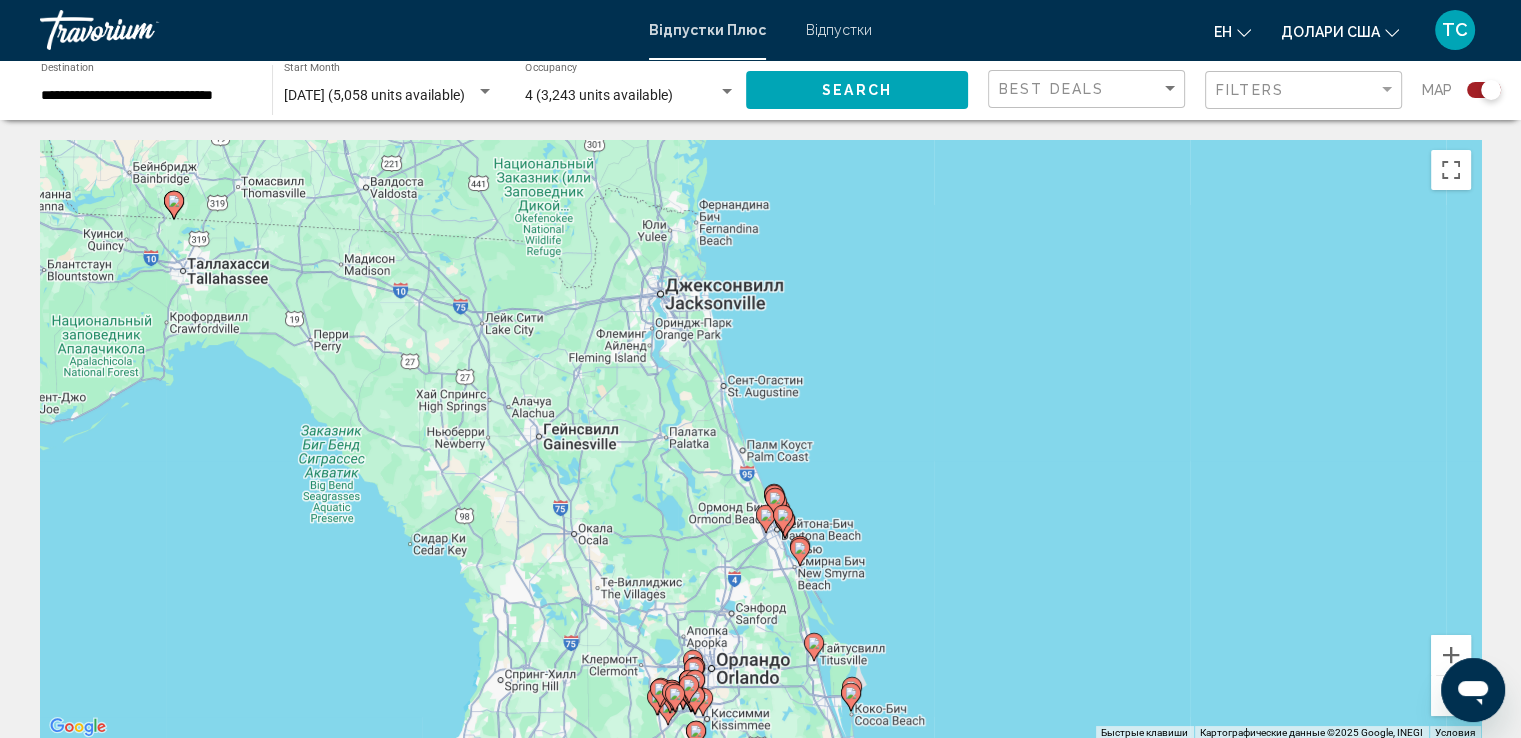 click 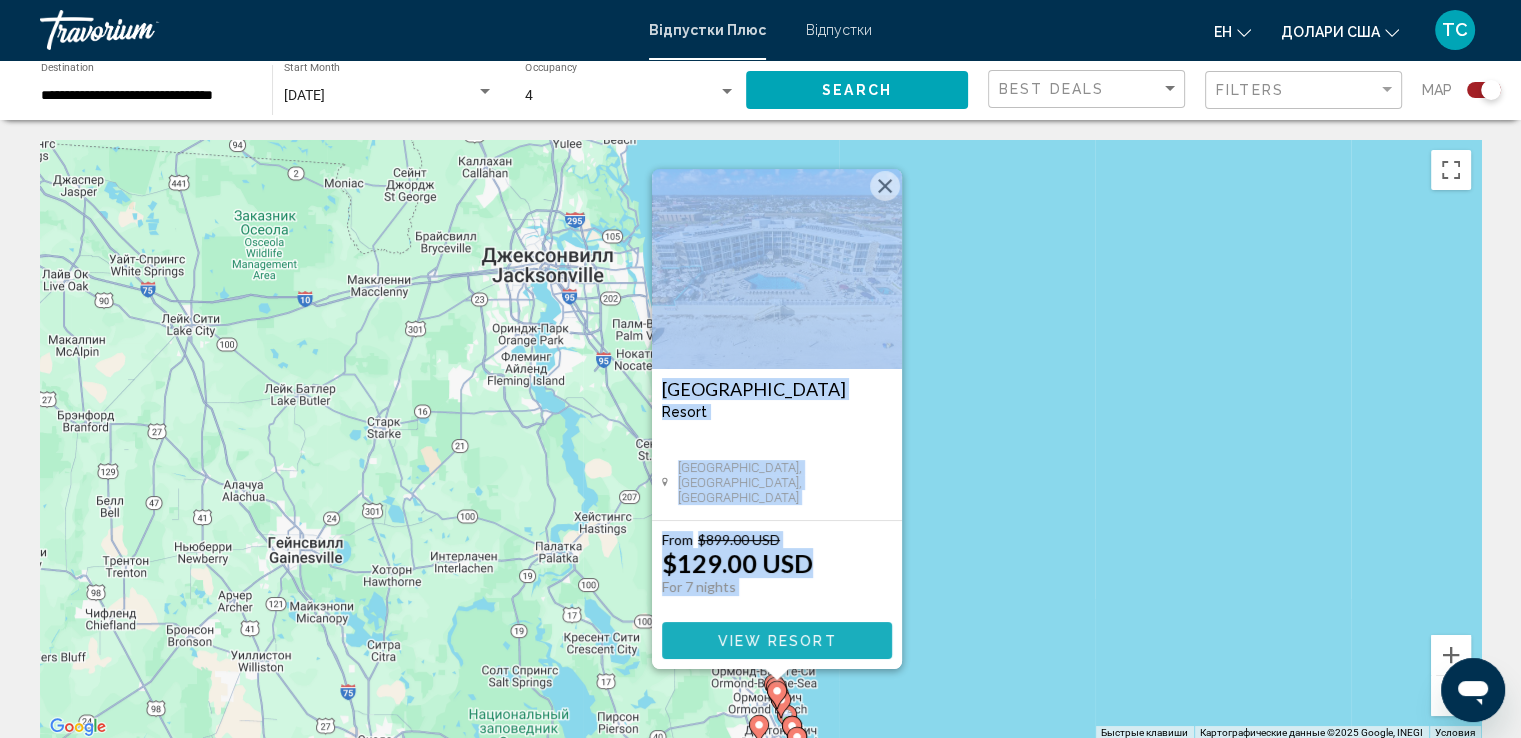 click on "View Resort" at bounding box center [776, 641] 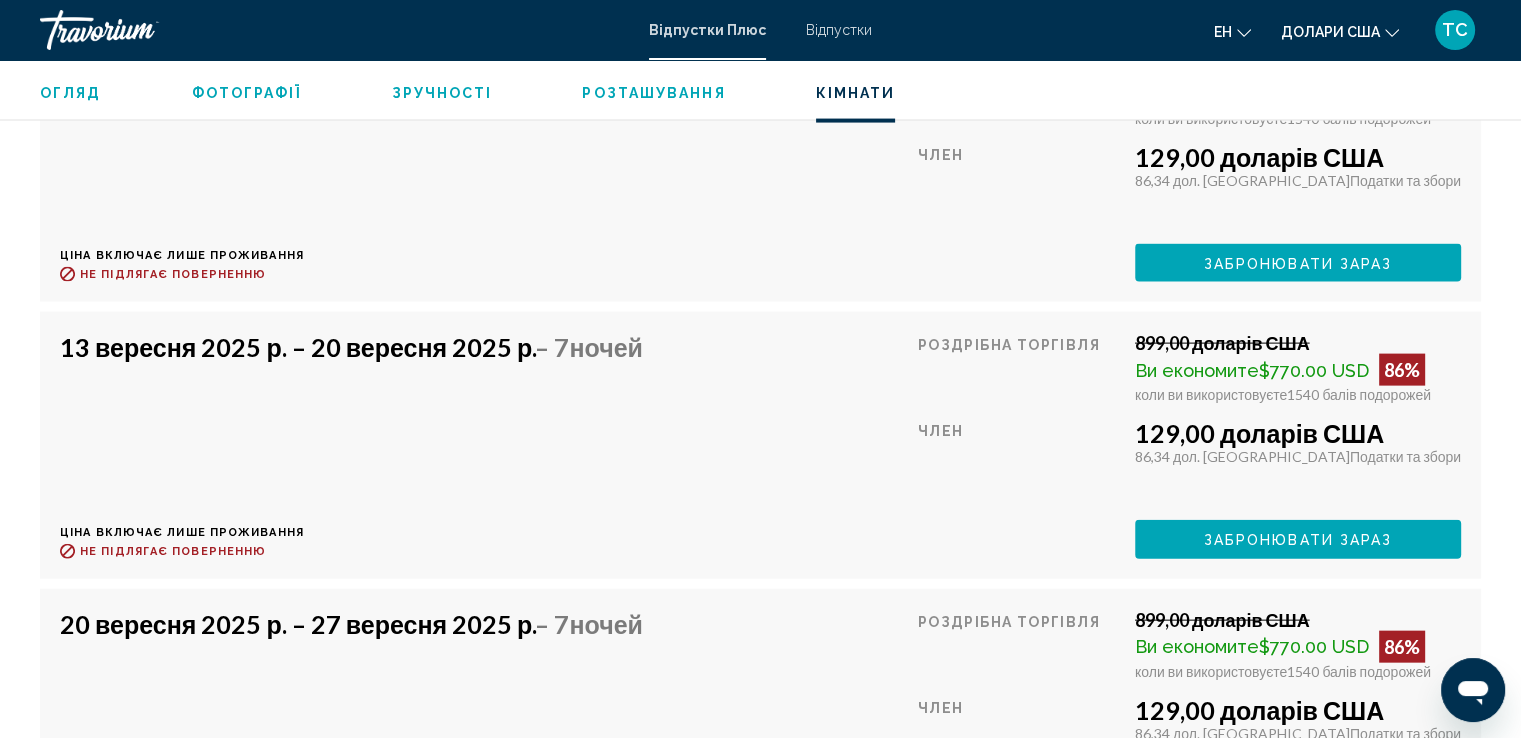 scroll, scrollTop: 4155, scrollLeft: 0, axis: vertical 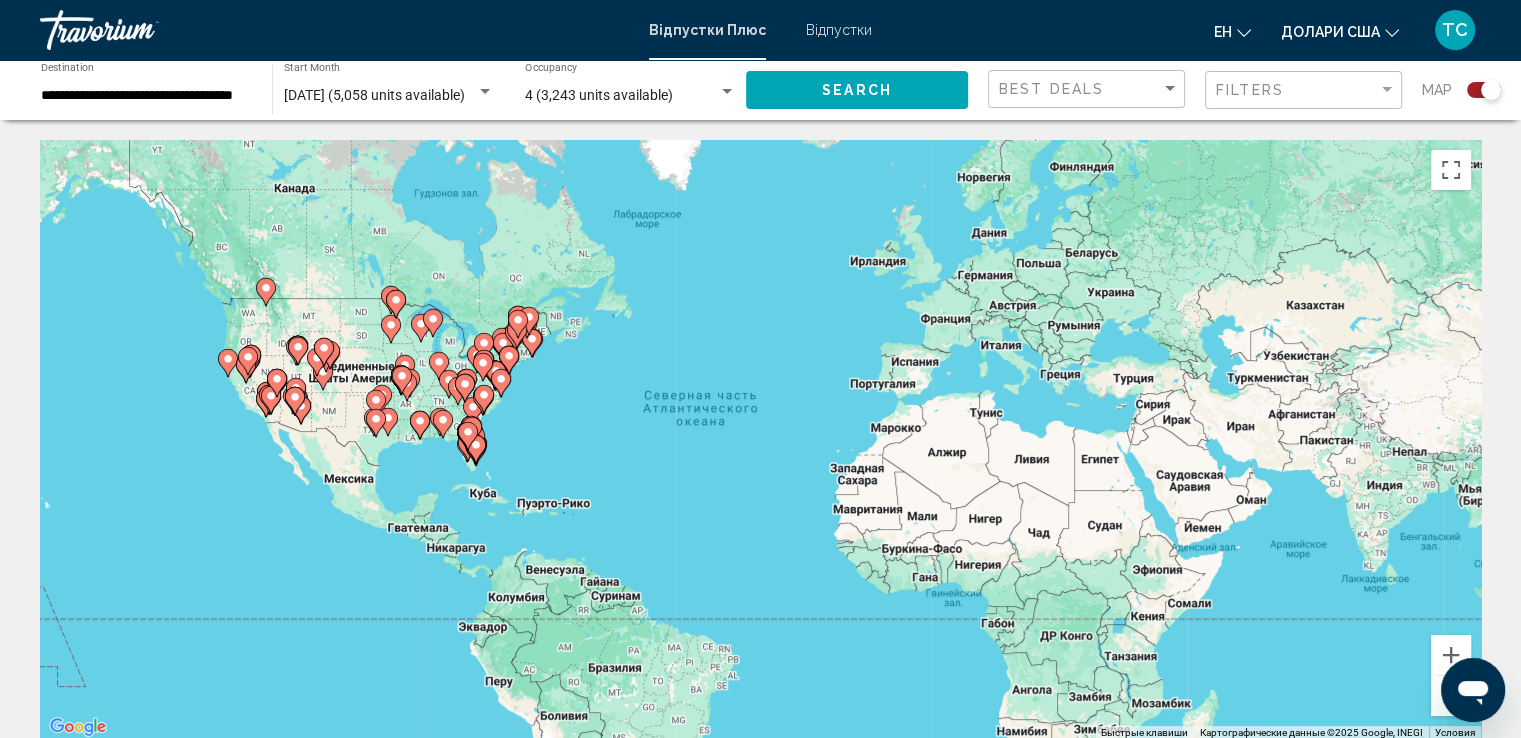 click 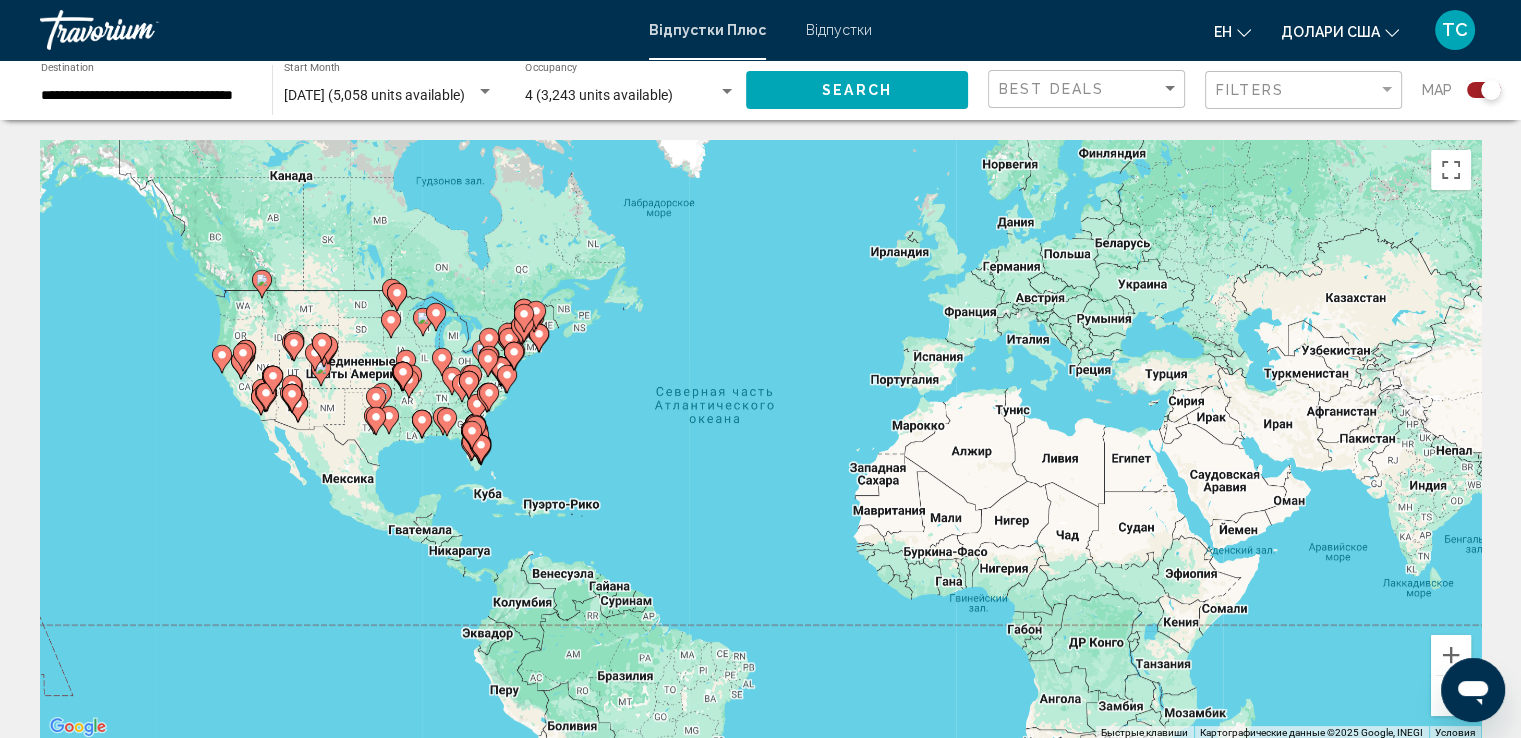 click on "Для навигации используйте клавиши со стрелками. Чтобы активировать перетаскивание с помощью клавиатуры, нажмите Alt + Ввод. После этого перемещайте маркер, используя клавиши со стрелками. Чтобы завершить перетаскивание, нажмите клавишу Ввод. Чтобы отменить действие, нажмите клавишу Esc." at bounding box center (760, 440) 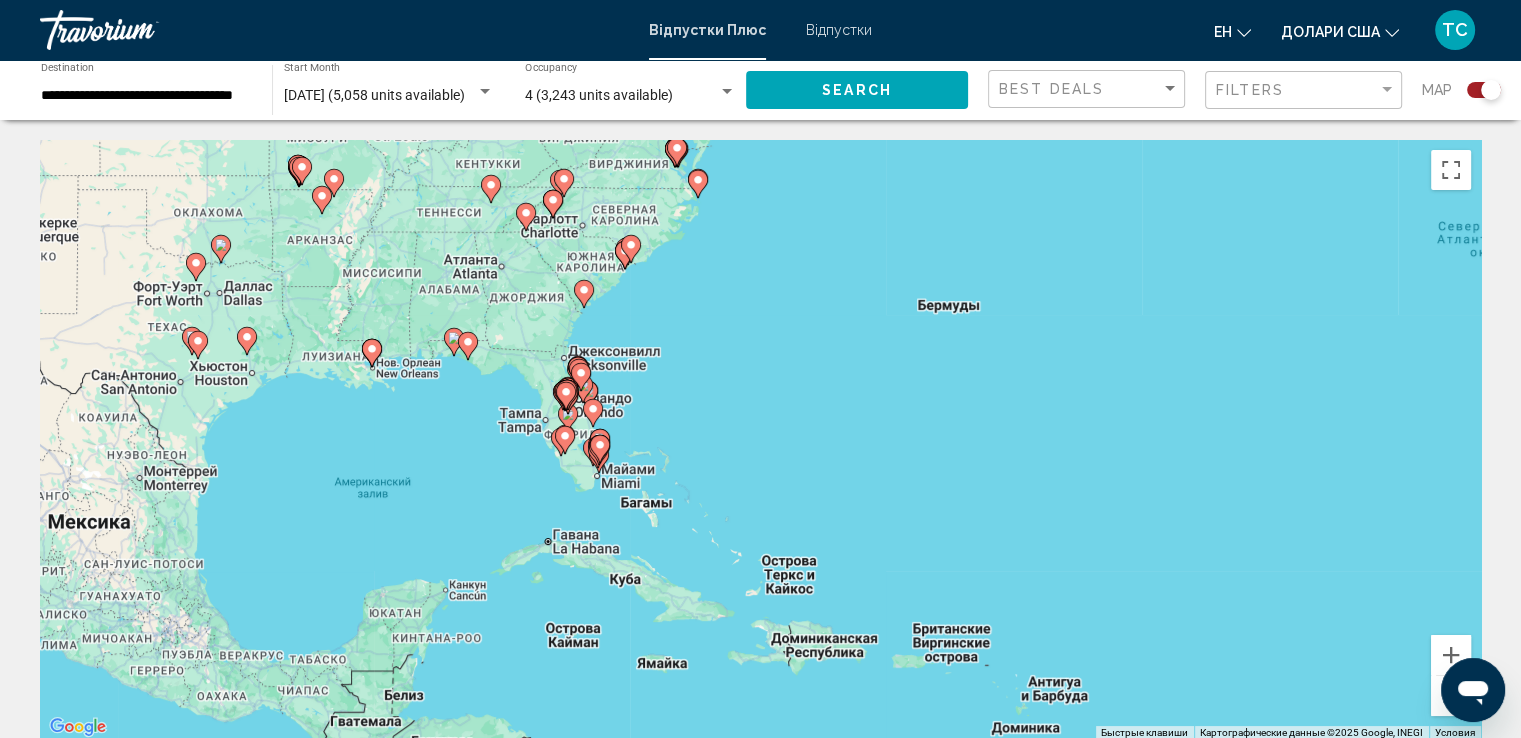 click 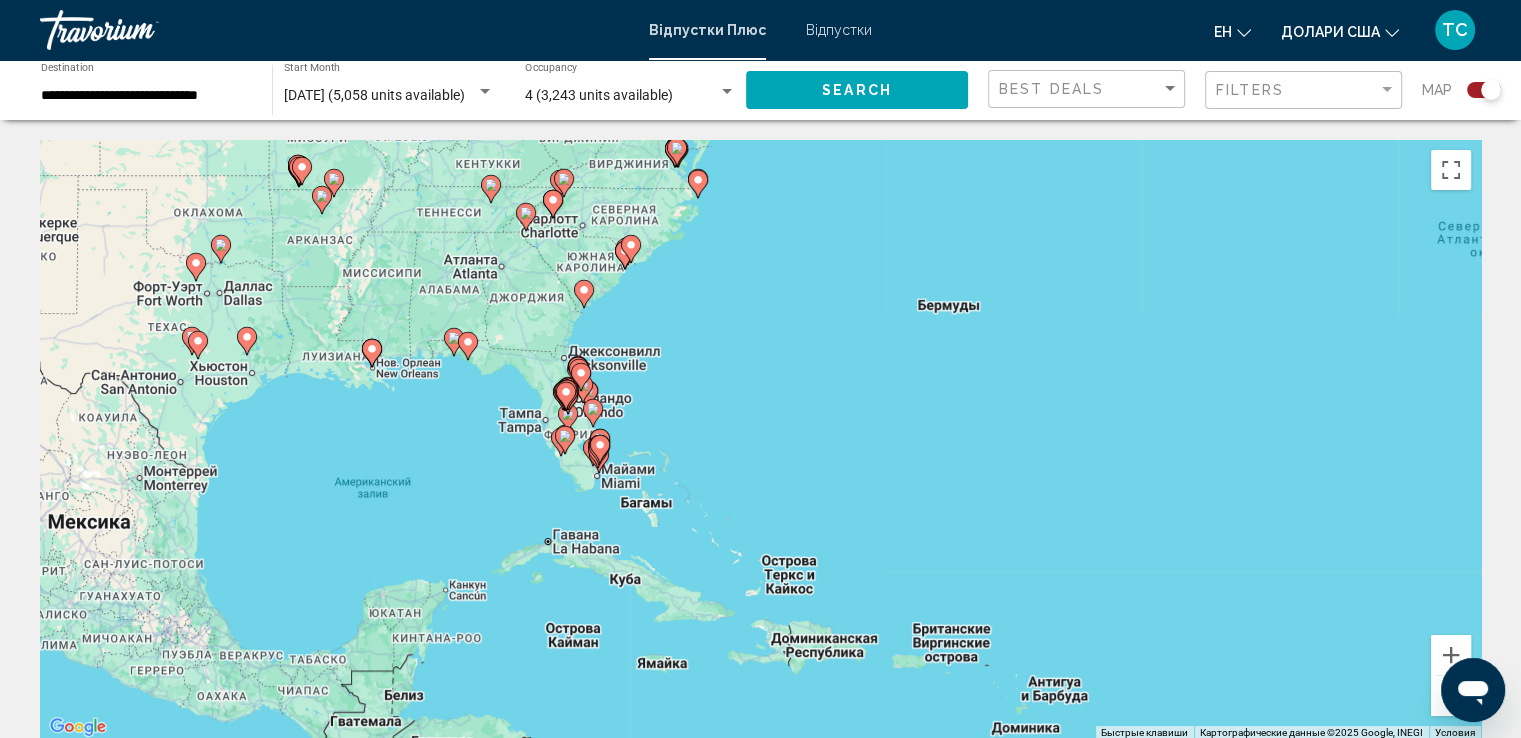 click on "Для навигации используйте клавиши со стрелками. Чтобы активировать перетаскивание с помощью клавиатуры, нажмите Alt + Ввод. После этого перемещайте маркер, используя клавиши со стрелками. Чтобы завершить перетаскивание, нажмите клавишу Ввод. Чтобы отменить действие, нажмите клавишу Esc." at bounding box center [760, 440] 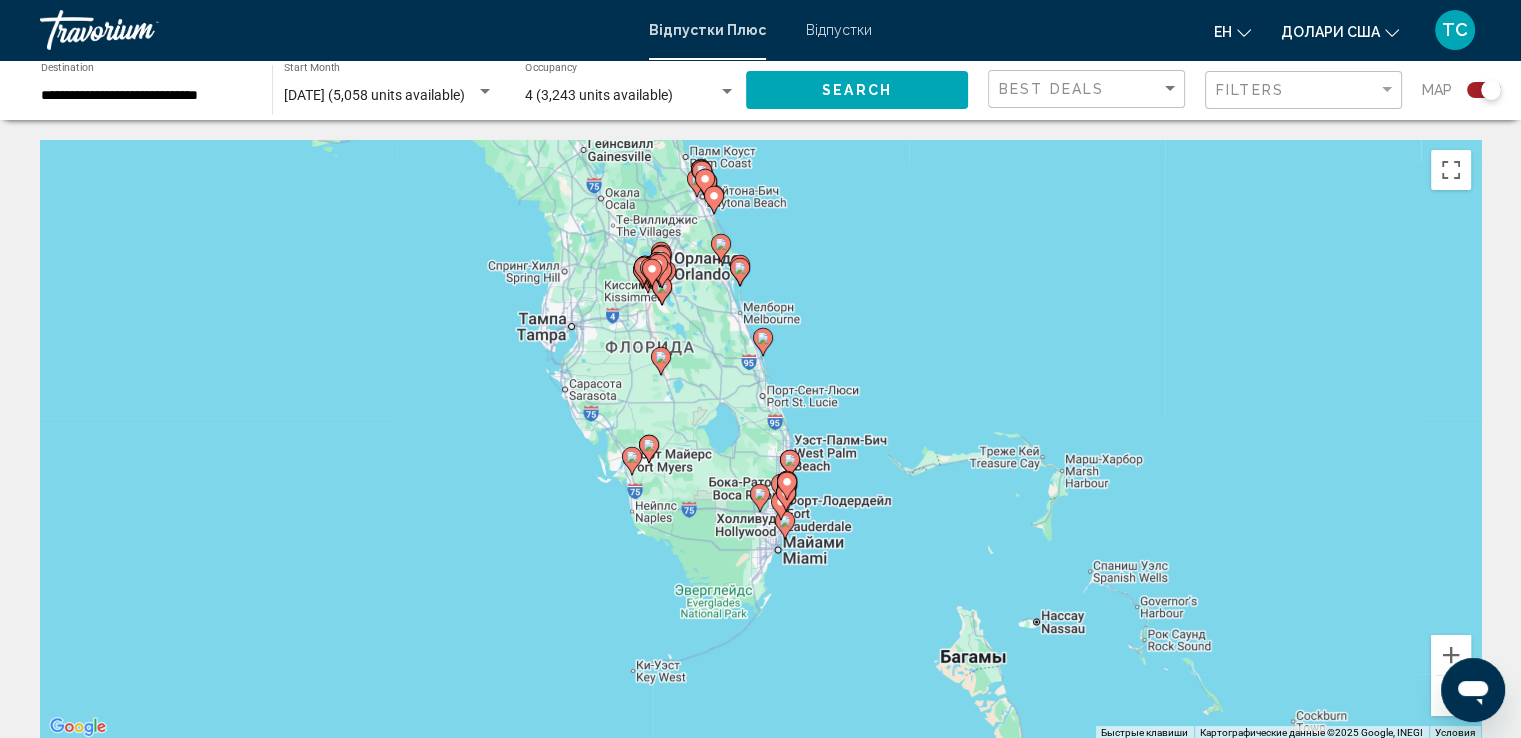 click 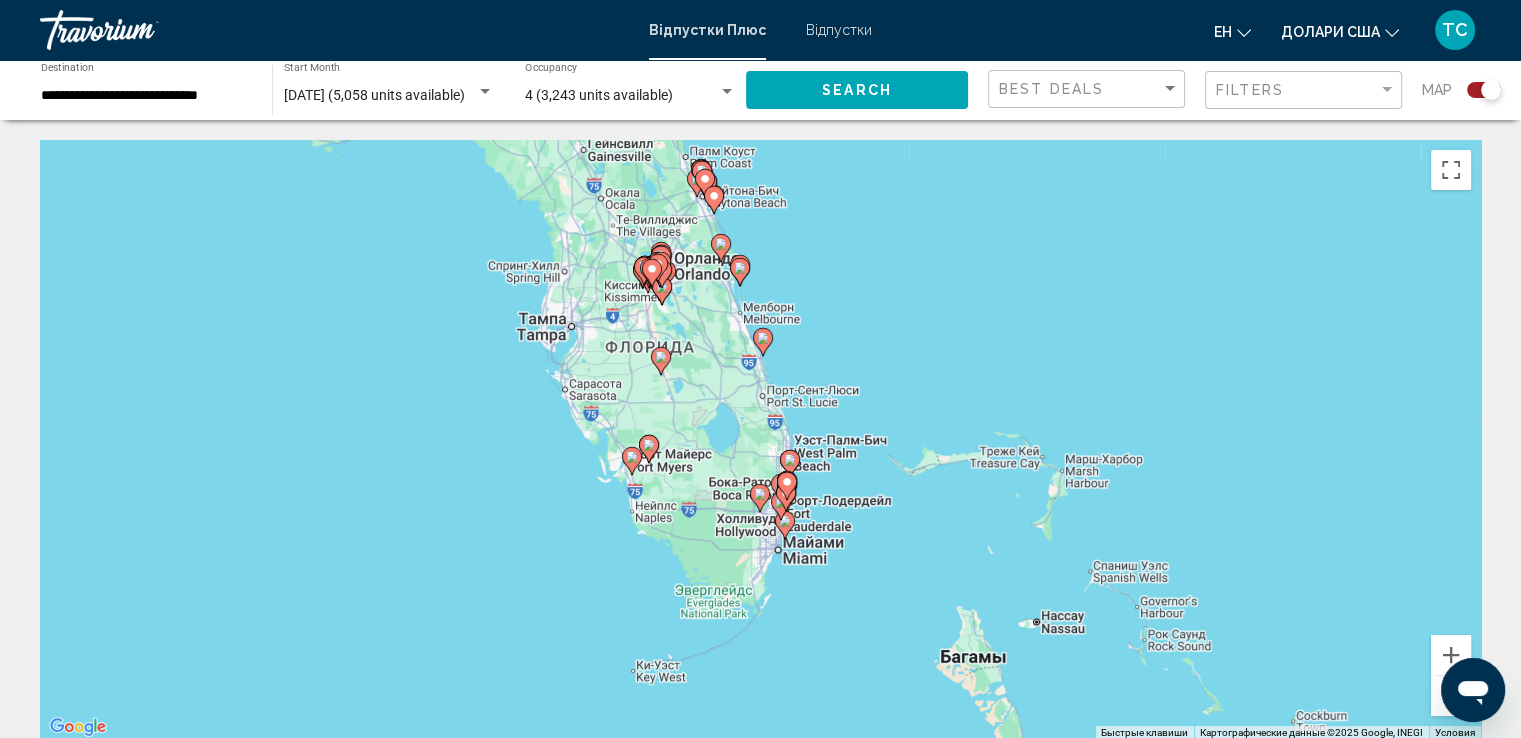 type on "**********" 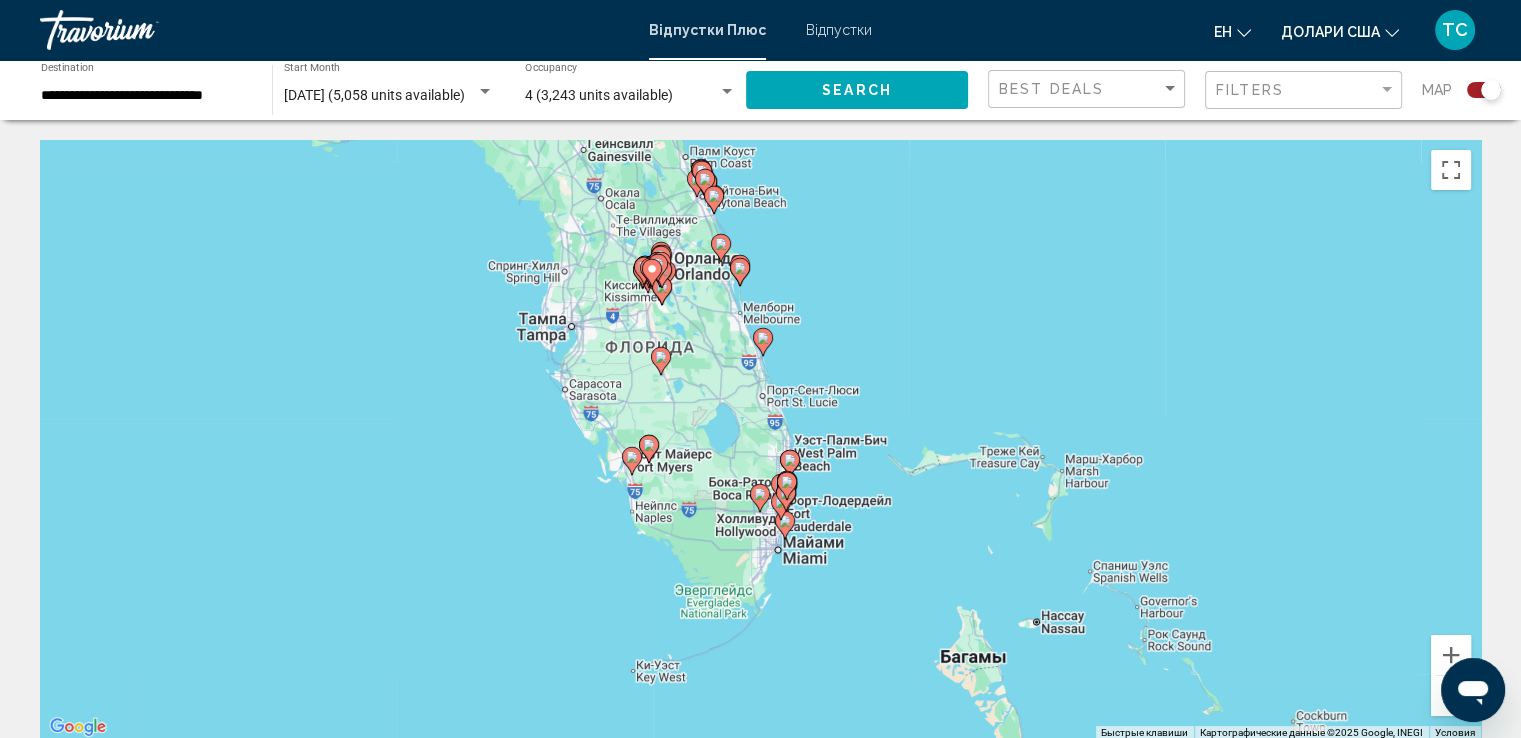 click on "Для навигации используйте клавиши со стрелками. Чтобы активировать перетаскивание с помощью клавиатуры, нажмите Alt + Ввод. После этого перемещайте маркер, используя клавиши со стрелками. Чтобы завершить перетаскивание, нажмите клавишу Ввод. Чтобы отменить действие, нажмите клавишу Esc." at bounding box center [760, 440] 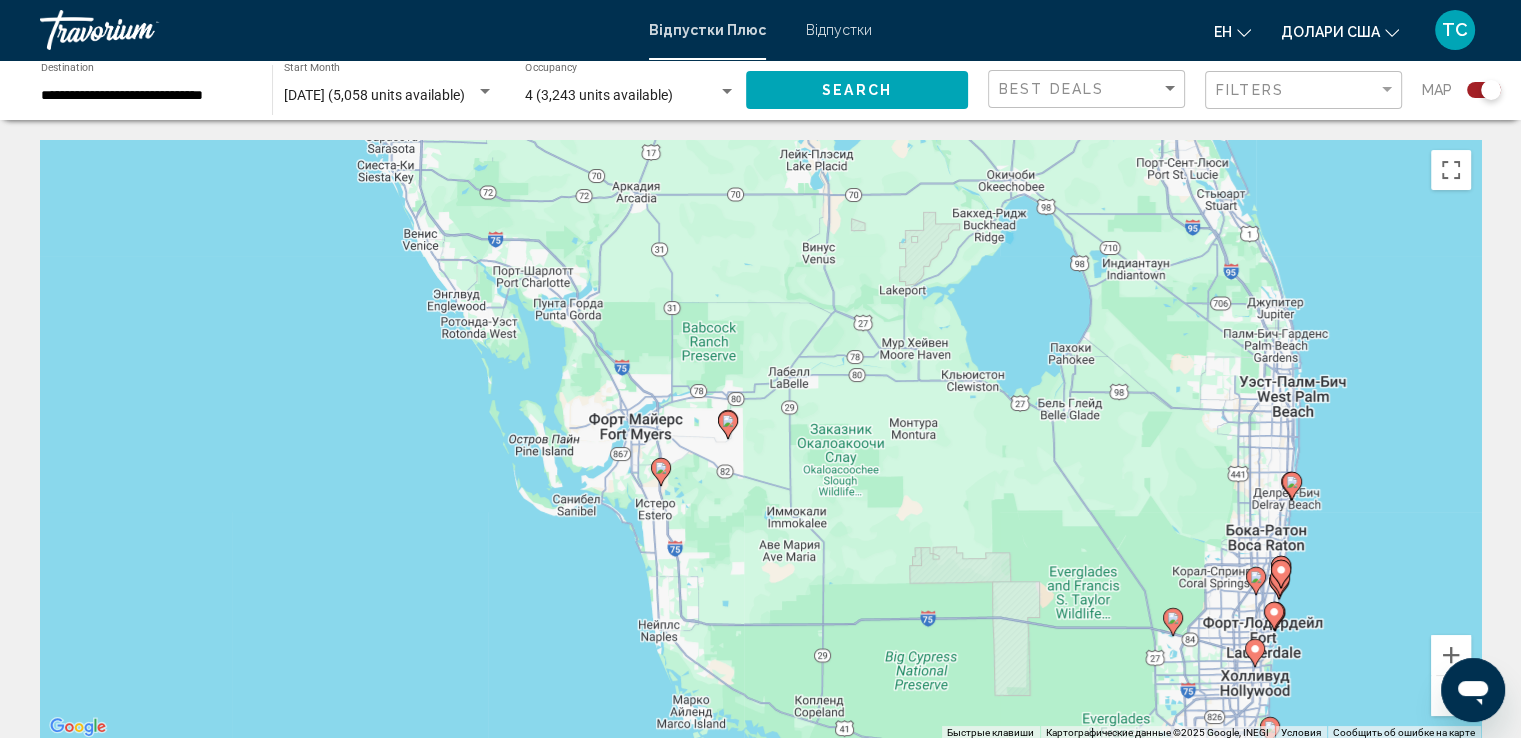 click 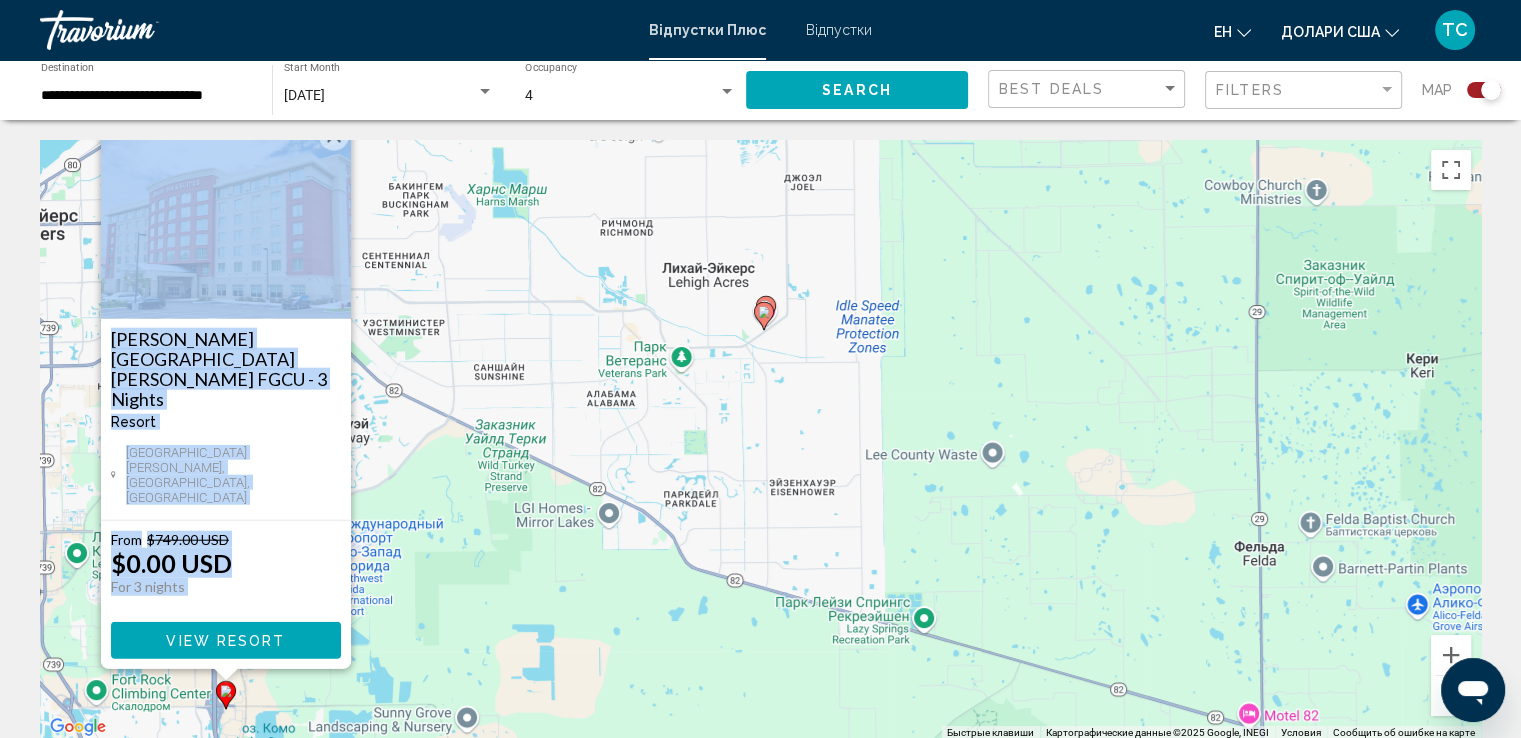 click on "View Resort" at bounding box center [225, 641] 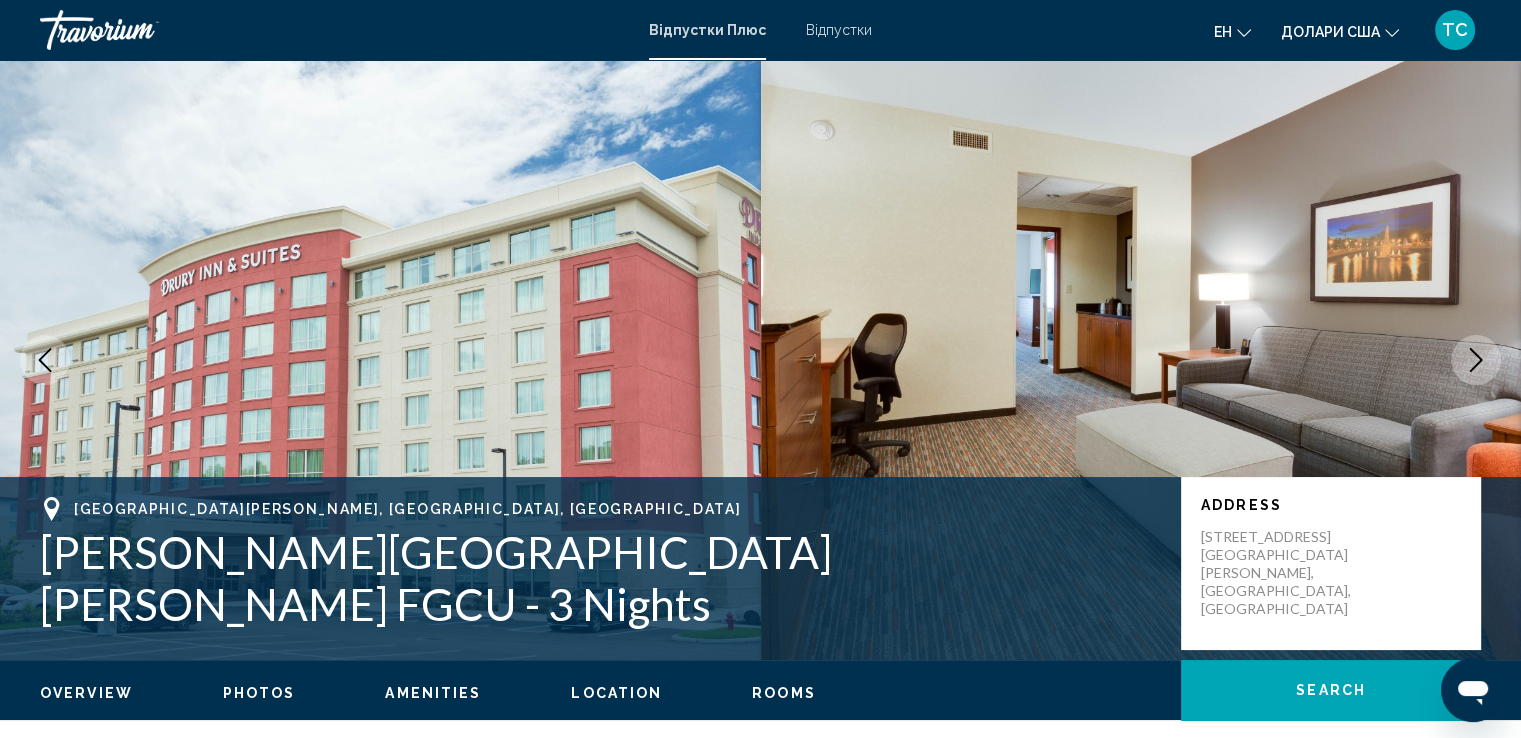 click 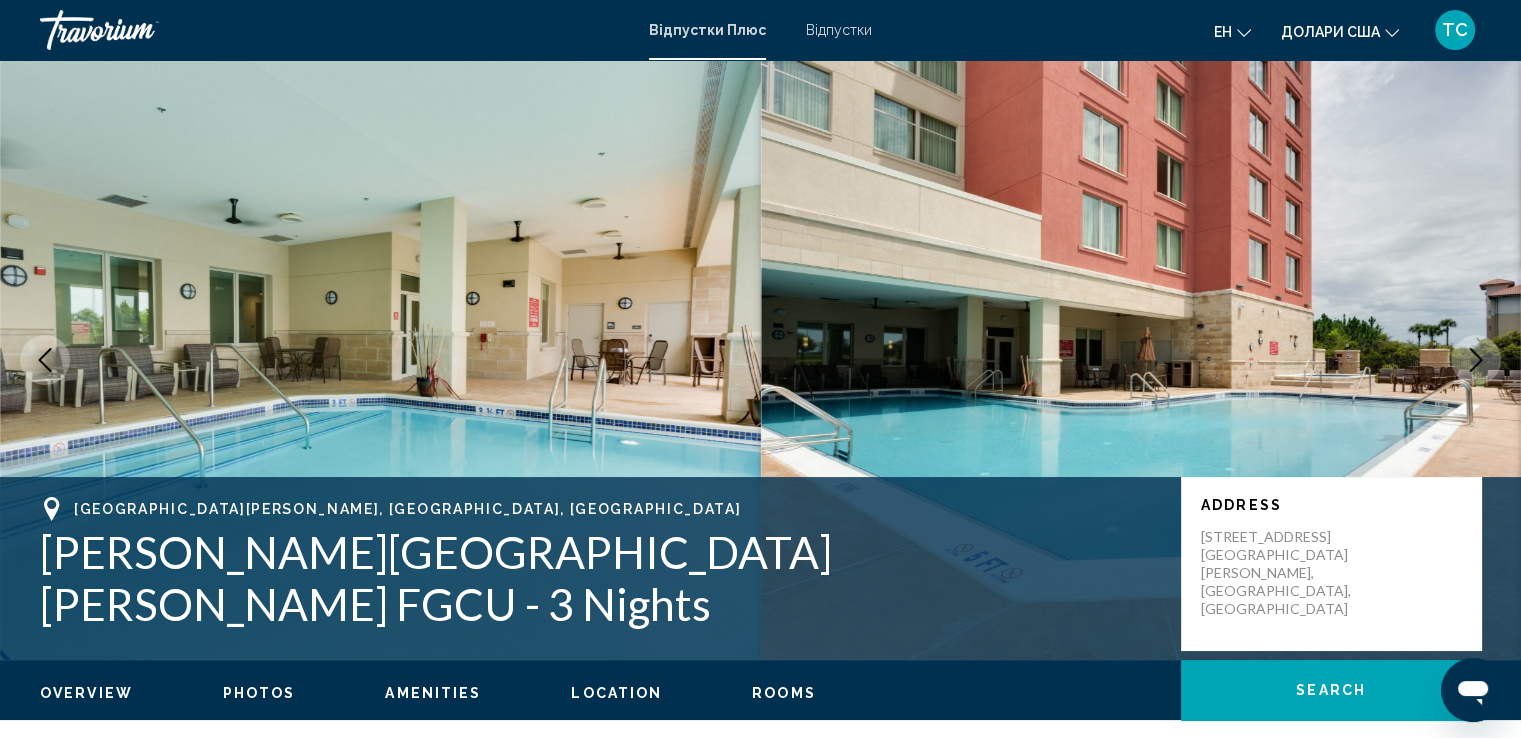 click 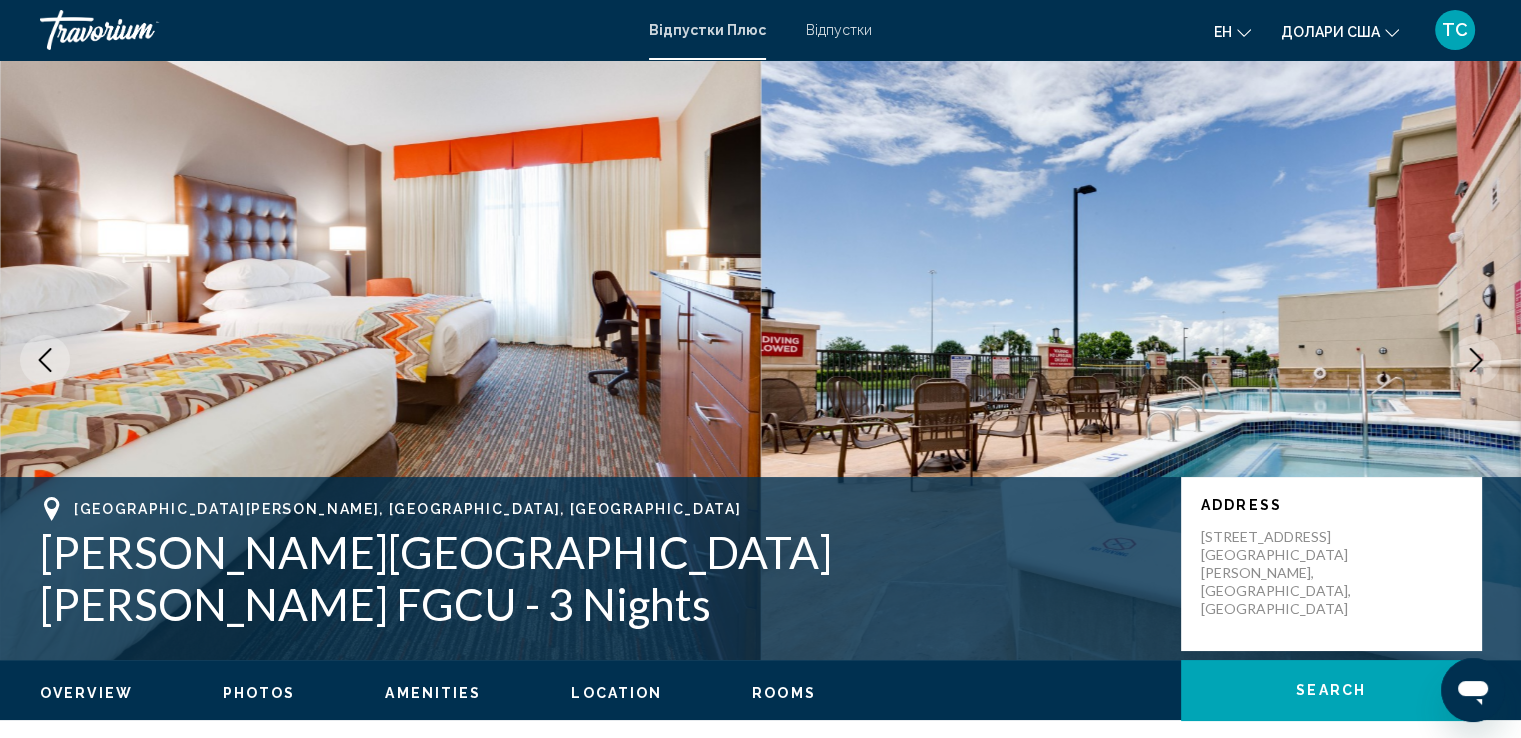 click 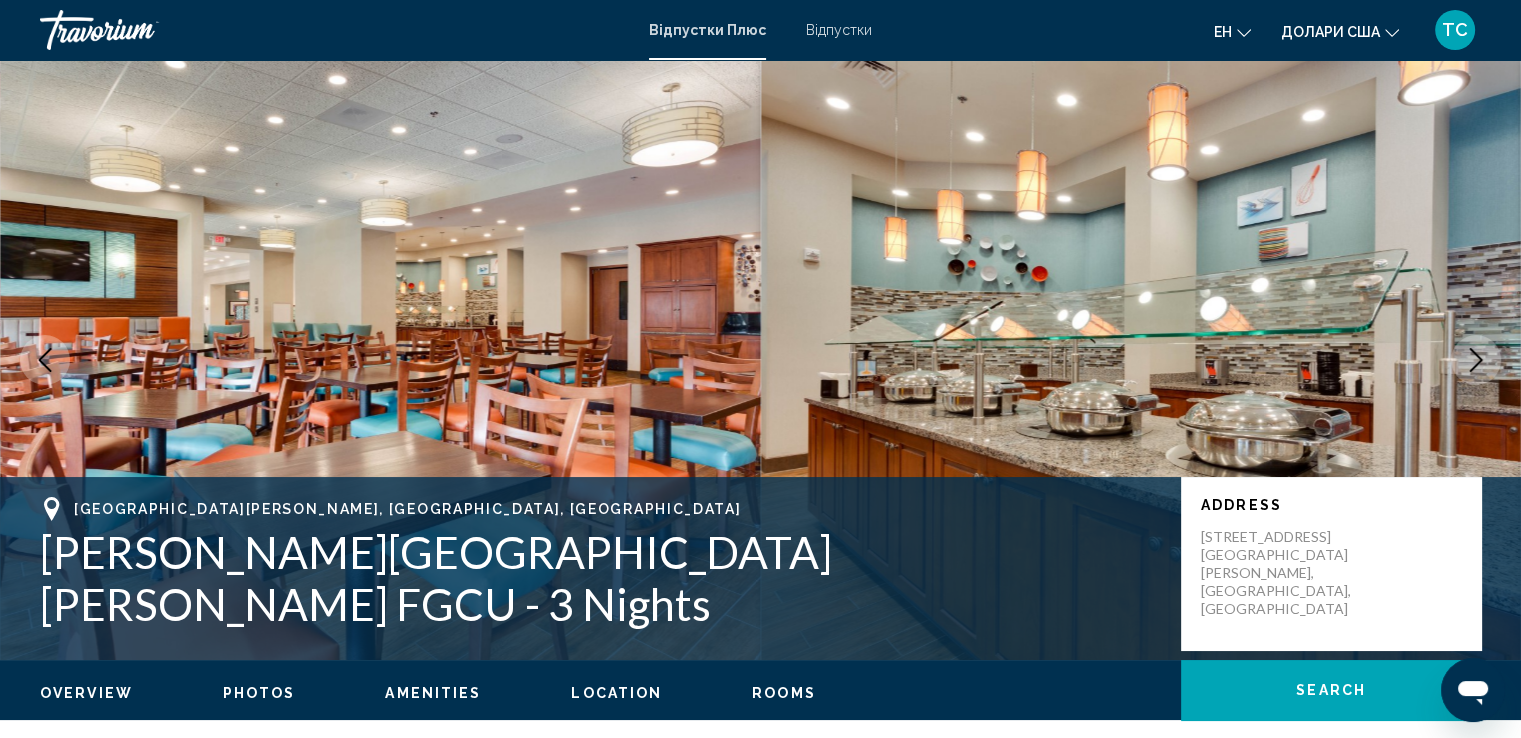 click 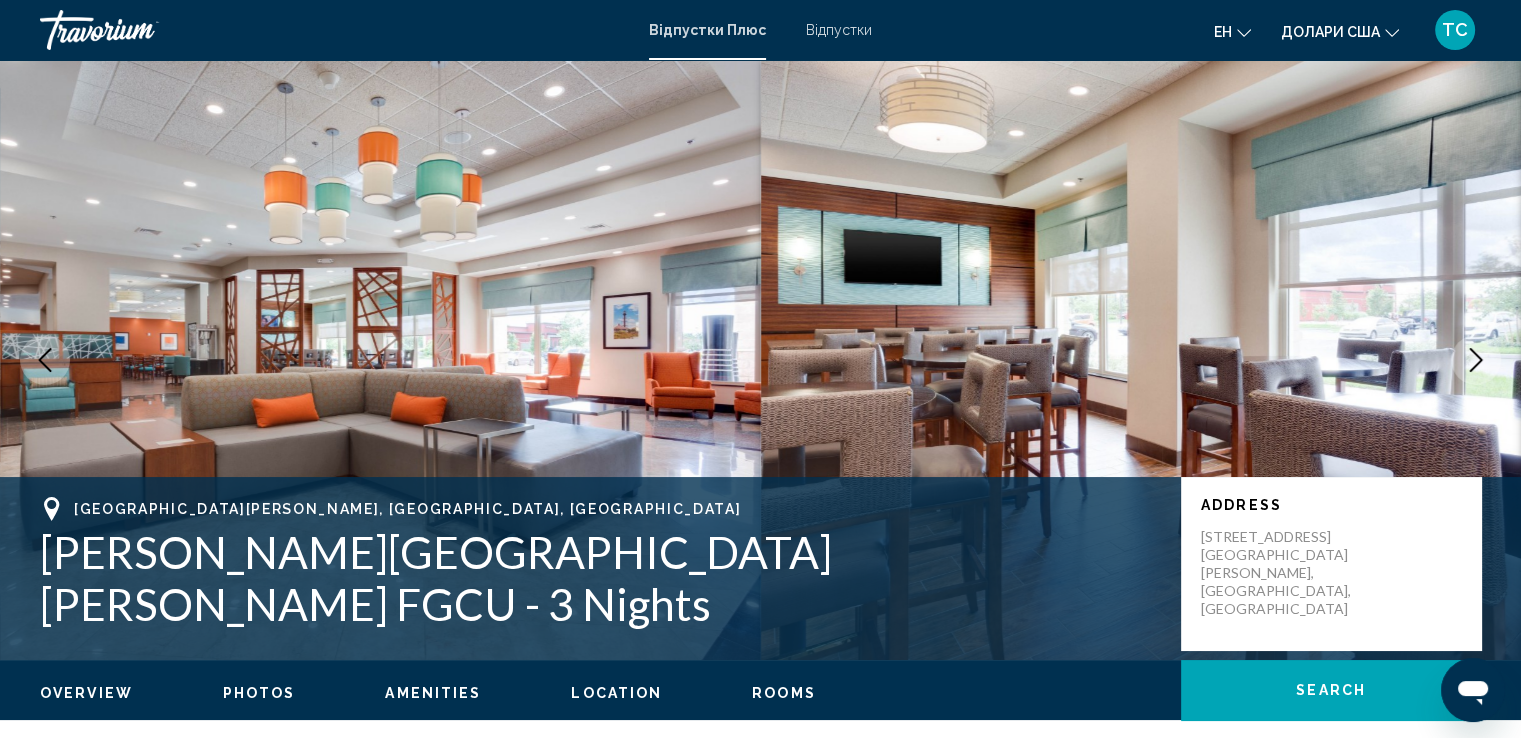 click 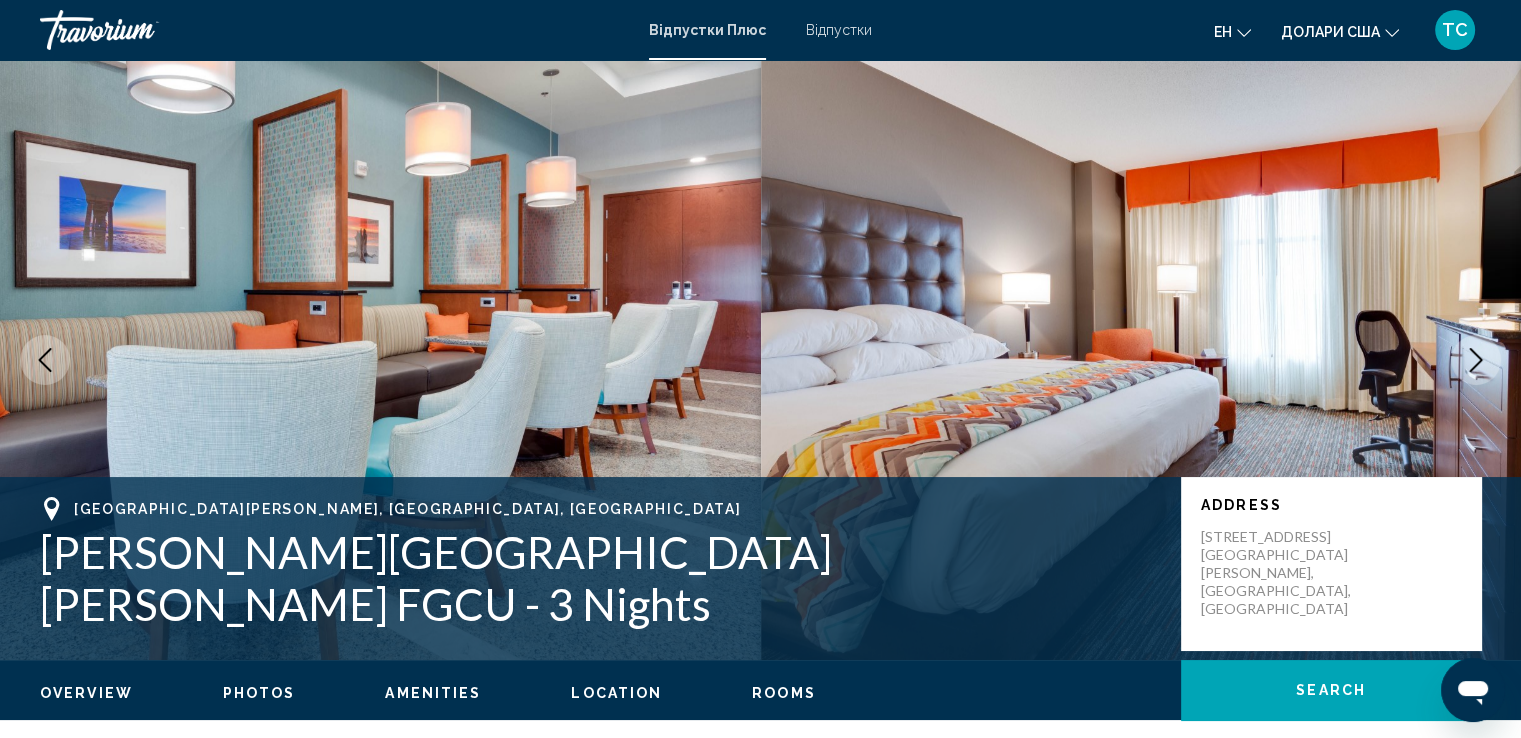 click 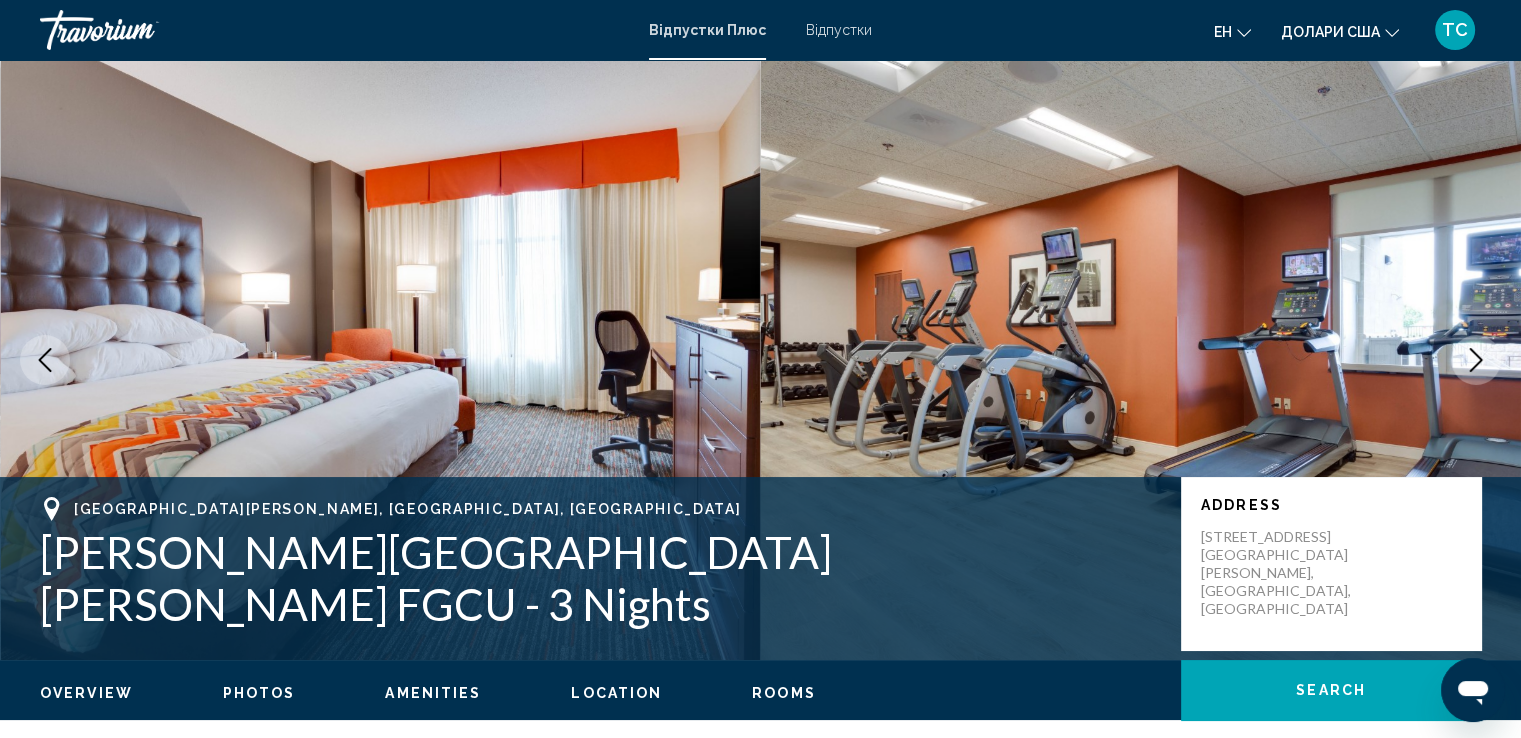 click 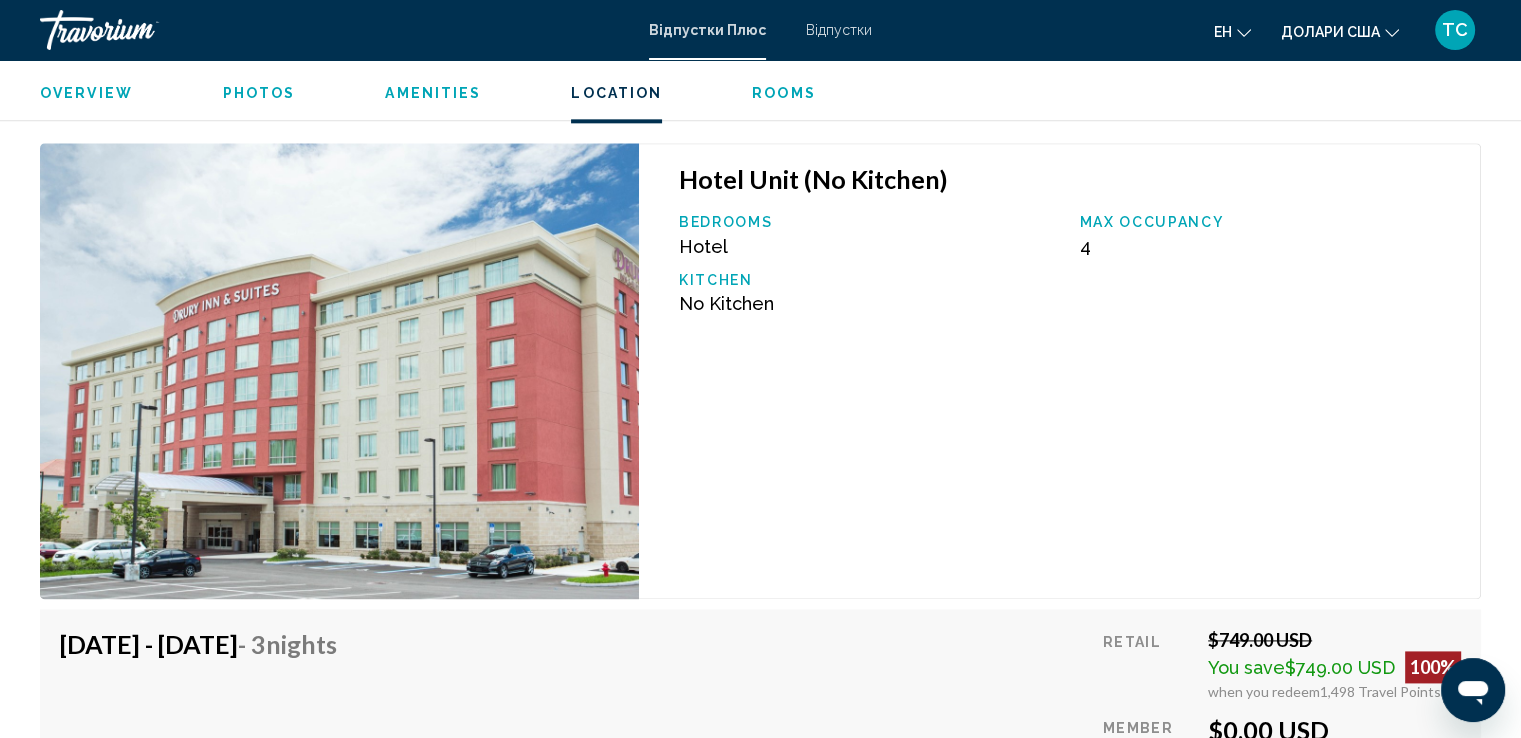 scroll, scrollTop: 2900, scrollLeft: 0, axis: vertical 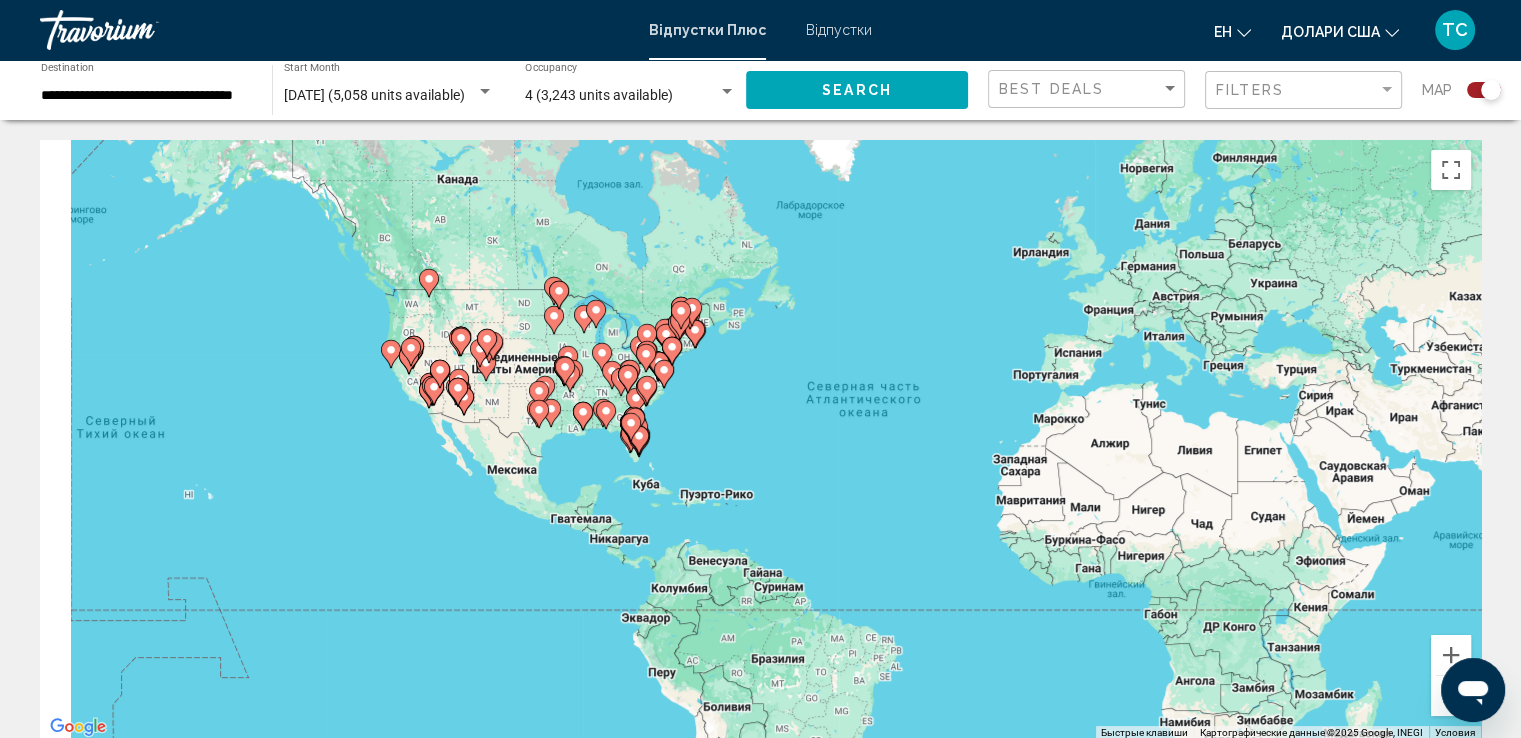 drag, startPoint x: 284, startPoint y: 345, endPoint x: 451, endPoint y: 346, distance: 167.00299 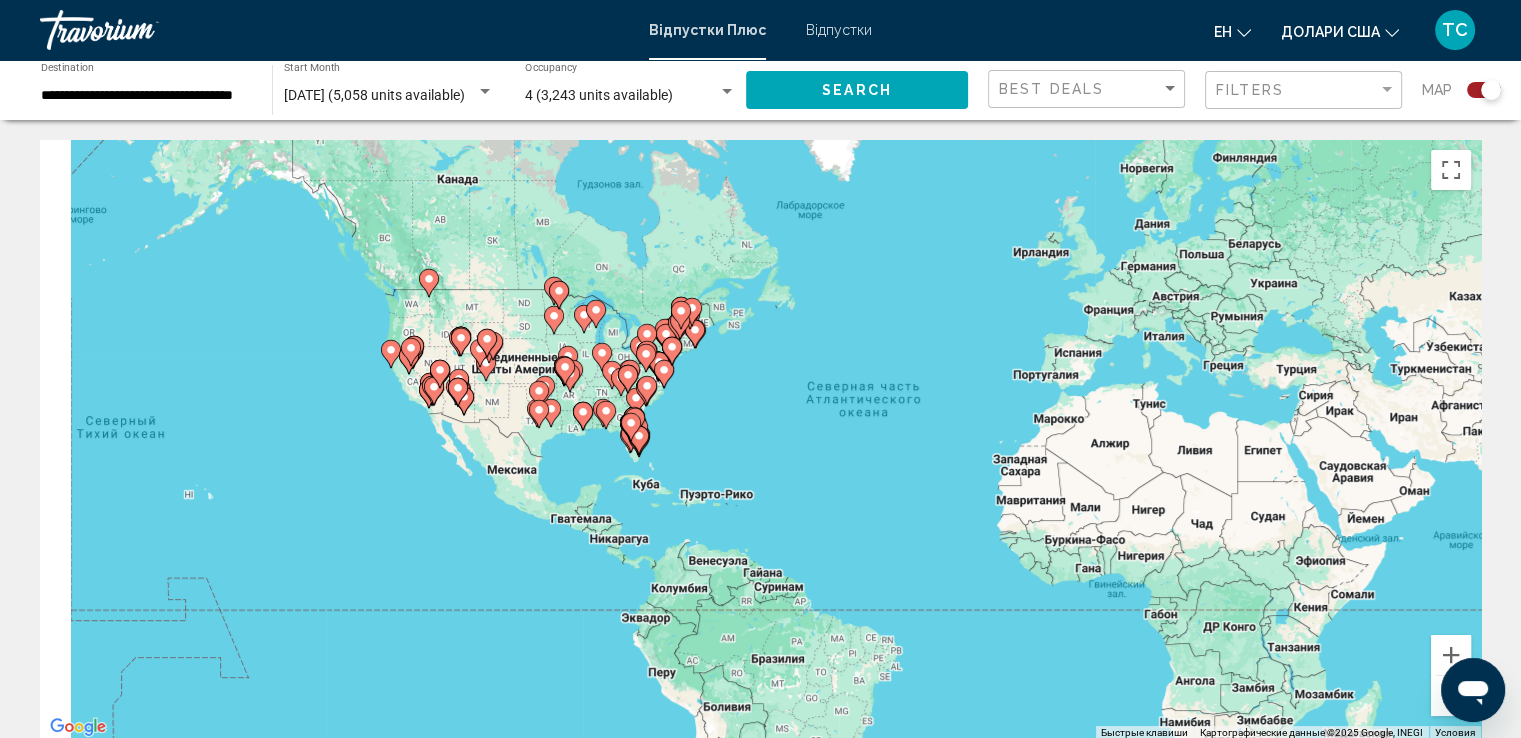 click on "Для навигации используйте клавиши со стрелками. Чтобы активировать перетаскивание с помощью клавиатуры, нажмите Alt + Ввод. После этого перемещайте маркер, используя клавиши со стрелками. Чтобы завершить перетаскивание, нажмите клавишу Ввод. Чтобы отменить действие, нажмите клавишу Esc." at bounding box center (760, 440) 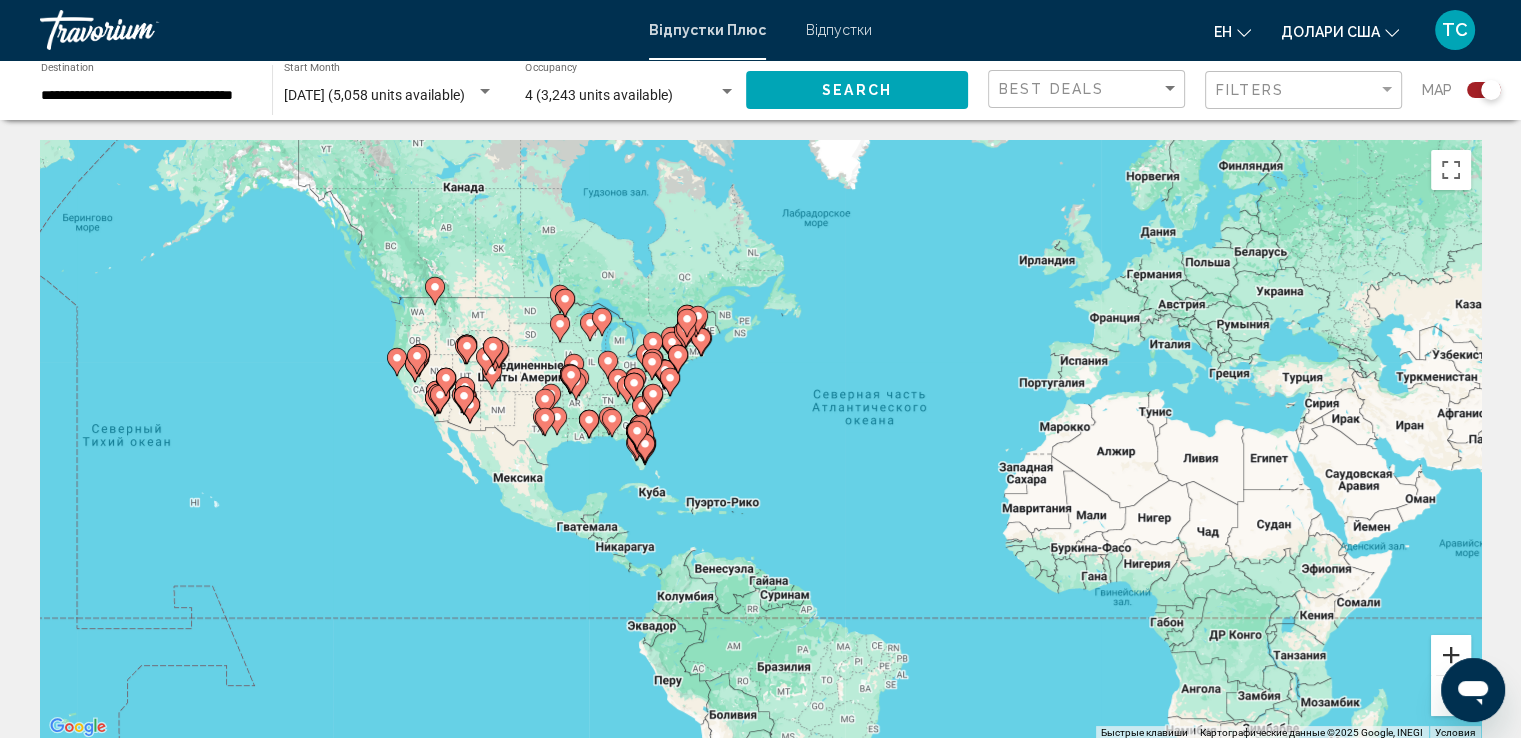 click at bounding box center (1451, 655) 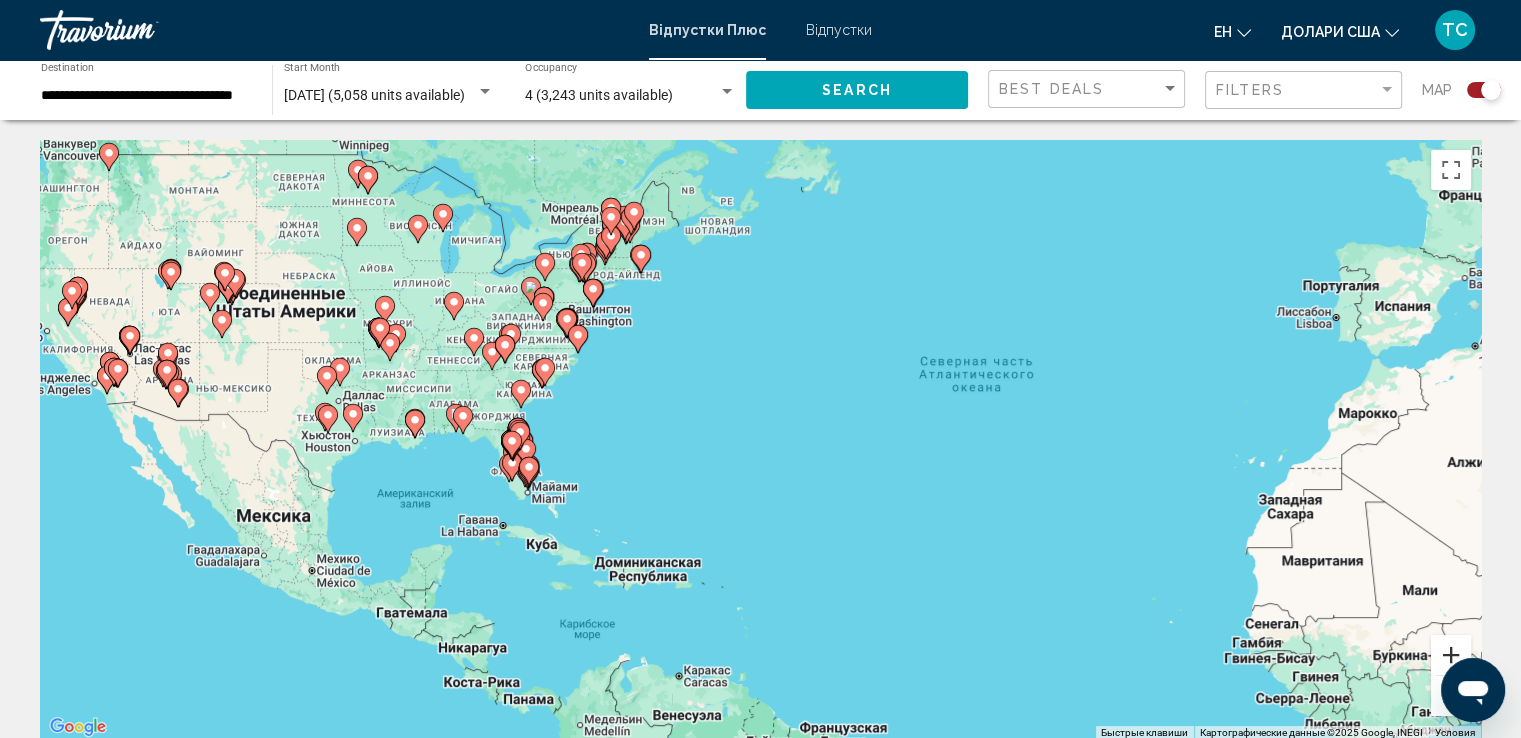 click at bounding box center (1451, 655) 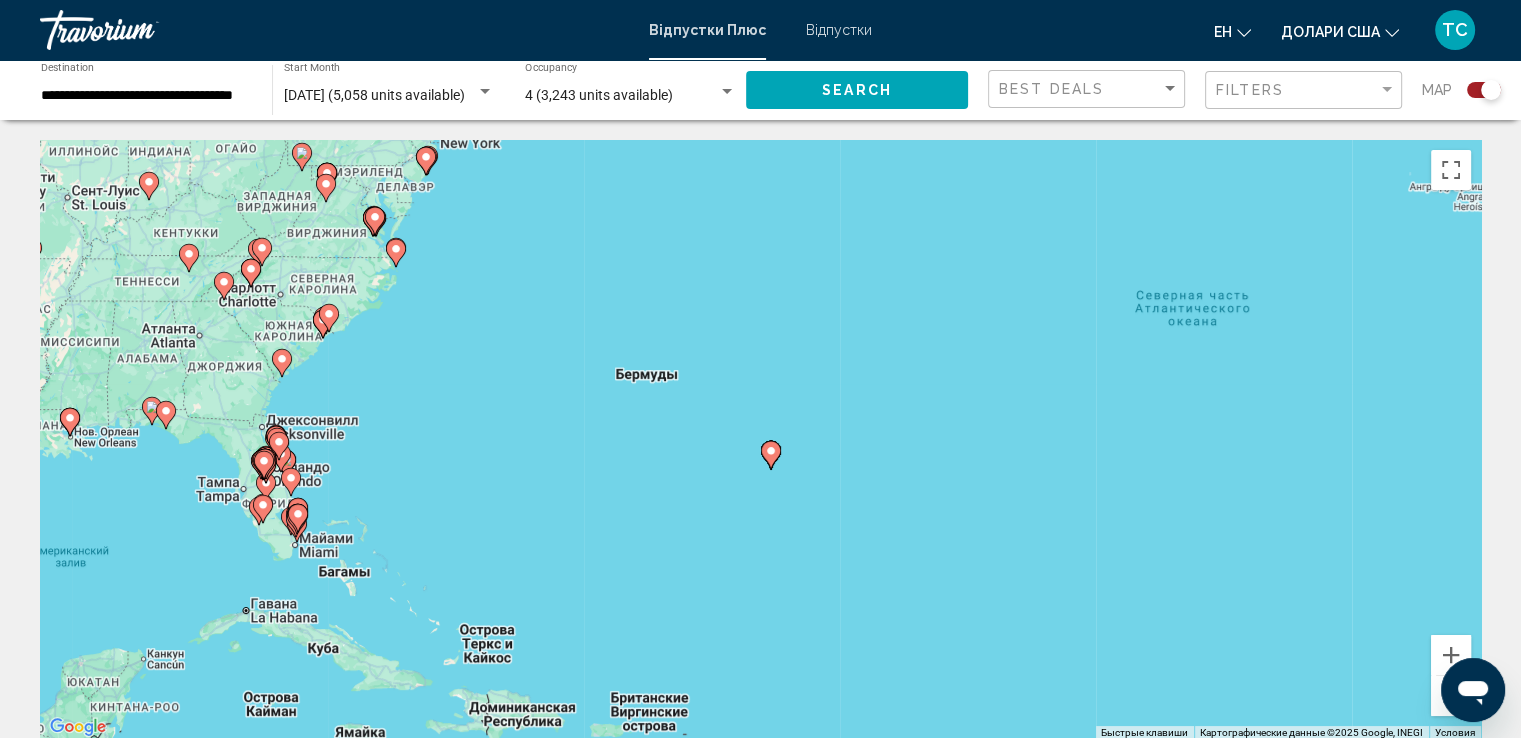drag, startPoint x: 13, startPoint y: 308, endPoint x: 384, endPoint y: 345, distance: 372.84045 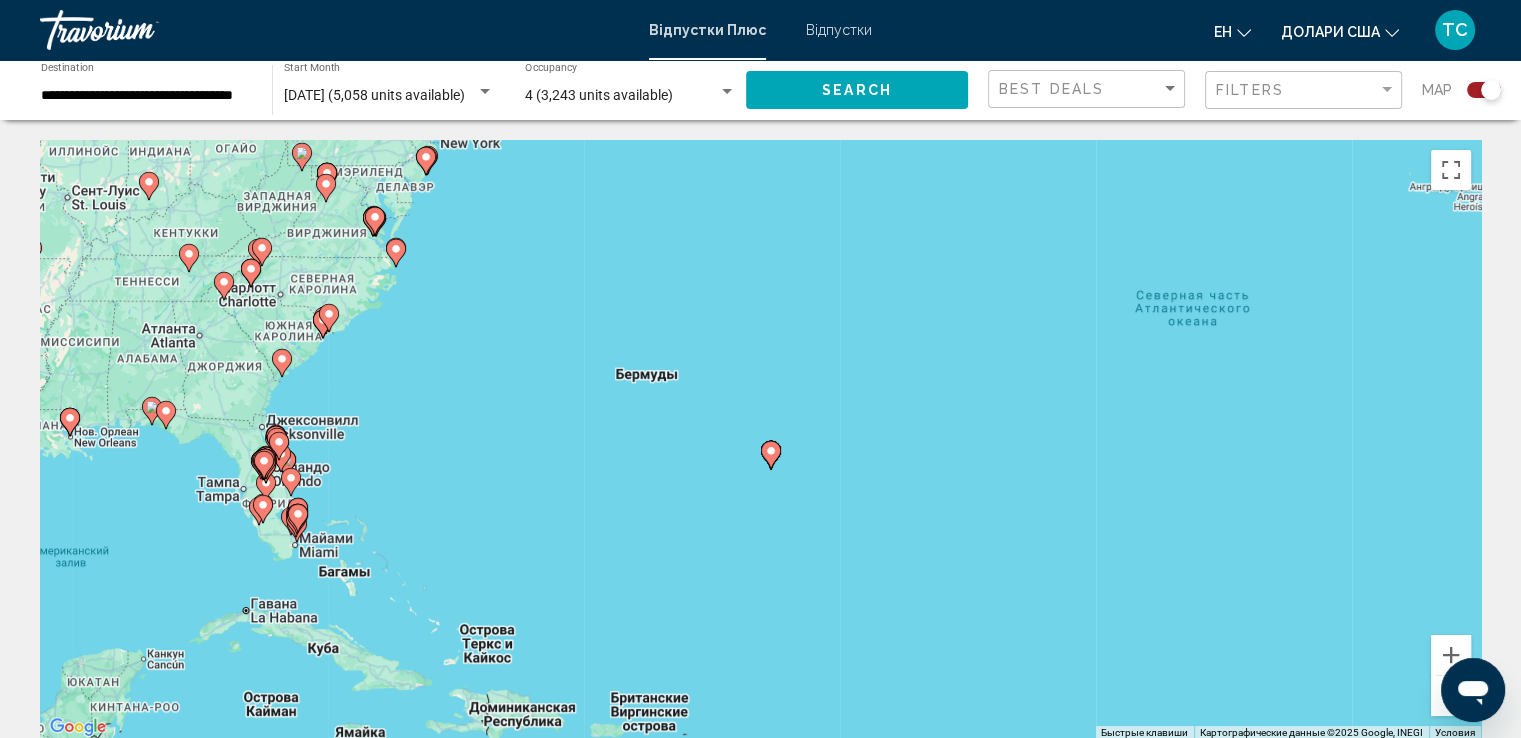 click on "← Переместить влево → Переместить вправо ↑ Переместить вверх ↓ Переместить вниз + Приблизить - Уменьшить Home Переместить влево на 75 % End Переместить вправо на 75 % Предыдущая страница Переместить вверх на 75 % Следующая страница Переместить вниз на 75 % Для навигации используйте клавиши со стрелками. Чтобы активировать перетаскивание с помощью клавиатуры, нажмите Alt + Ввод. После этого перемещайте маркер, используя клавиши со стрелками. Чтобы завершить перетаскивание, нажмите клавишу Ввод. Чтобы отменить действие, нажмите клавишу Esc. Быстрые клавиши 200 км   -" at bounding box center [760, 1914] 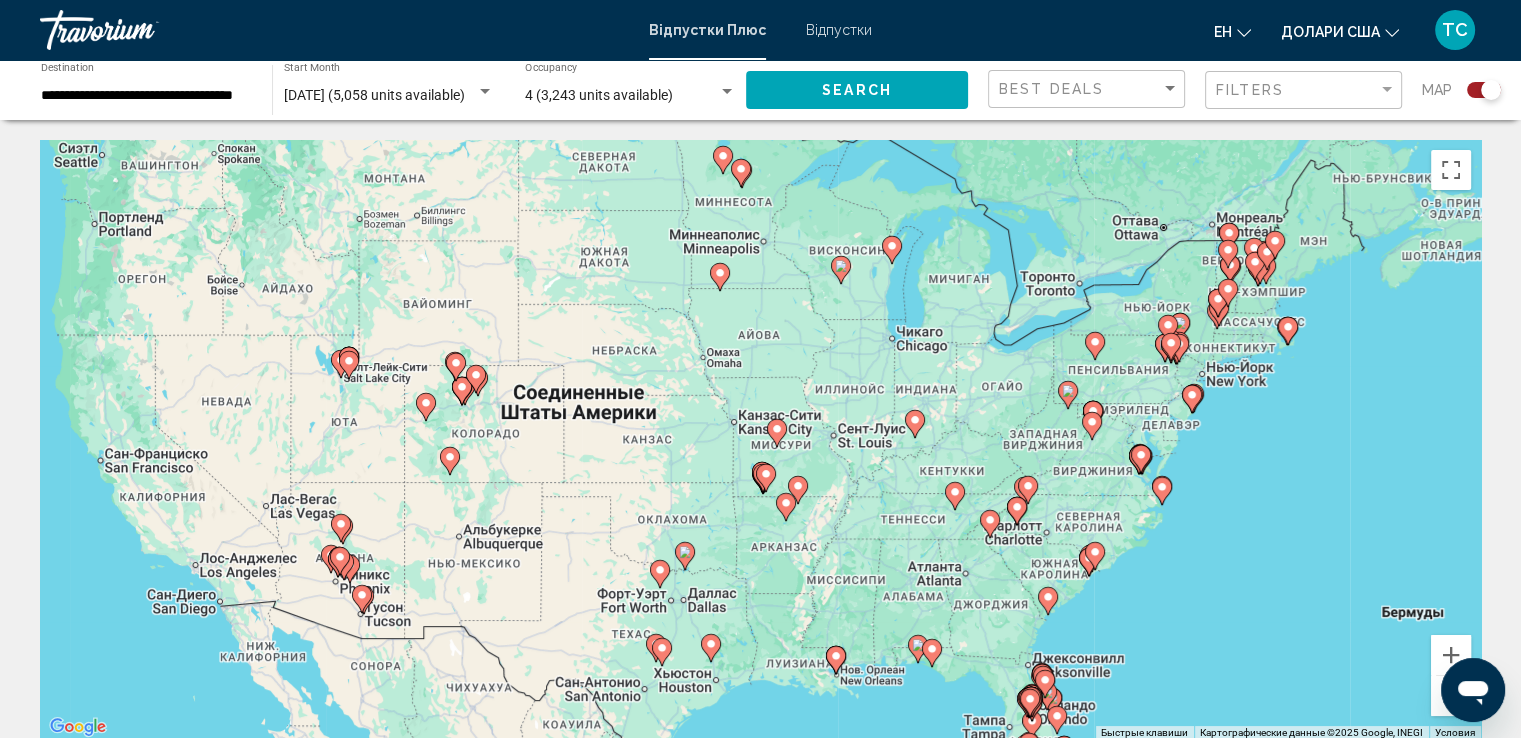 drag, startPoint x: 222, startPoint y: 302, endPoint x: 990, endPoint y: 540, distance: 804.03235 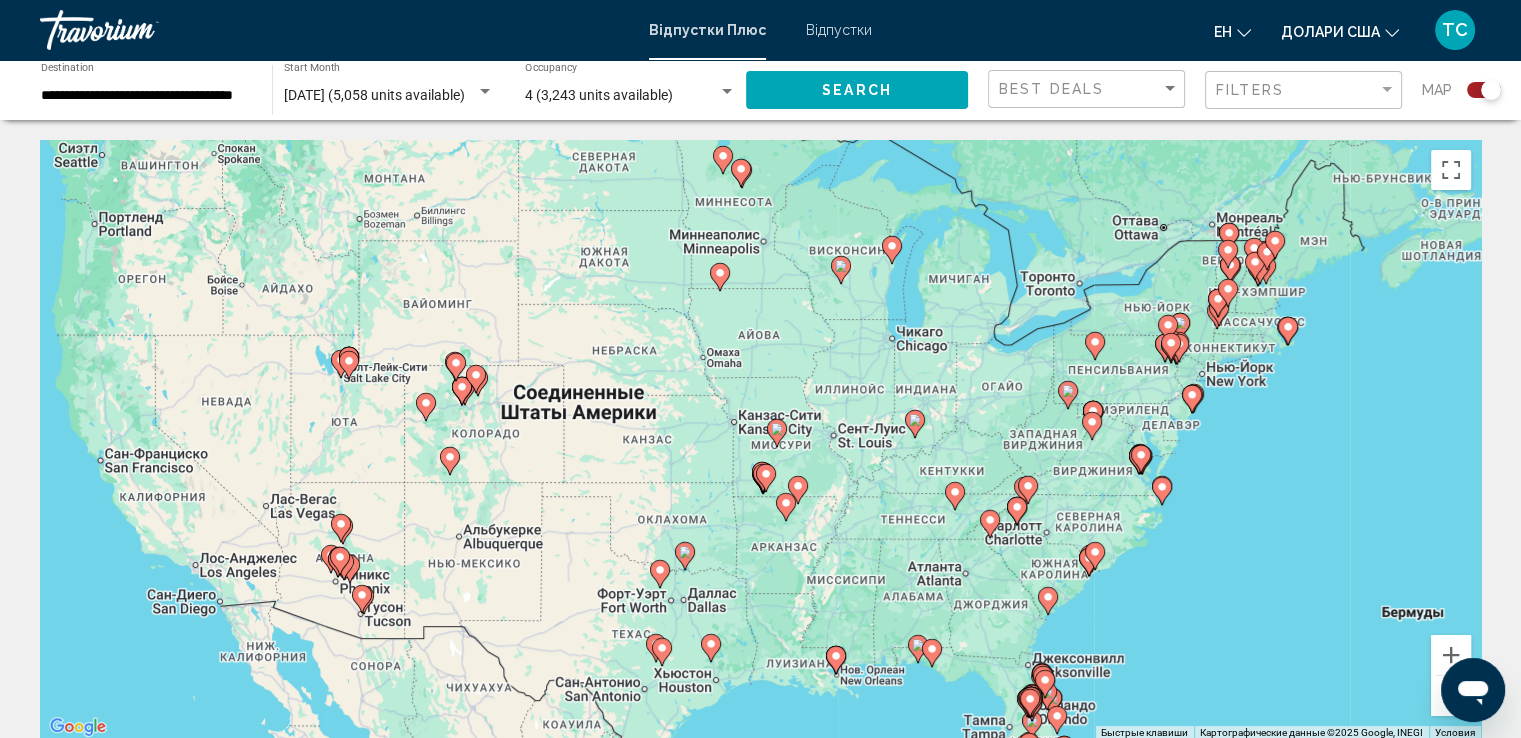 click on "Для навигации используйте клавиши со стрелками. Чтобы активировать перетаскивание с помощью клавиатуры, нажмите Alt + Ввод. После этого перемещайте маркер, используя клавиши со стрелками. Чтобы завершить перетаскивание, нажмите клавишу Ввод. Чтобы отменить действие, нажмите клавишу Esc." at bounding box center (760, 440) 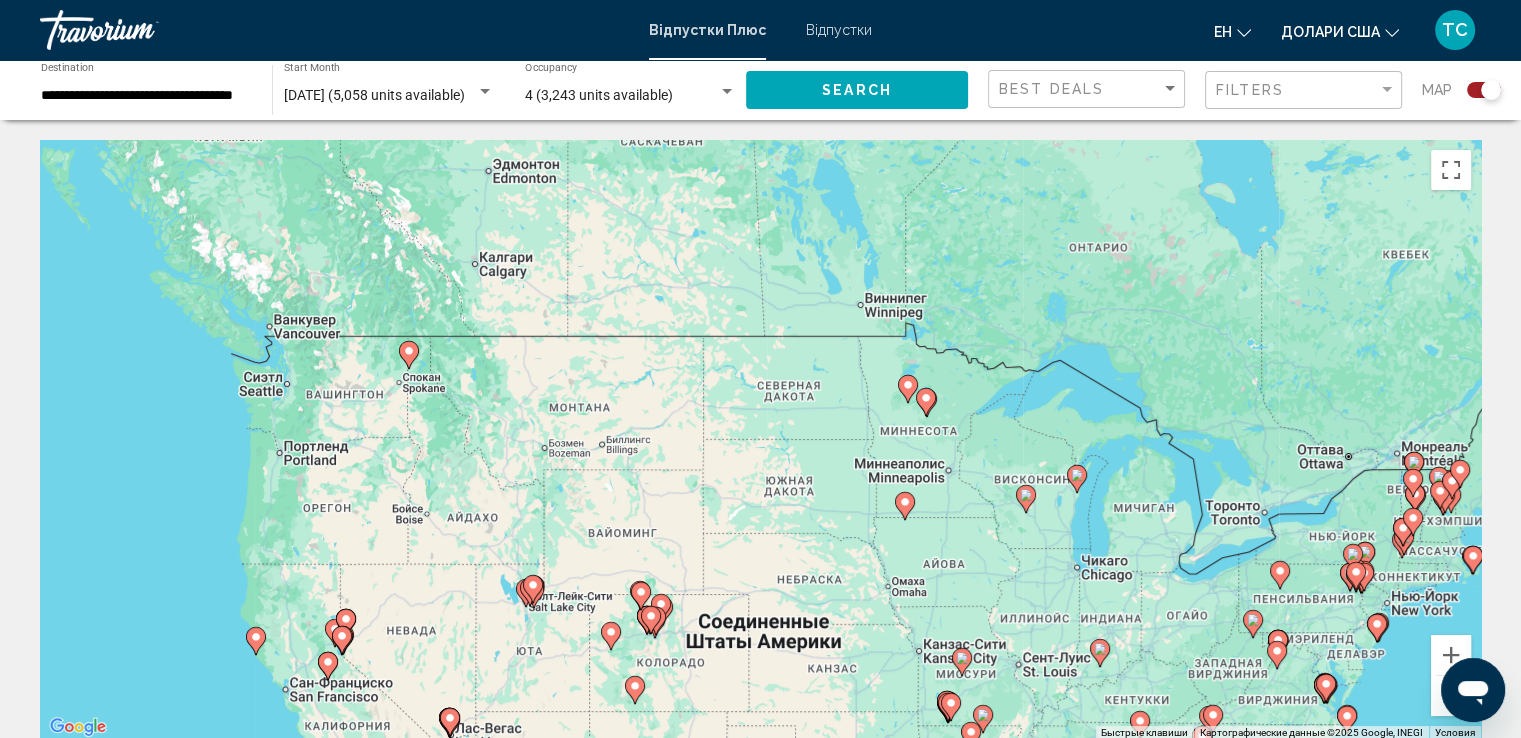 drag, startPoint x: 217, startPoint y: 386, endPoint x: 400, endPoint y: 609, distance: 288.4753 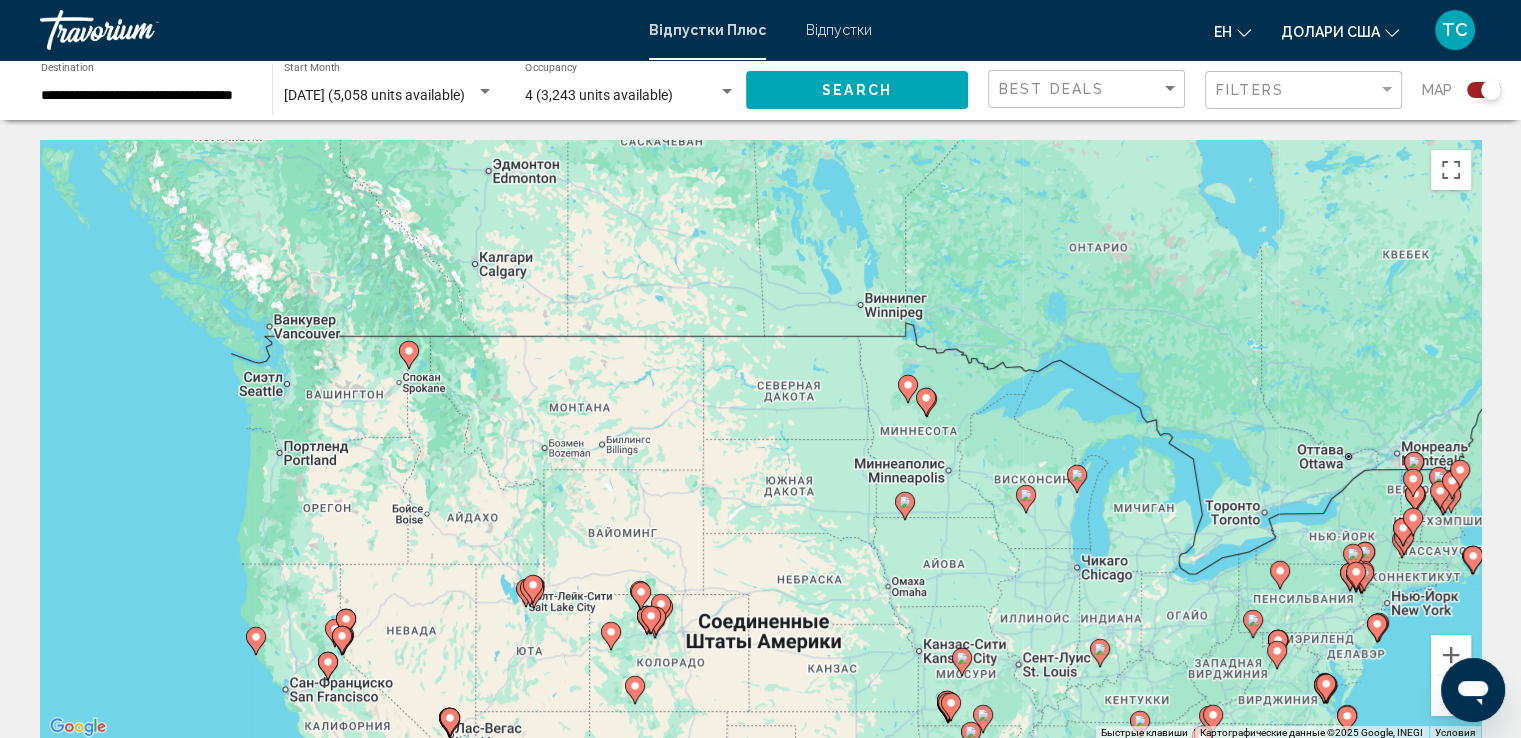click on "Для навигации используйте клавиши со стрелками. Чтобы активировать перетаскивание с помощью клавиатуры, нажмите Alt + Ввод. После этого перемещайте маркер, используя клавиши со стрелками. Чтобы завершить перетаскивание, нажмите клавишу Ввод. Чтобы отменить действие, нажмите клавишу Esc." at bounding box center [760, 440] 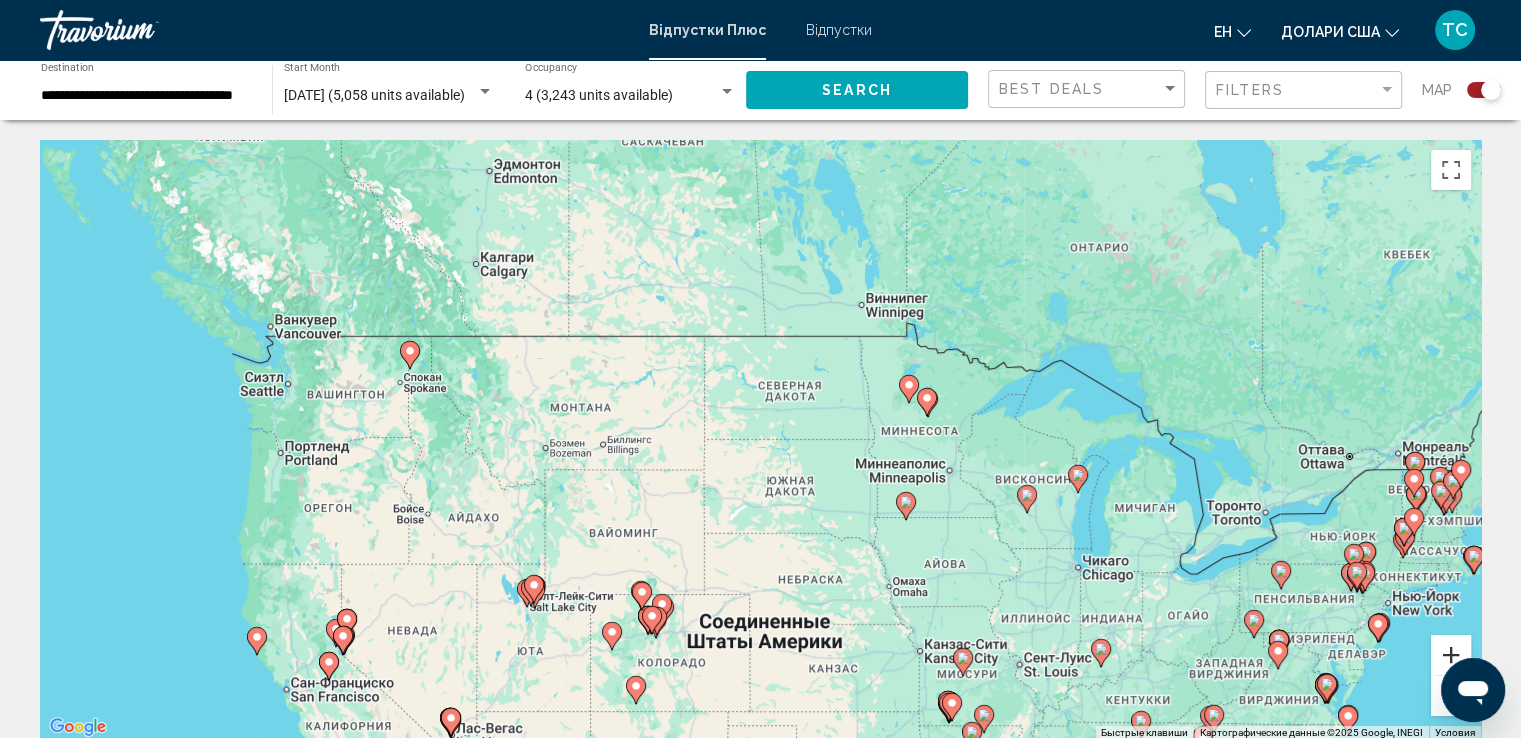 click at bounding box center [1451, 655] 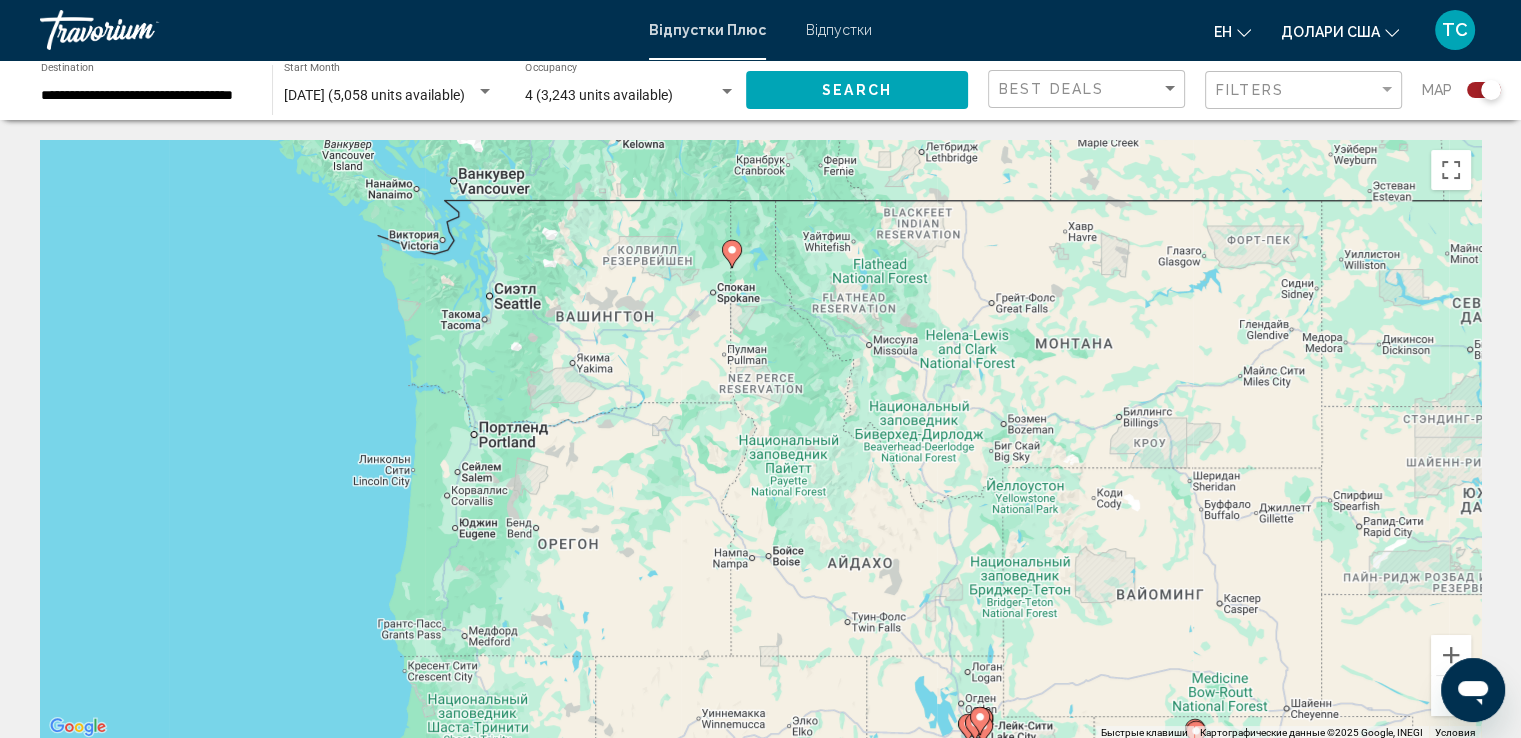 drag, startPoint x: 261, startPoint y: 378, endPoint x: 939, endPoint y: 347, distance: 678.7083 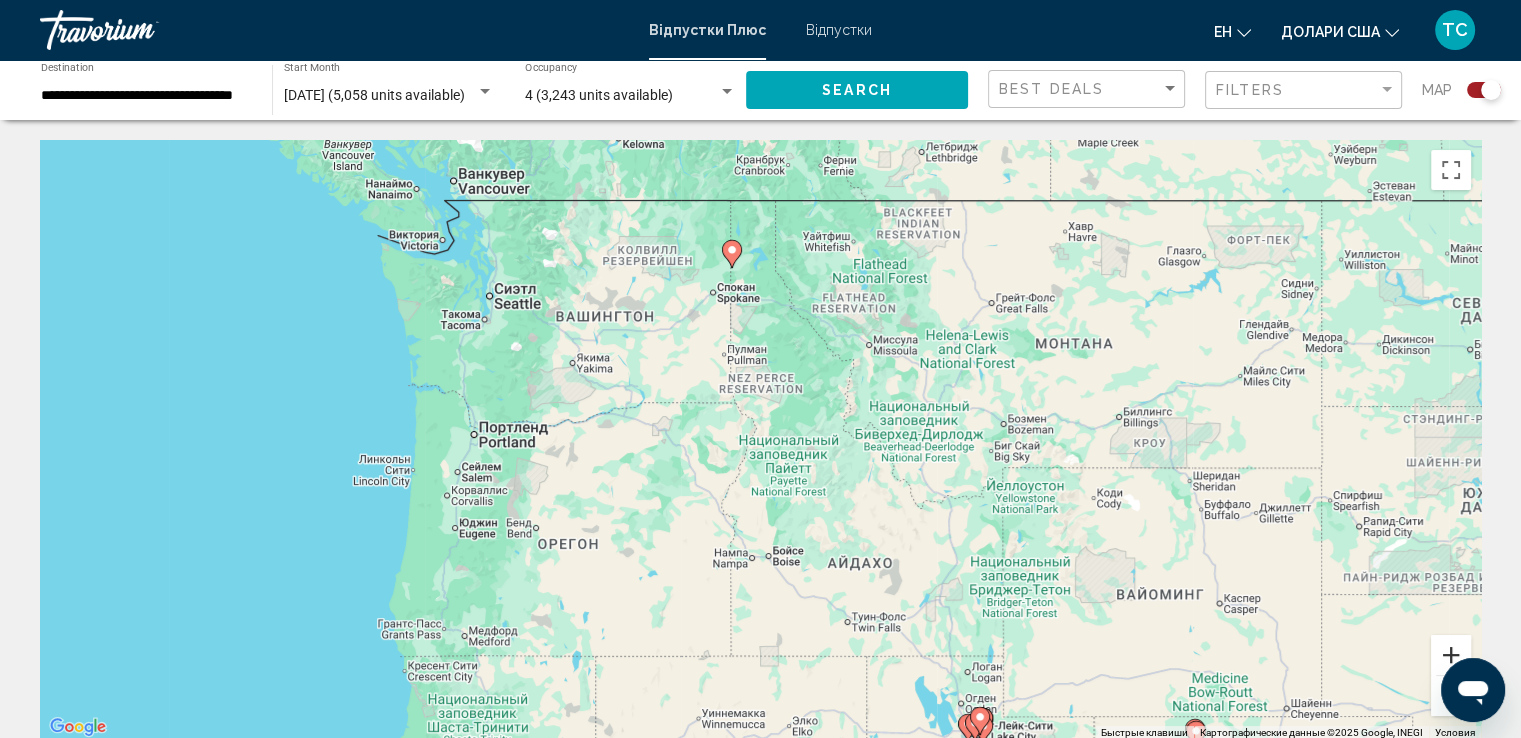 click at bounding box center (1451, 655) 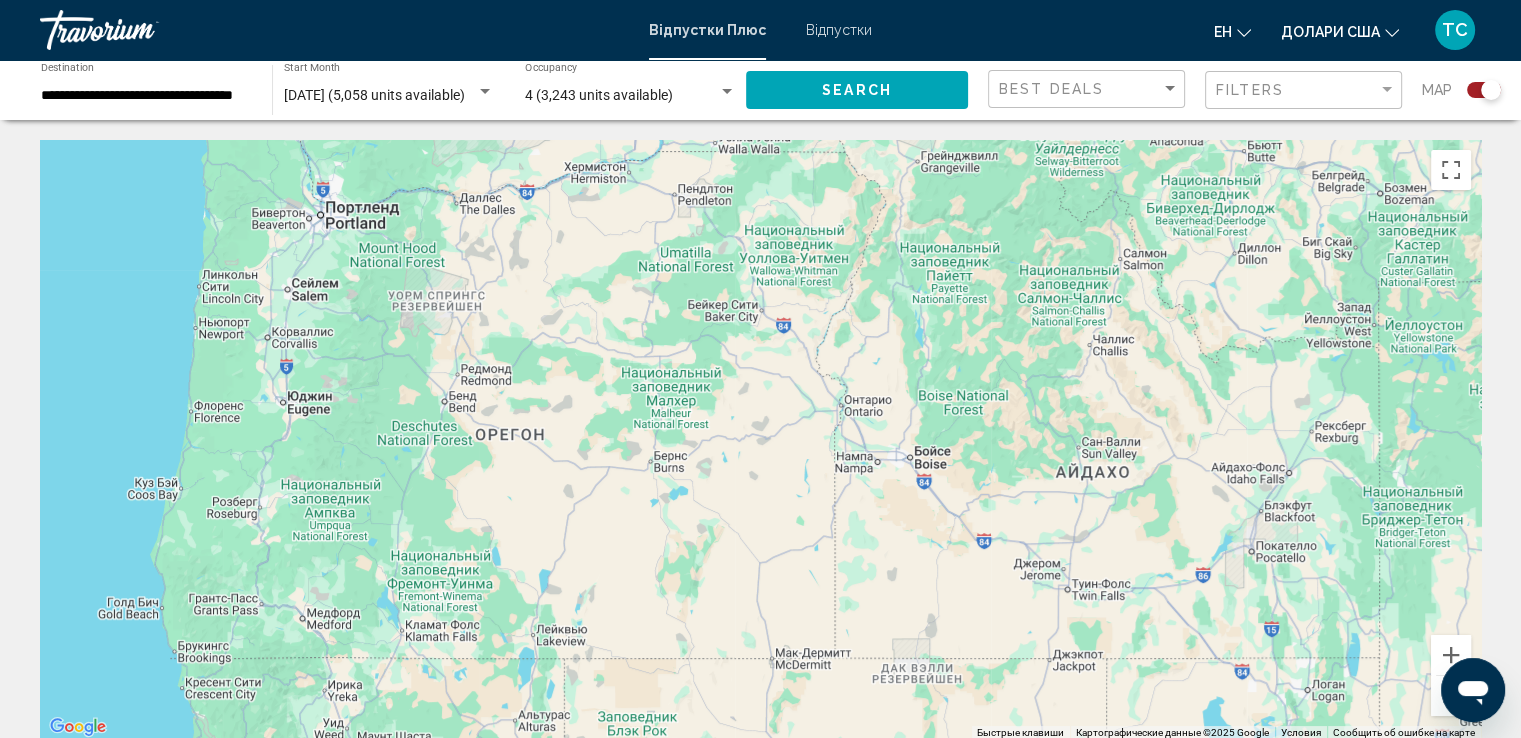 drag, startPoint x: 531, startPoint y: 477, endPoint x: 668, endPoint y: 261, distance: 255.78311 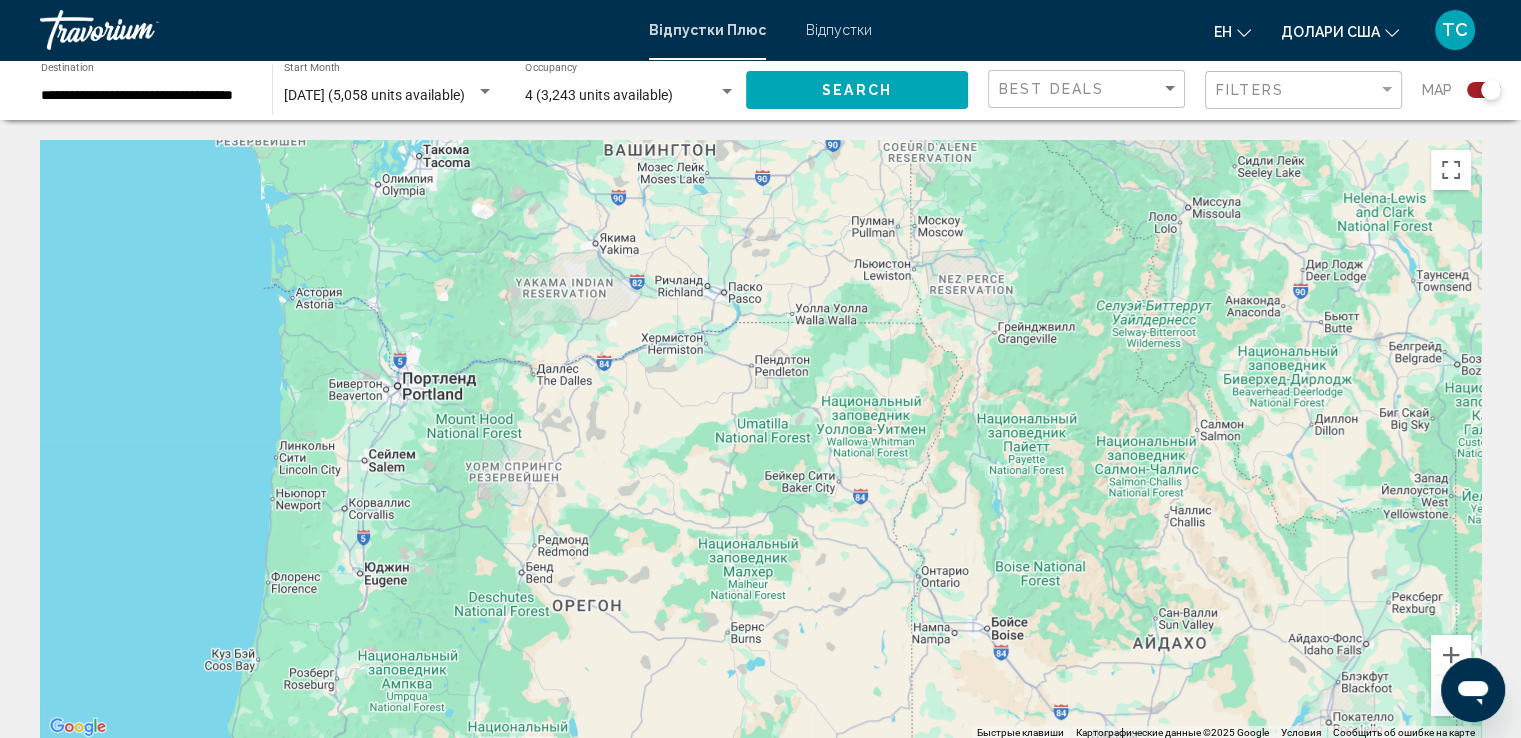 drag, startPoint x: 534, startPoint y: 615, endPoint x: 684, endPoint y: 625, distance: 150.33296 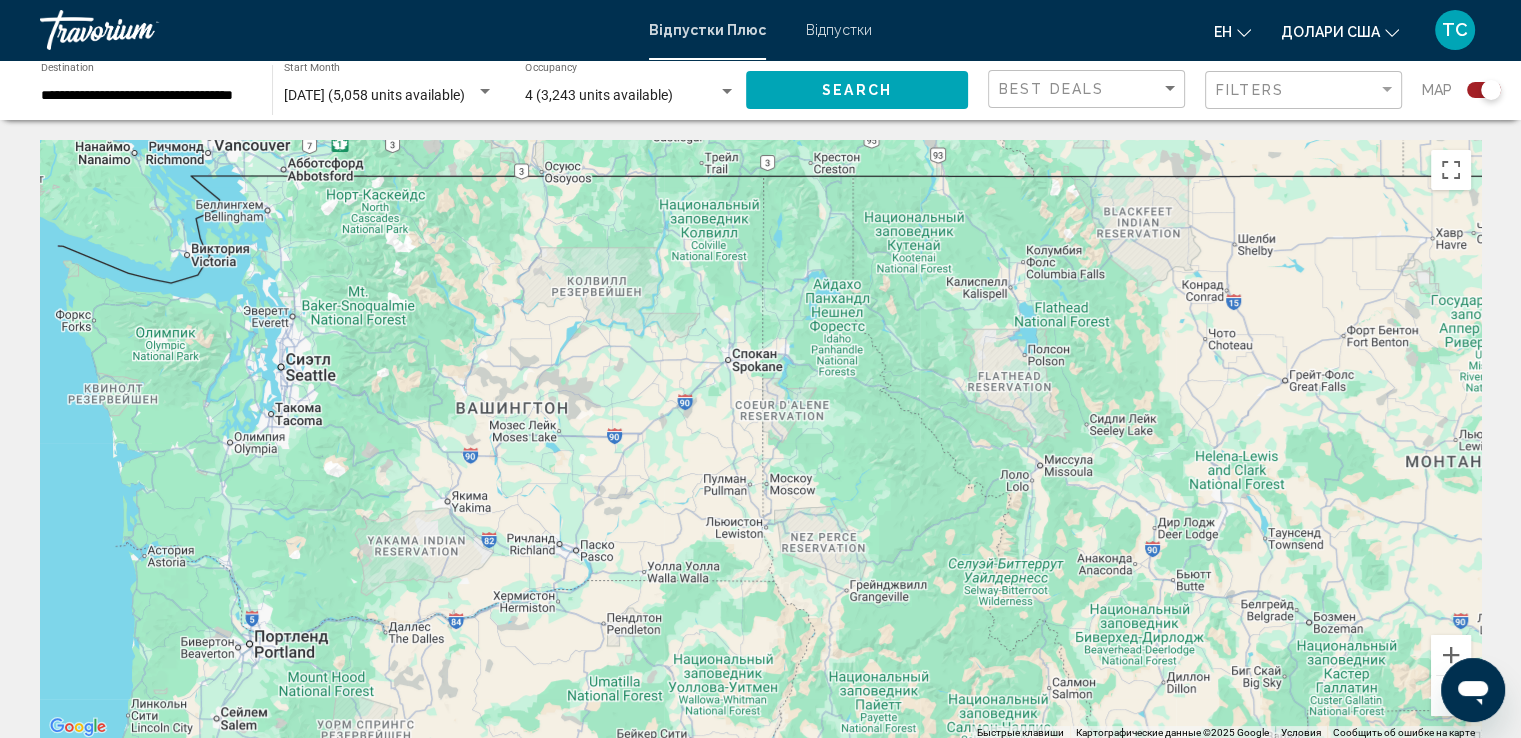 drag, startPoint x: 820, startPoint y: 221, endPoint x: 623, endPoint y: 541, distance: 375.77786 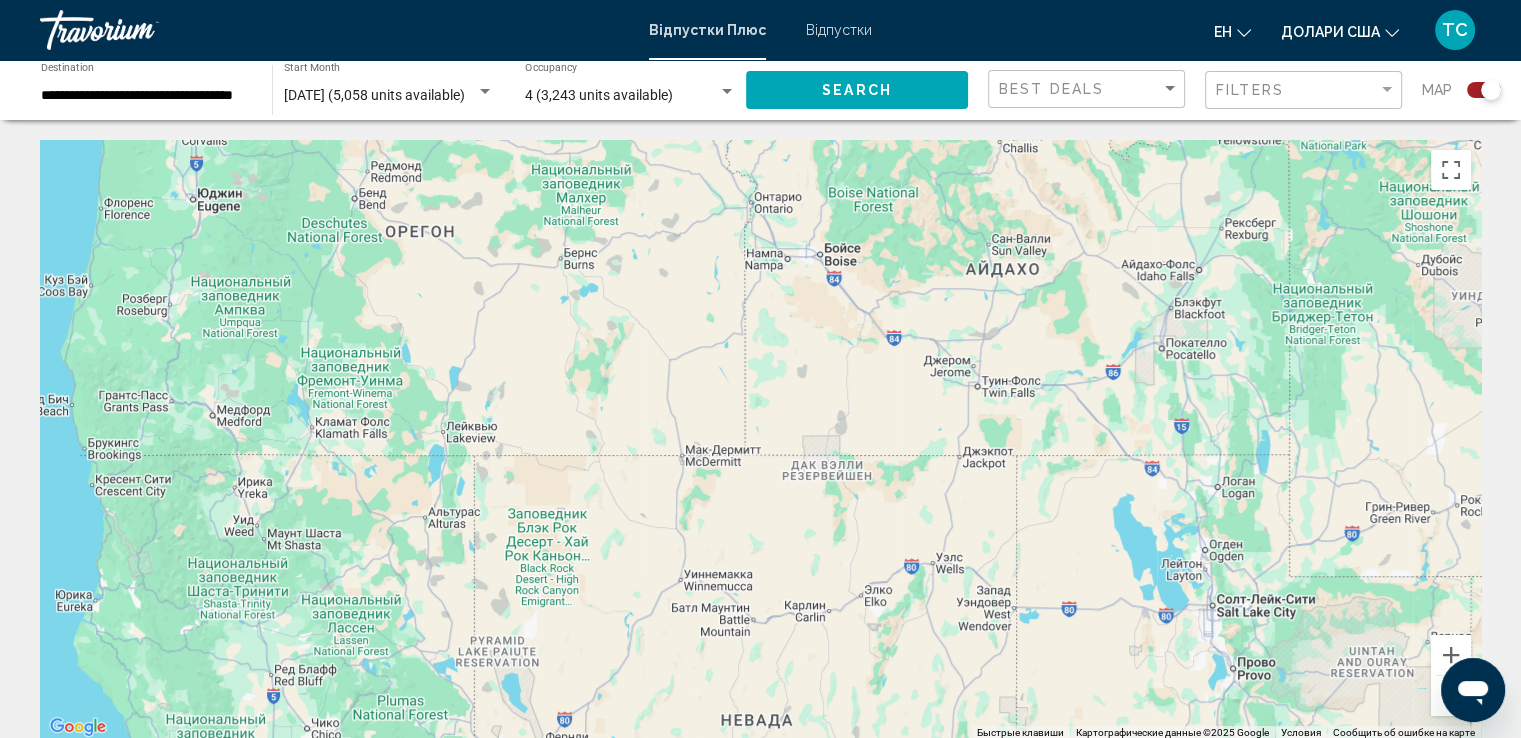 drag, startPoint x: 777, startPoint y: 677, endPoint x: 764, endPoint y: 40, distance: 637.1326 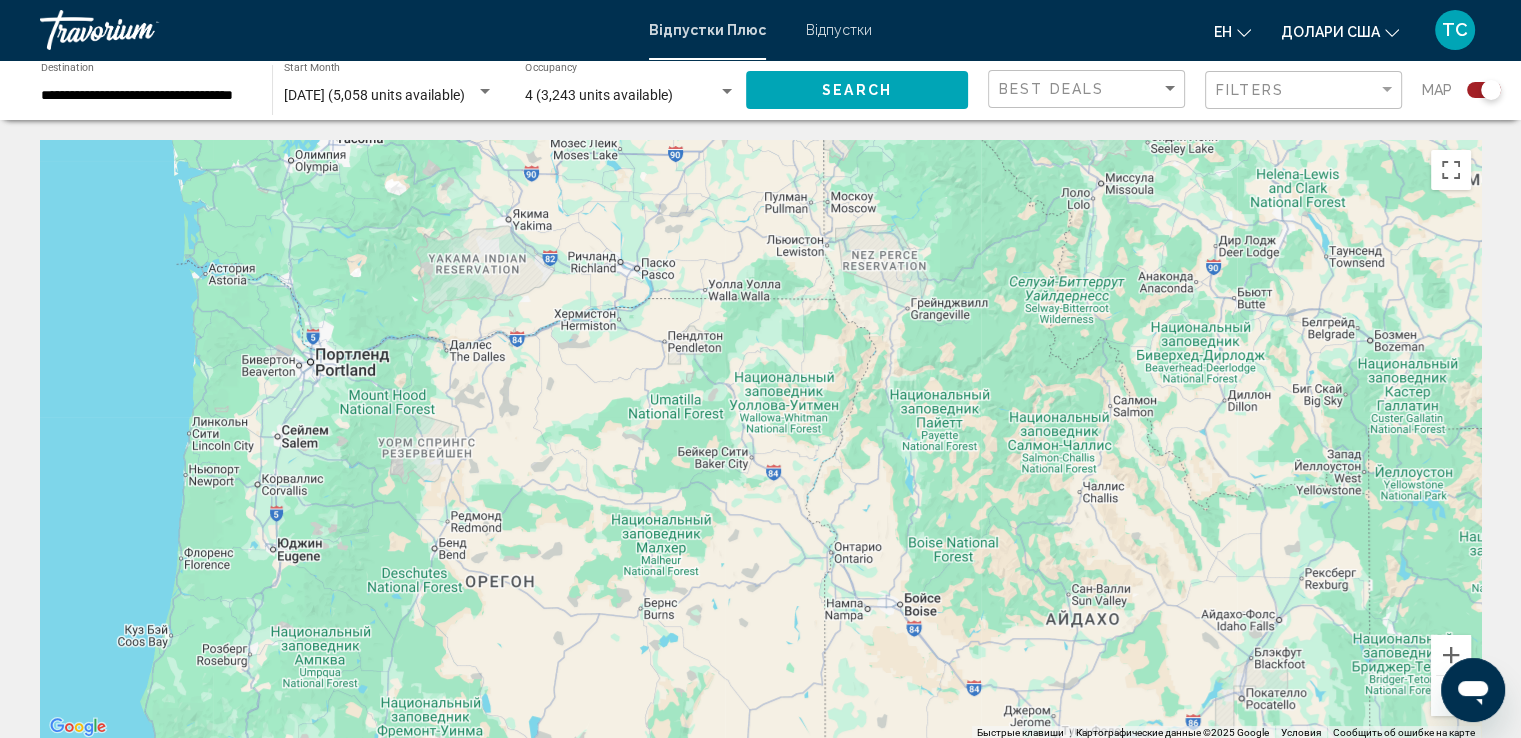 drag, startPoint x: 728, startPoint y: 409, endPoint x: 810, endPoint y: 773, distance: 373.12198 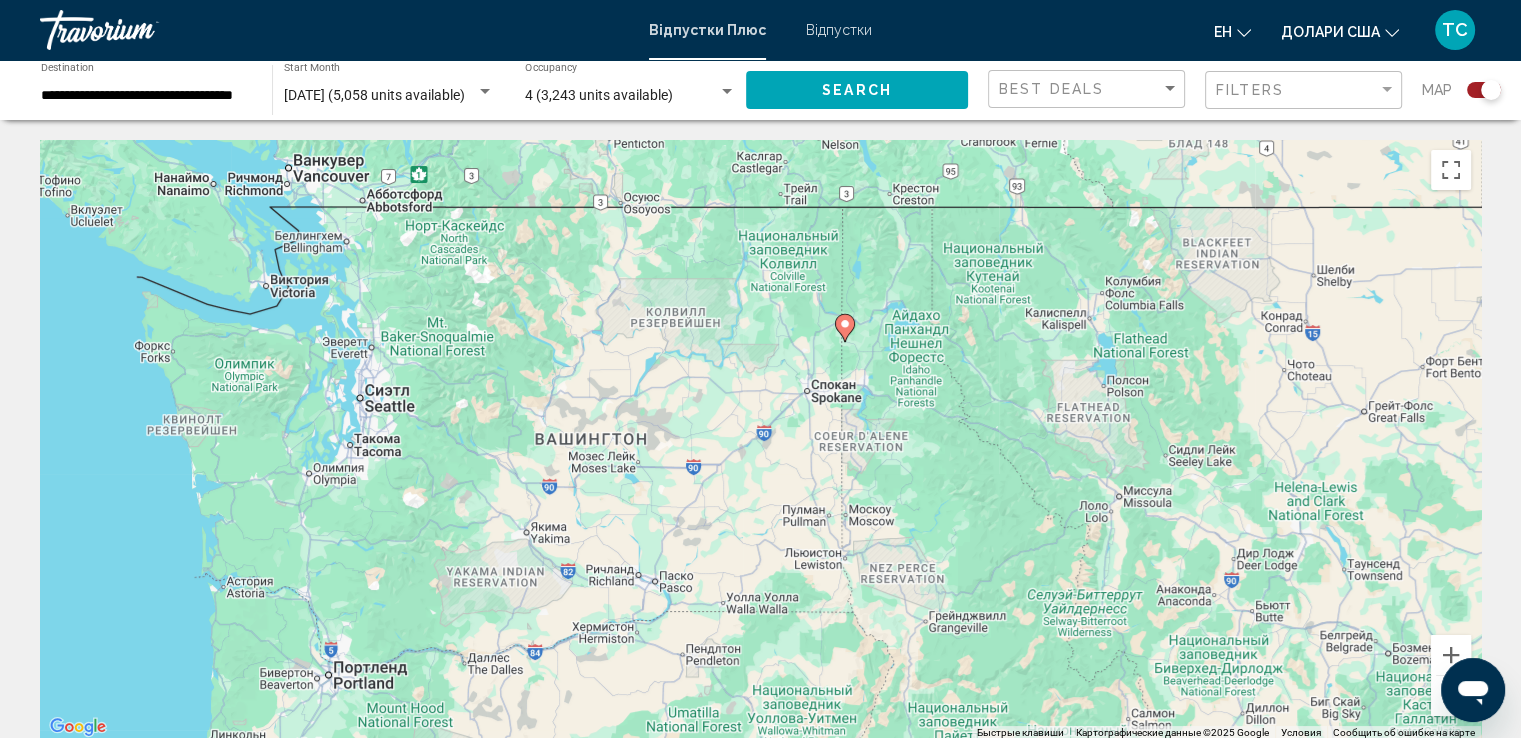 drag, startPoint x: 758, startPoint y: 237, endPoint x: 776, endPoint y: 550, distance: 313.51715 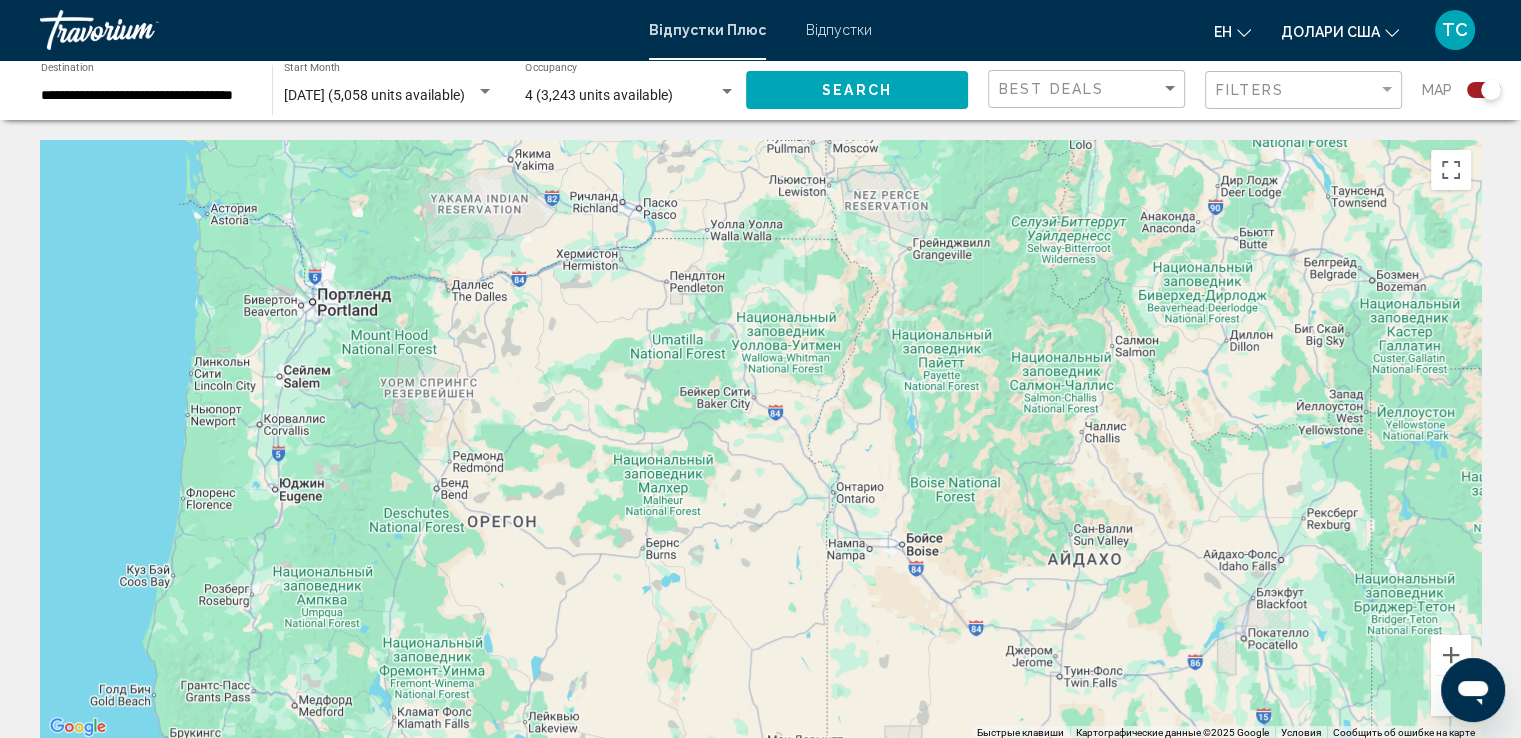 drag, startPoint x: 928, startPoint y: 592, endPoint x: 913, endPoint y: 221, distance: 371.3031 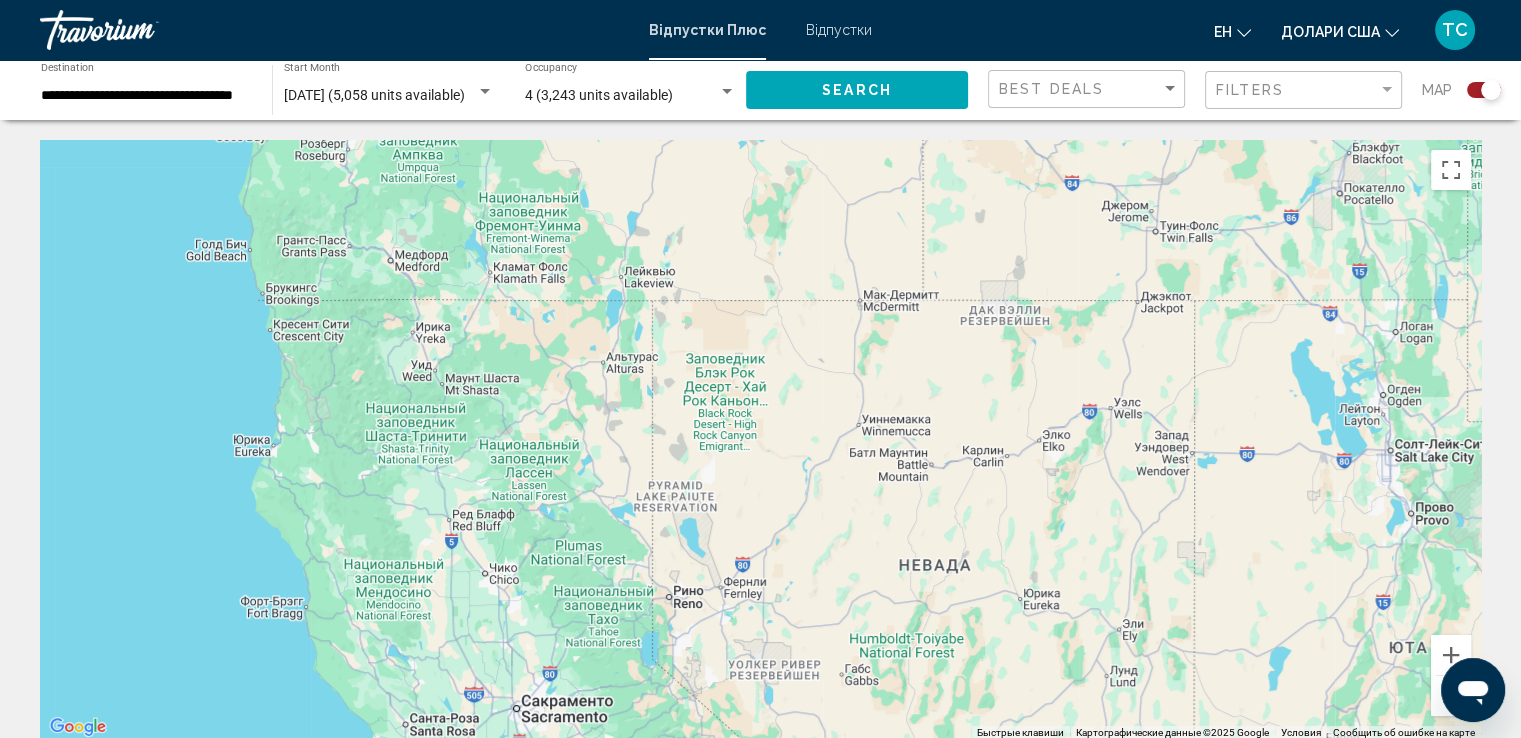 drag, startPoint x: 727, startPoint y: 644, endPoint x: 825, endPoint y: 197, distance: 457.61664 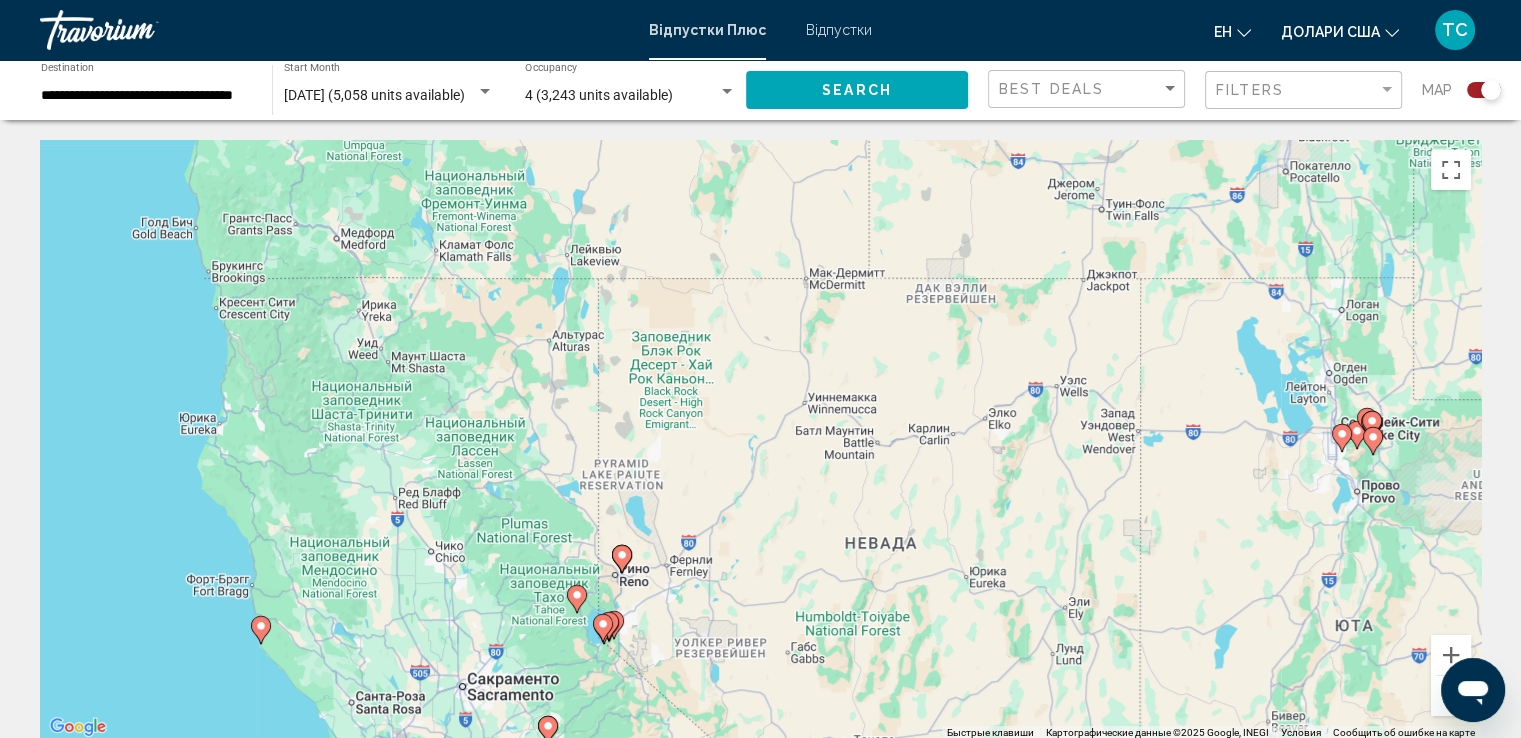 drag, startPoint x: 808, startPoint y: 659, endPoint x: 753, endPoint y: 641, distance: 57.870544 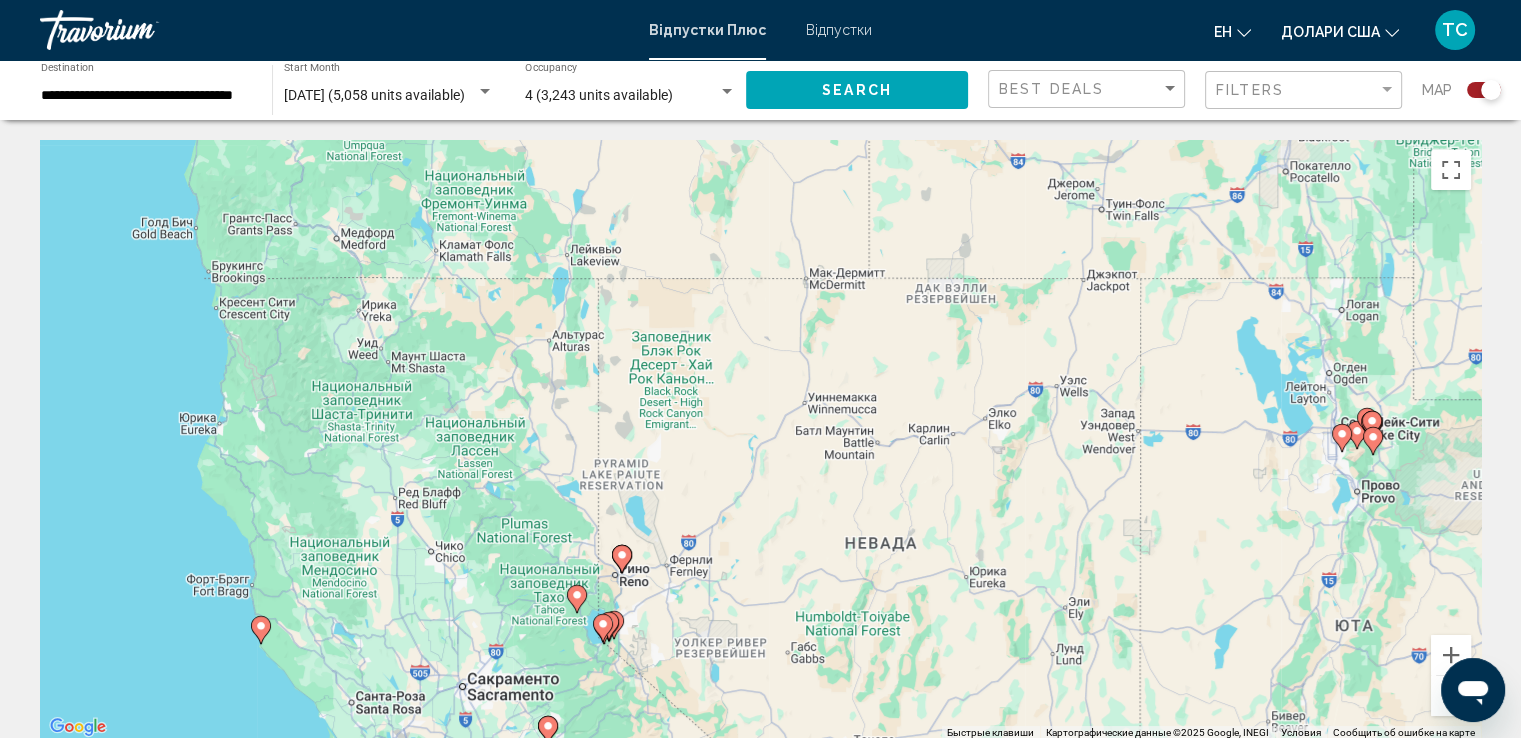 click at bounding box center (1451, 696) 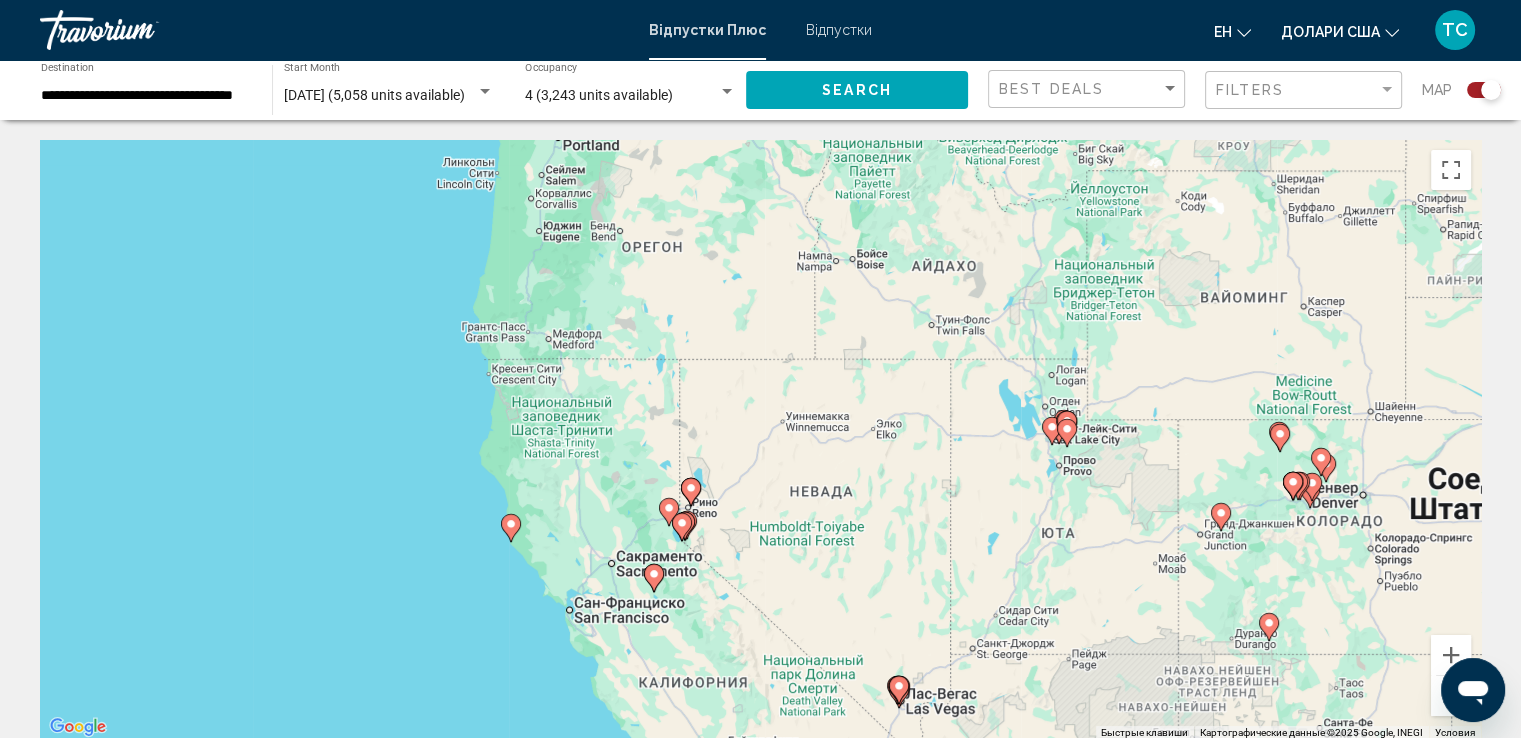 click at bounding box center [1451, 696] 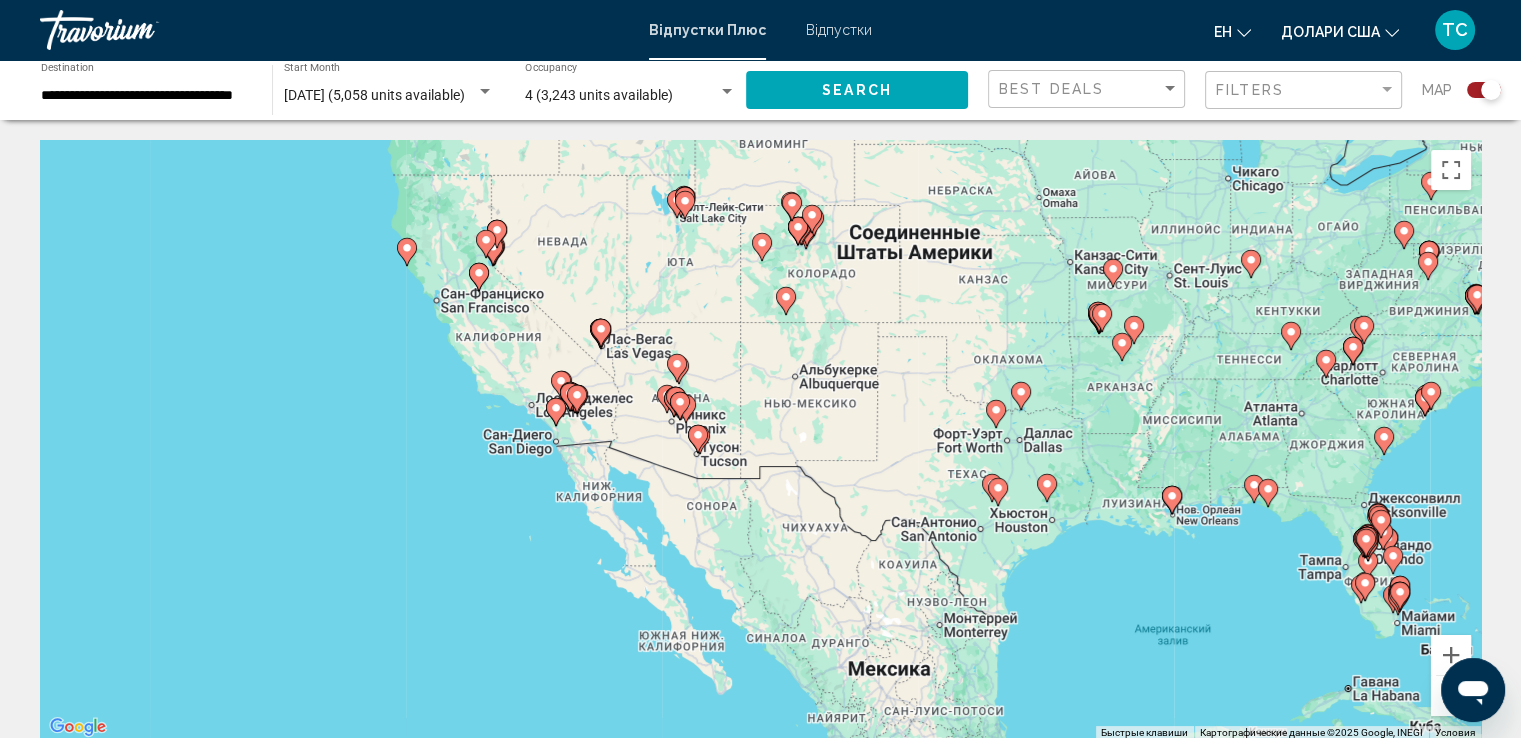 drag, startPoint x: 1212, startPoint y: 654, endPoint x: 981, endPoint y: 430, distance: 321.77167 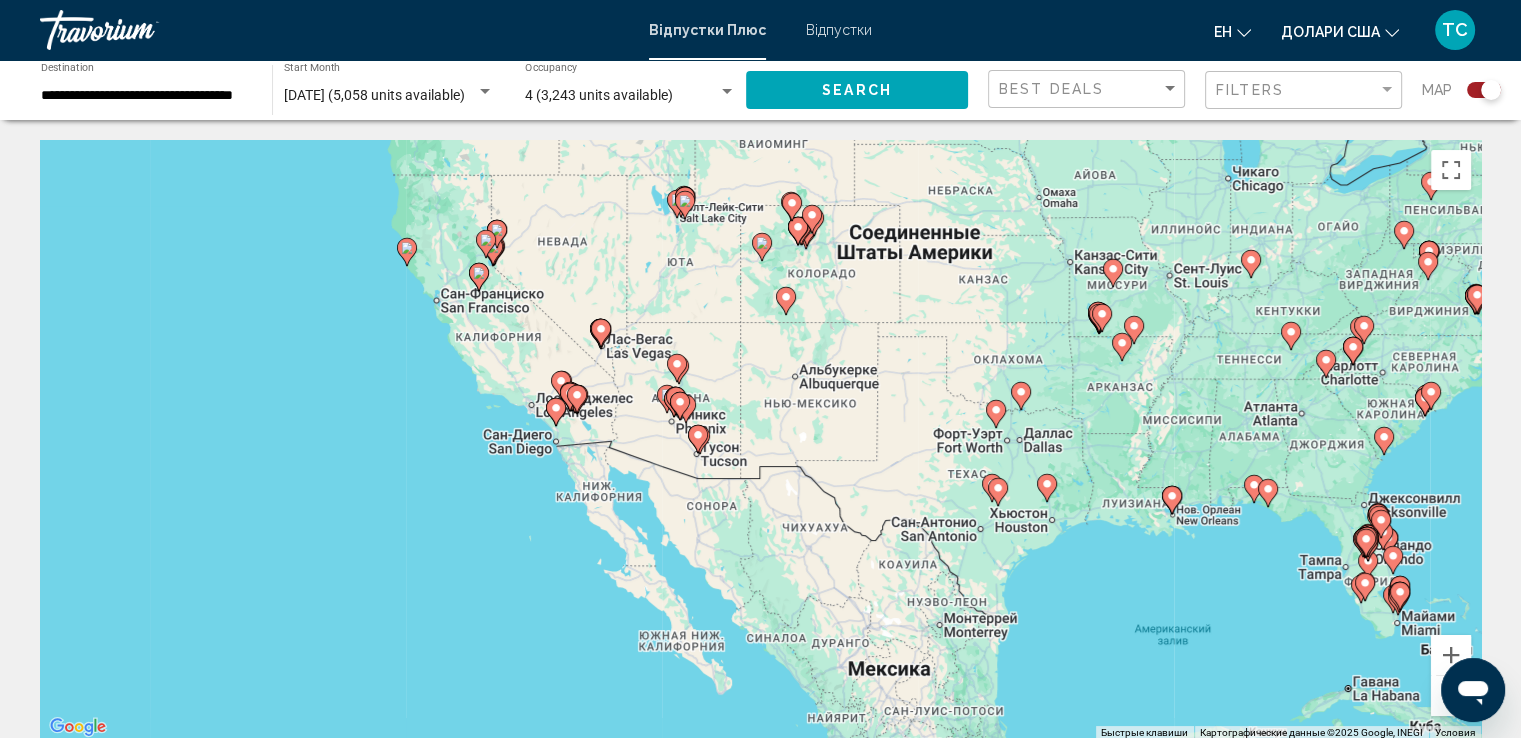 click on "Для навигации используйте клавиши со стрелками. Чтобы активировать перетаскивание с помощью клавиатуры, нажмите Alt + Ввод. После этого перемещайте маркер, используя клавиши со стрелками. Чтобы завершить перетаскивание, нажмите клавишу Ввод. Чтобы отменить действие, нажмите клавишу Esc." at bounding box center (760, 440) 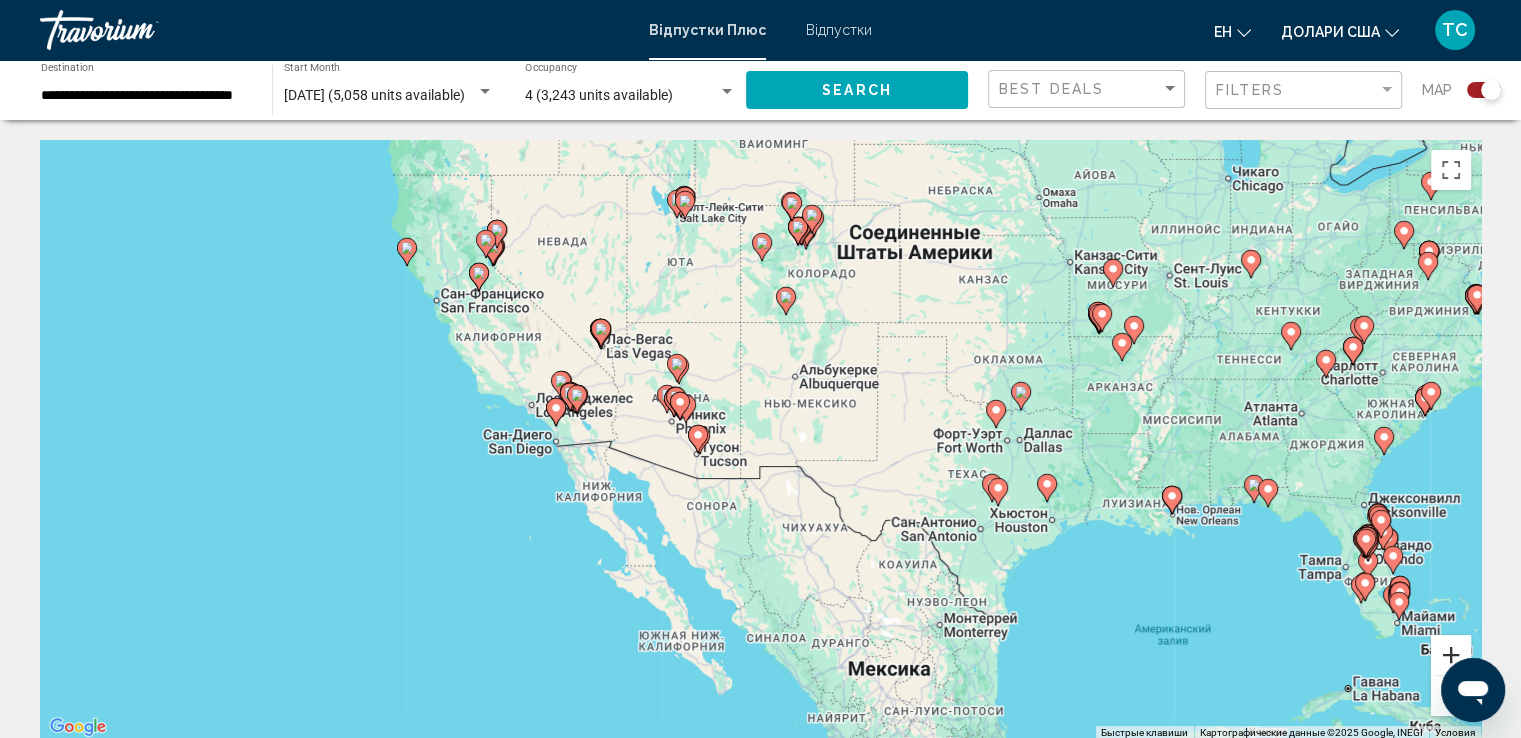 click at bounding box center (1451, 655) 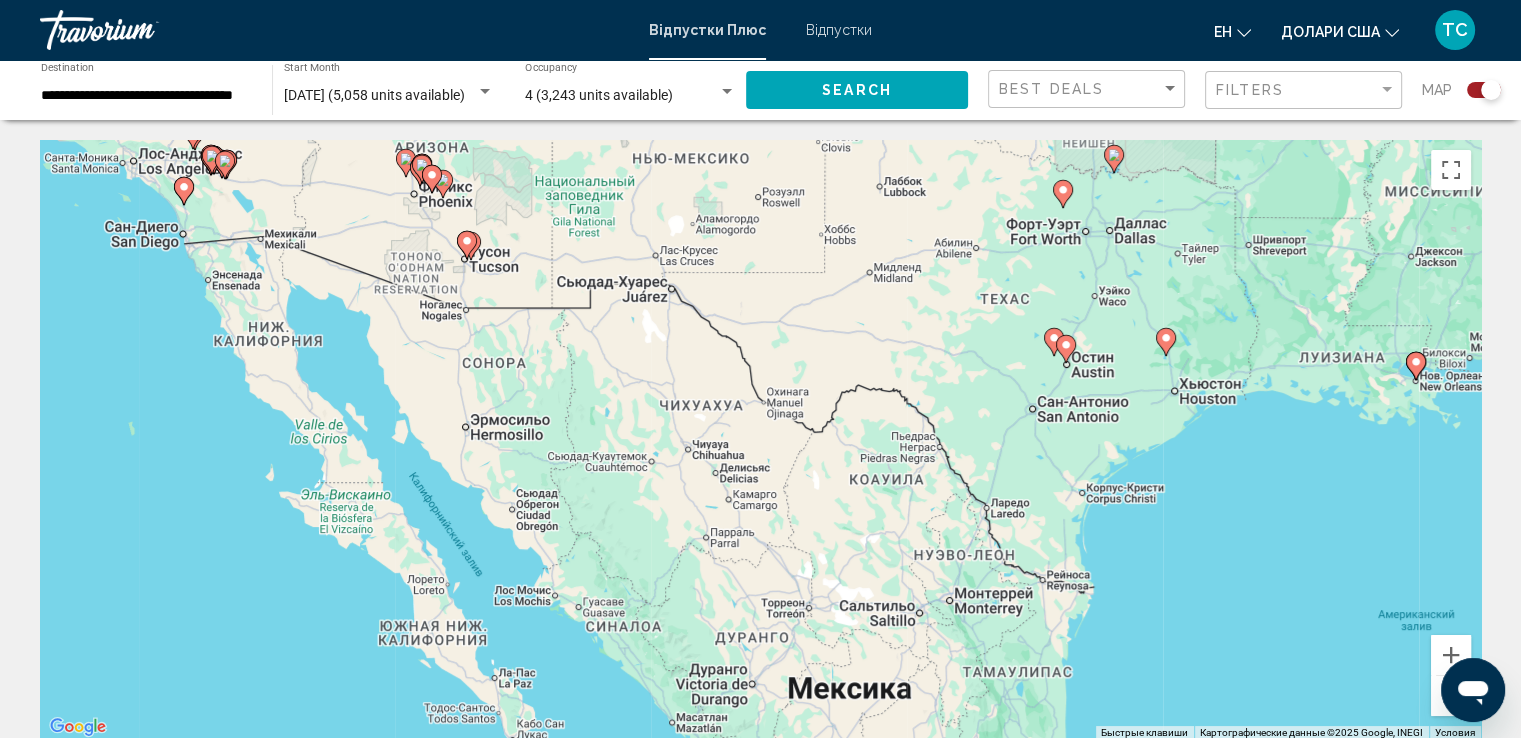 drag, startPoint x: 1164, startPoint y: 619, endPoint x: 992, endPoint y: 410, distance: 270.67508 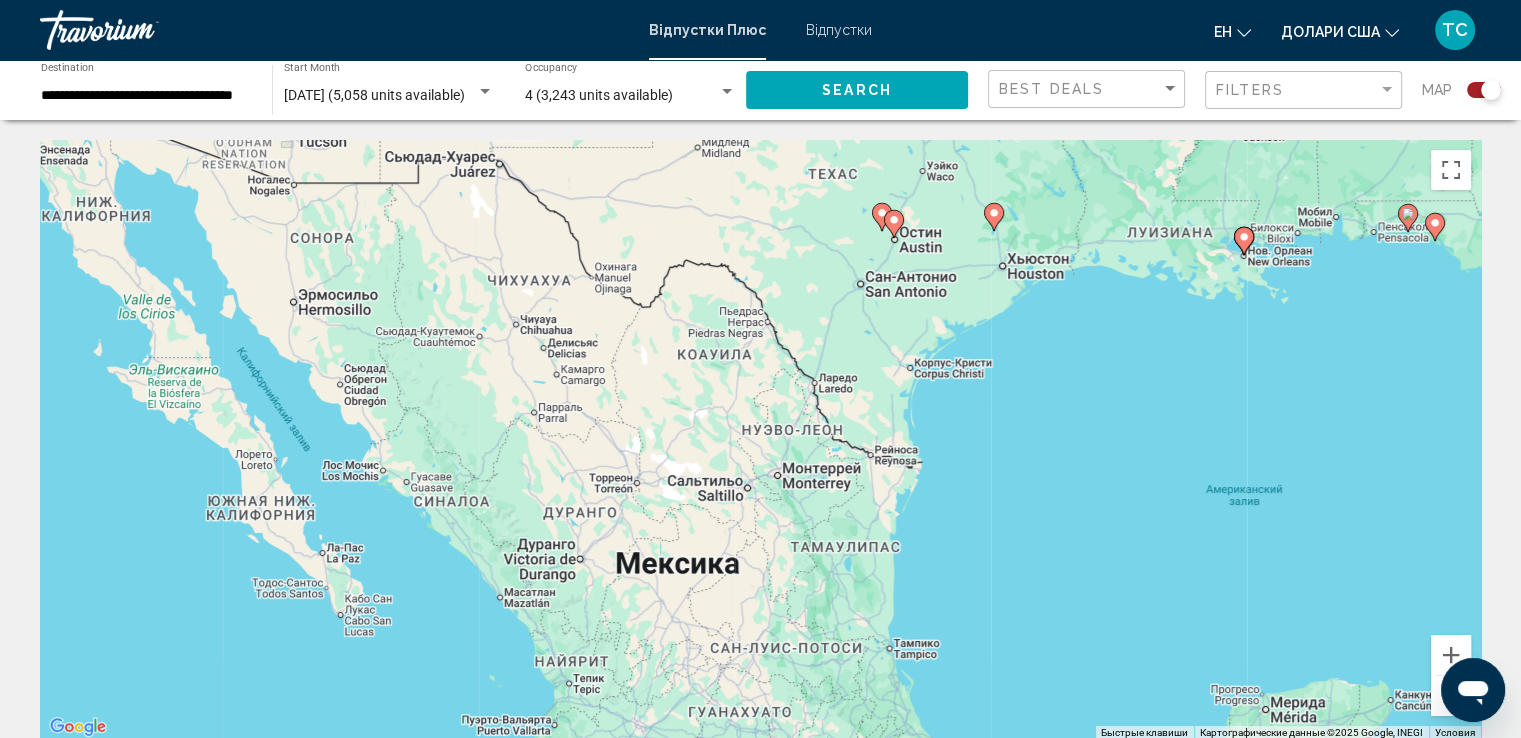 drag, startPoint x: 1293, startPoint y: 533, endPoint x: 1122, endPoint y: 406, distance: 213.00235 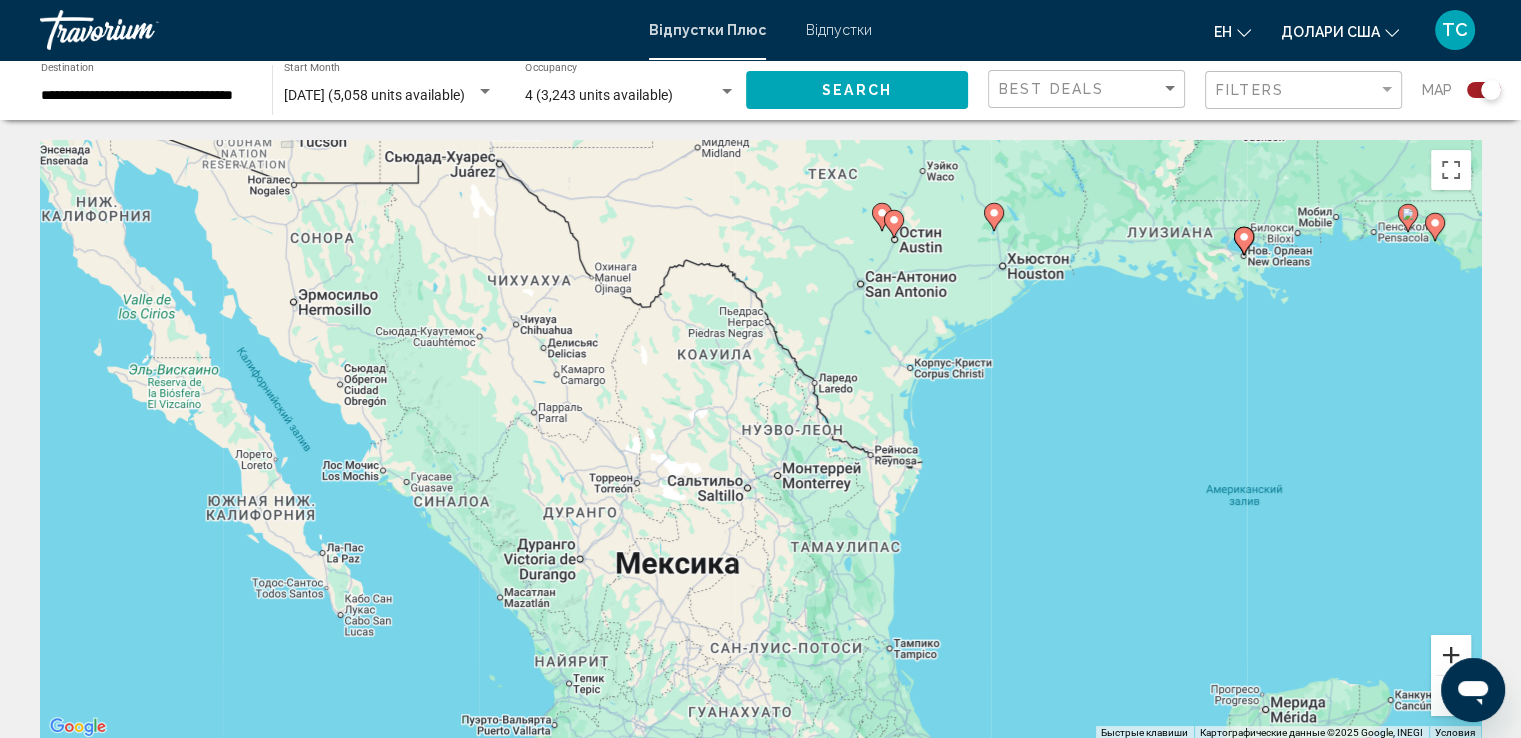 click at bounding box center [1451, 655] 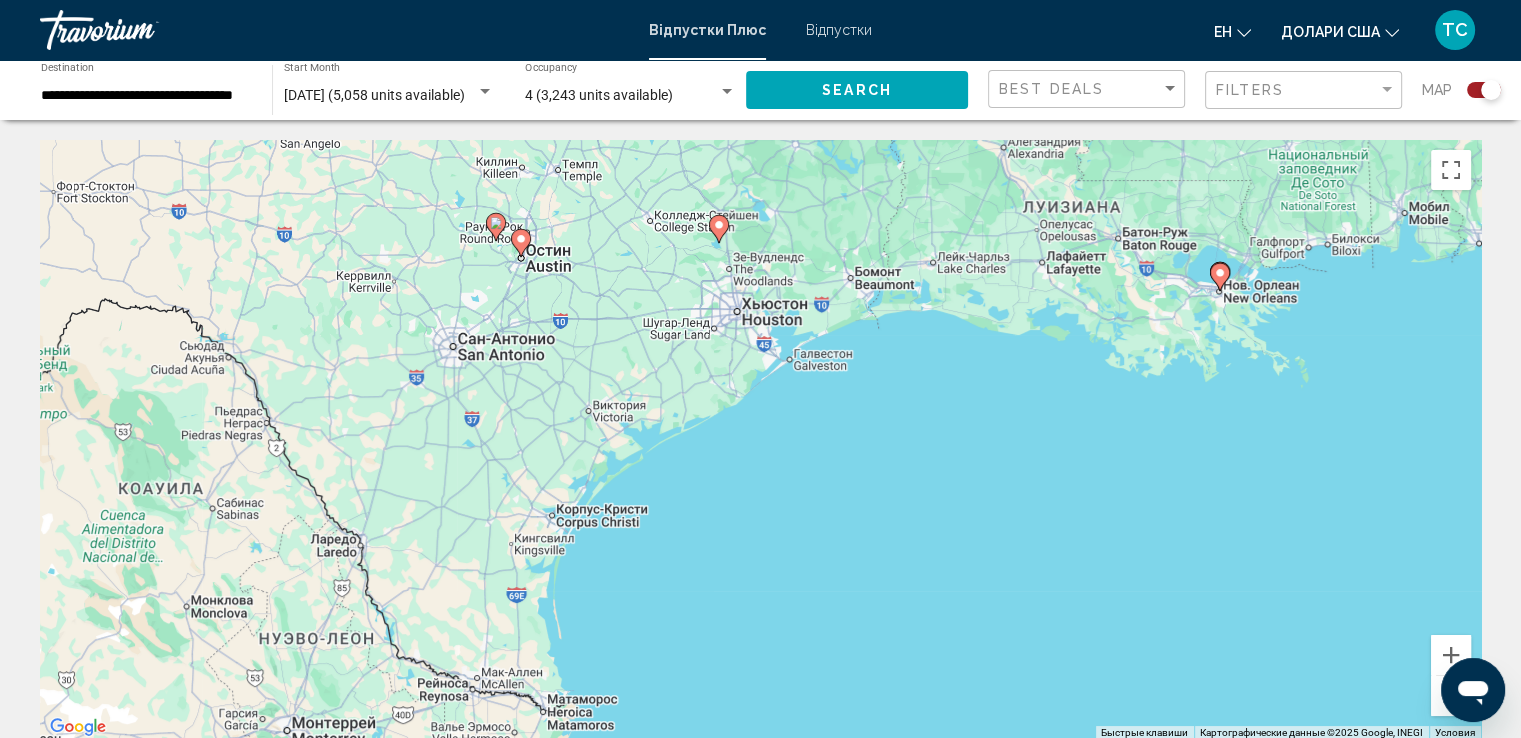 drag, startPoint x: 1257, startPoint y: 355, endPoint x: 746, endPoint y: 576, distance: 556.7423 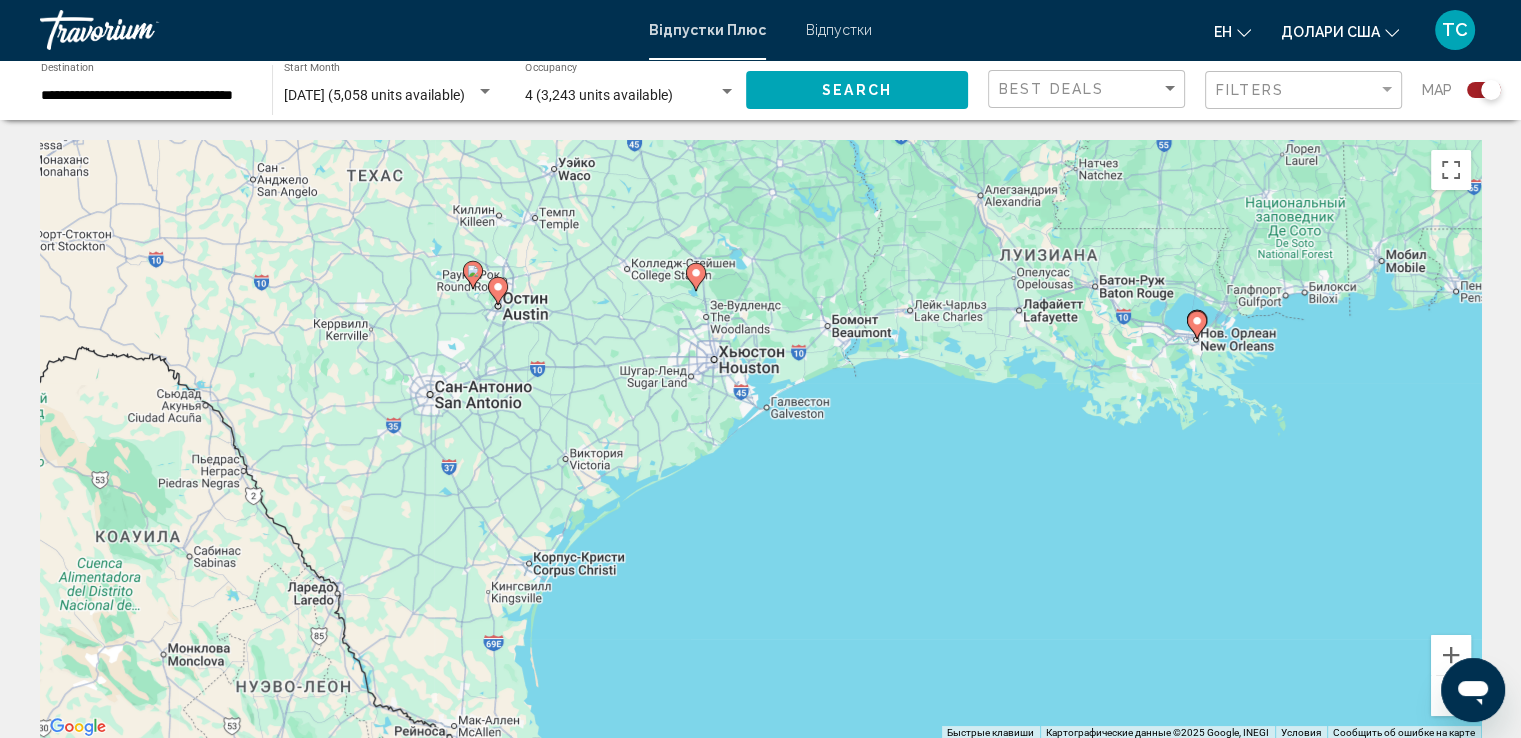 drag, startPoint x: 852, startPoint y: 469, endPoint x: 832, endPoint y: 515, distance: 50.159744 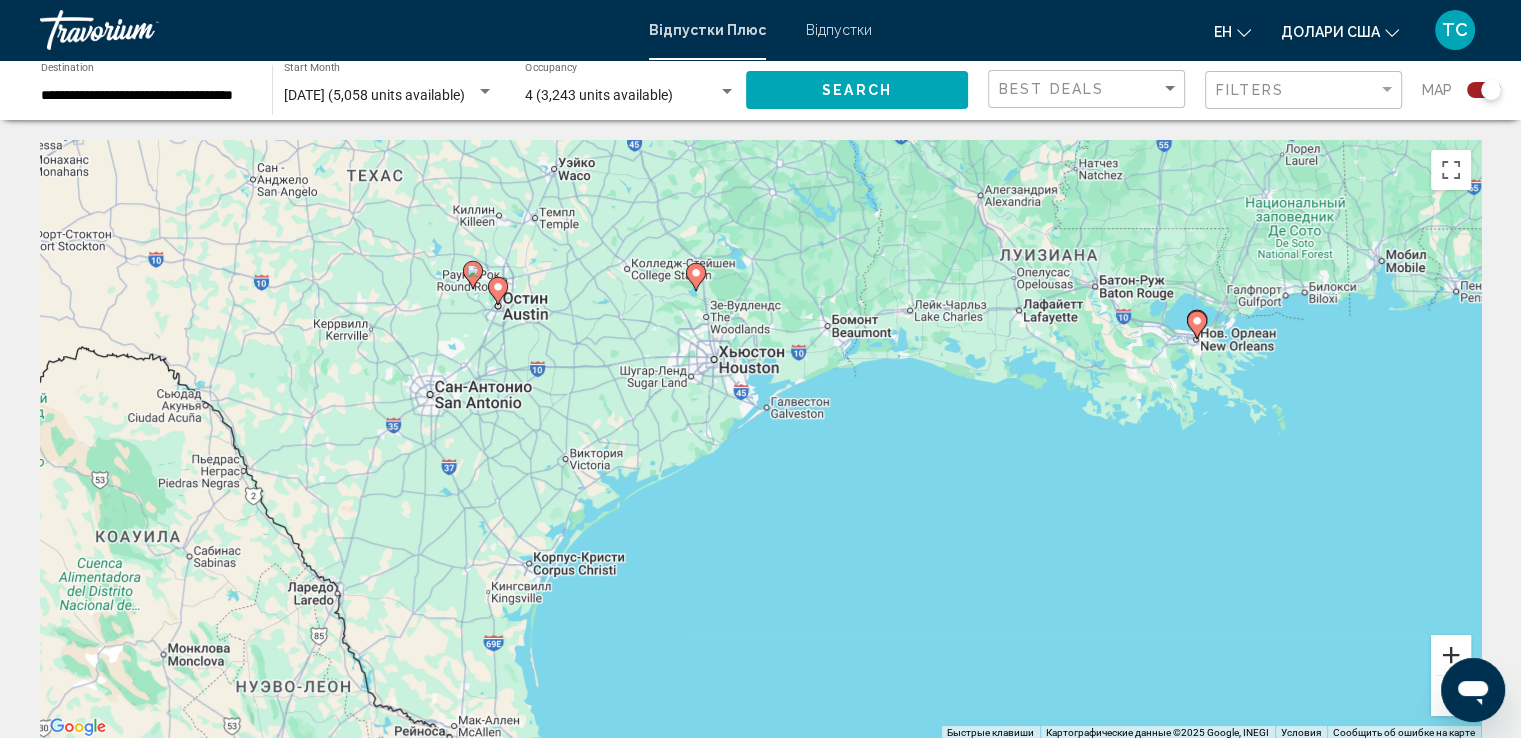 click at bounding box center [1451, 655] 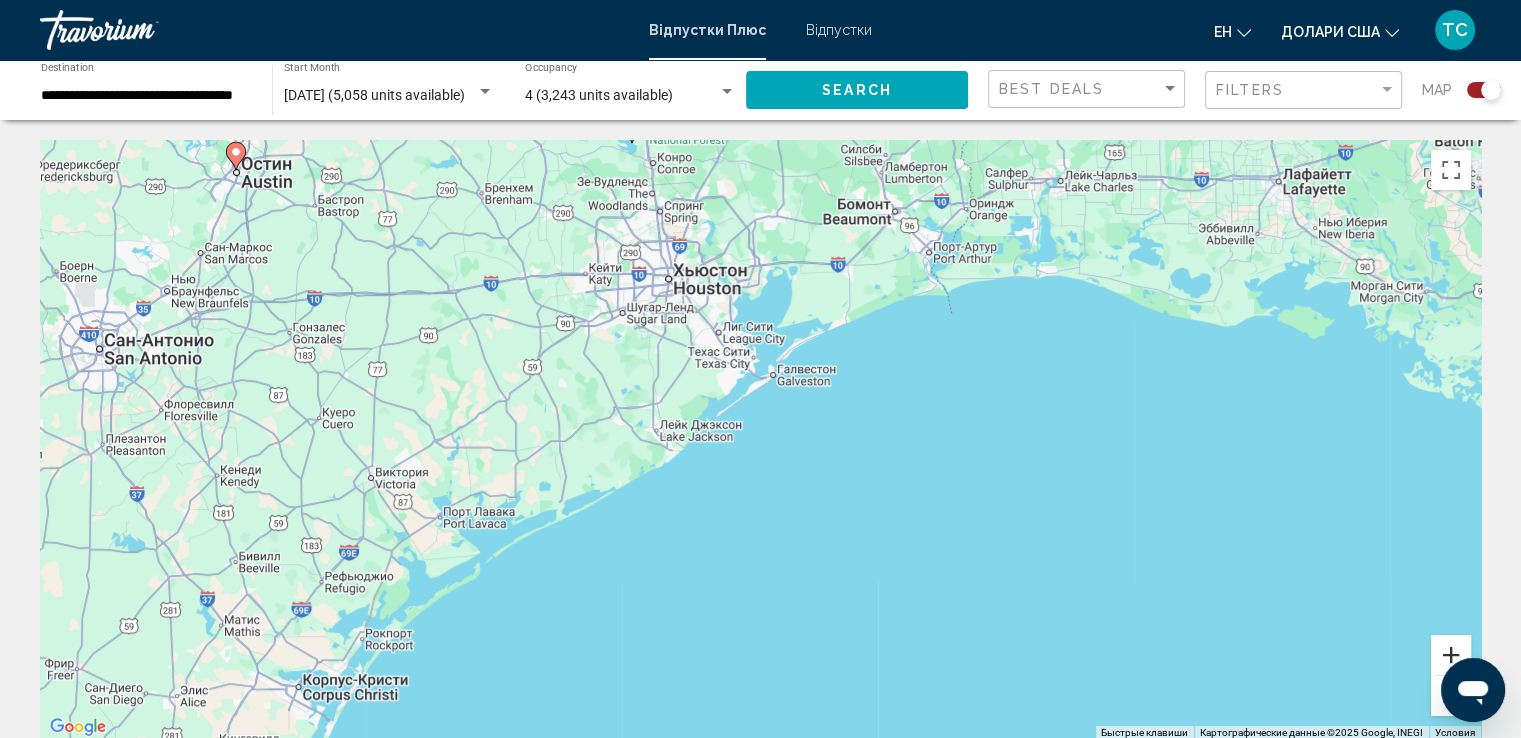 click at bounding box center (1451, 655) 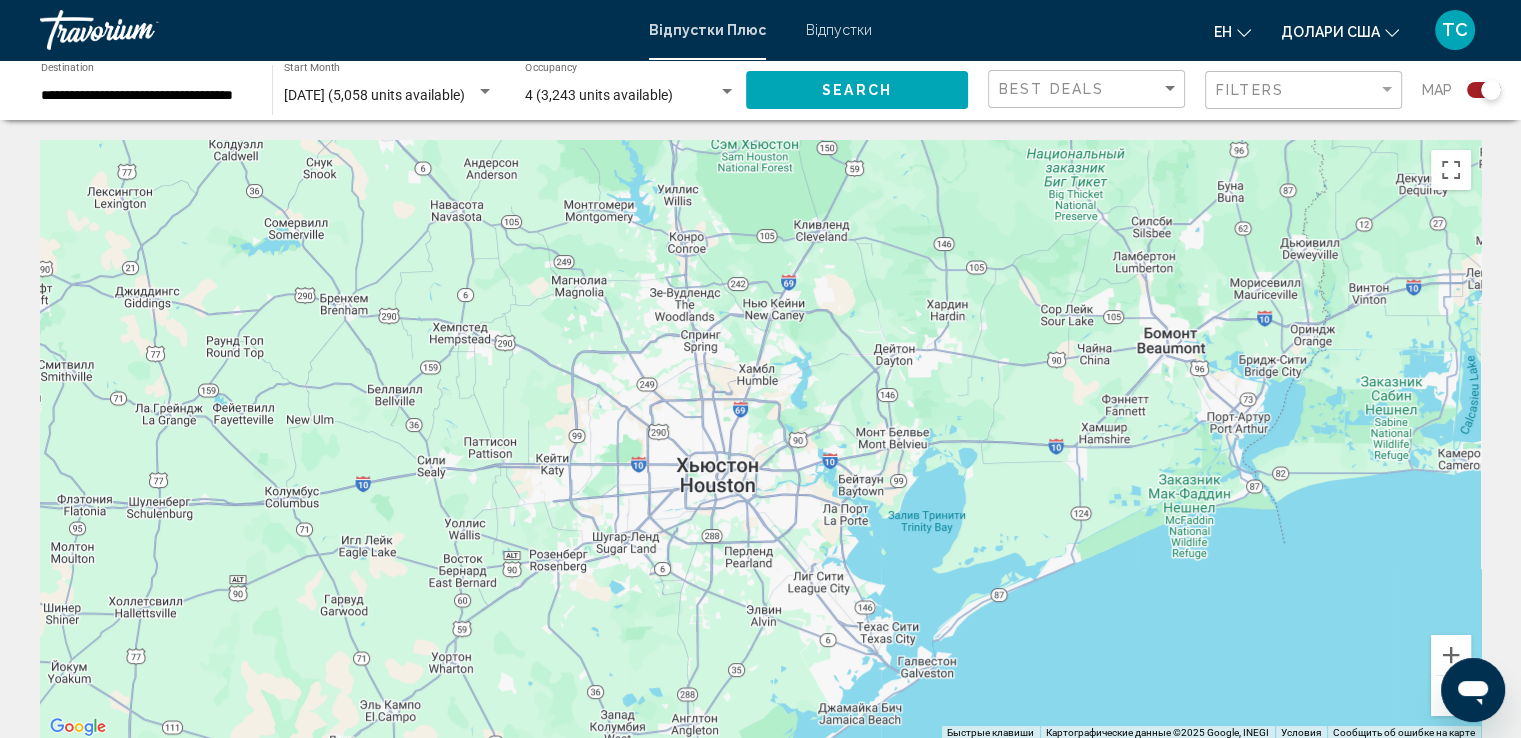 drag, startPoint x: 709, startPoint y: 281, endPoint x: 839, endPoint y: 616, distance: 359.33966 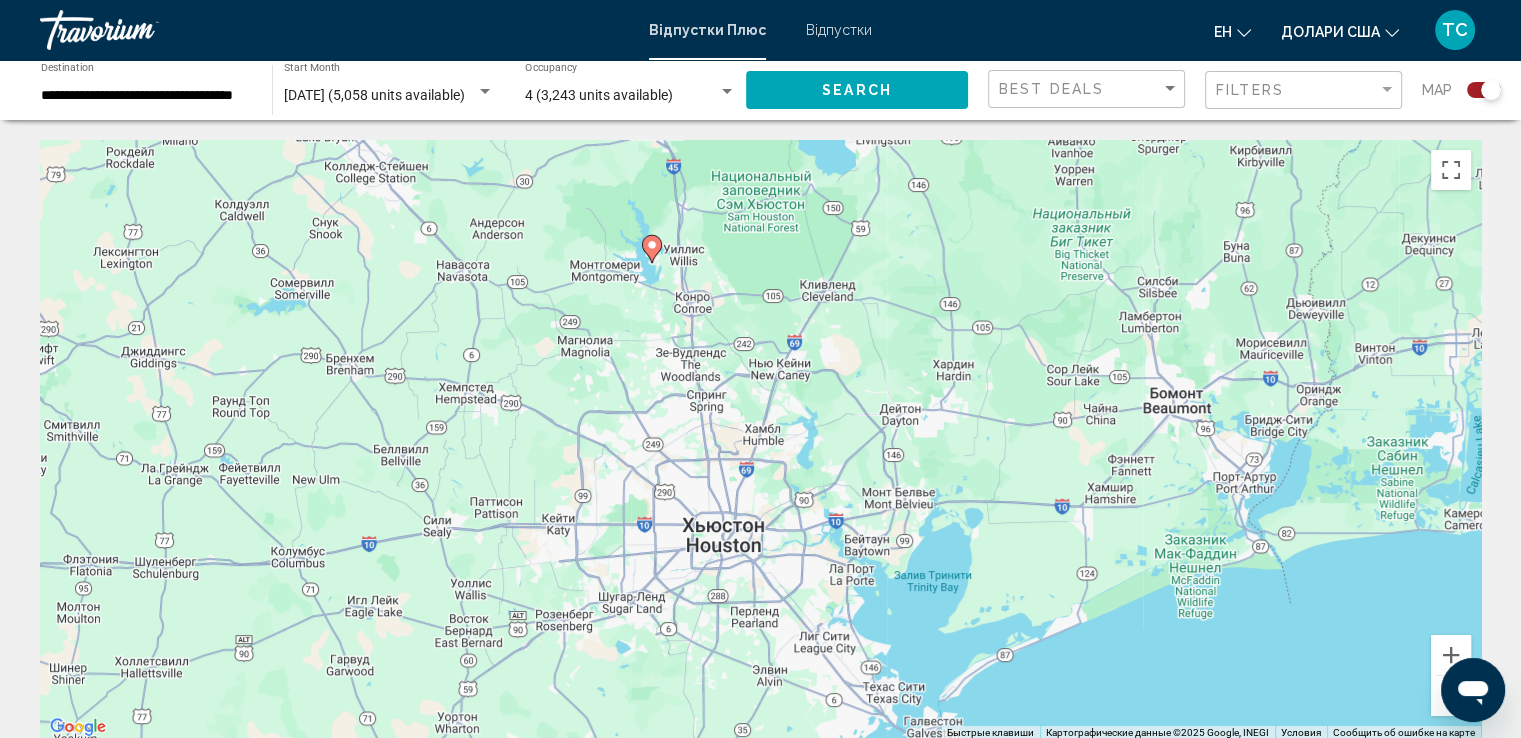 drag, startPoint x: 765, startPoint y: 314, endPoint x: 752, endPoint y: 400, distance: 86.977005 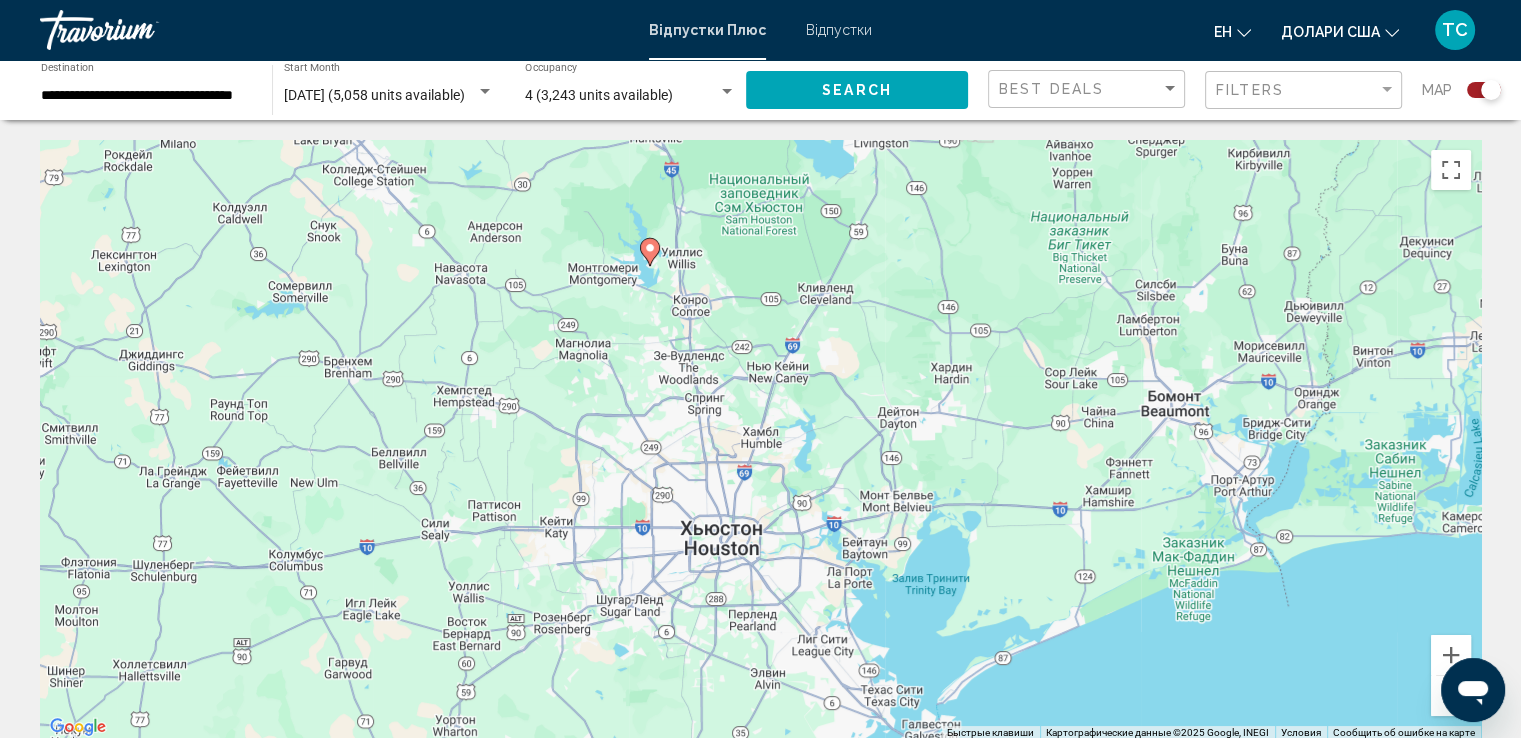 click 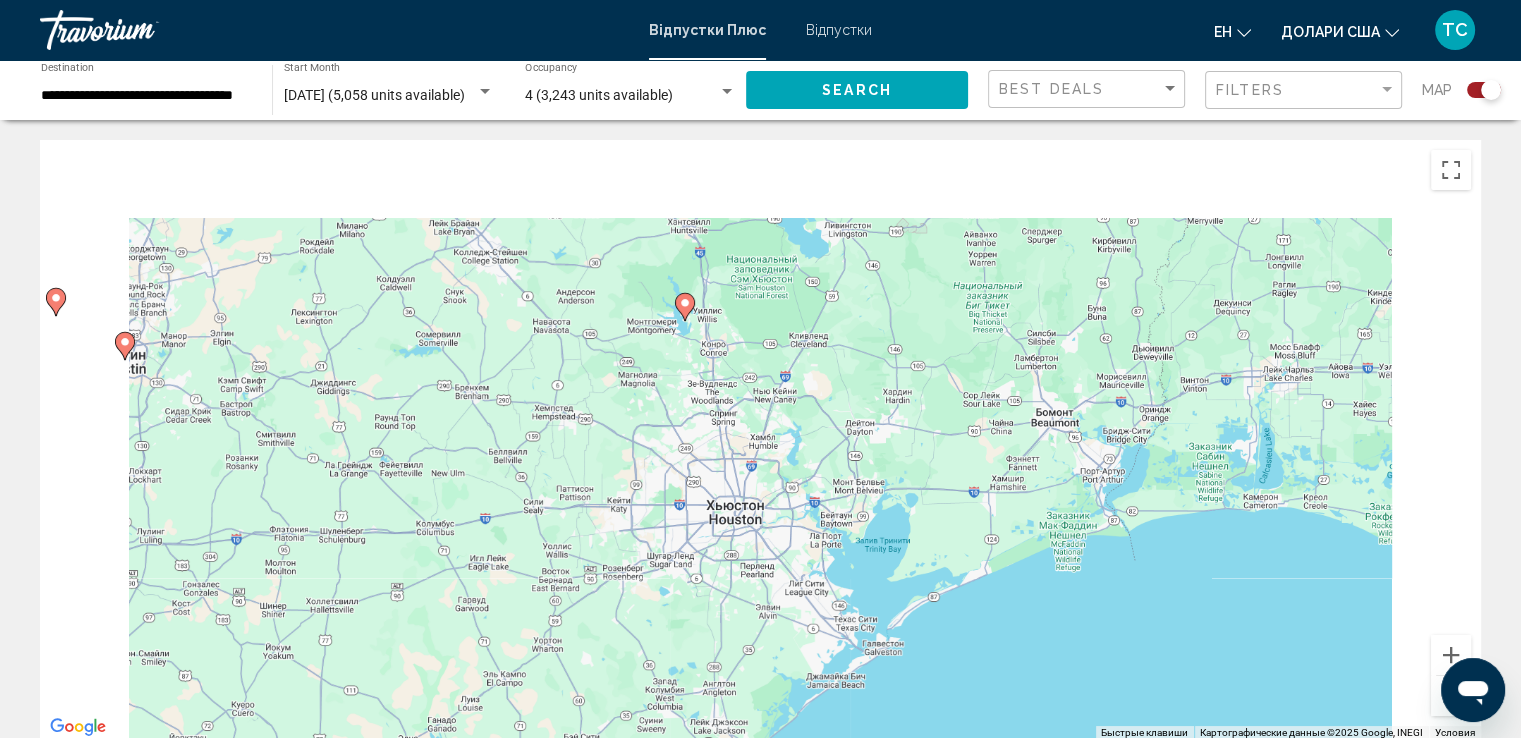 click on "Для навигации используйте клавиши со стрелками. Чтобы активировать перетаскивание с помощью клавиатуры, нажмите Alt + Ввод. После этого перемещайте маркер, используя клавиши со стрелками. Чтобы завершить перетаскивание, нажмите клавишу Ввод. Чтобы отменить действие, нажмите клавишу Esc." at bounding box center (760, 440) 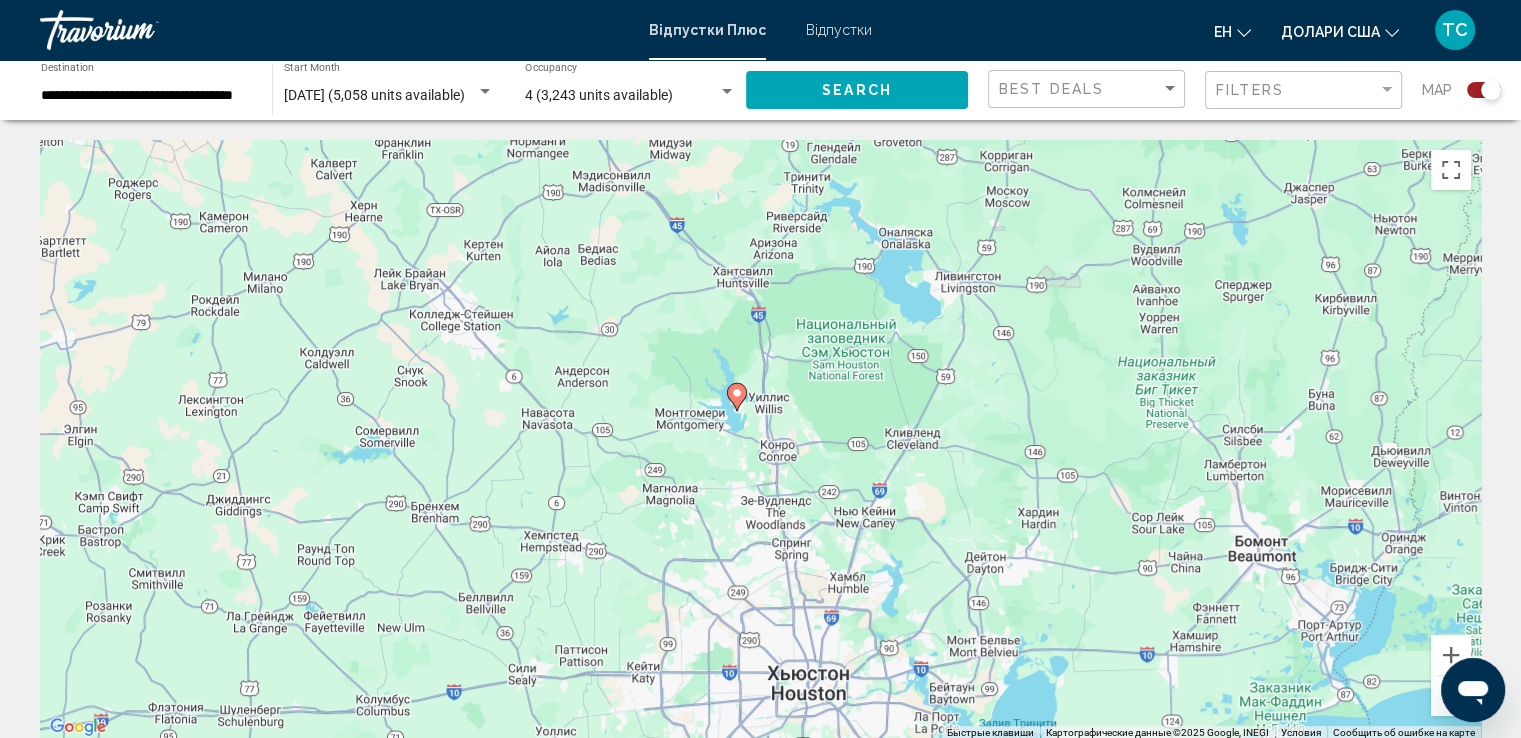 click 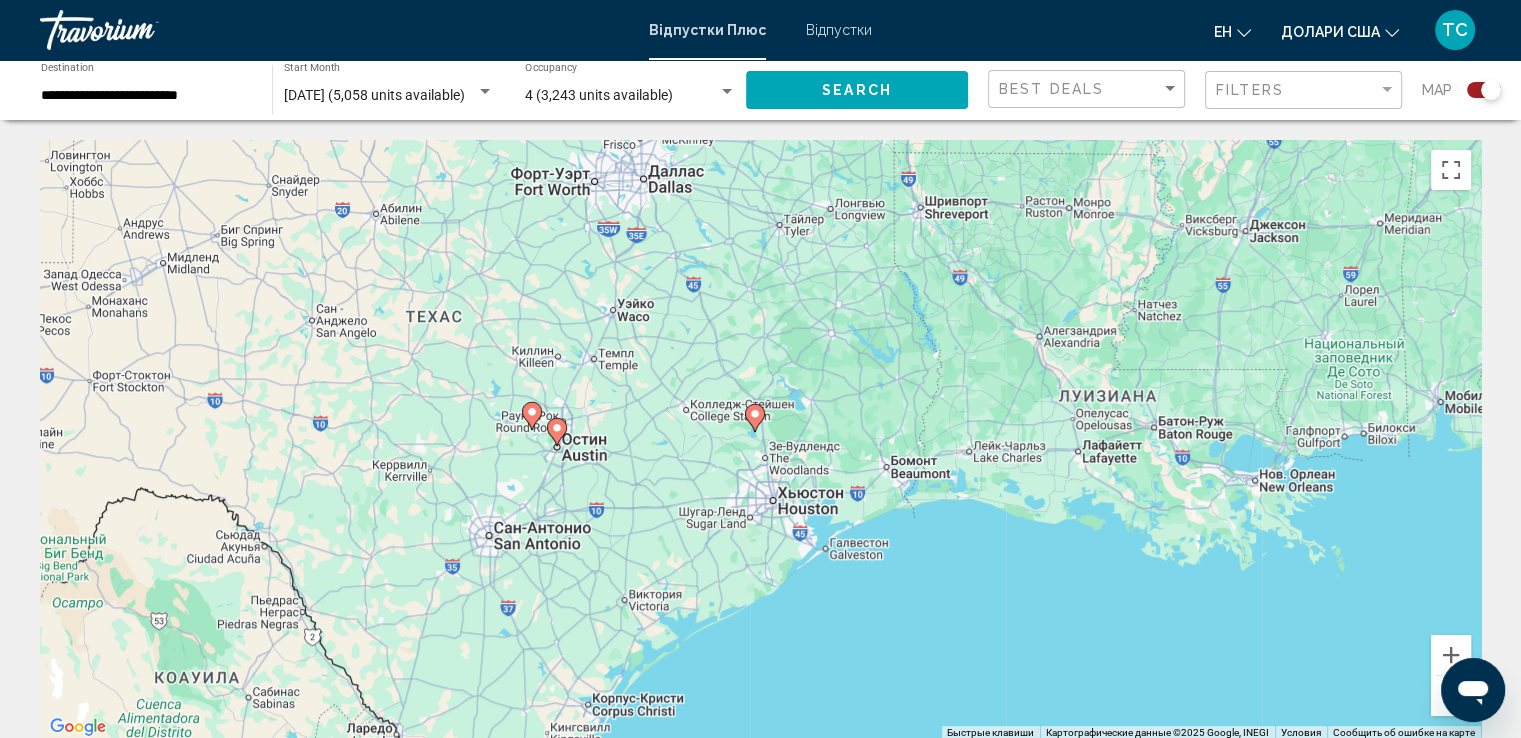 click 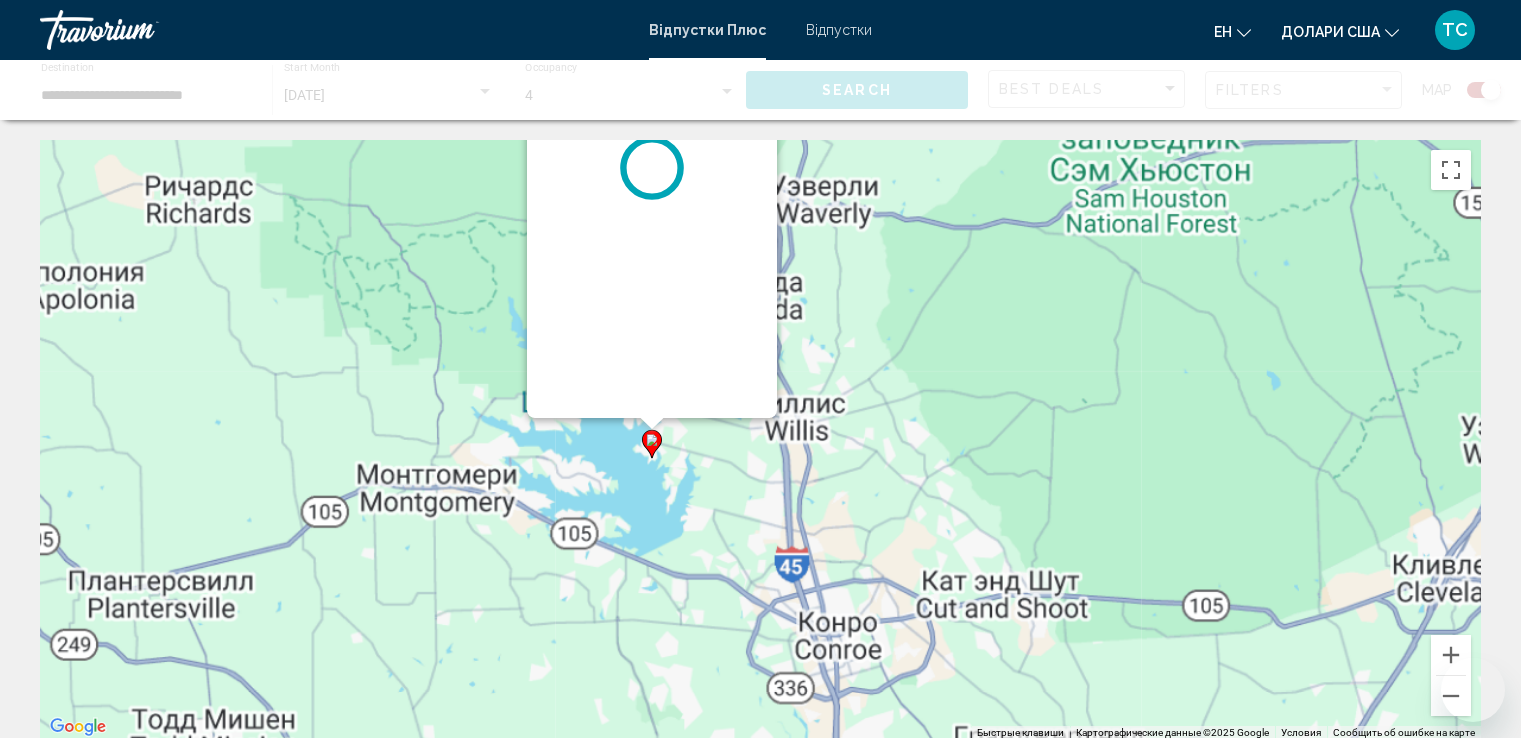 scroll, scrollTop: 0, scrollLeft: 0, axis: both 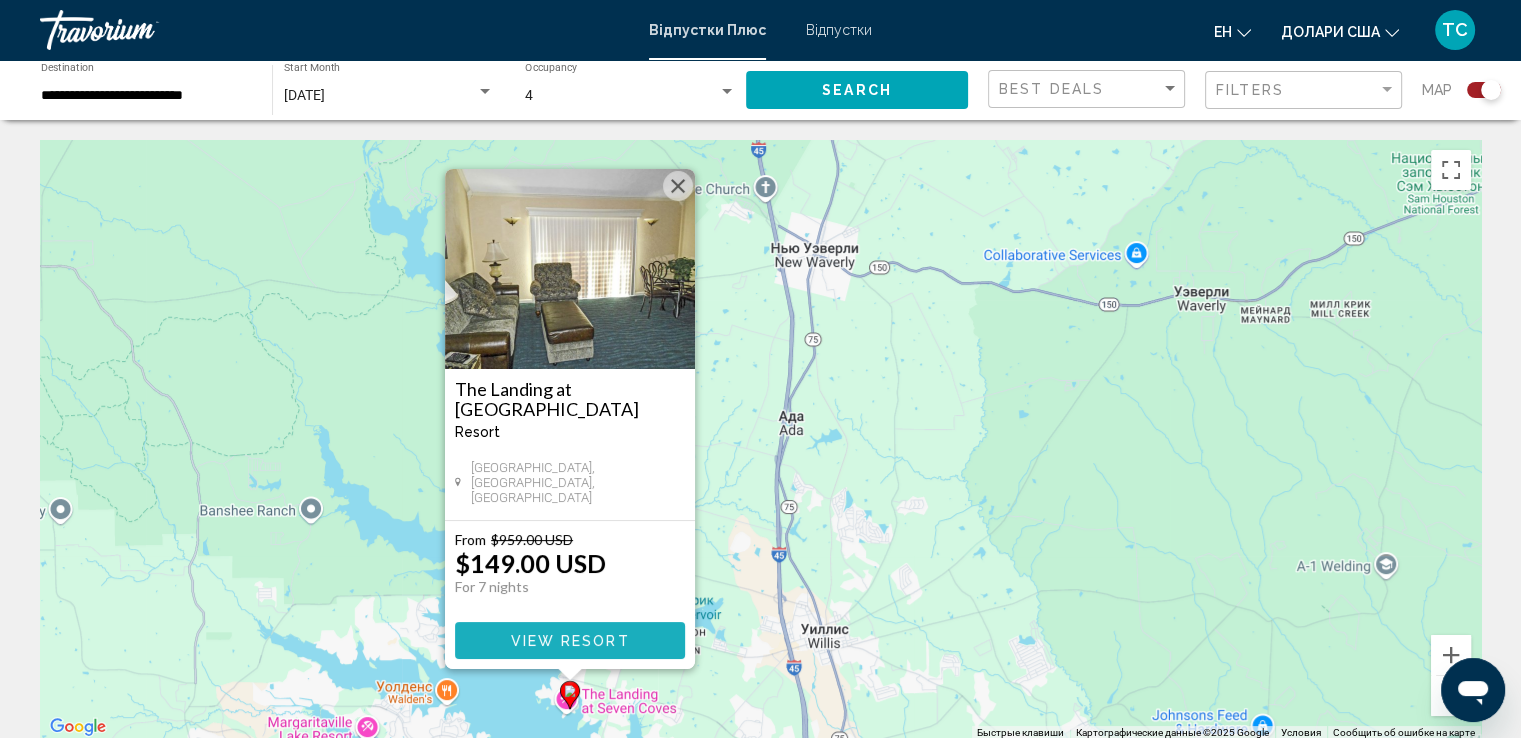 click on "View Resort" at bounding box center (569, 641) 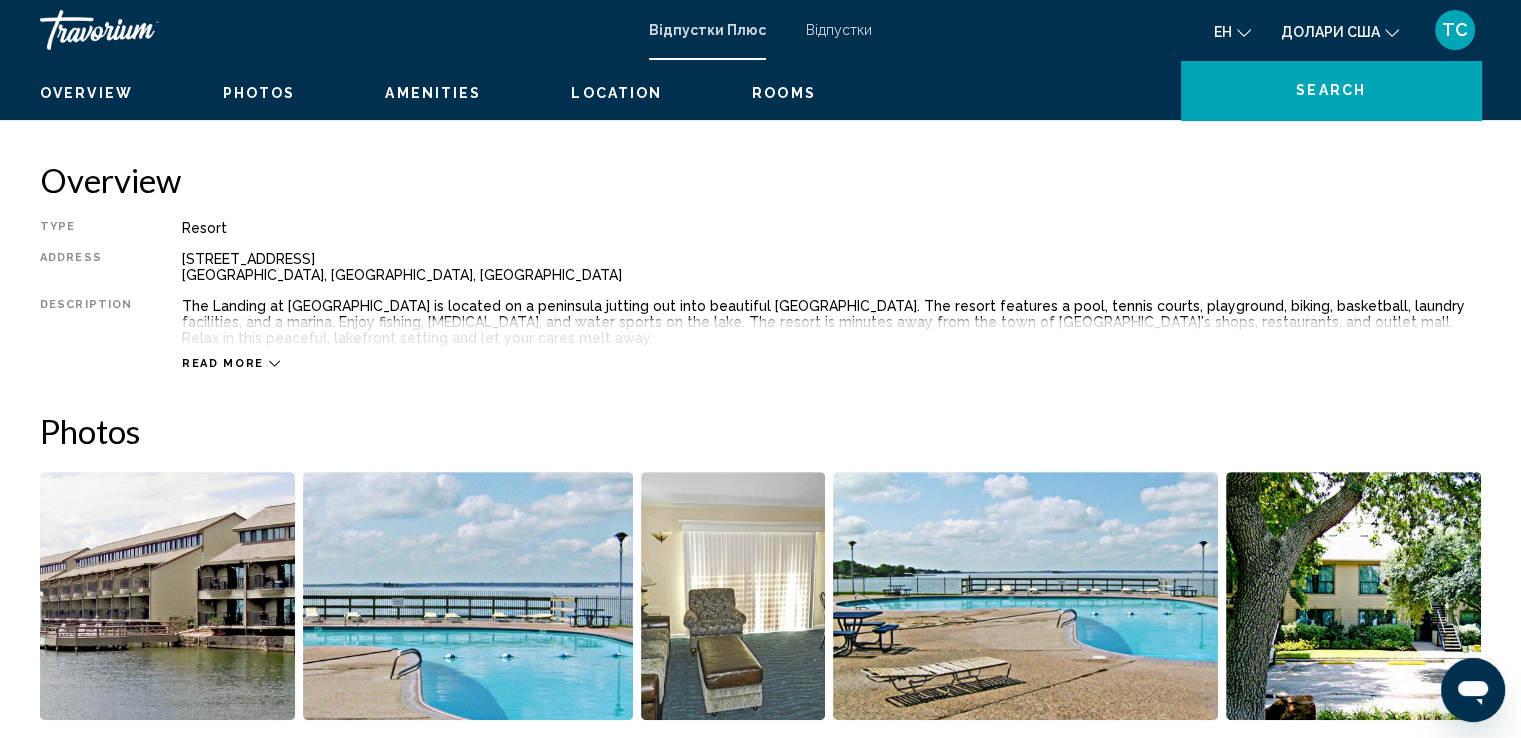 scroll, scrollTop: 800, scrollLeft: 0, axis: vertical 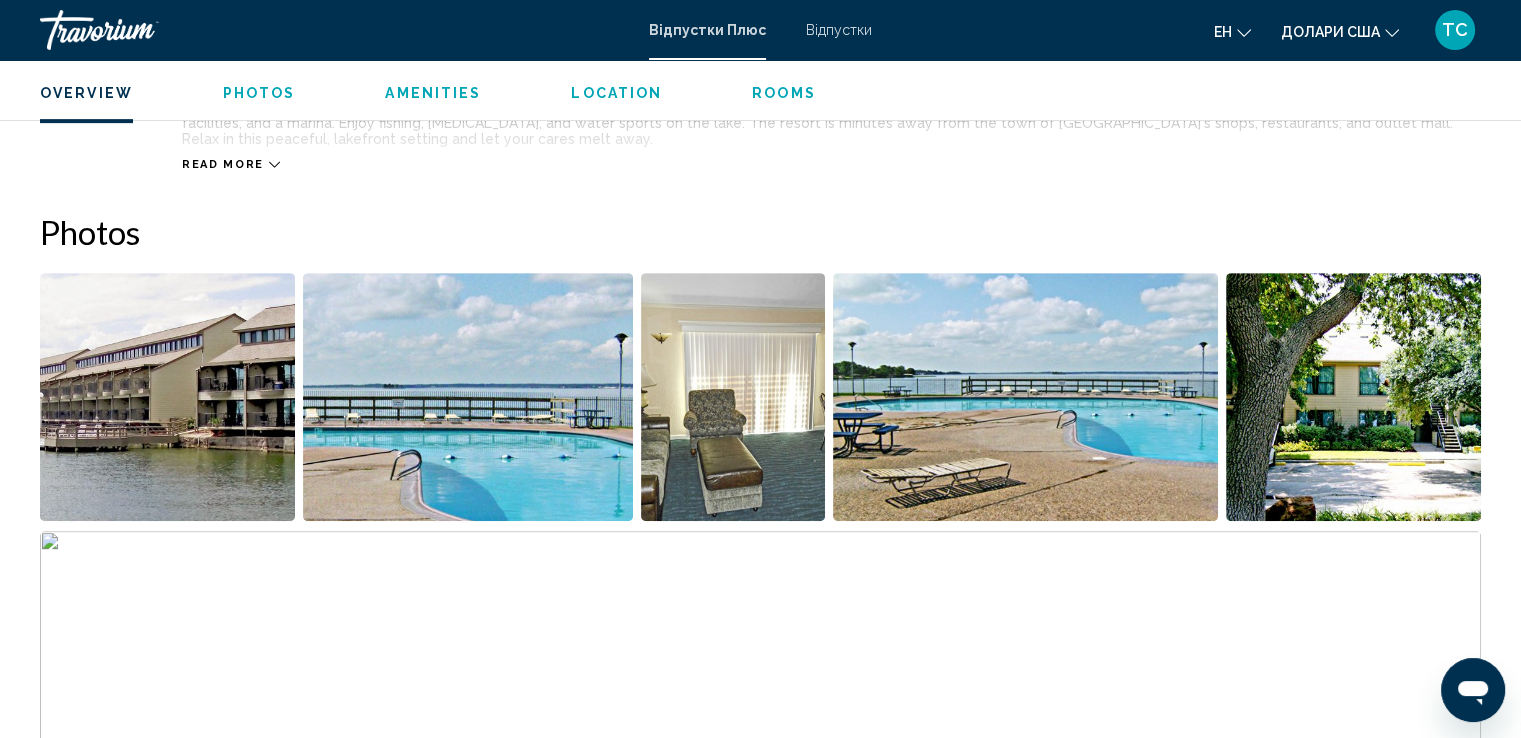 click at bounding box center (468, 397) 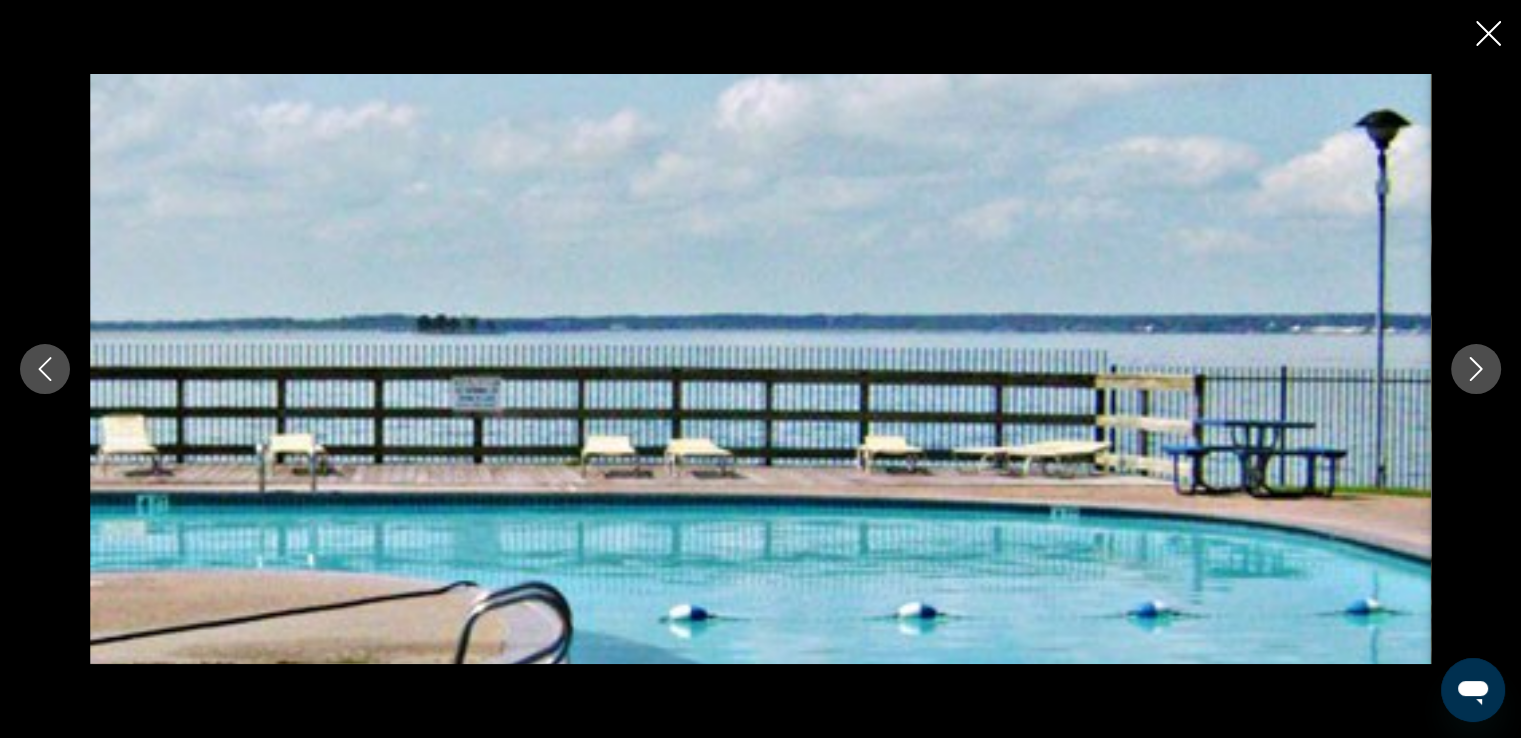 click 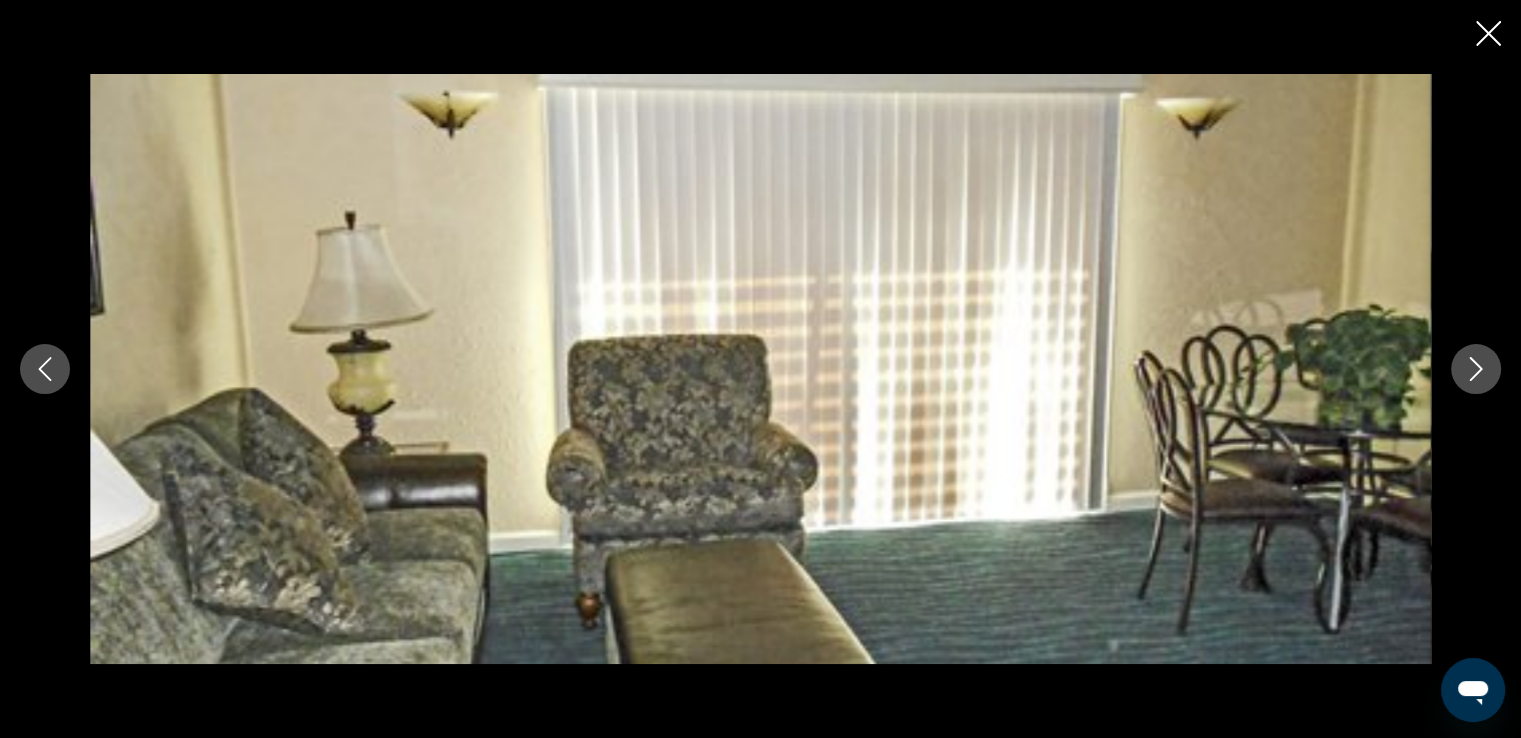 click 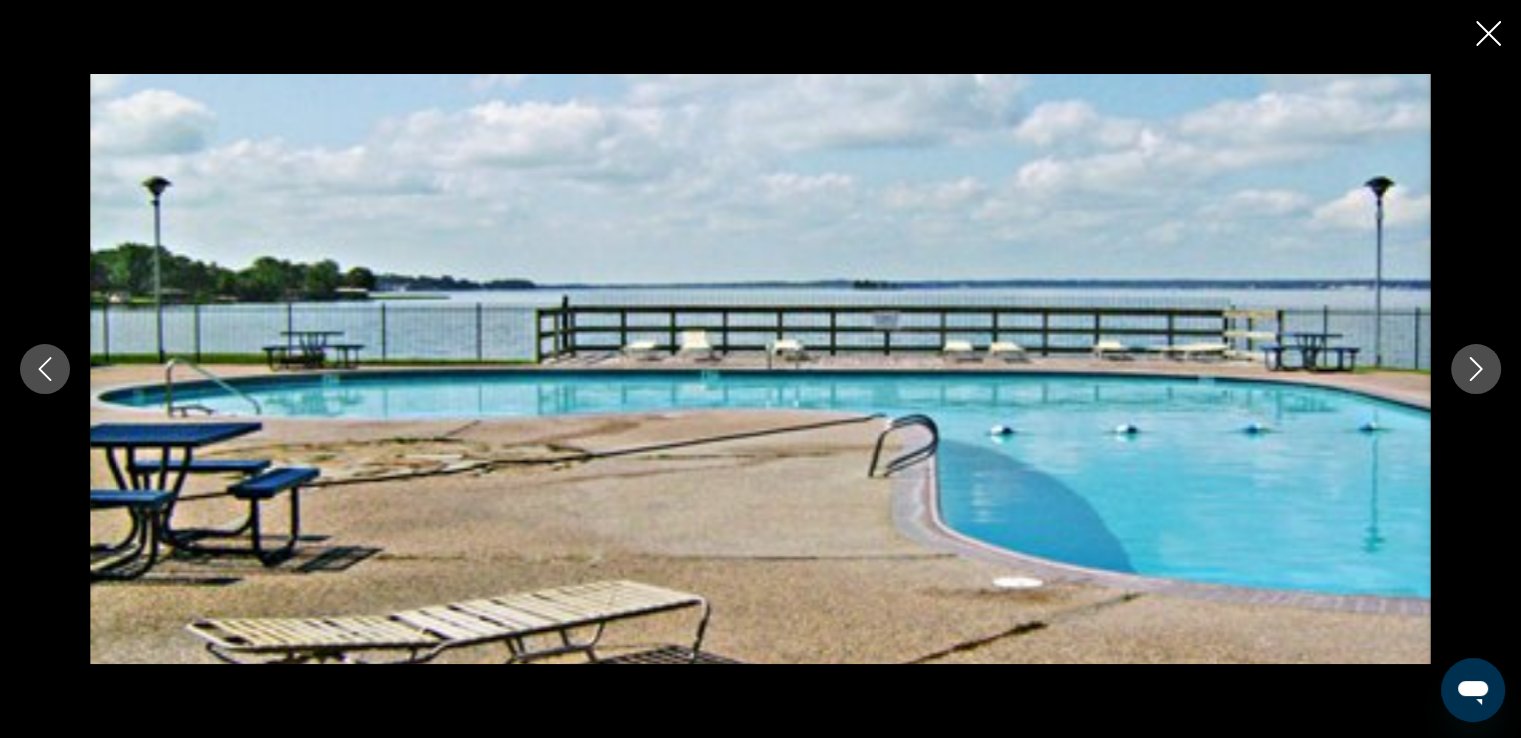 click 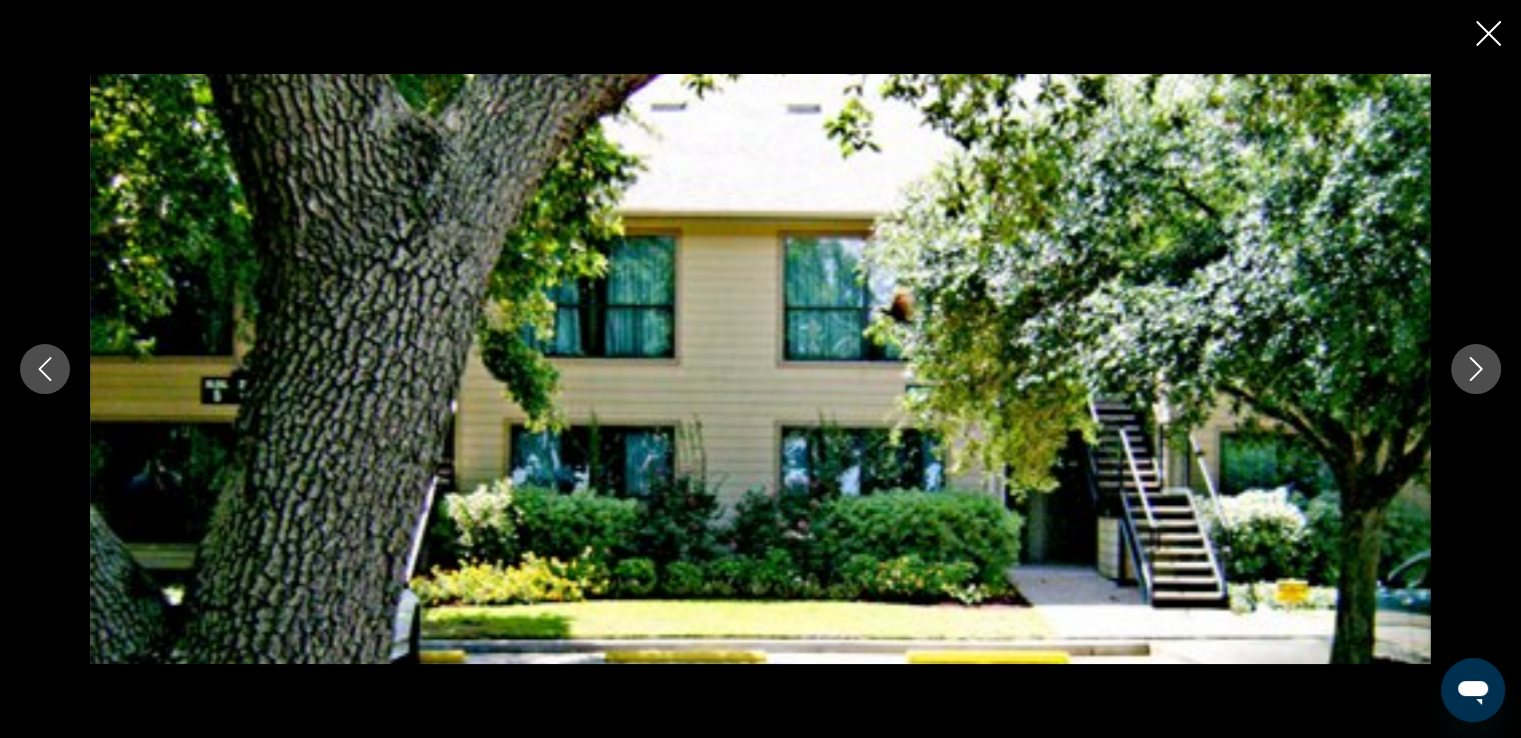 click 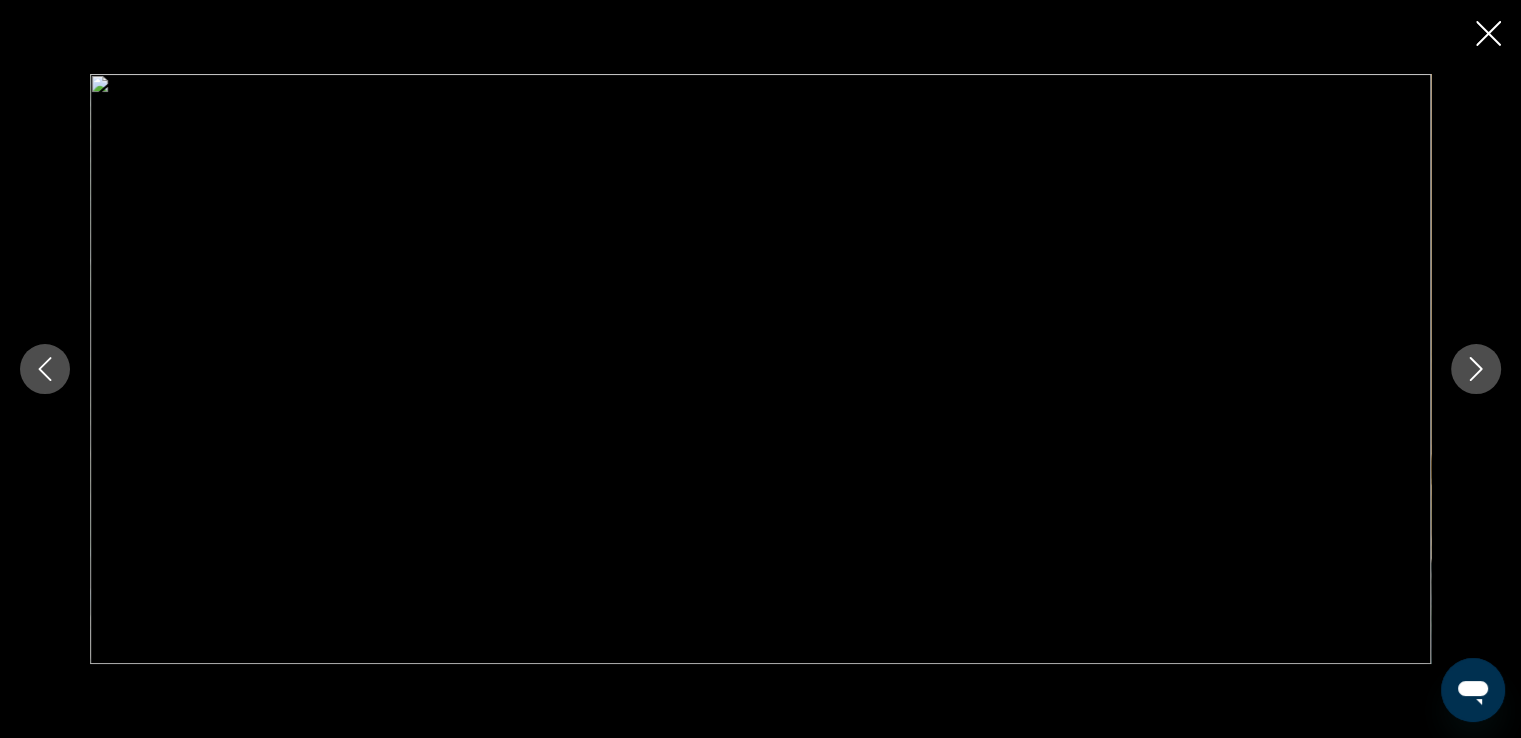 click 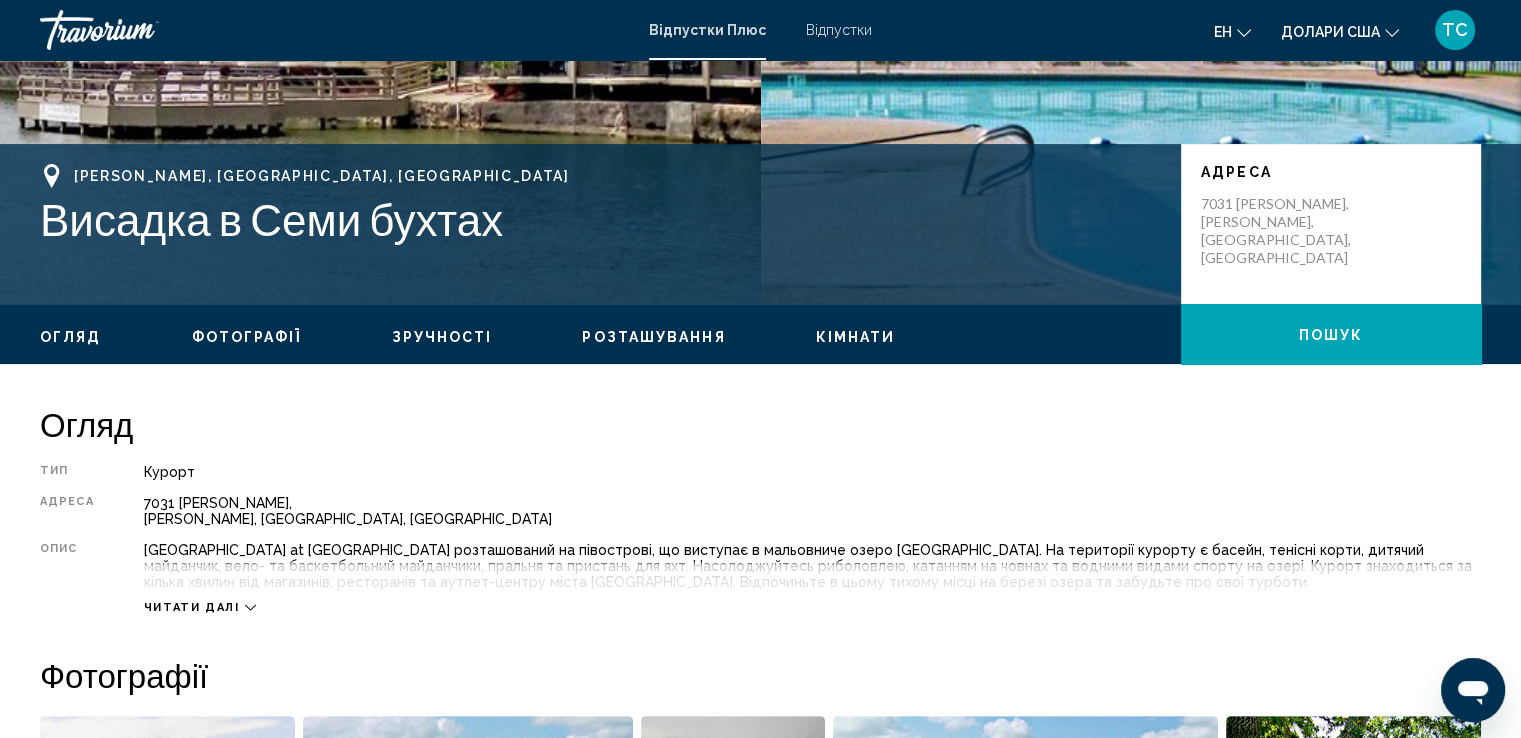 scroll, scrollTop: 0, scrollLeft: 0, axis: both 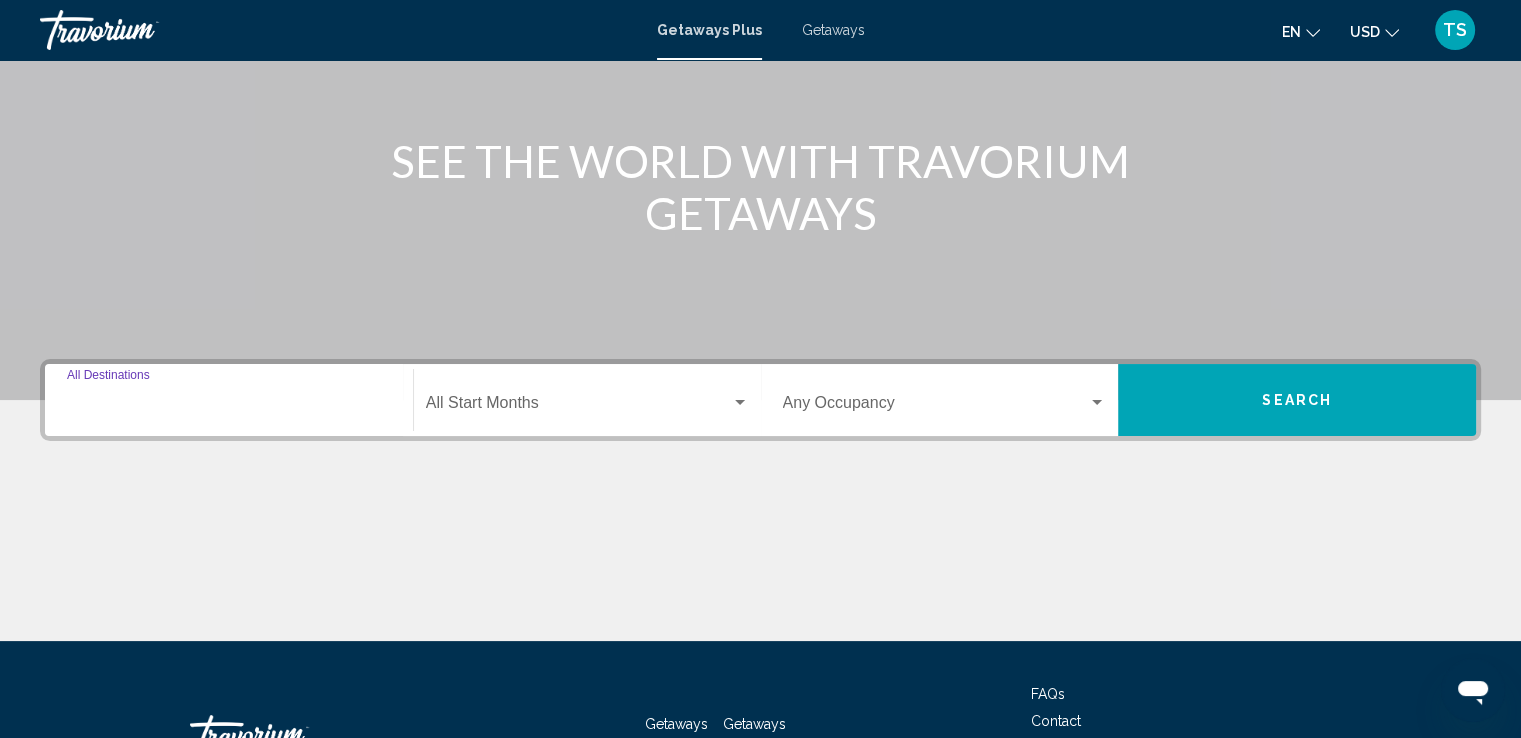 click on "Destination All Destinations" at bounding box center (229, 407) 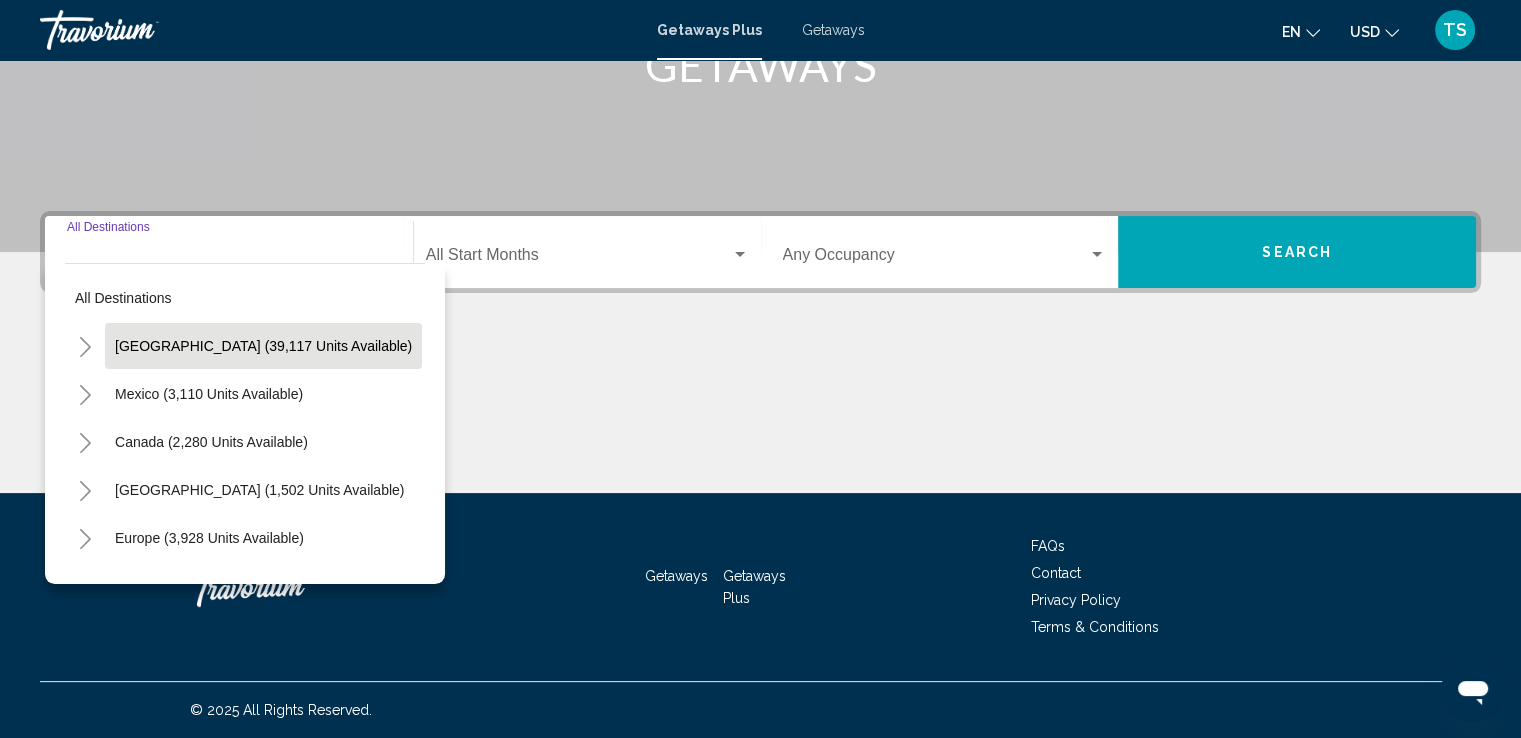 click on "[GEOGRAPHIC_DATA] (39,117 units available)" at bounding box center [209, 394] 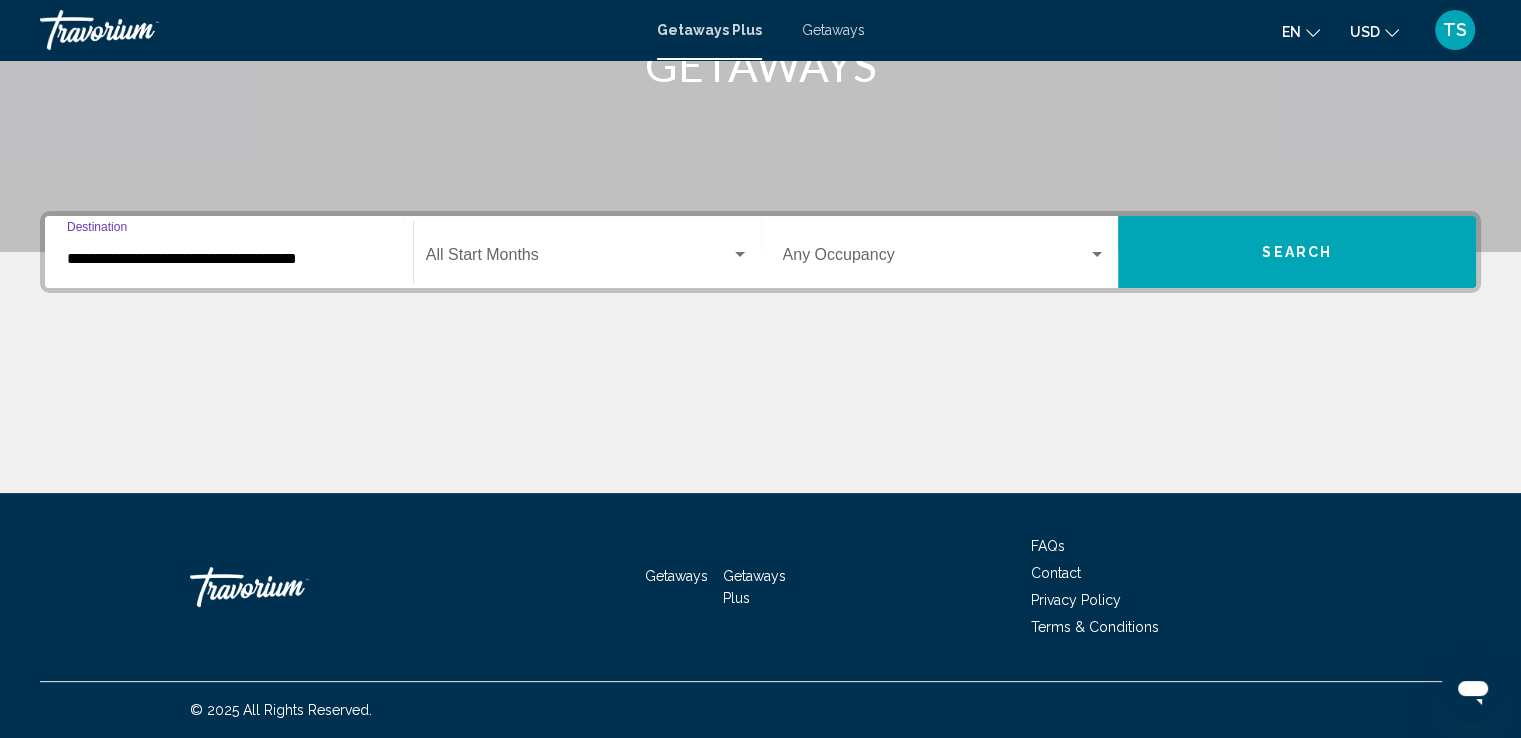 click on "Start Month All Start Months" 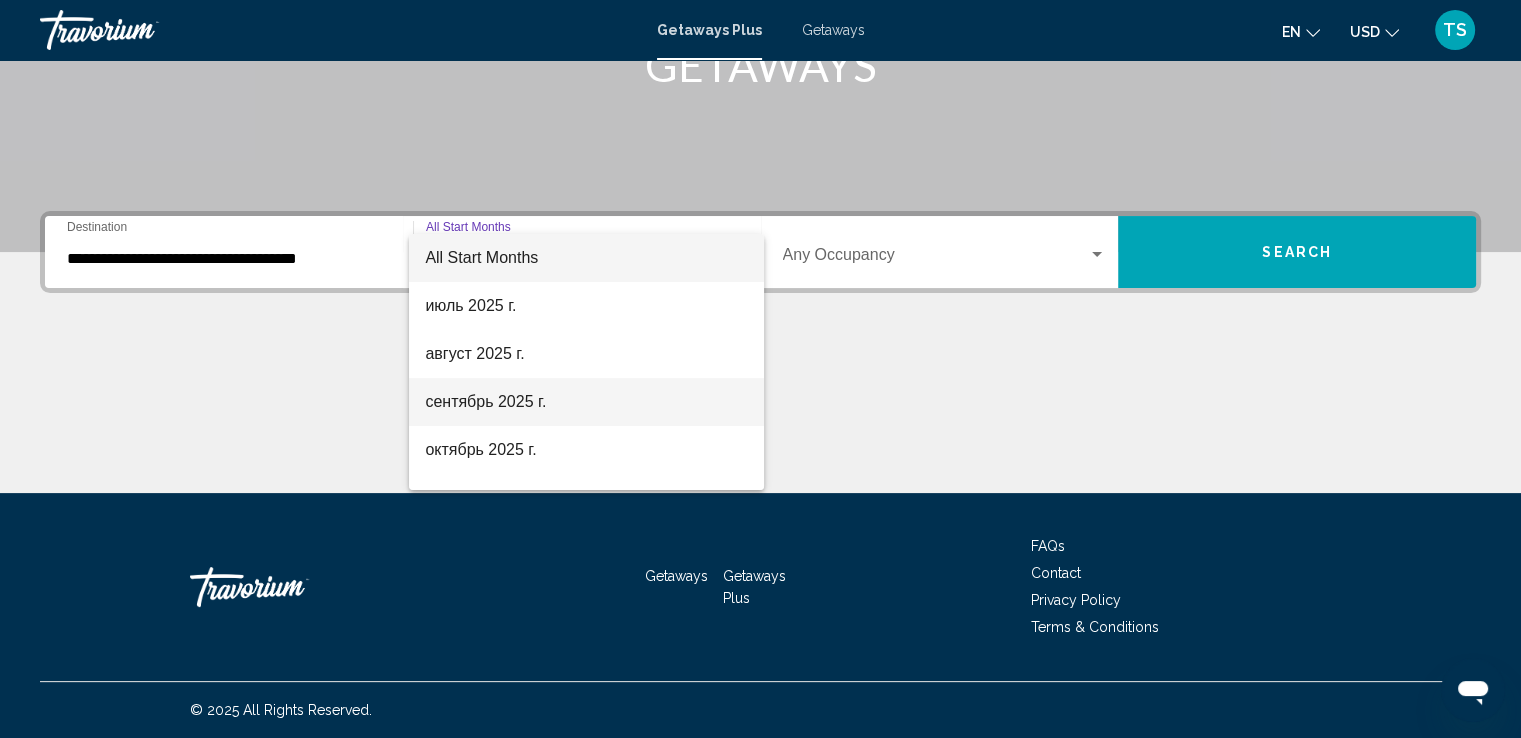 click on "сентябрь 2025 г." at bounding box center [586, 402] 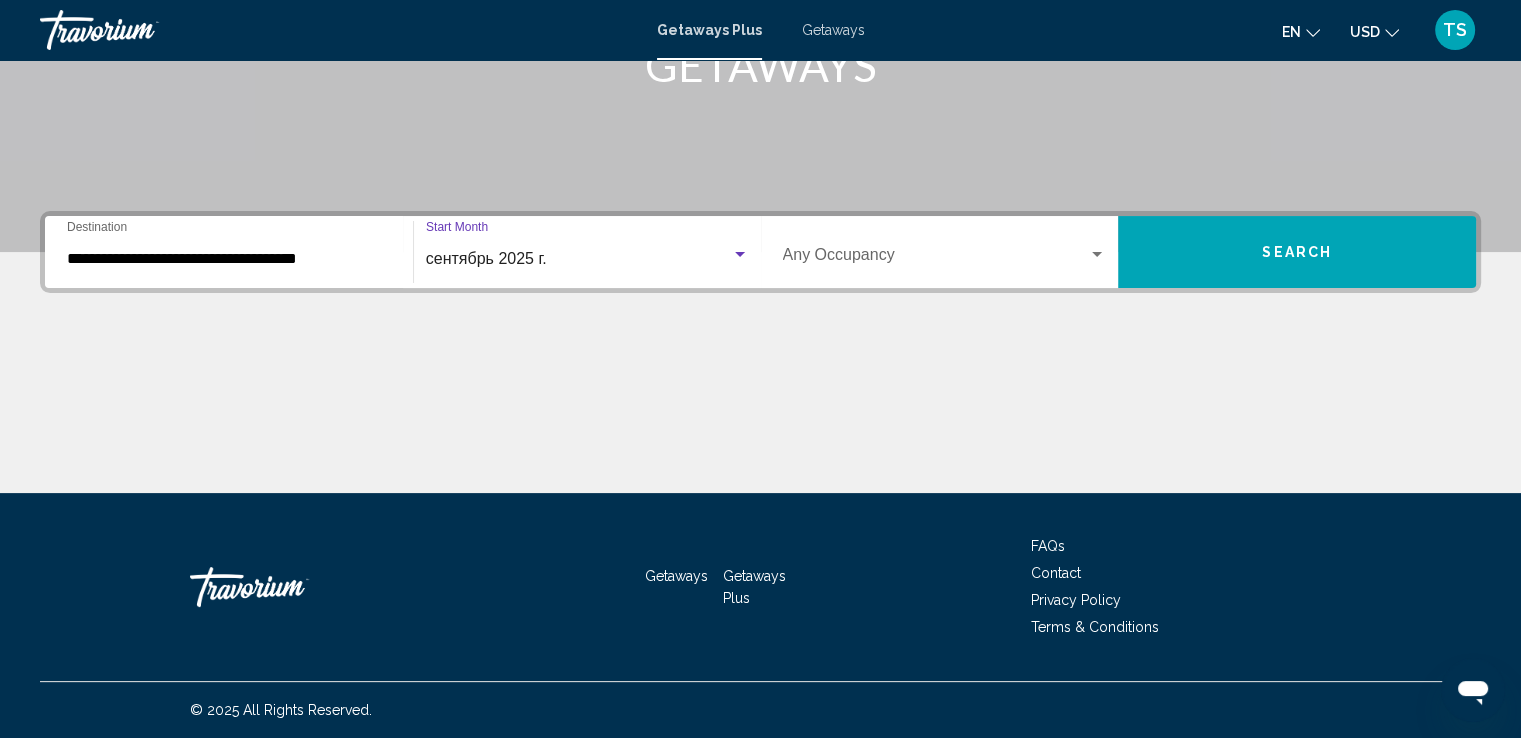 click at bounding box center [936, 259] 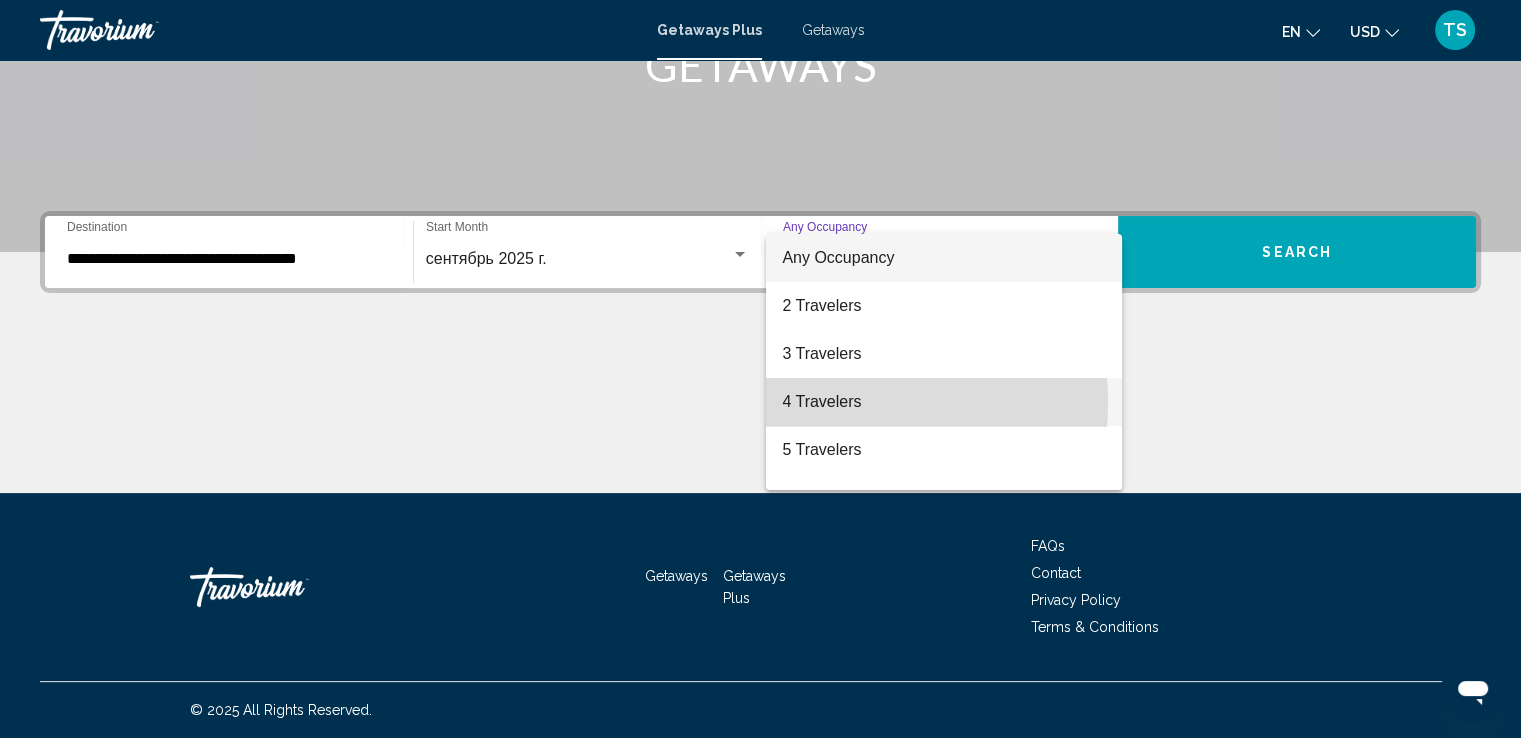 click on "4 Travelers" at bounding box center [944, 402] 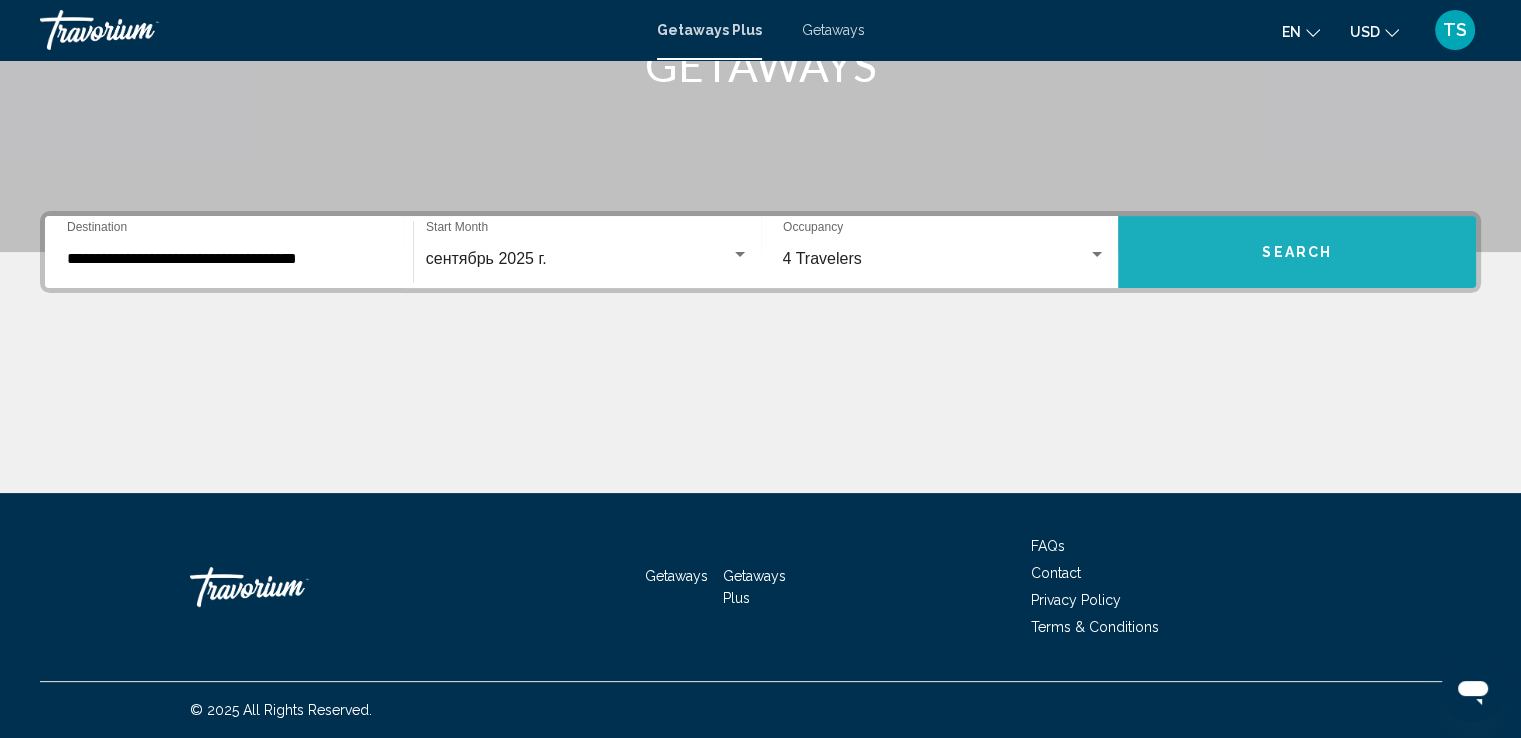 click on "Search" at bounding box center [1297, 253] 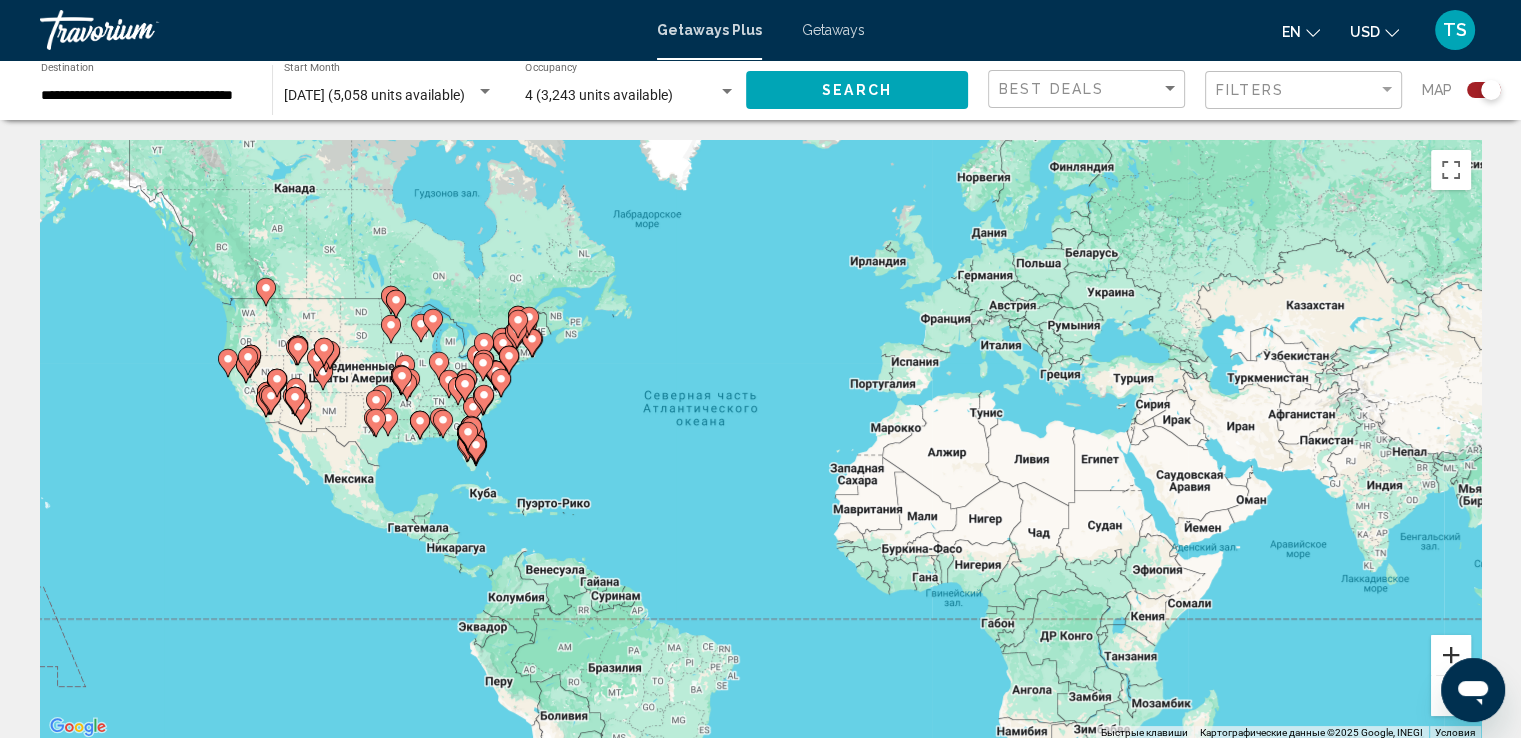 click at bounding box center (1451, 655) 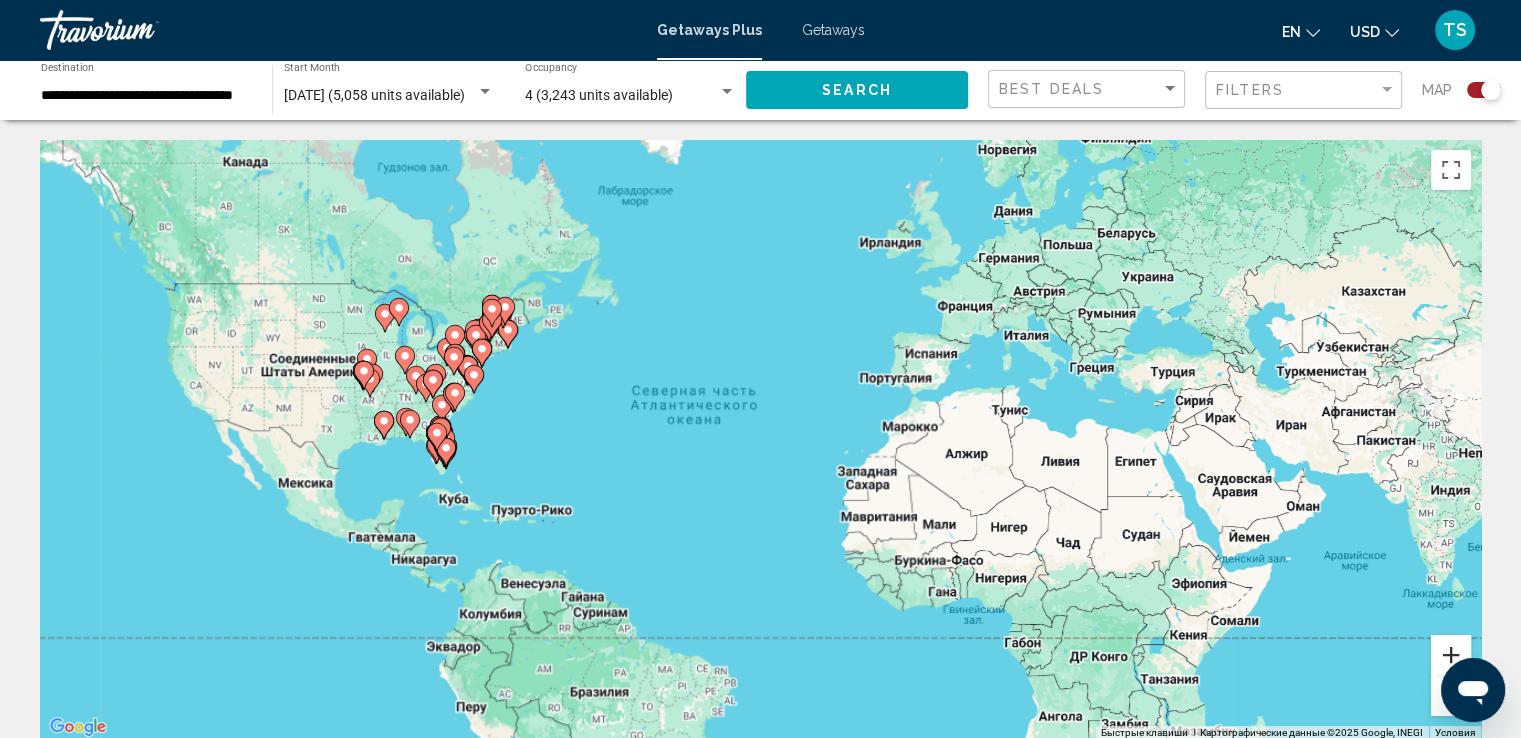 click at bounding box center [1451, 655] 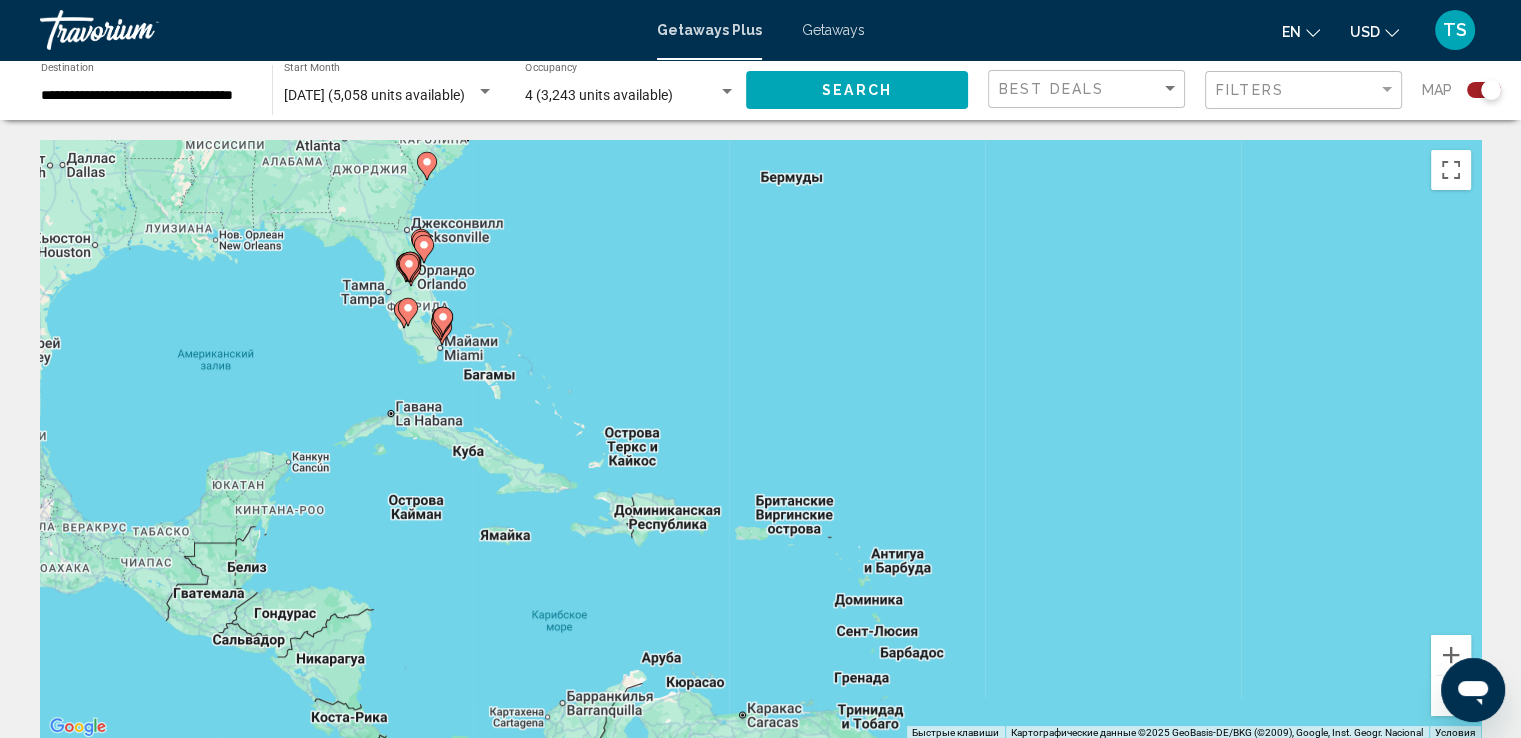 drag, startPoint x: 528, startPoint y: 470, endPoint x: 1367, endPoint y: 256, distance: 865.862 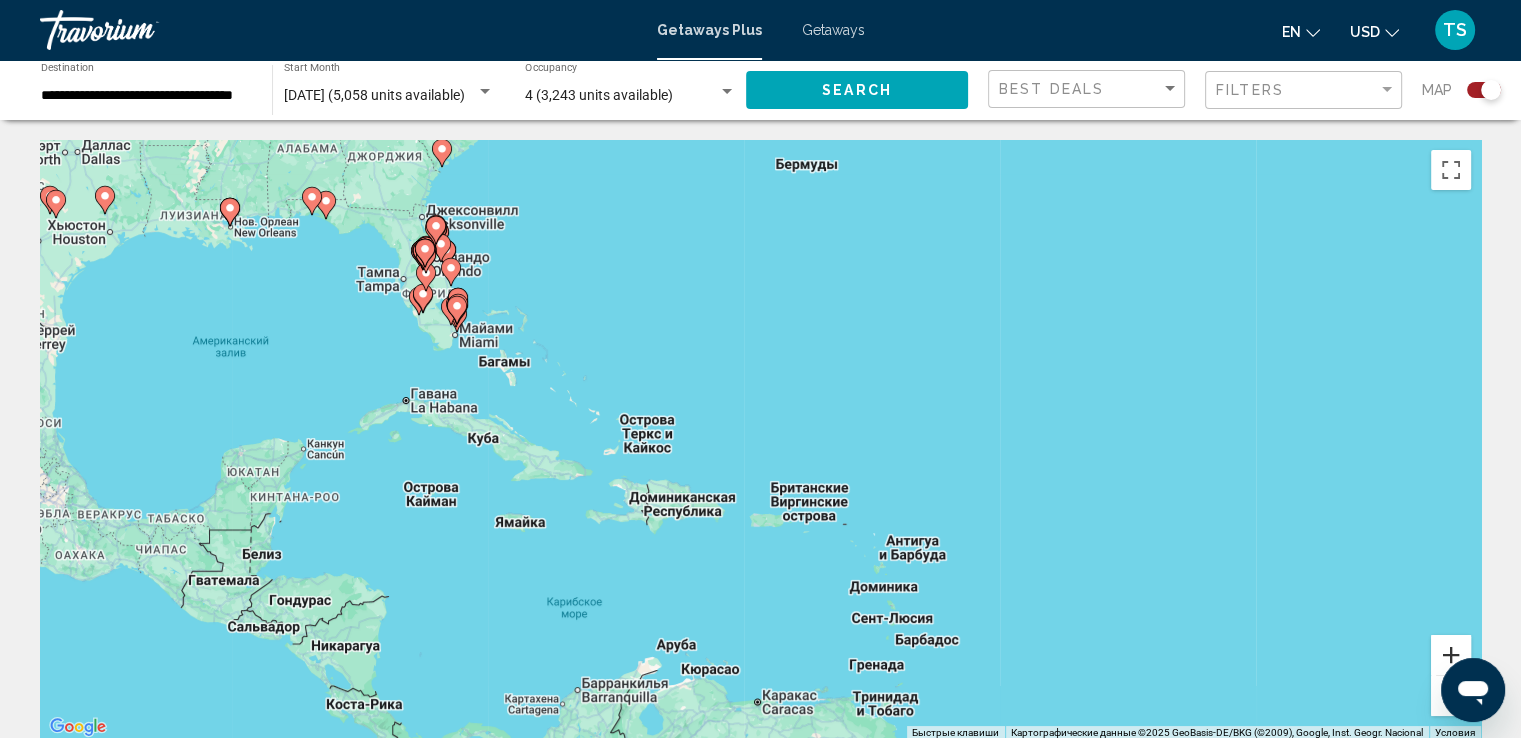 click at bounding box center (1451, 655) 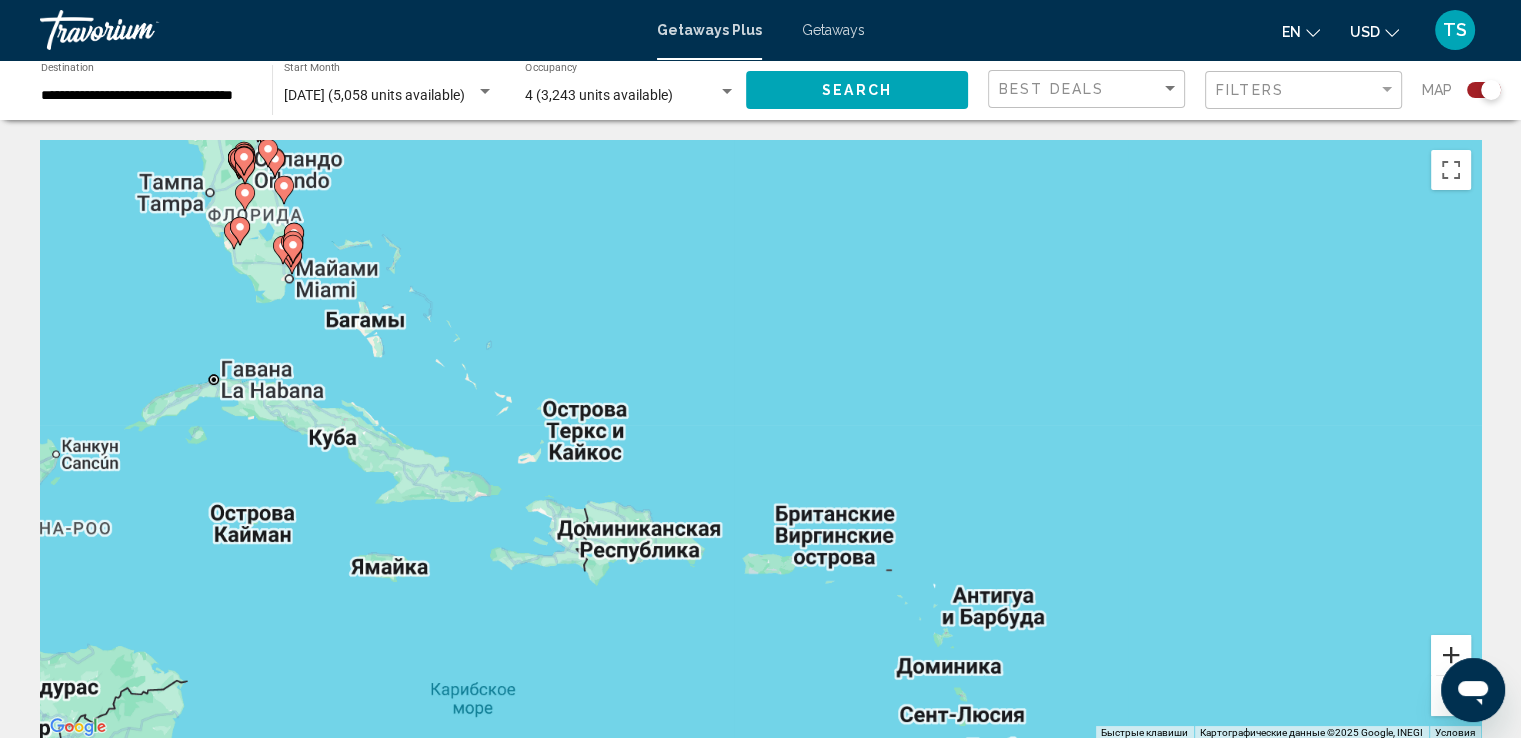 click at bounding box center (1451, 655) 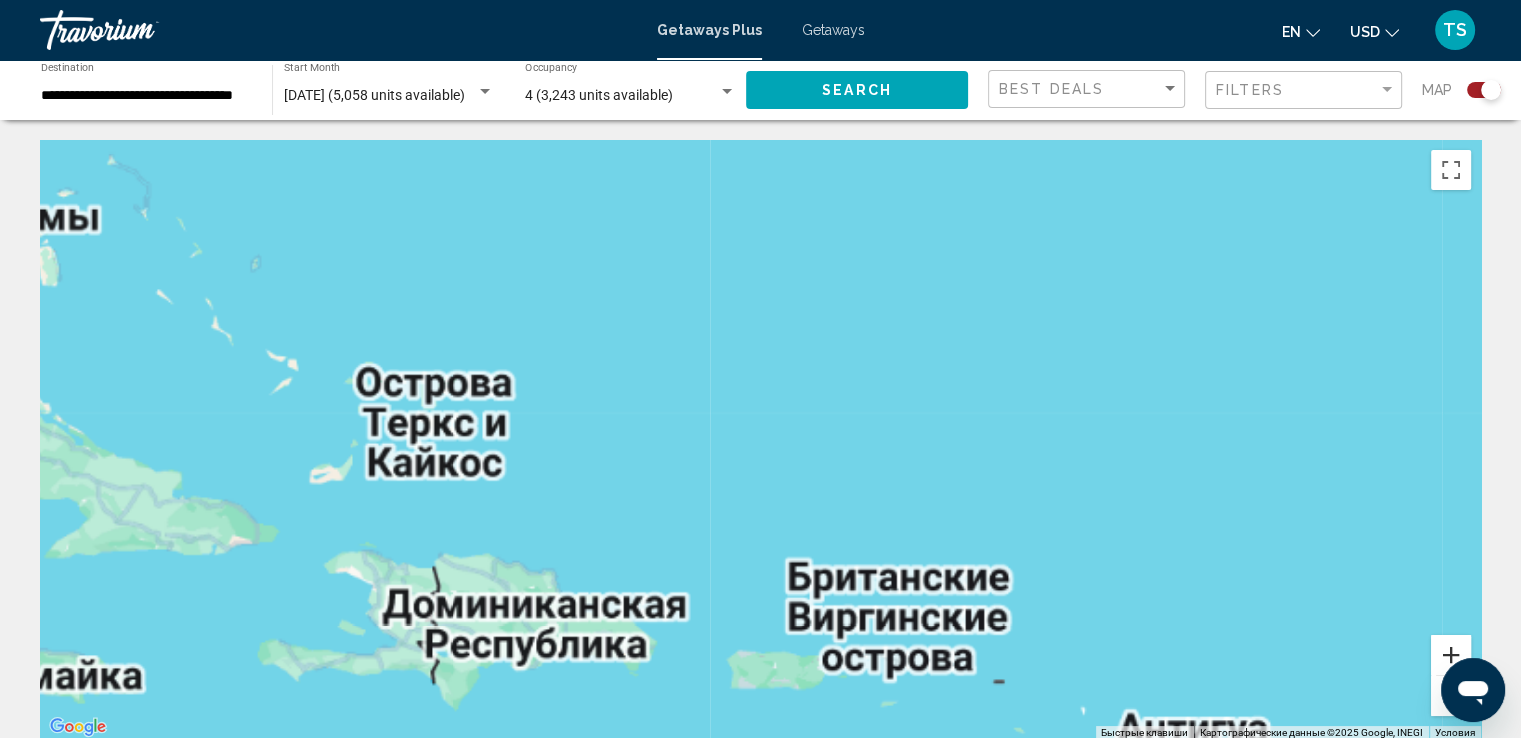 click at bounding box center (1451, 655) 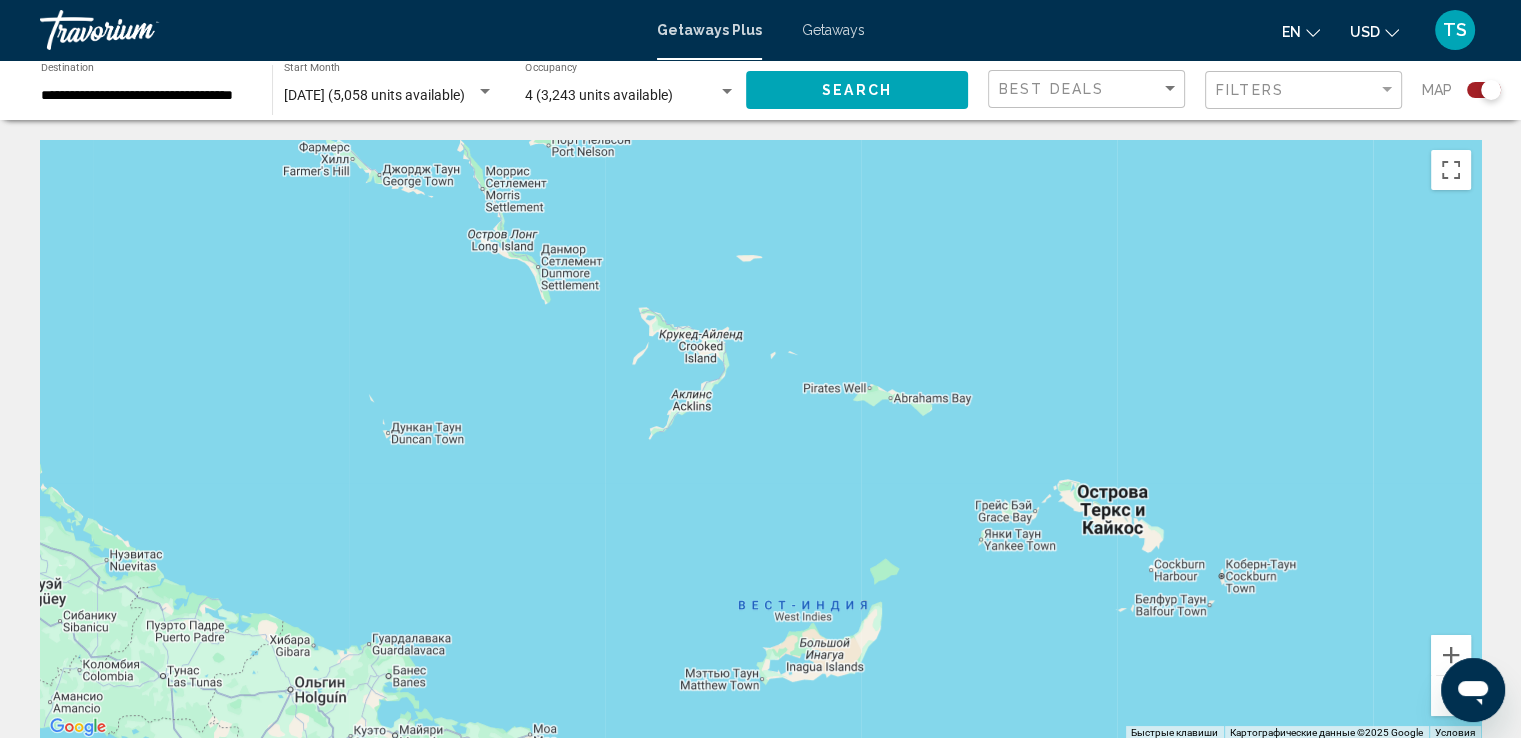 drag, startPoint x: 268, startPoint y: 368, endPoint x: 1535, endPoint y: 490, distance: 1272.8601 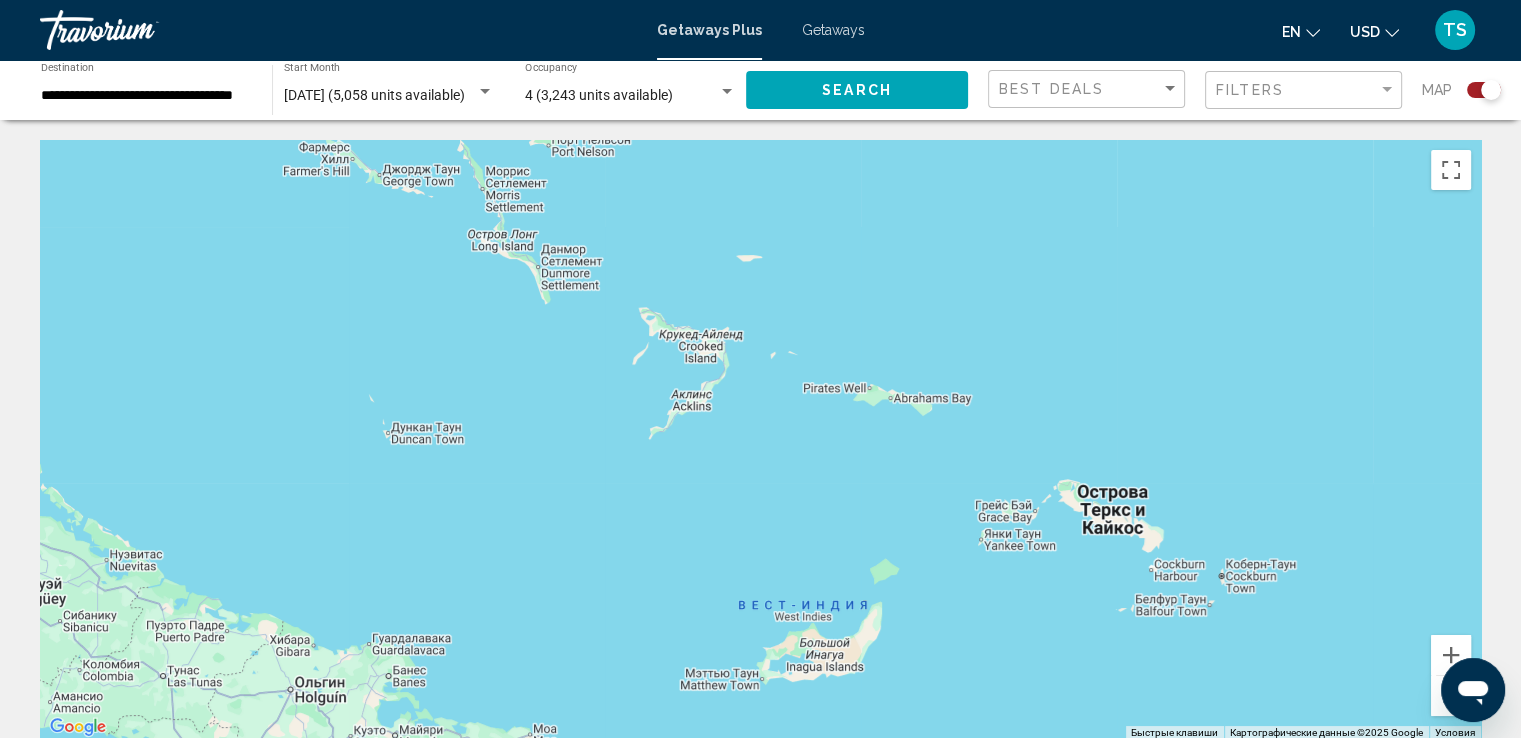 click at bounding box center (1451, 696) 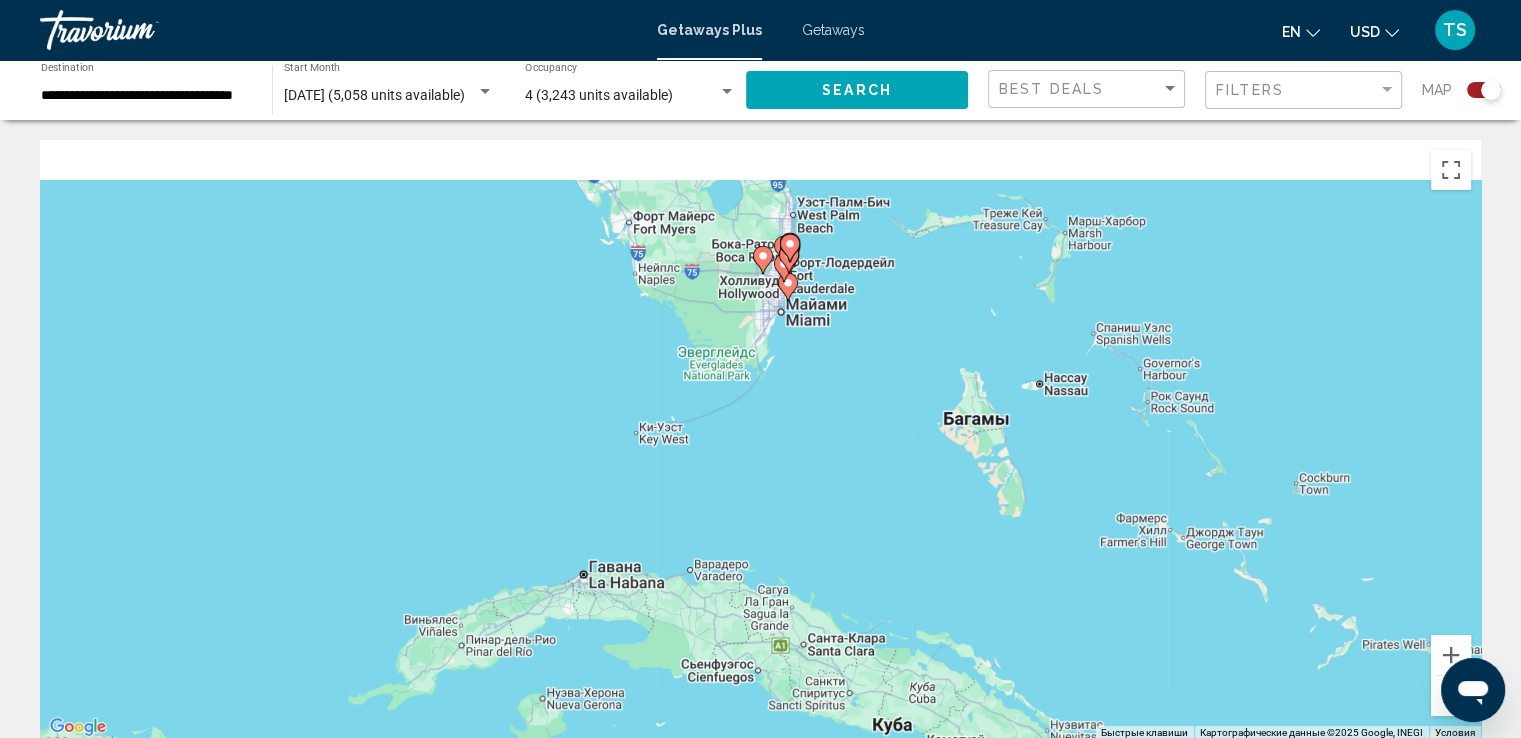 drag, startPoint x: 361, startPoint y: 378, endPoint x: 962, endPoint y: 612, distance: 644.94727 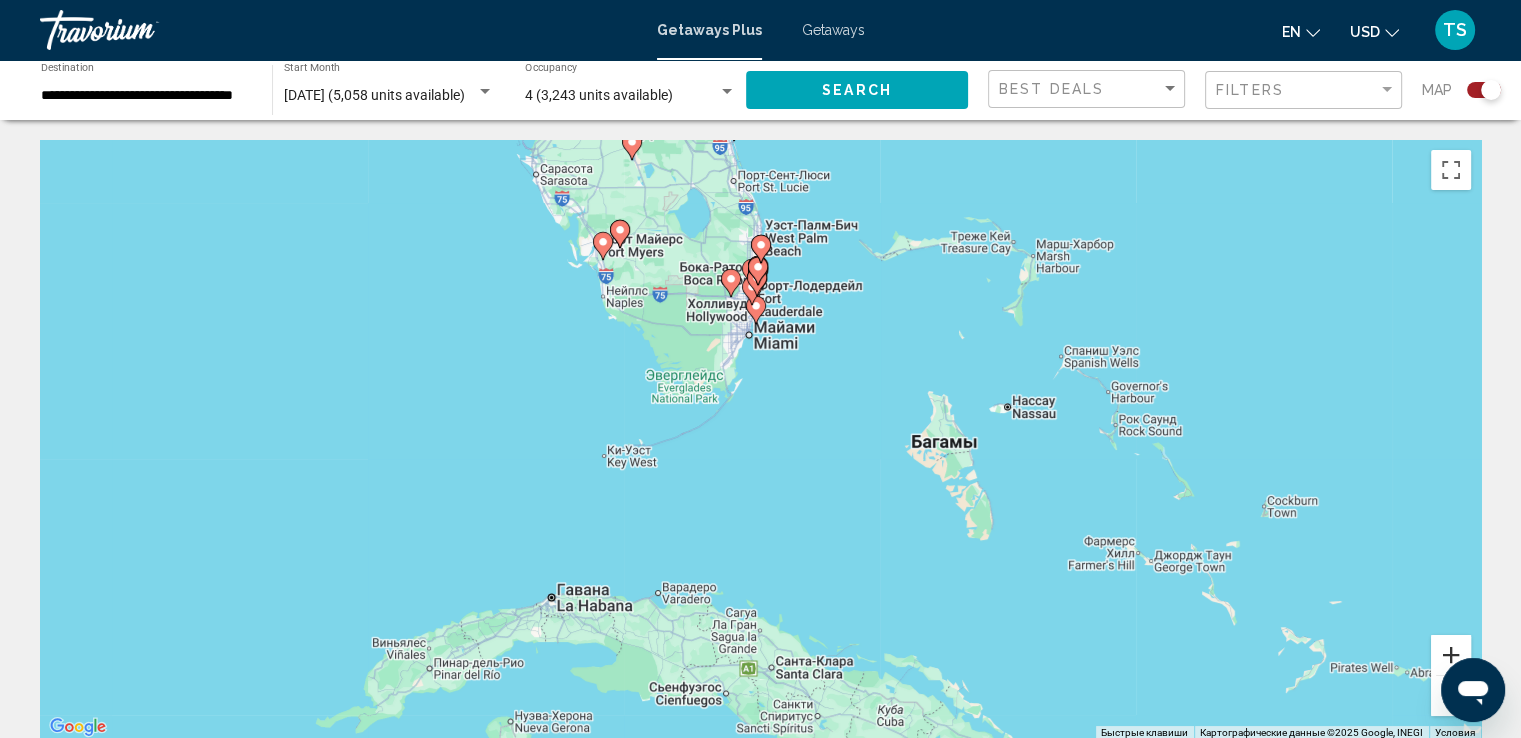 click at bounding box center [1451, 655] 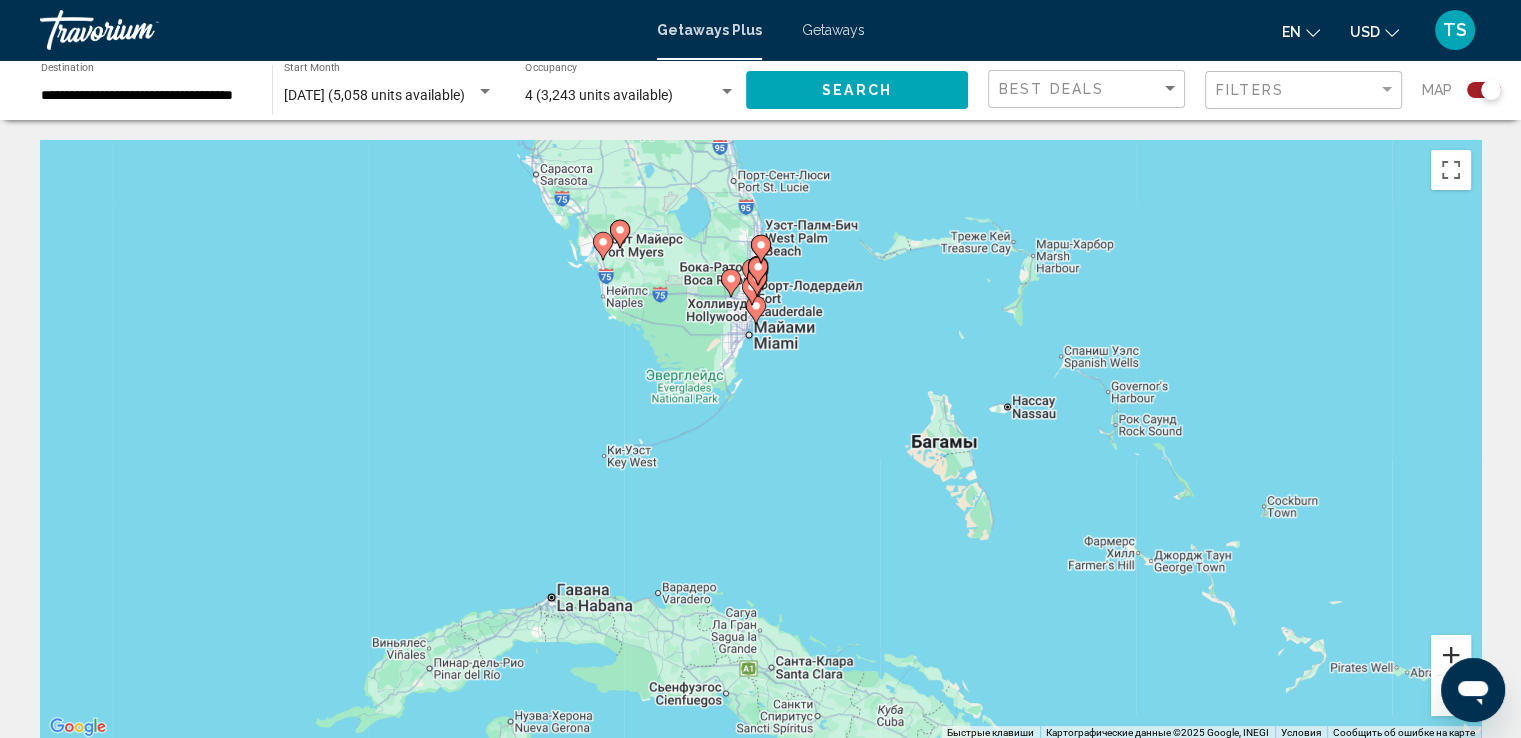 click at bounding box center [1451, 655] 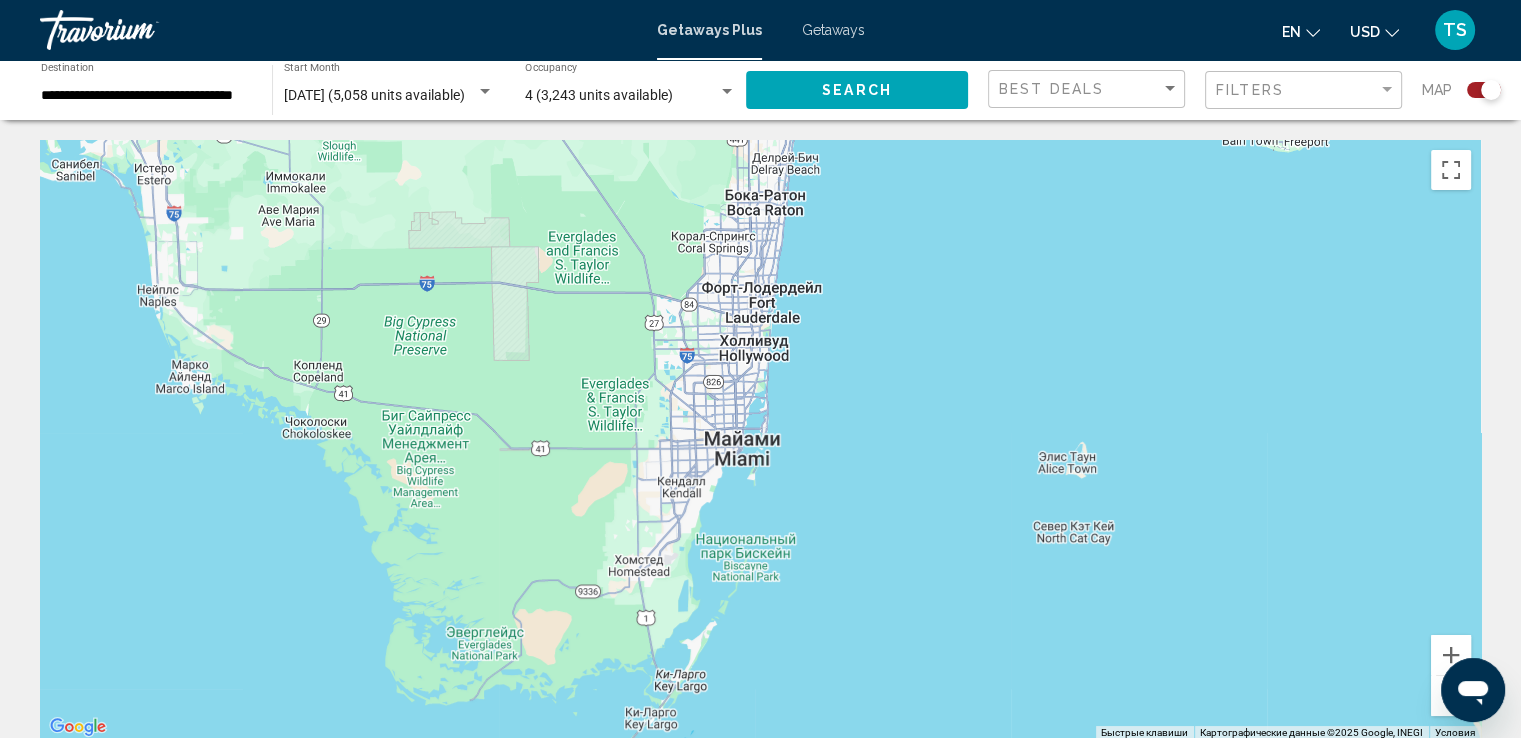 drag, startPoint x: 766, startPoint y: 285, endPoint x: 879, endPoint y: 694, distance: 424.323 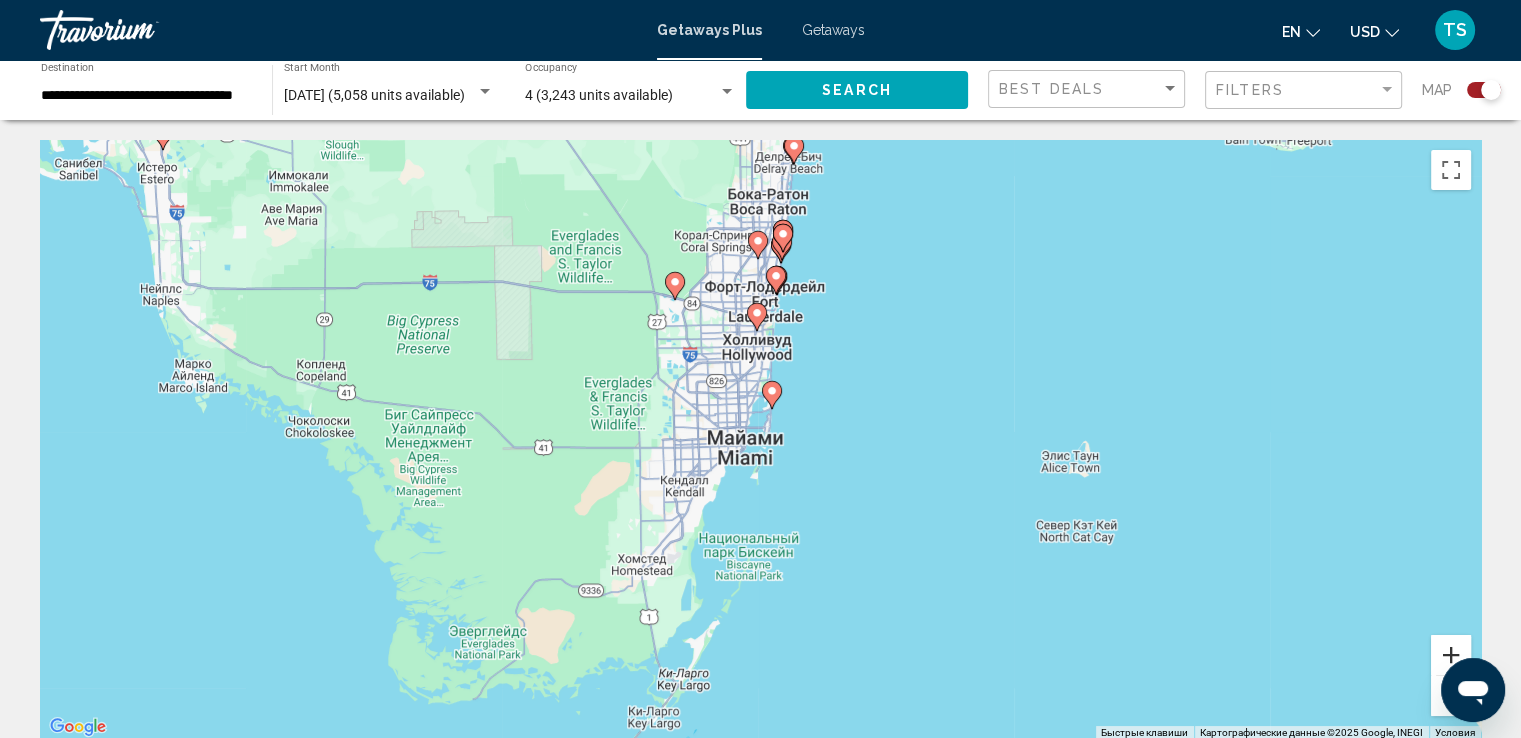 click at bounding box center [1451, 655] 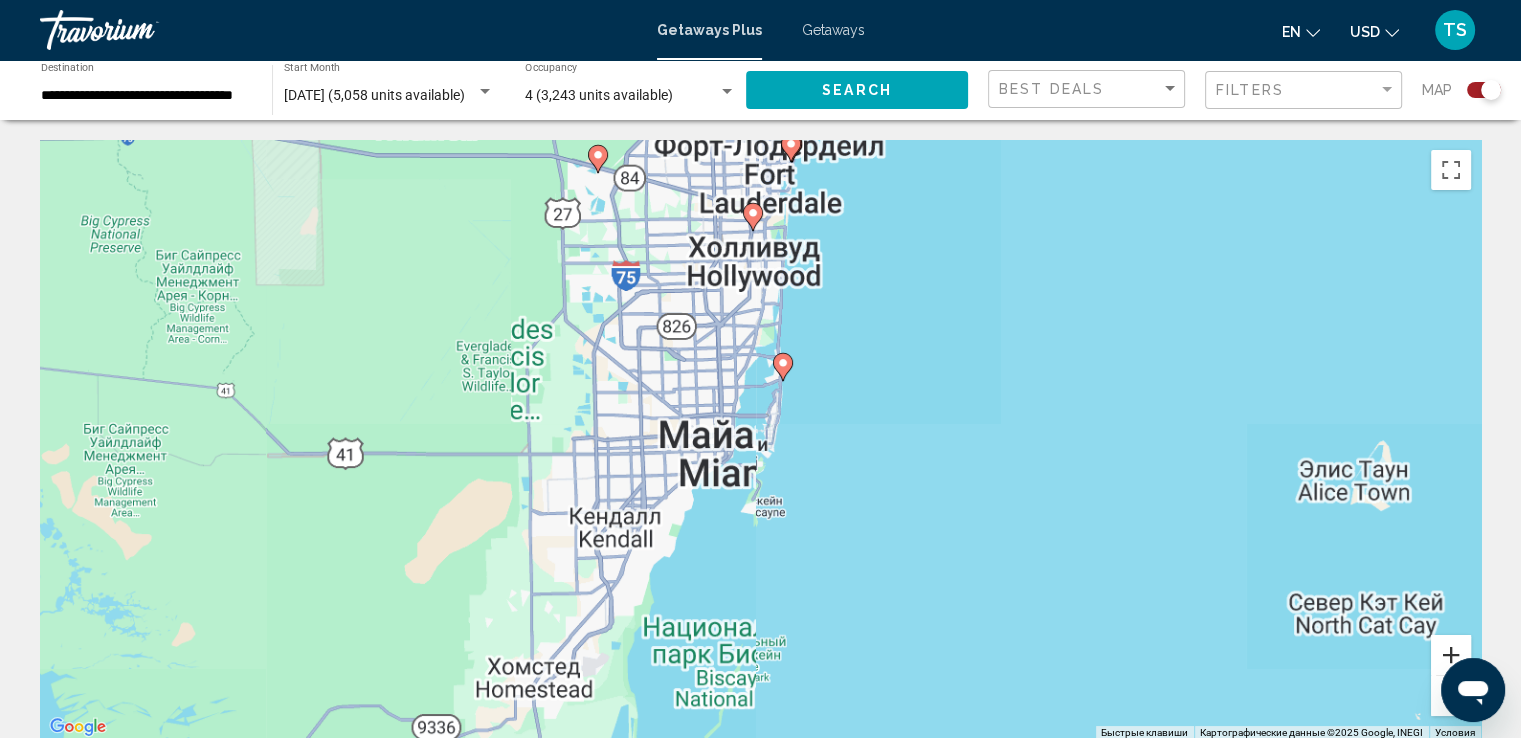 click at bounding box center [1451, 655] 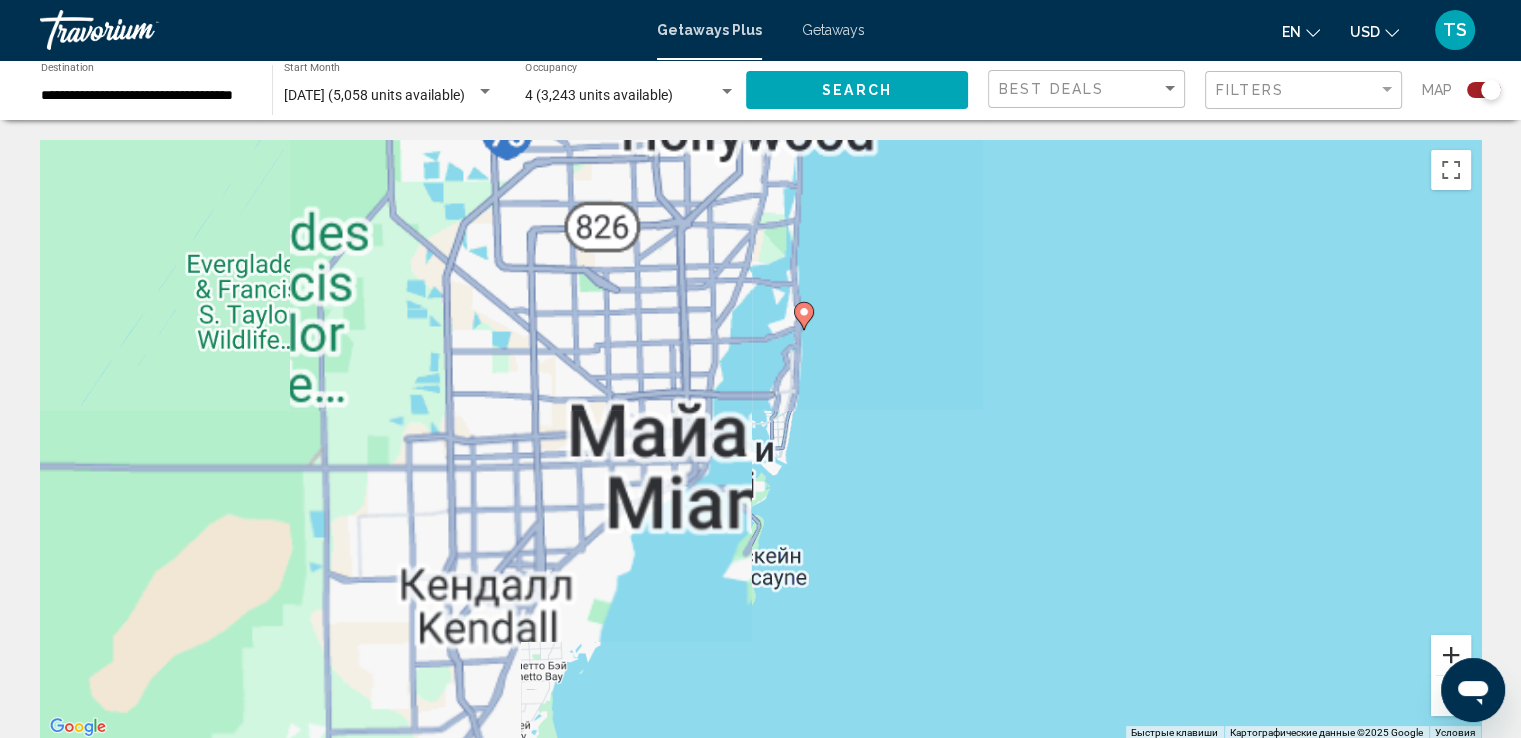 click at bounding box center [1451, 655] 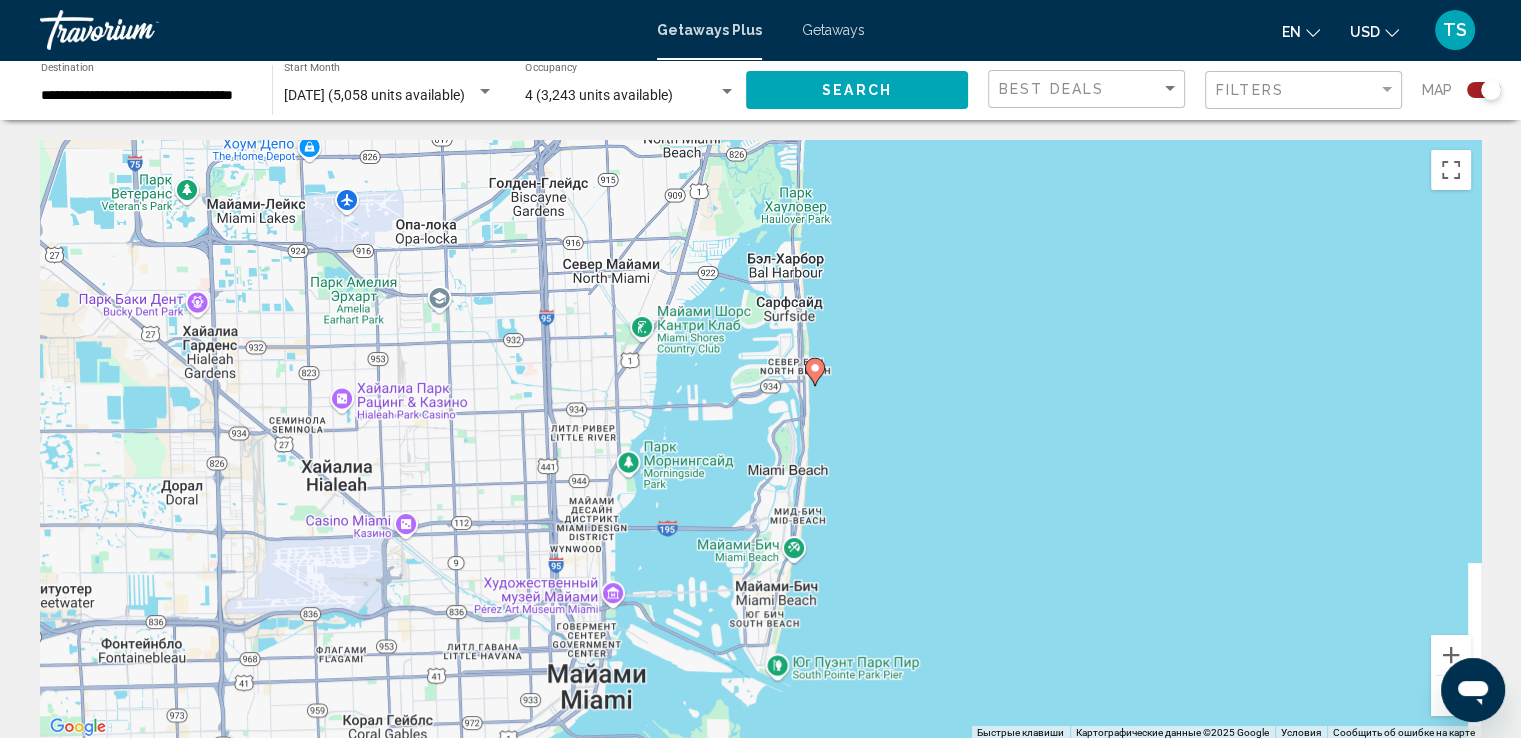 drag, startPoint x: 800, startPoint y: 189, endPoint x: 758, endPoint y: 370, distance: 185.80904 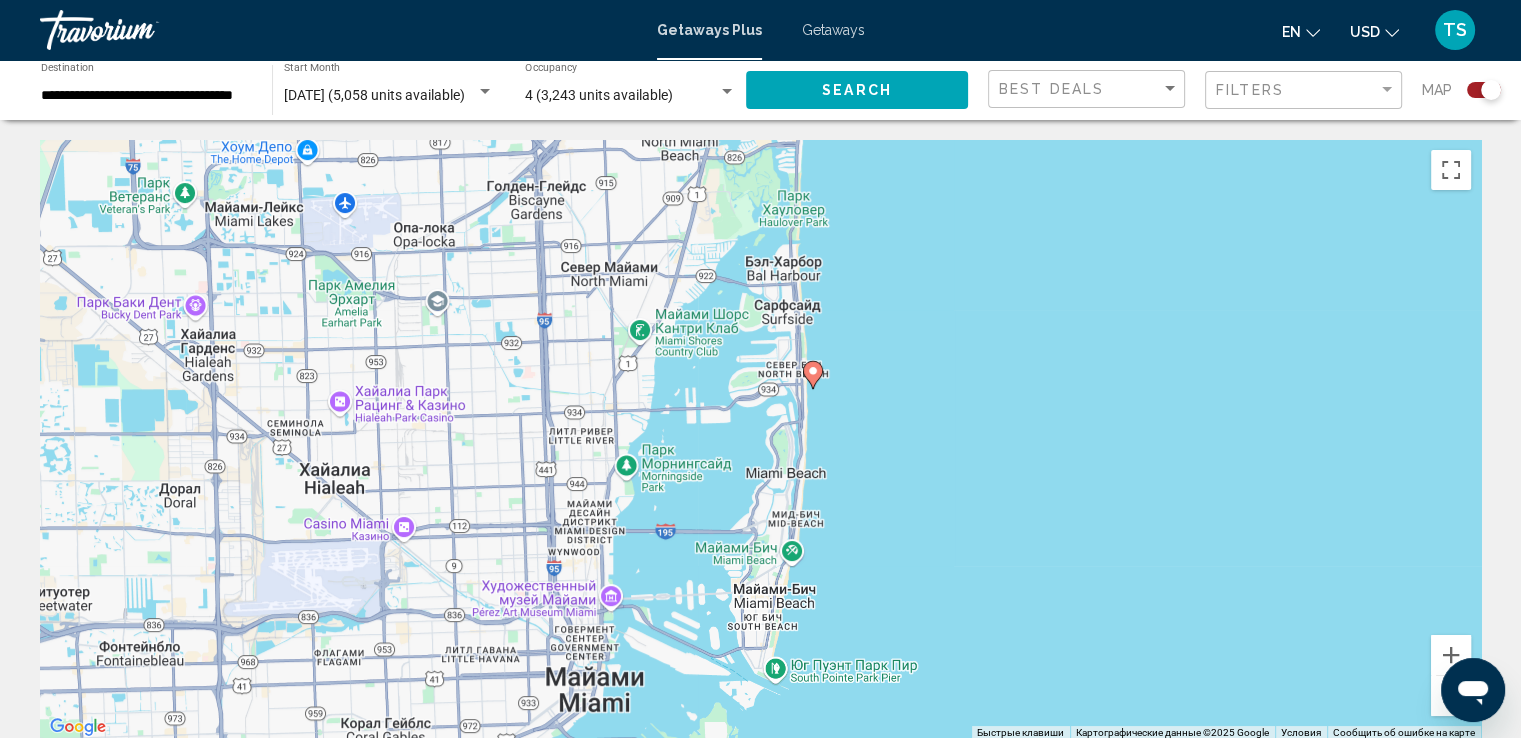 click 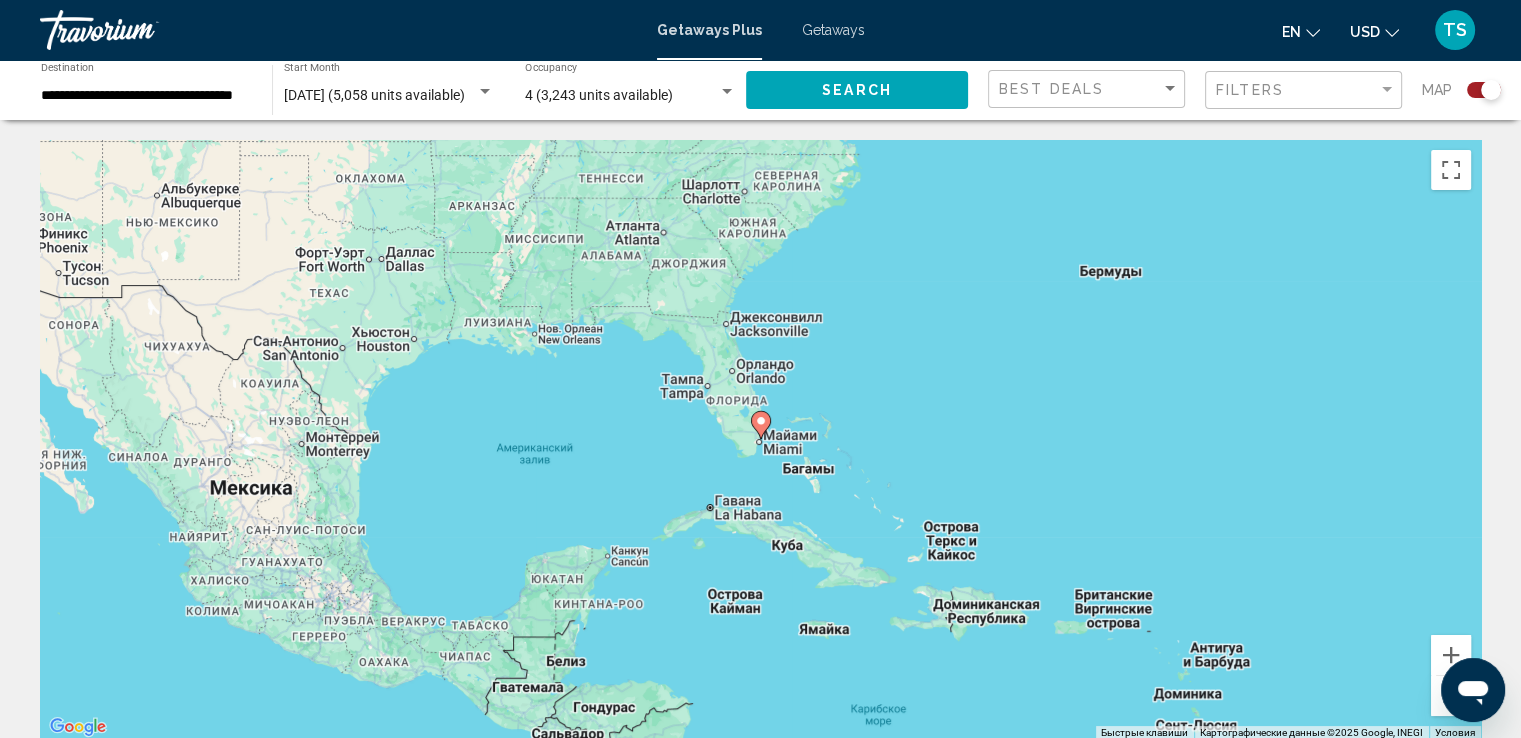 click 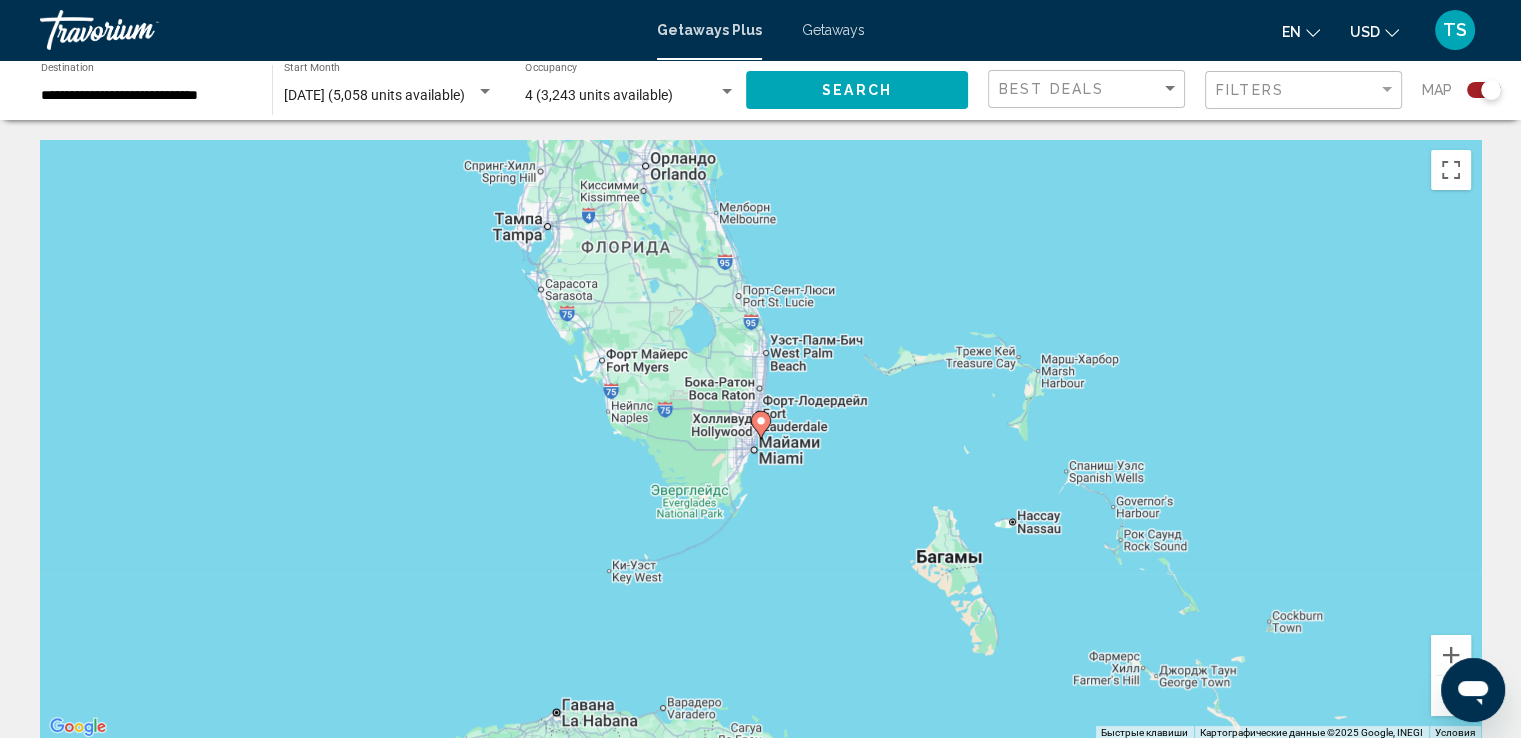 click 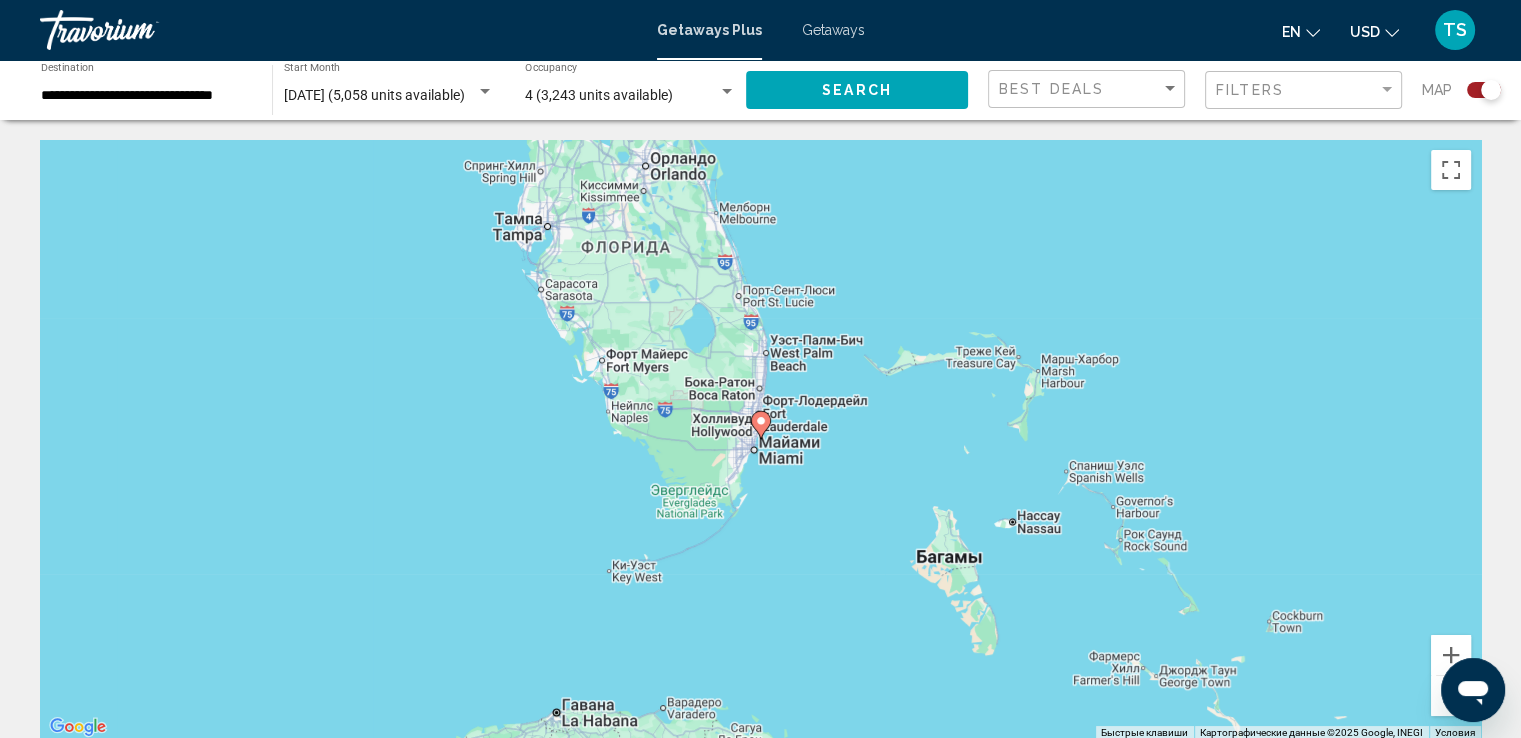 click 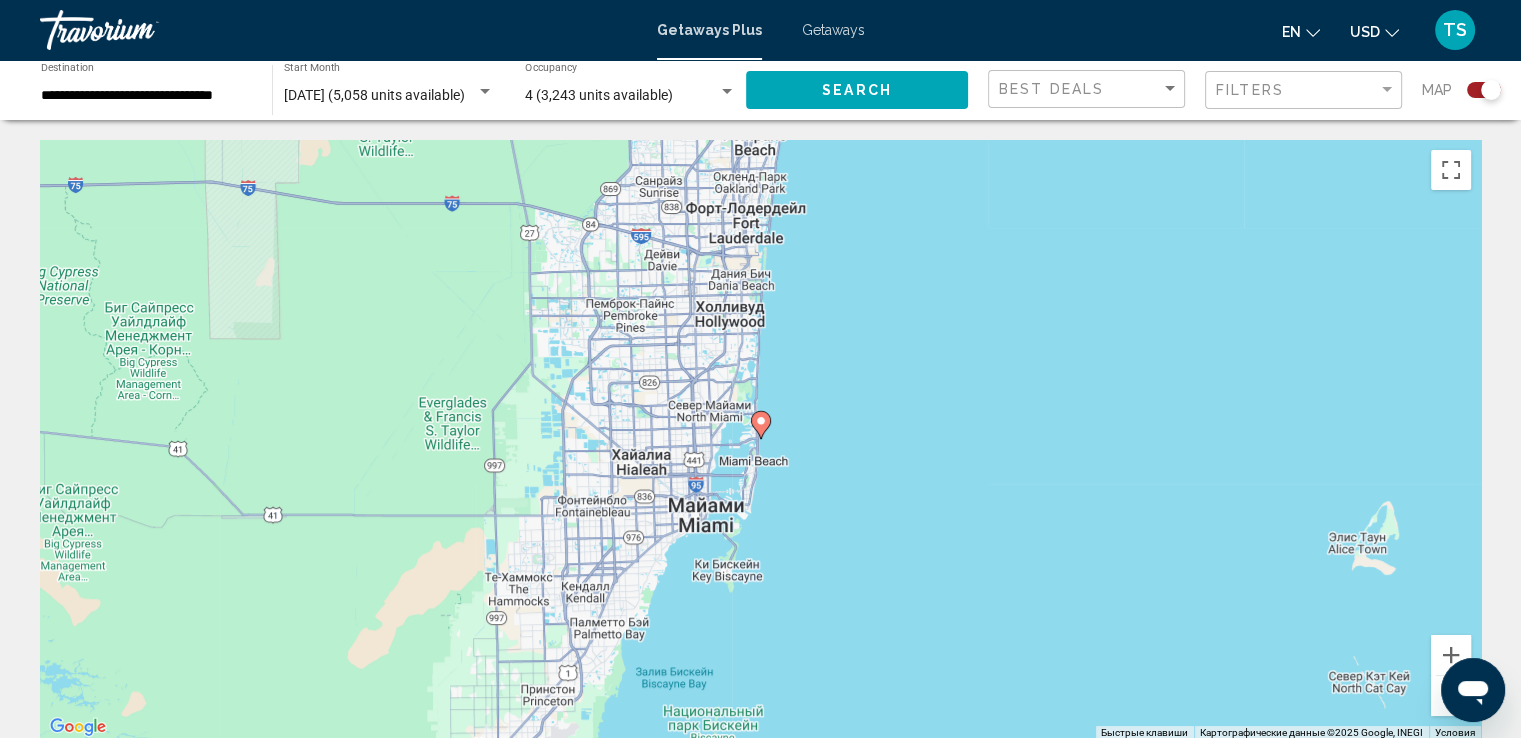 click 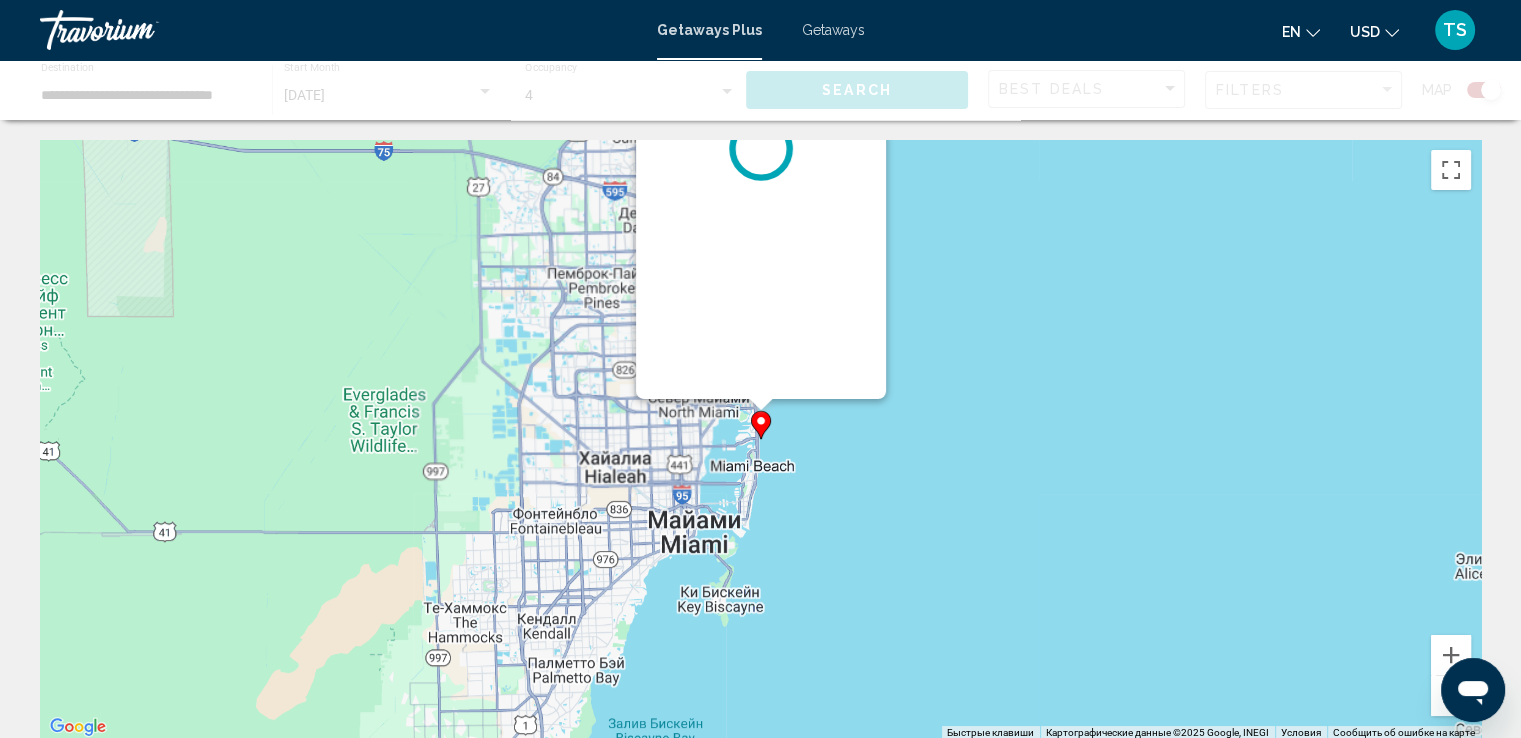 click 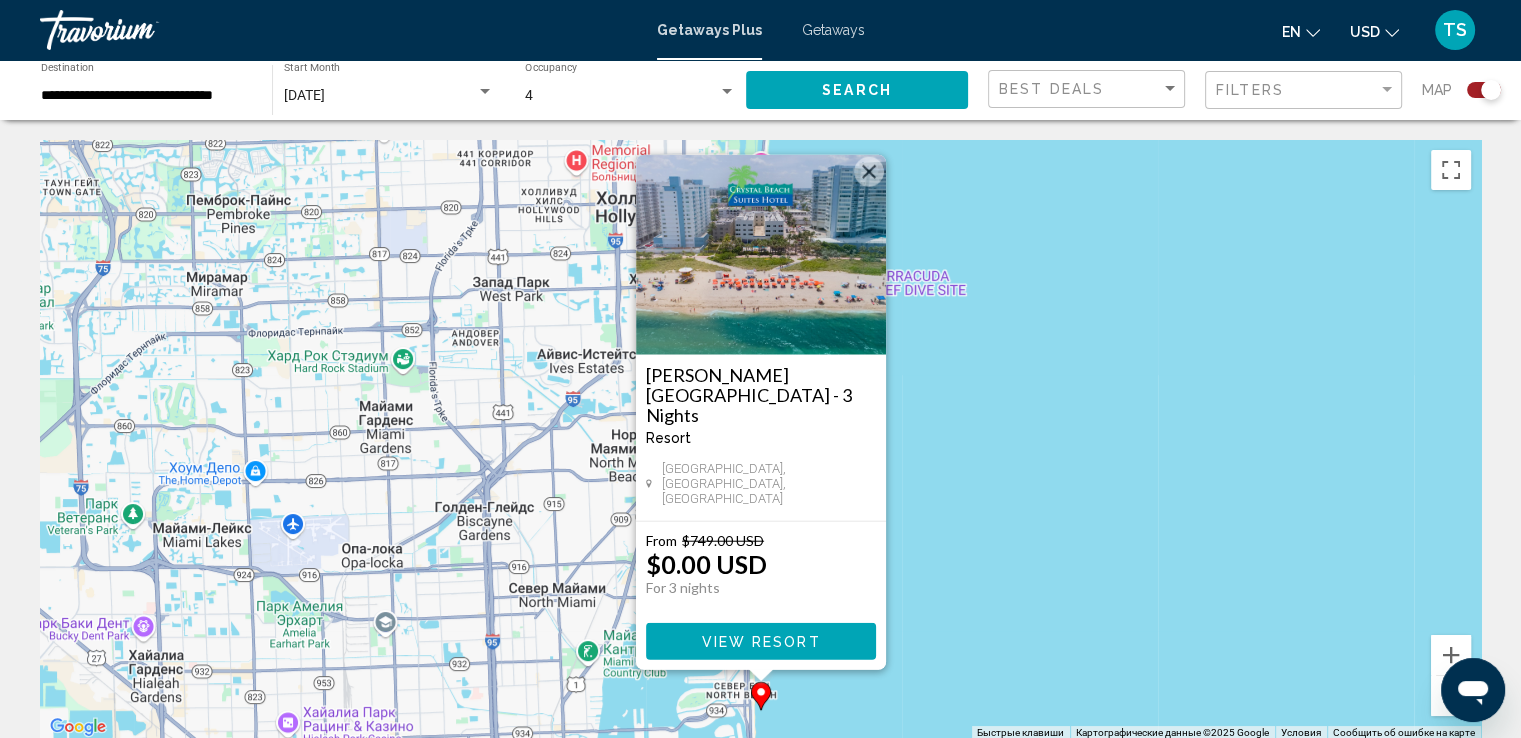 click on "View Resort" at bounding box center (761, 641) 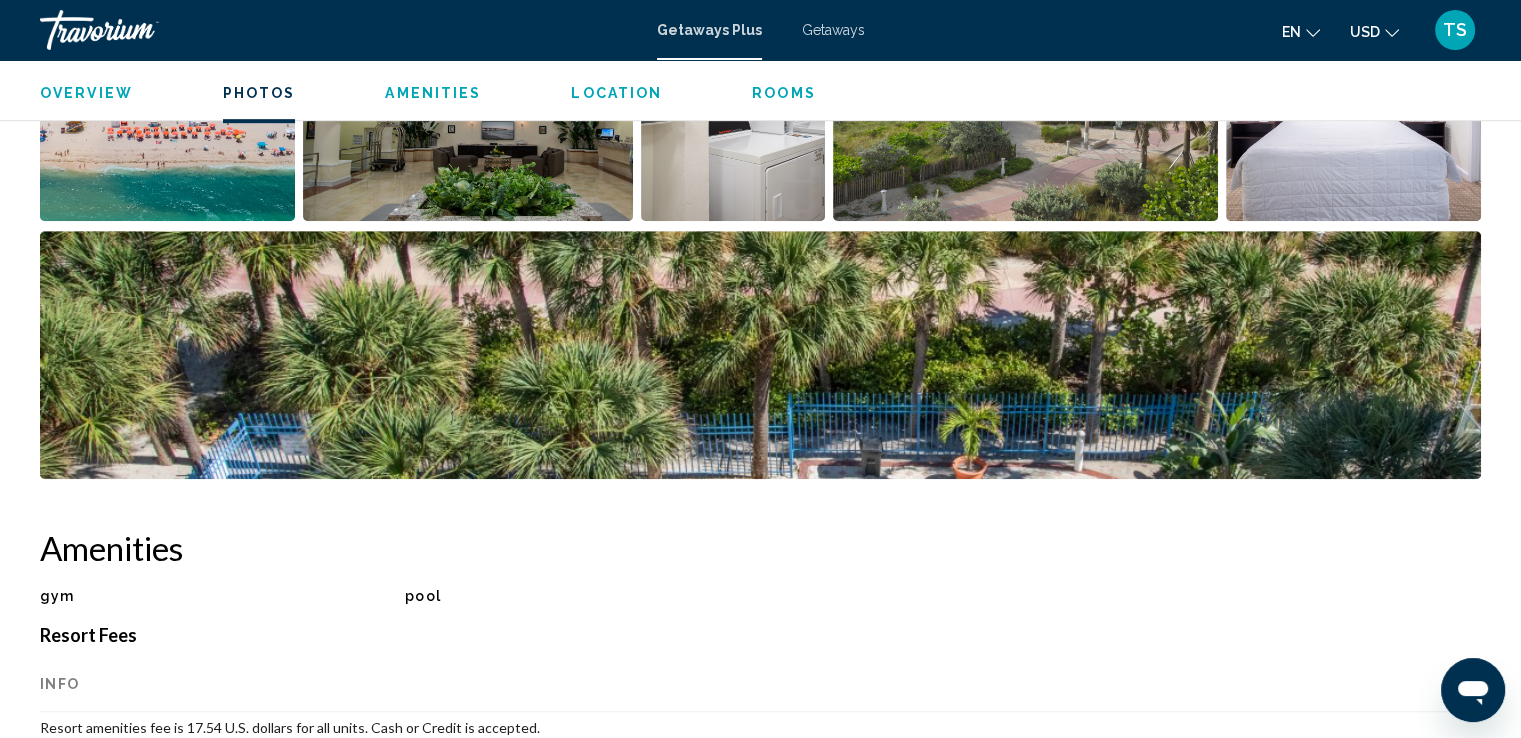 scroll, scrollTop: 900, scrollLeft: 0, axis: vertical 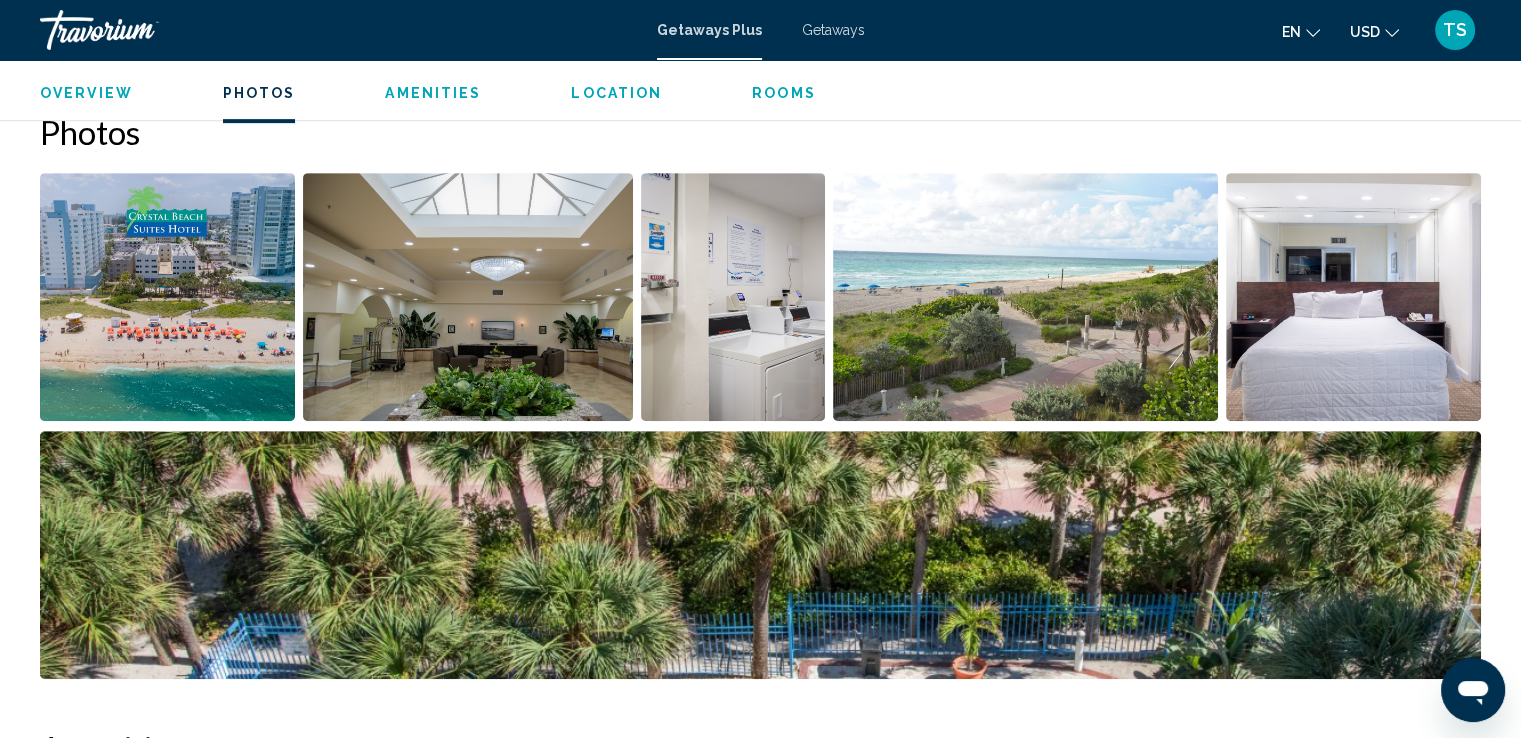 click at bounding box center [167, 297] 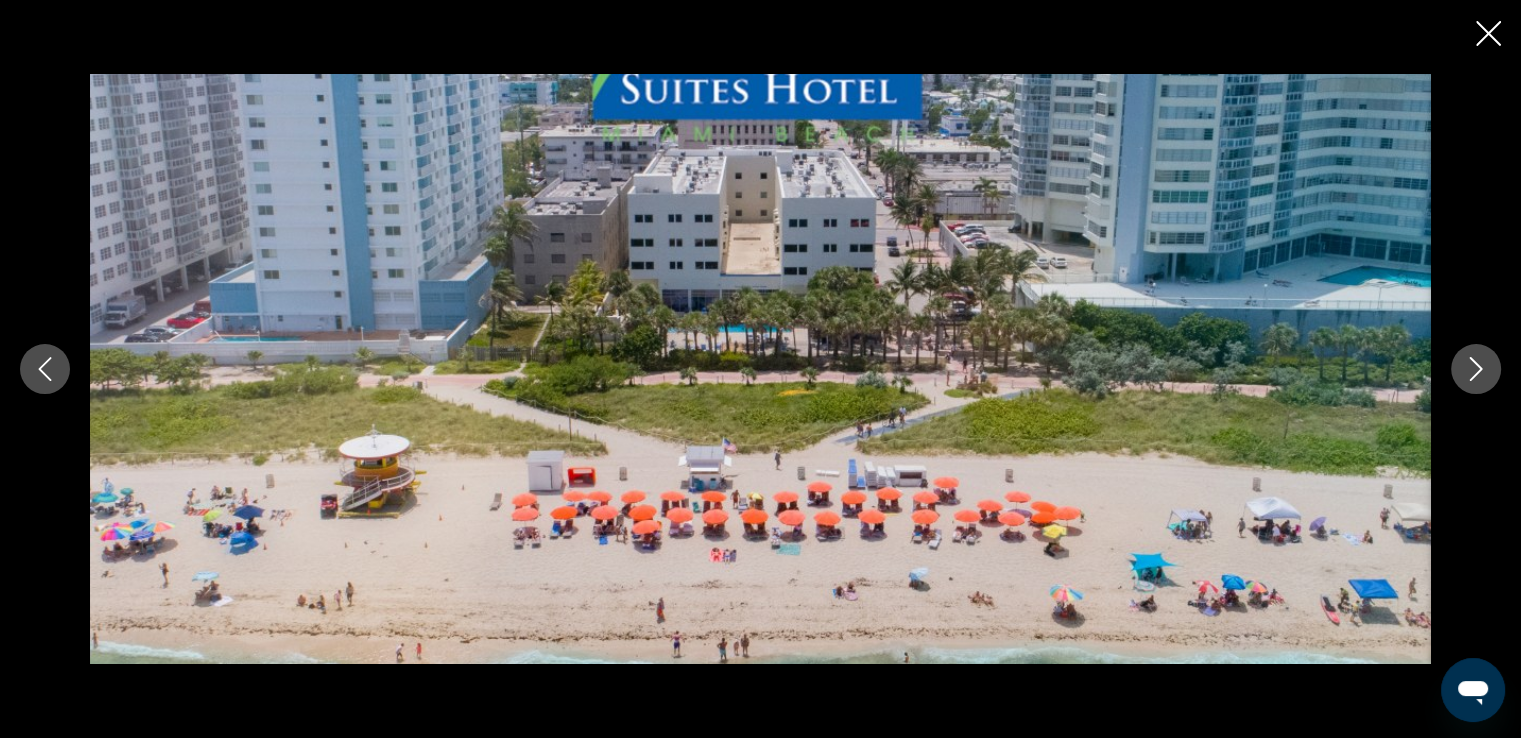 click 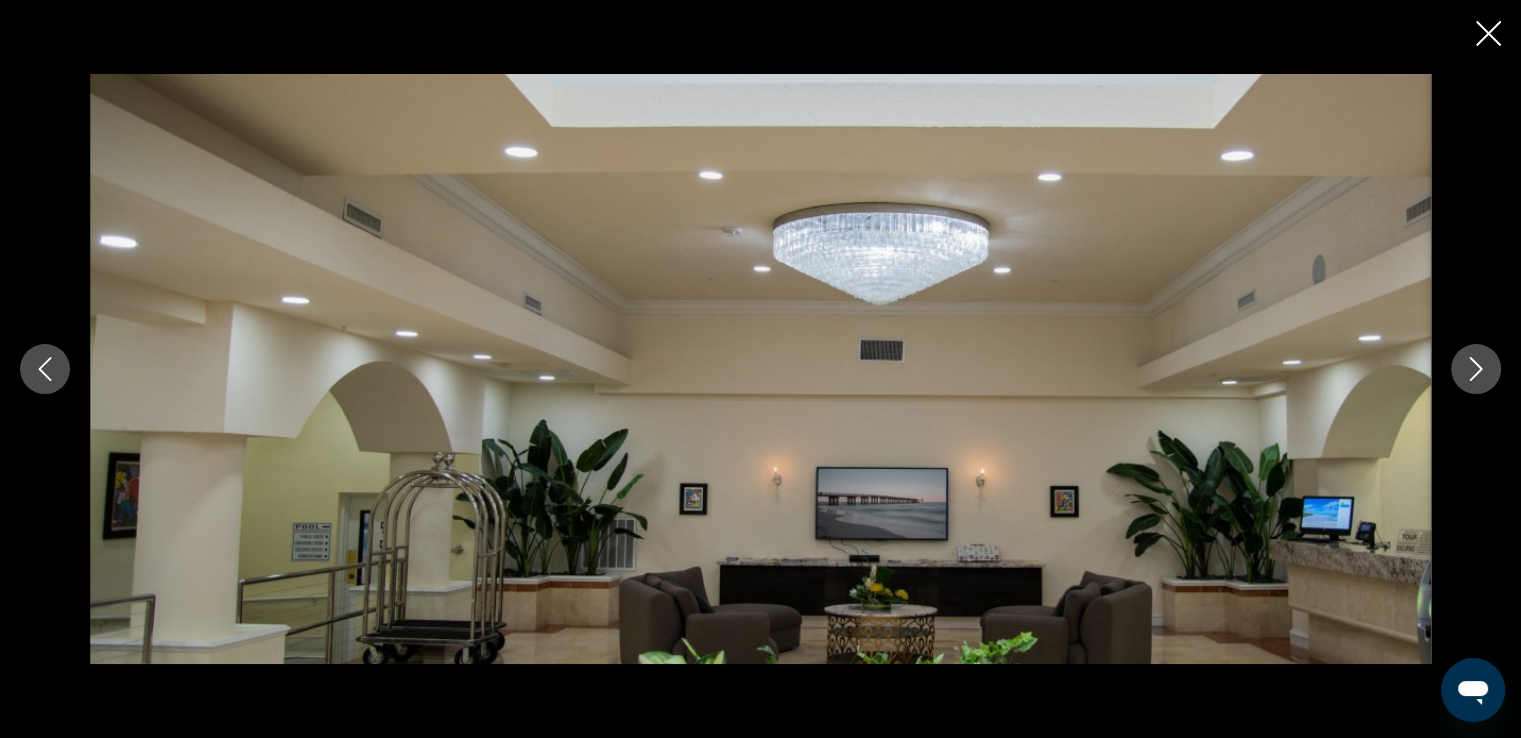 click 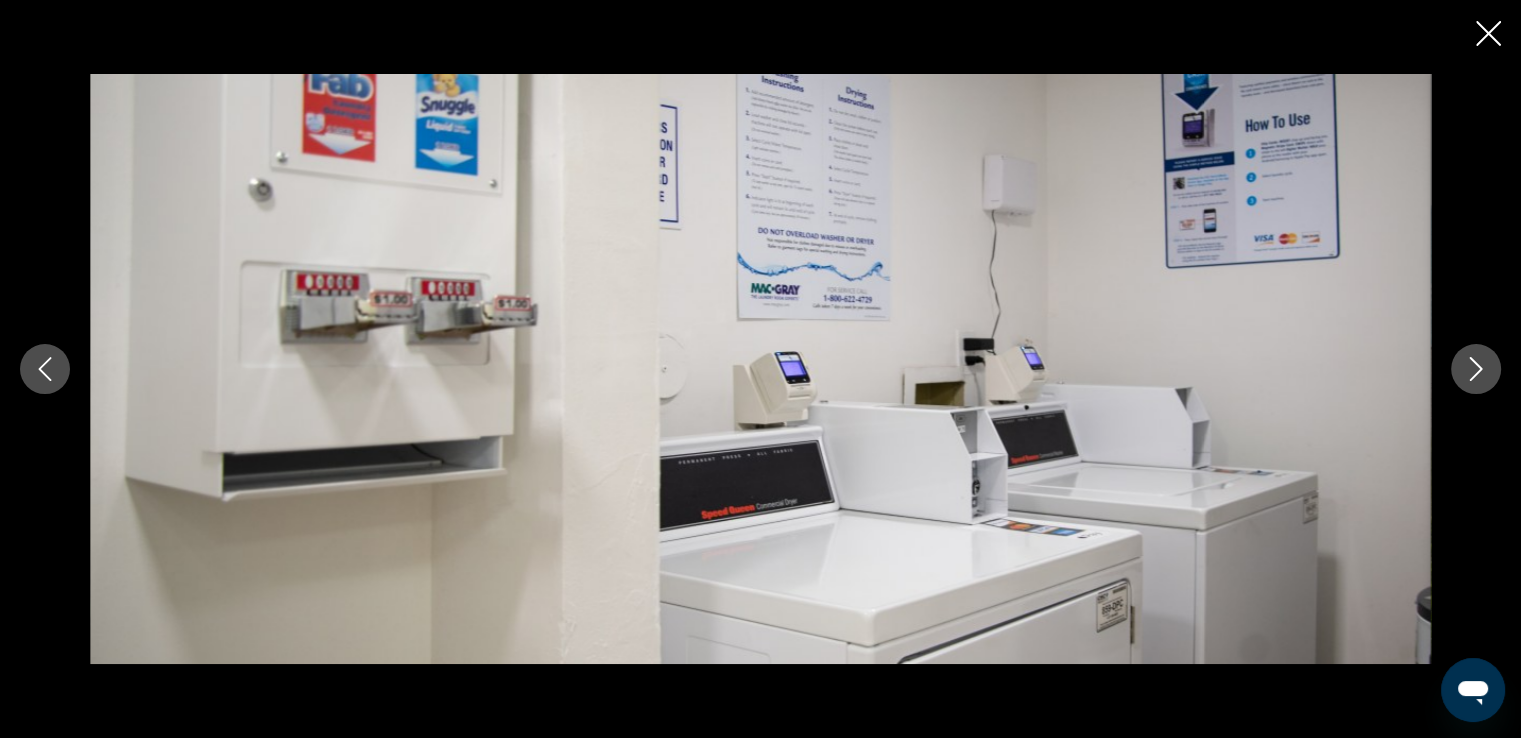 click 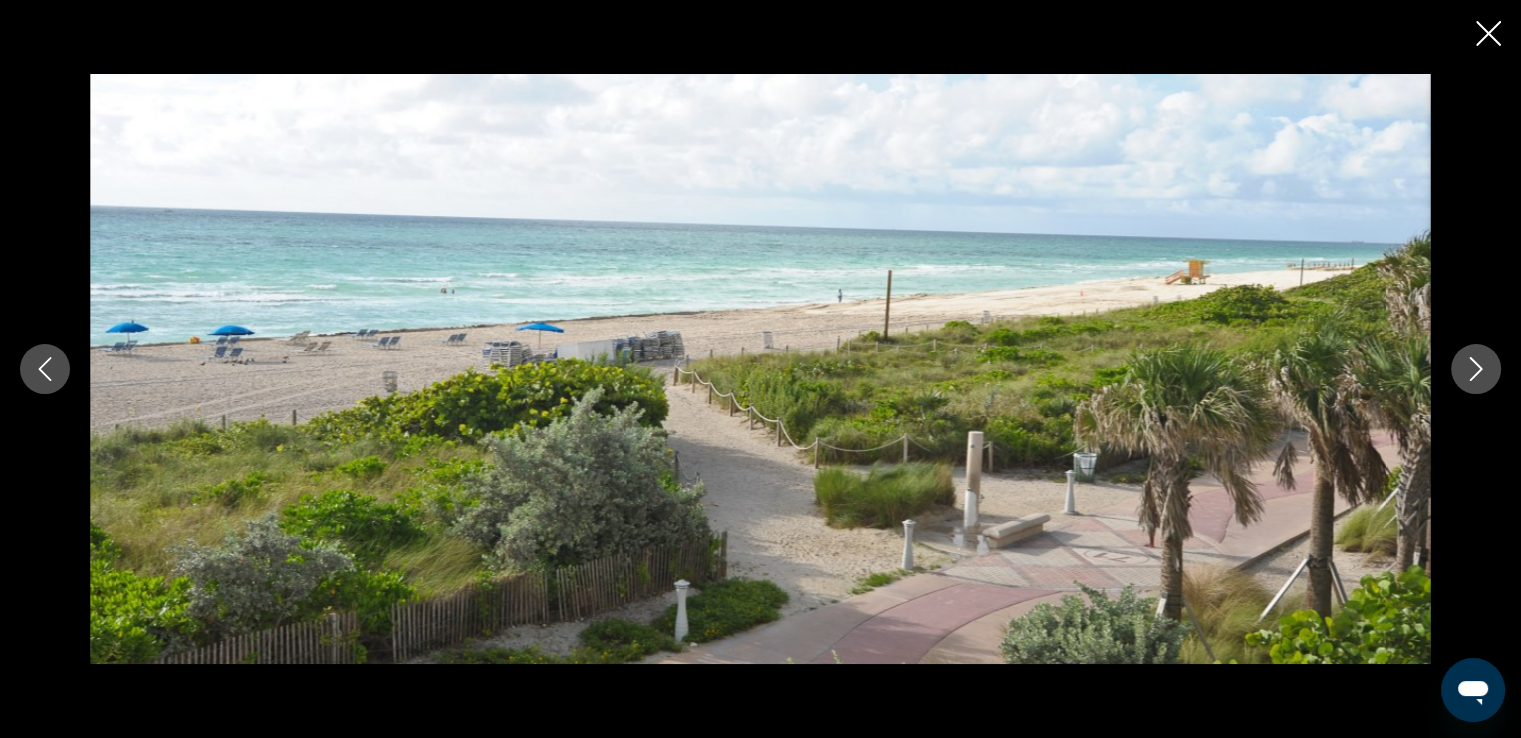 click 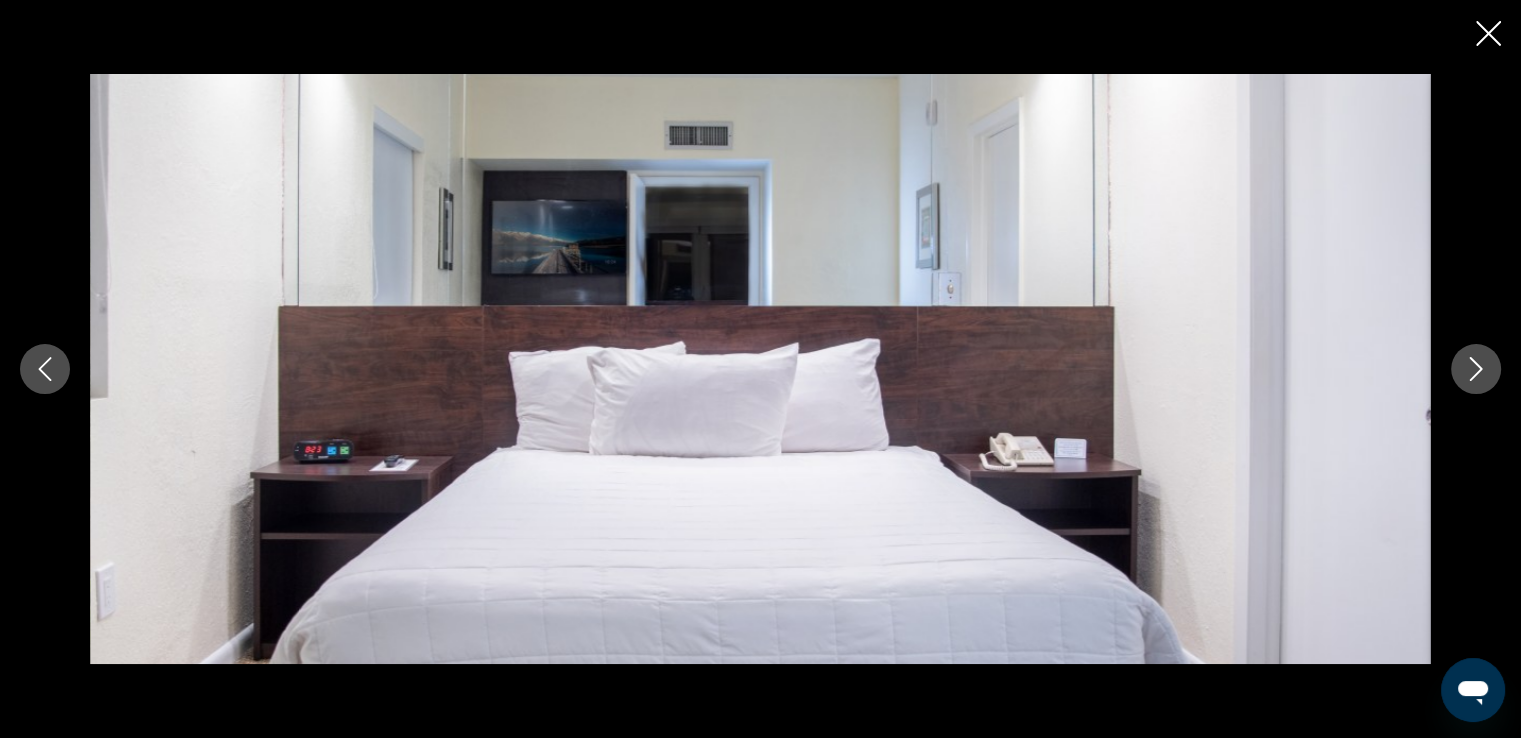 click 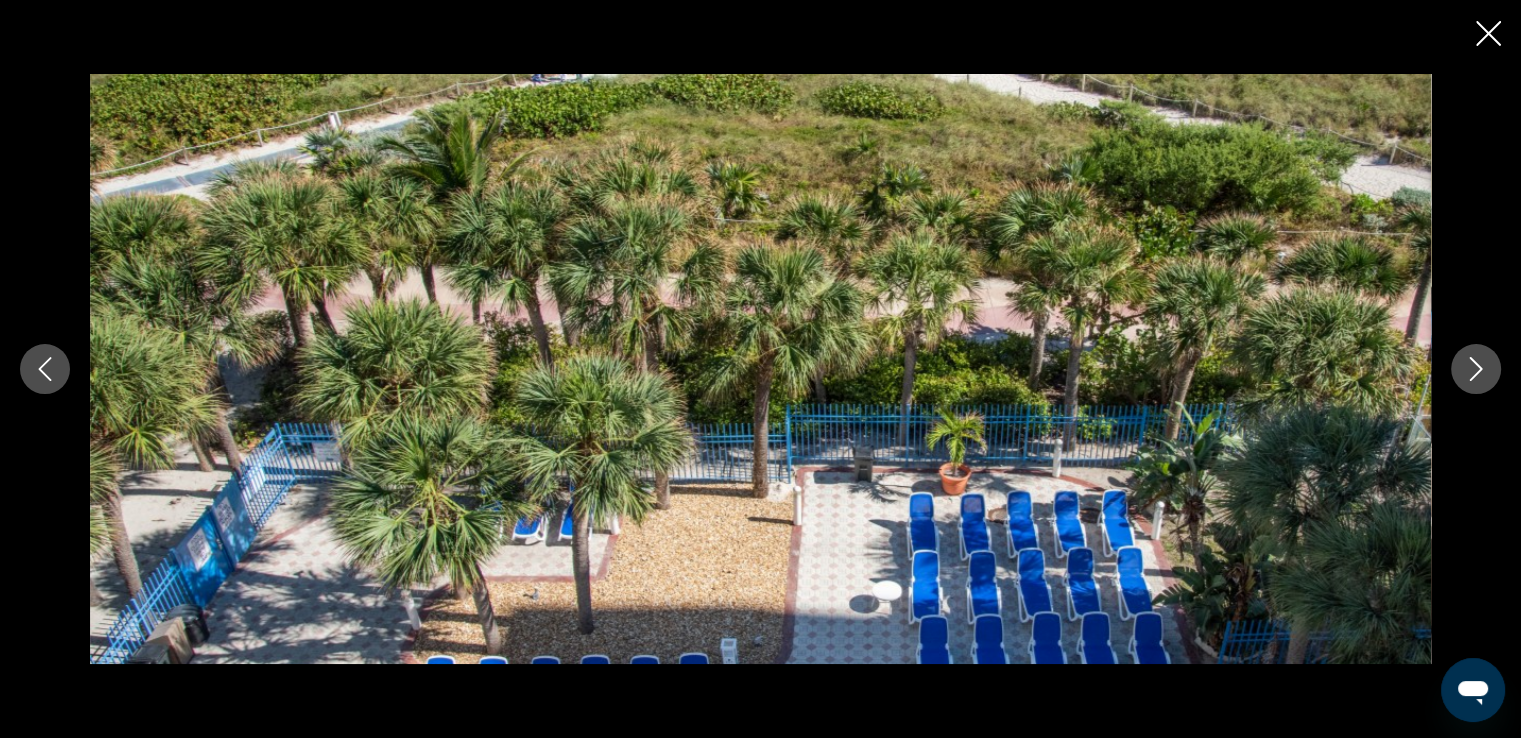 click 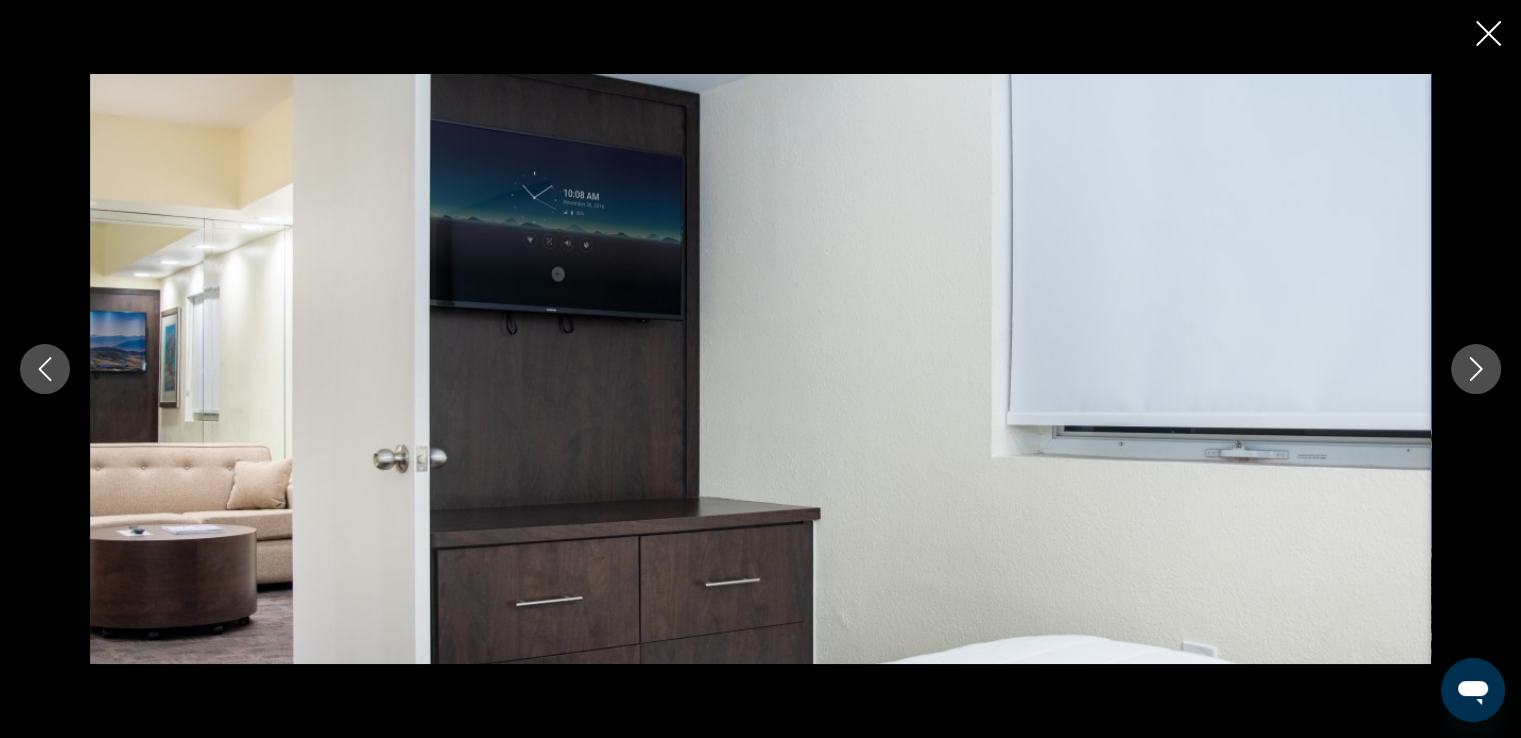 click 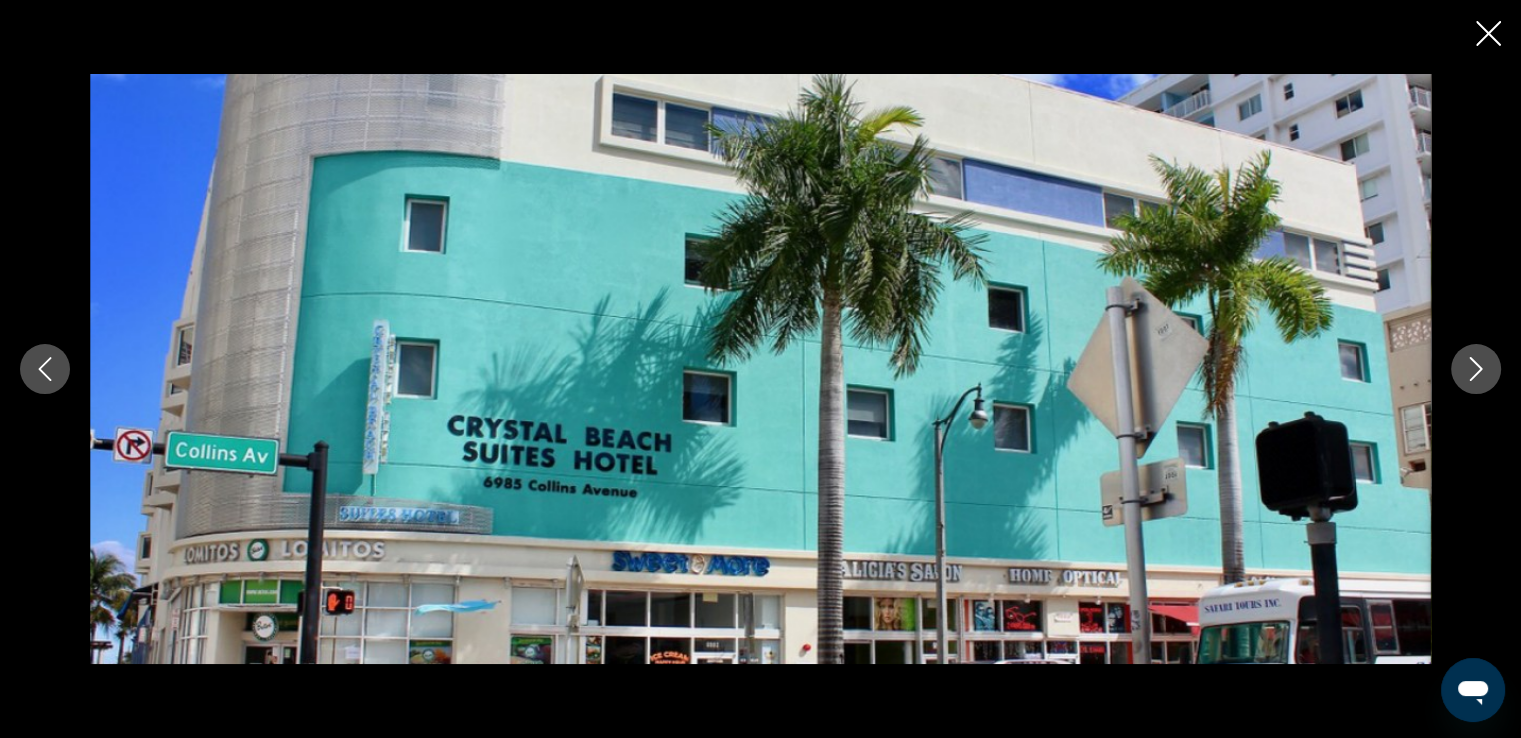 click 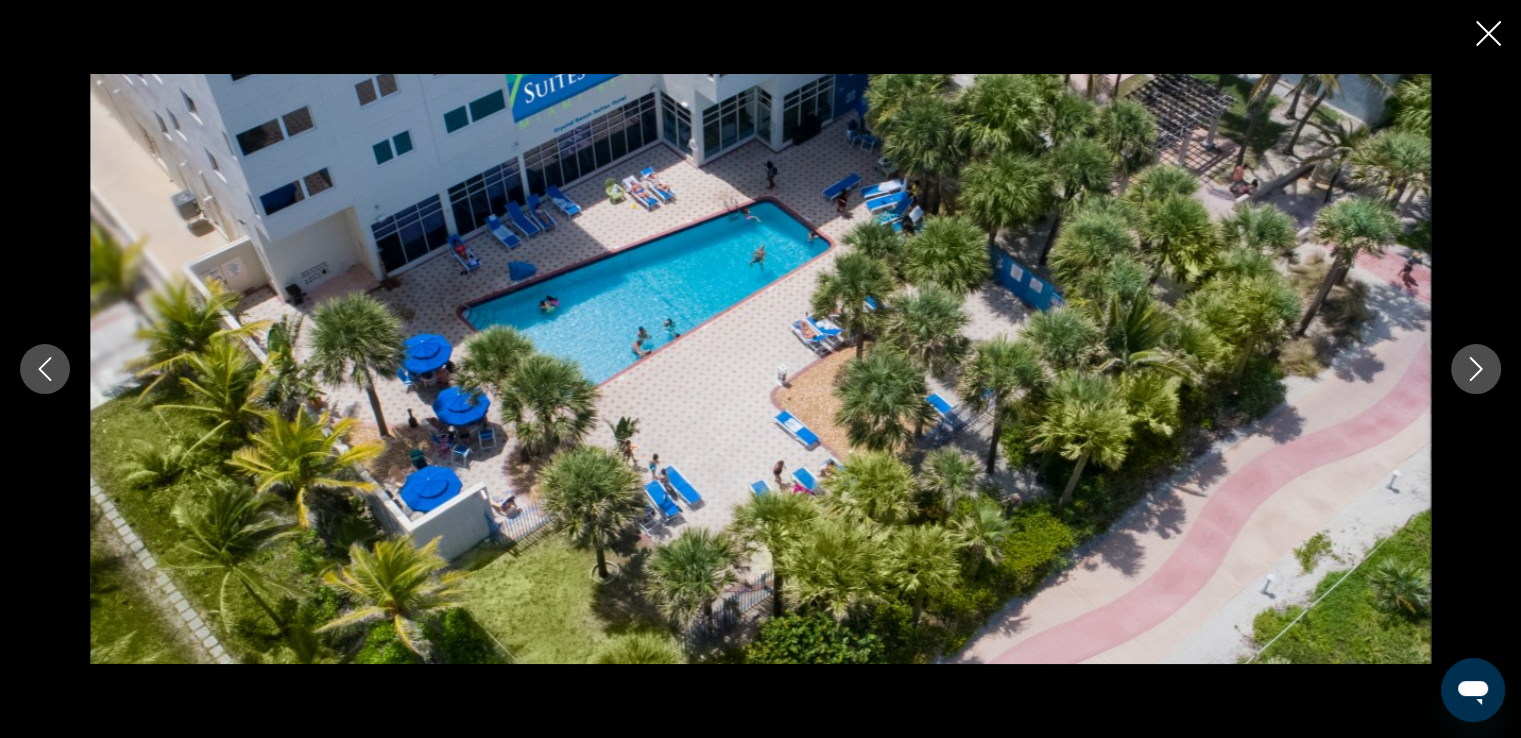 click 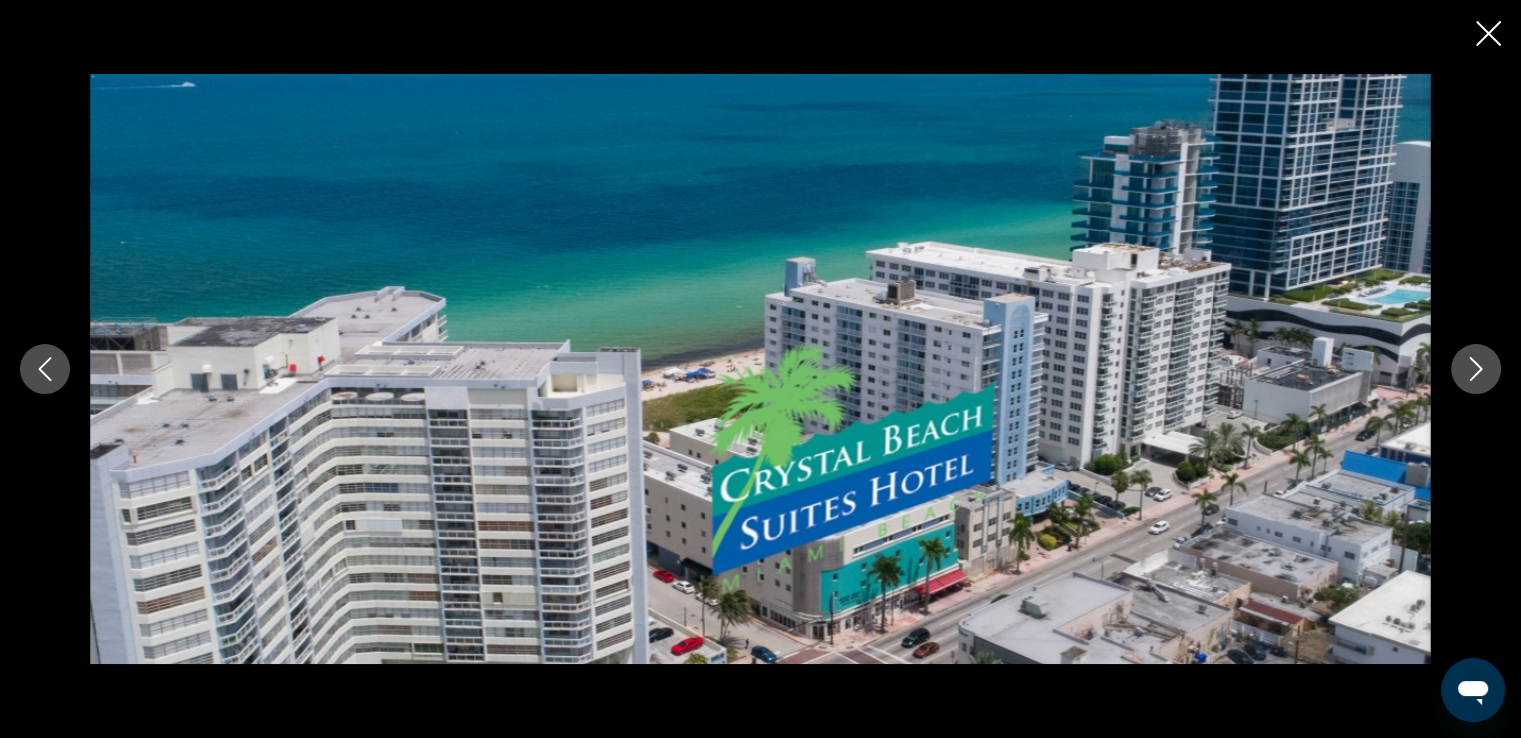 click 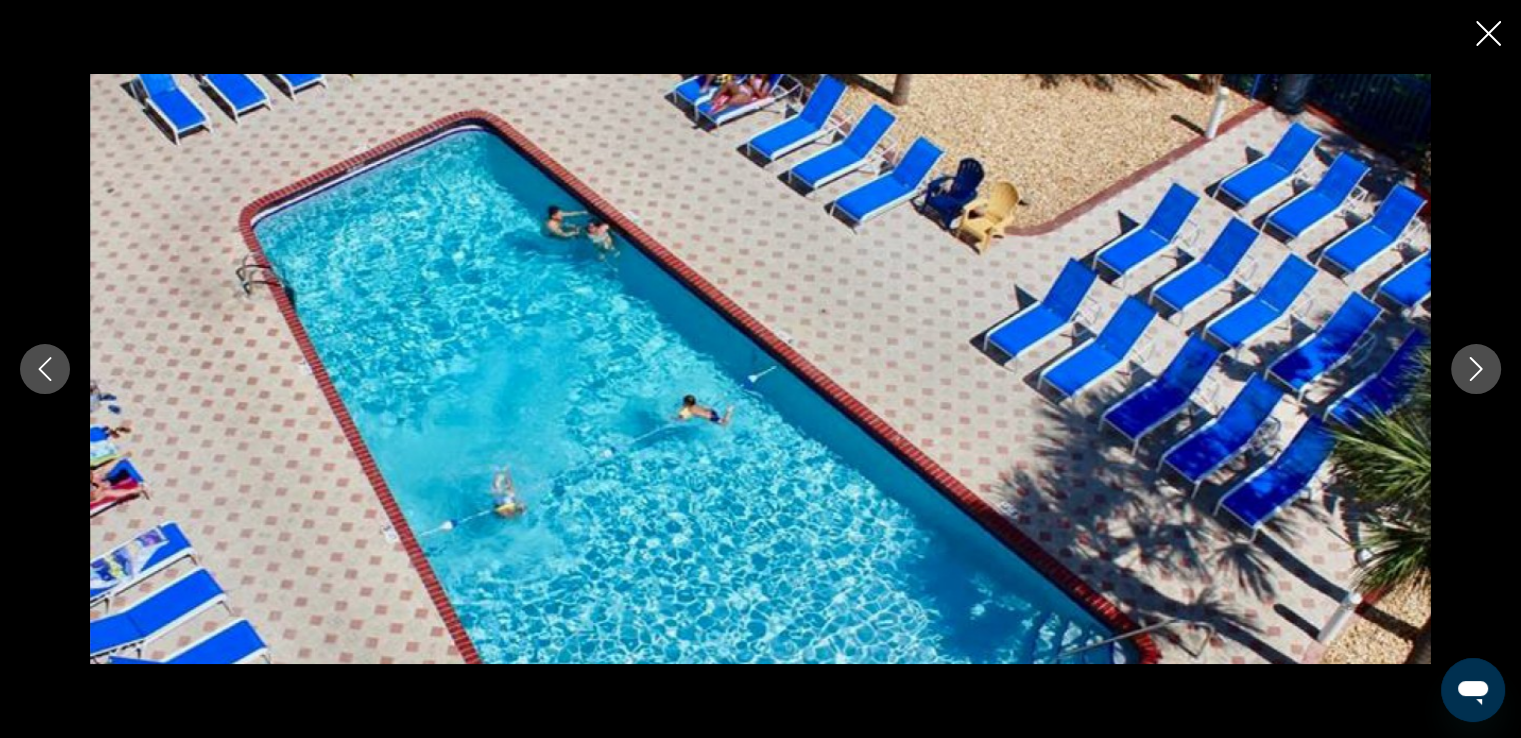 click 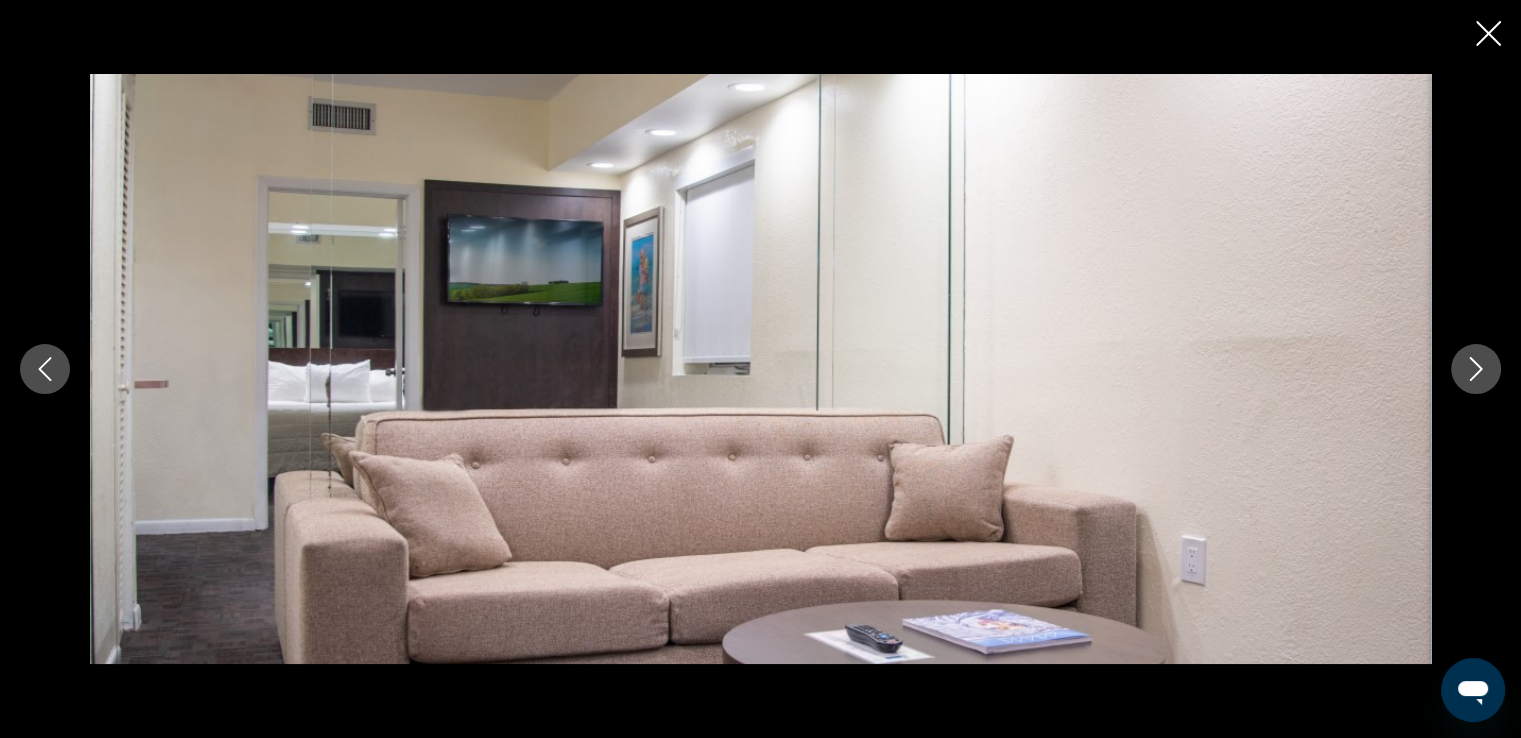 click 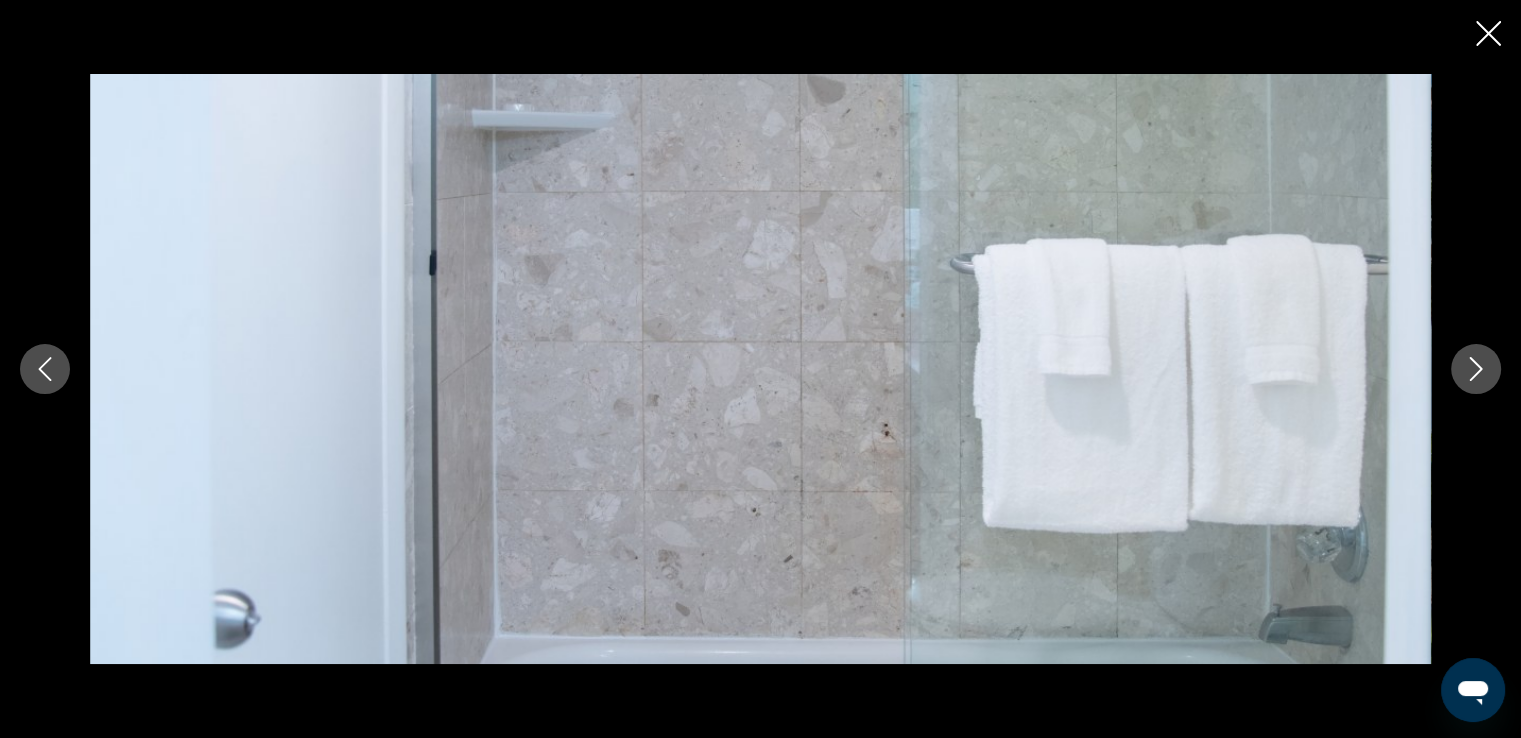 click 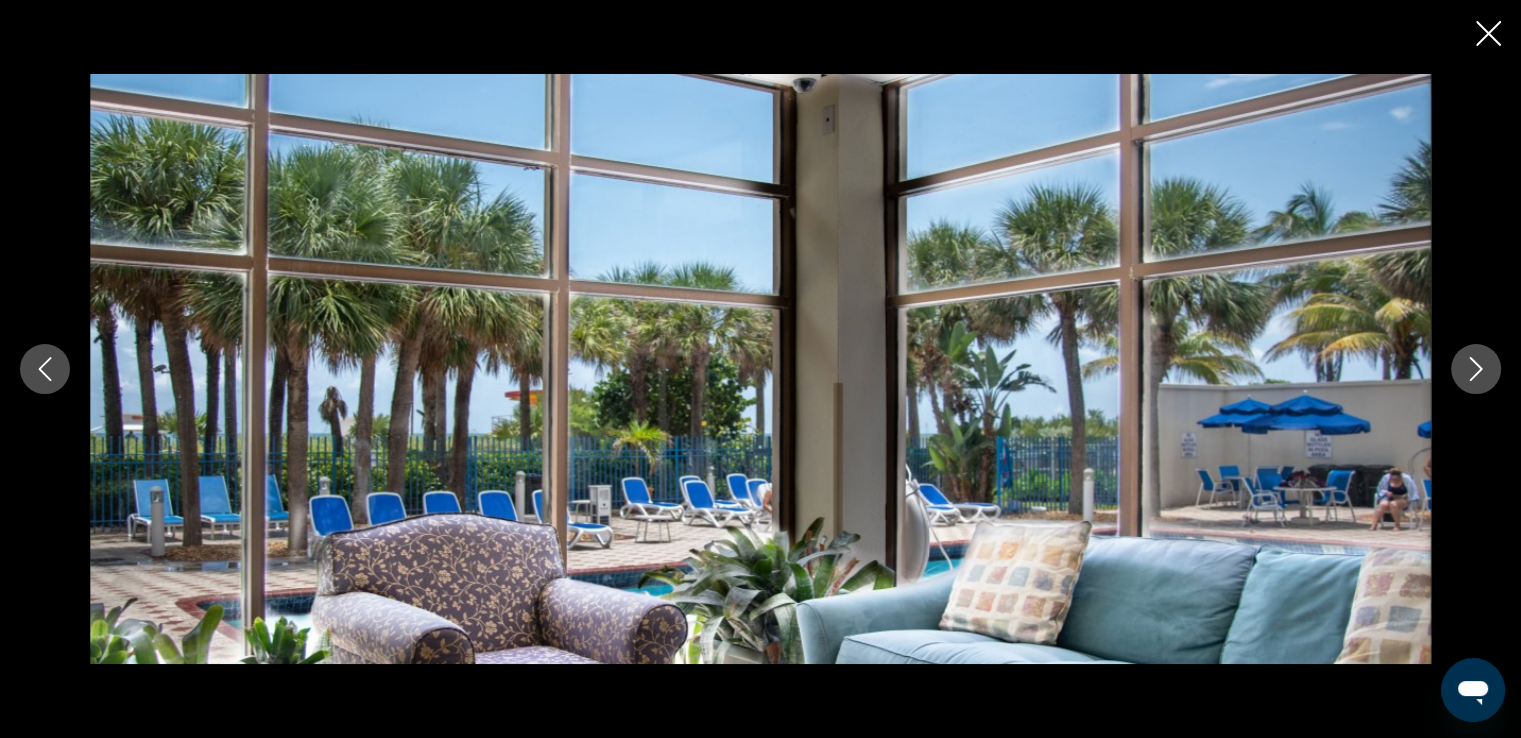 click 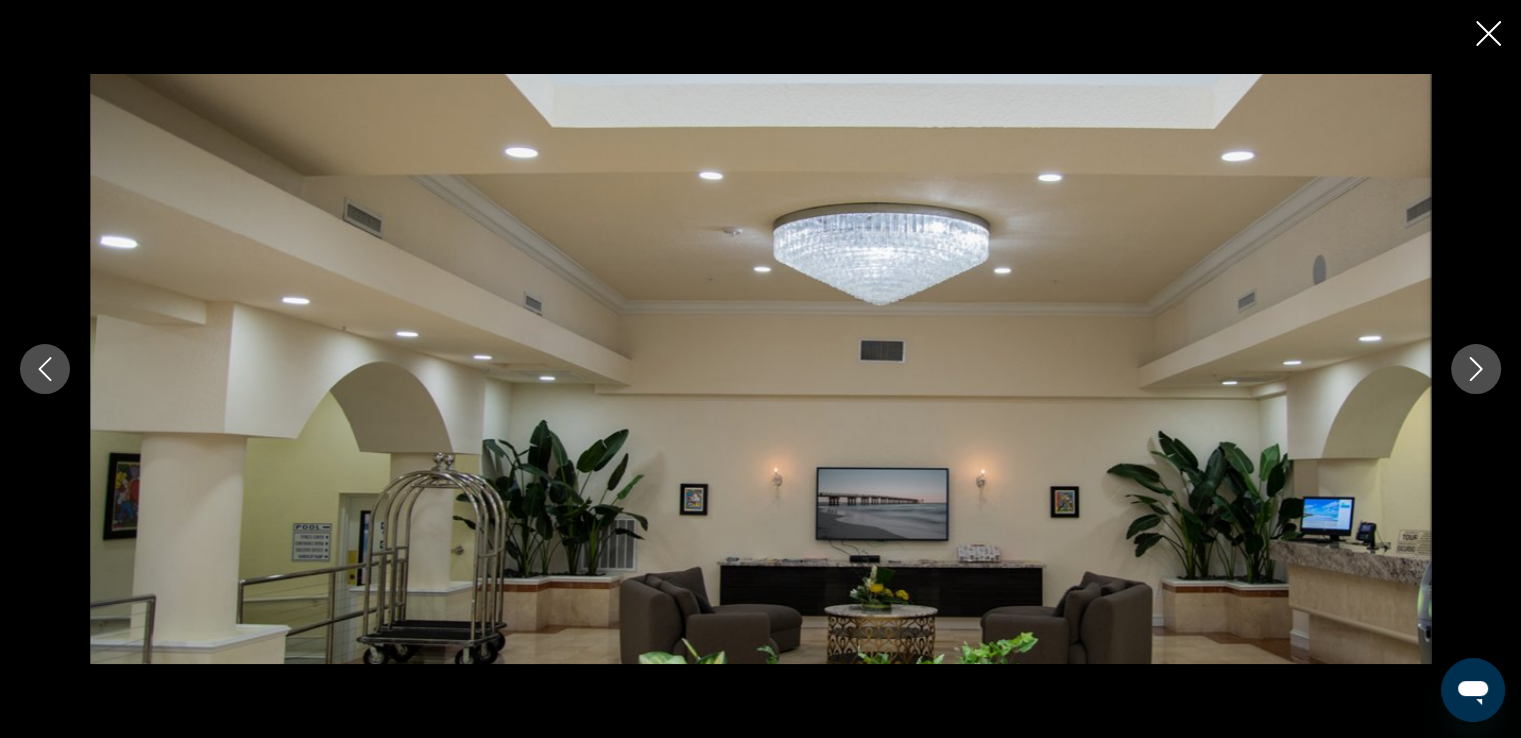 click 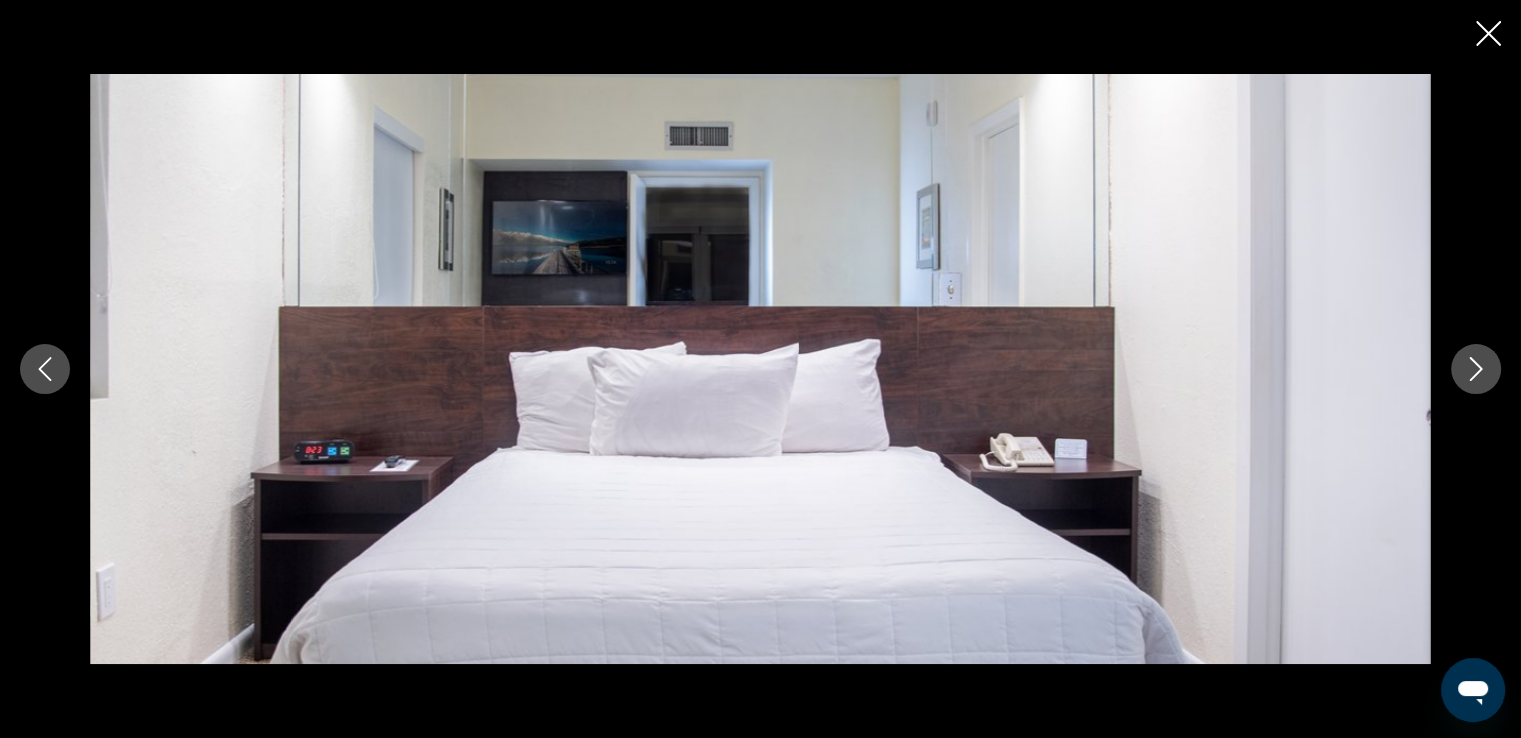 click 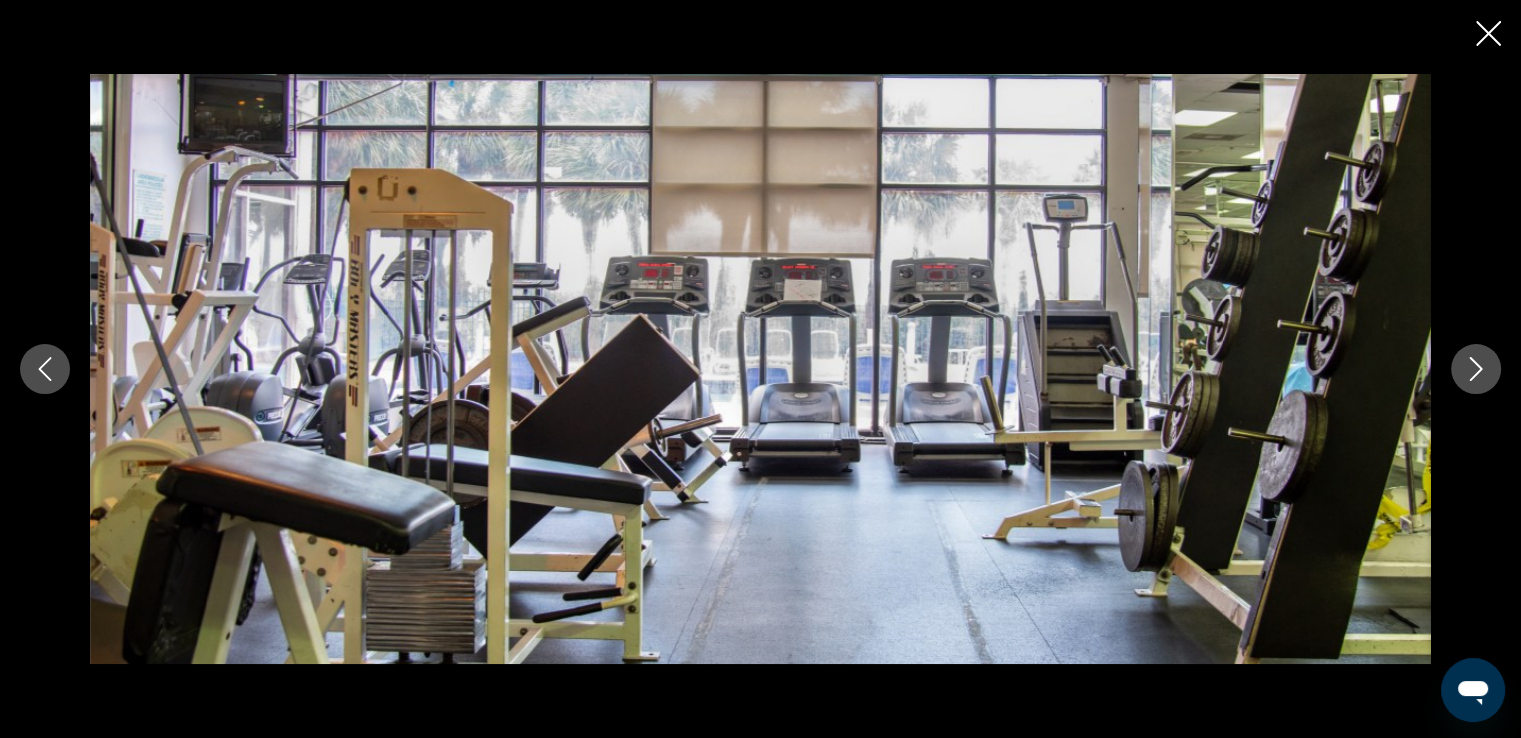 click at bounding box center [760, 369] 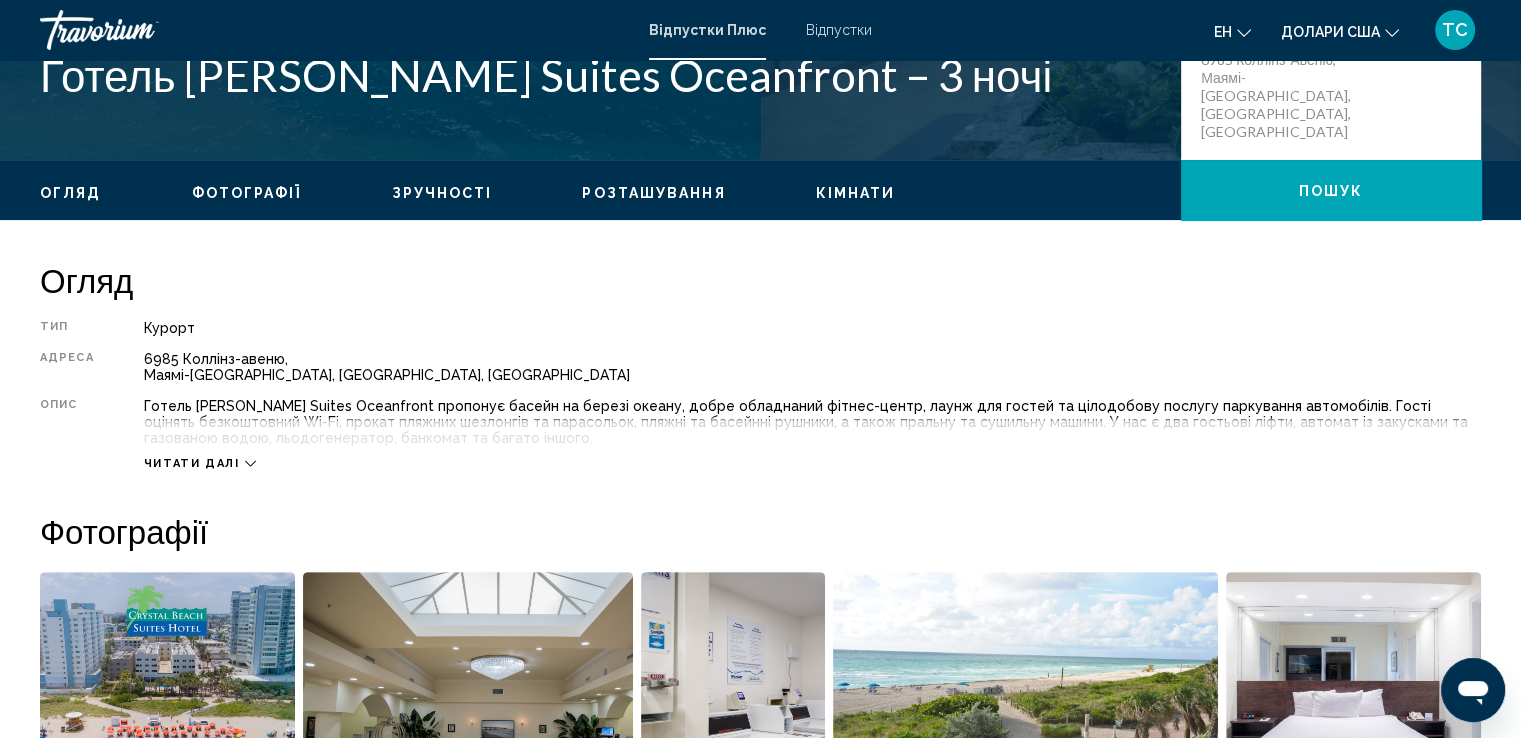 scroll, scrollTop: 600, scrollLeft: 0, axis: vertical 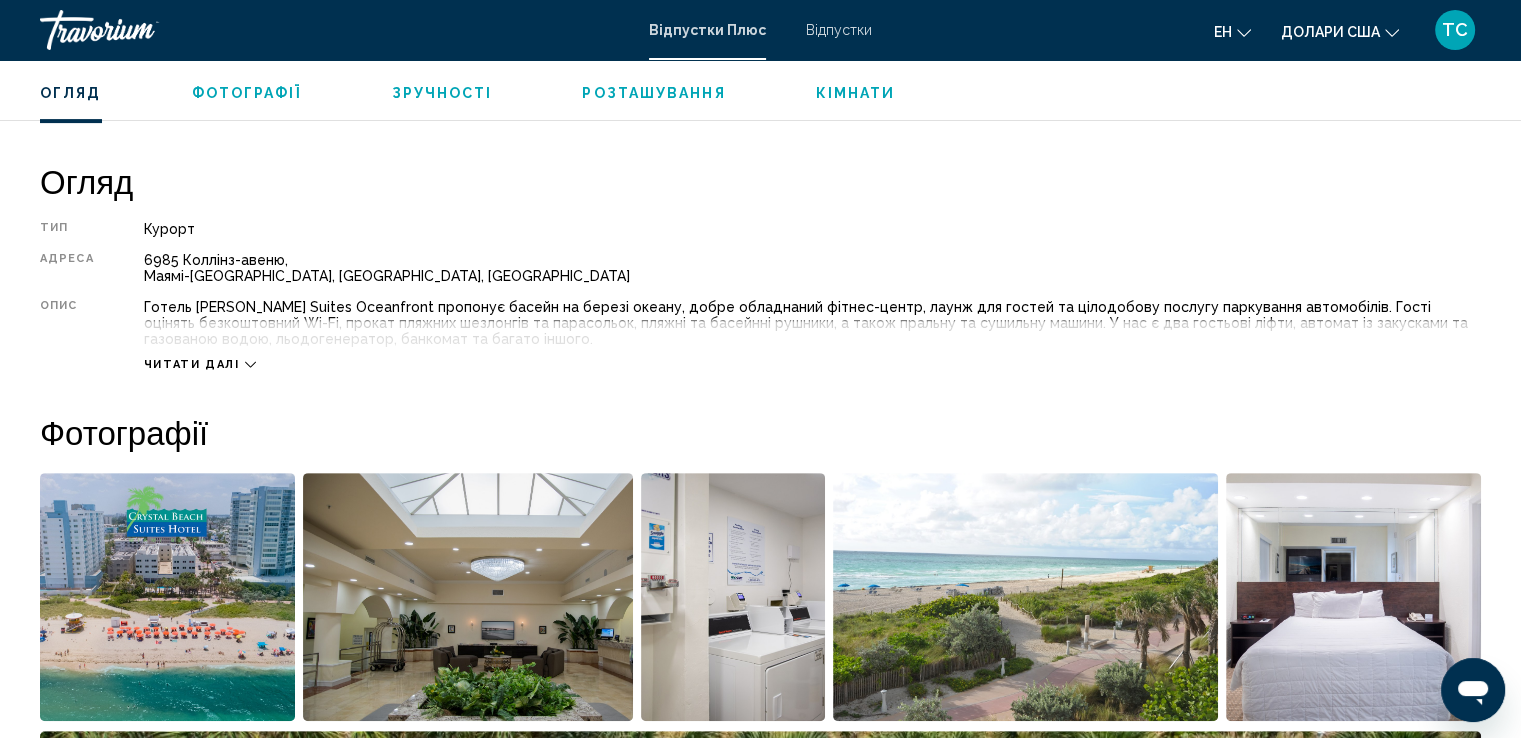 click 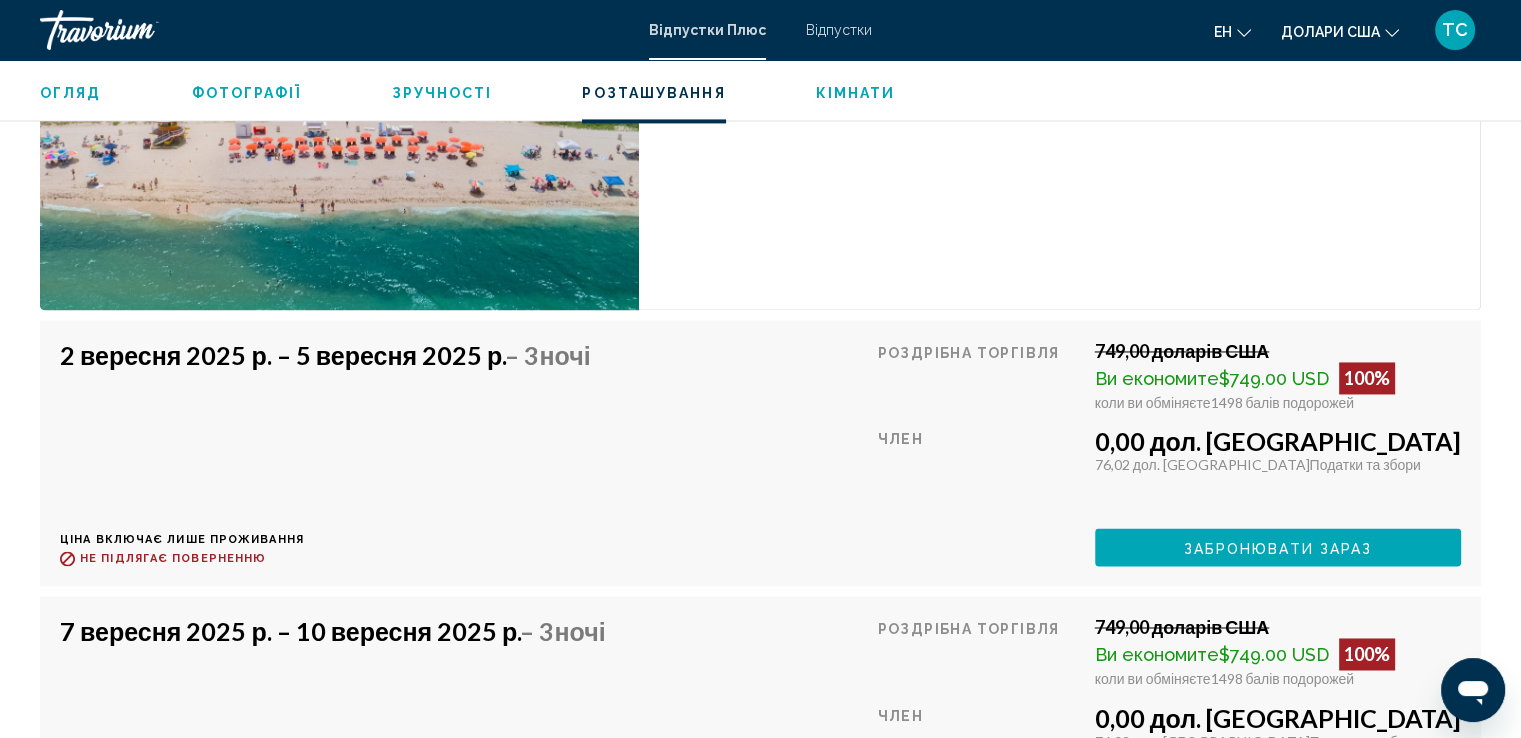scroll, scrollTop: 3200, scrollLeft: 0, axis: vertical 